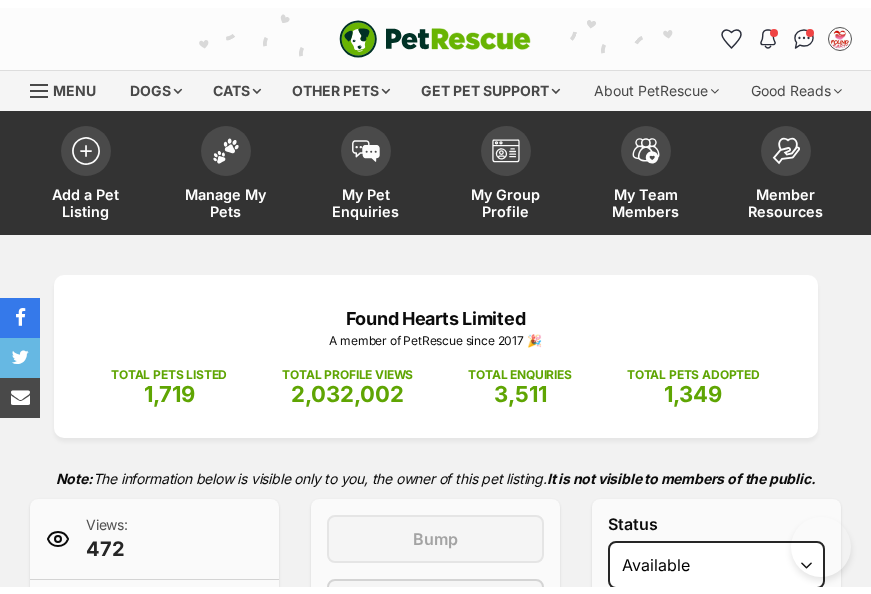 scroll, scrollTop: 1100, scrollLeft: 0, axis: vertical 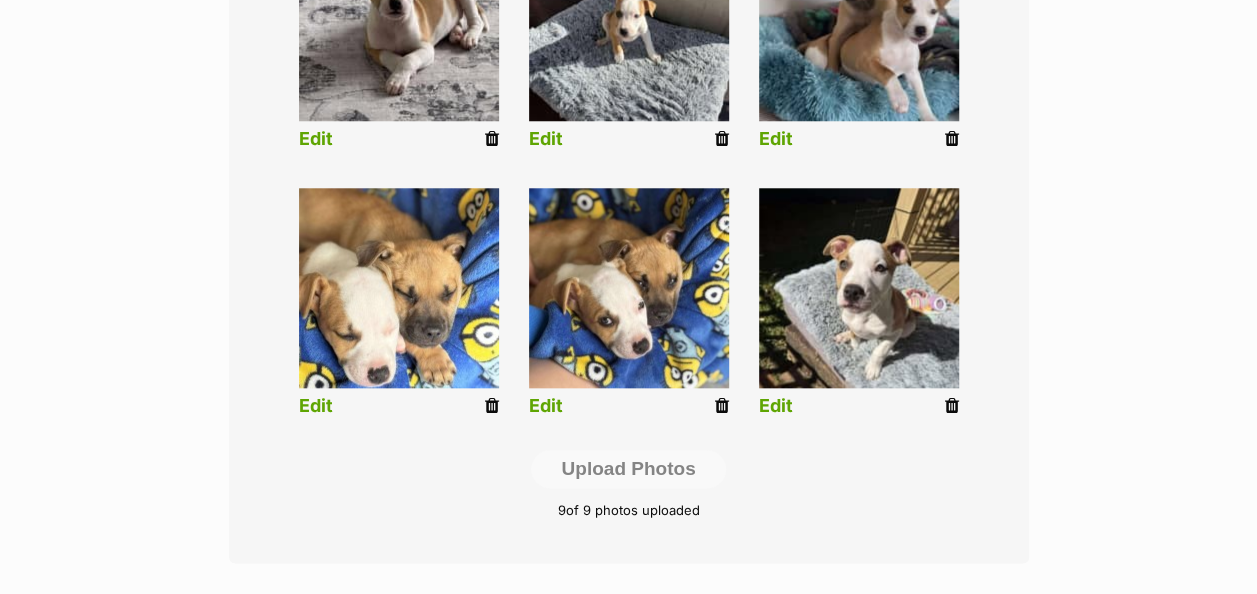 click at bounding box center (722, 139) 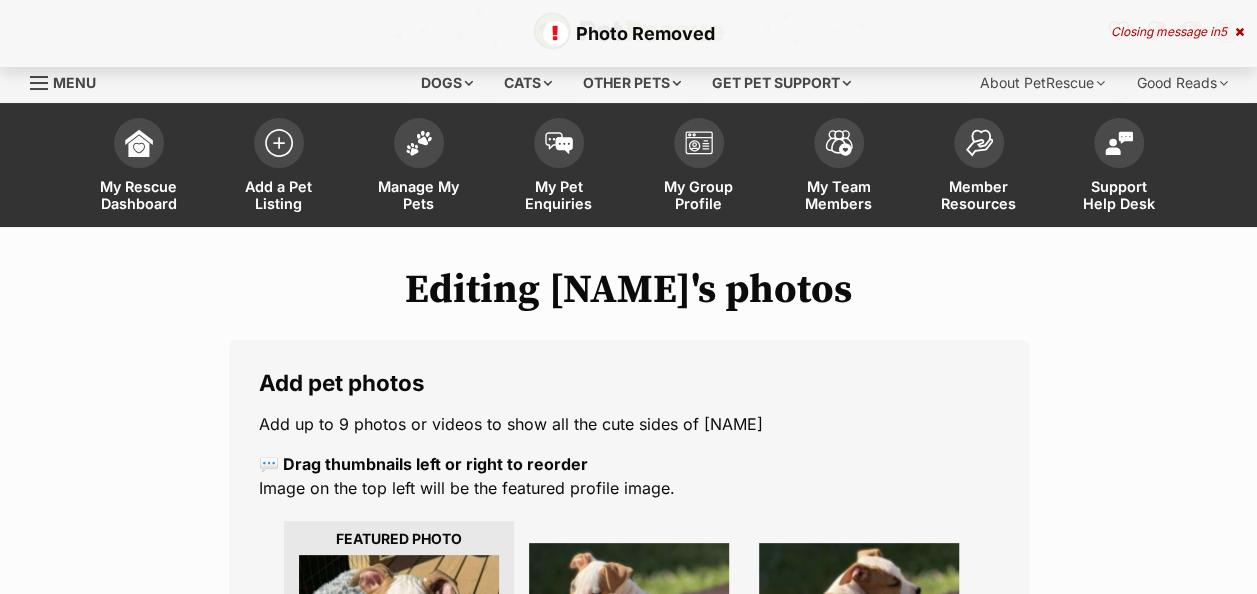 scroll, scrollTop: 500, scrollLeft: 0, axis: vertical 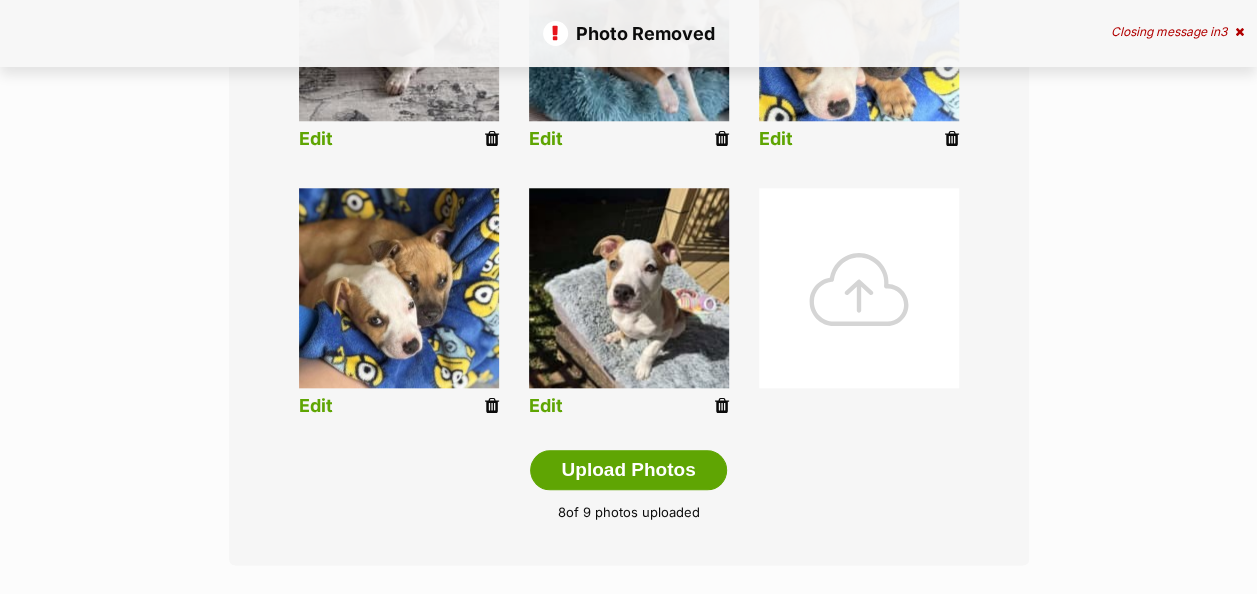 click at bounding box center (492, 406) 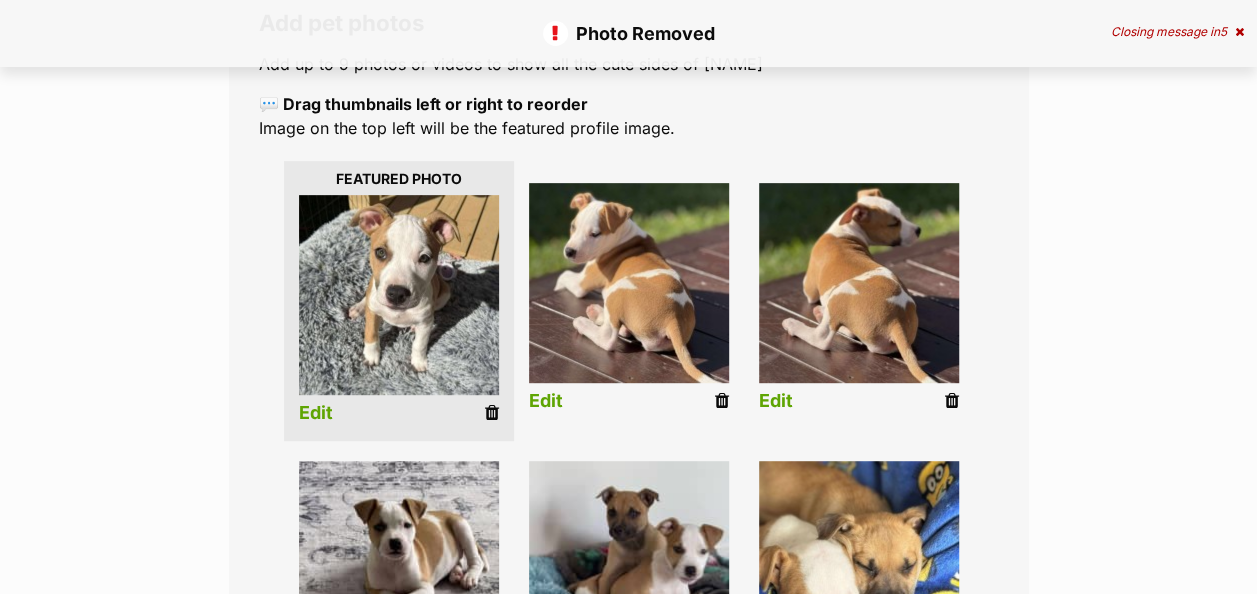 scroll, scrollTop: 0, scrollLeft: 0, axis: both 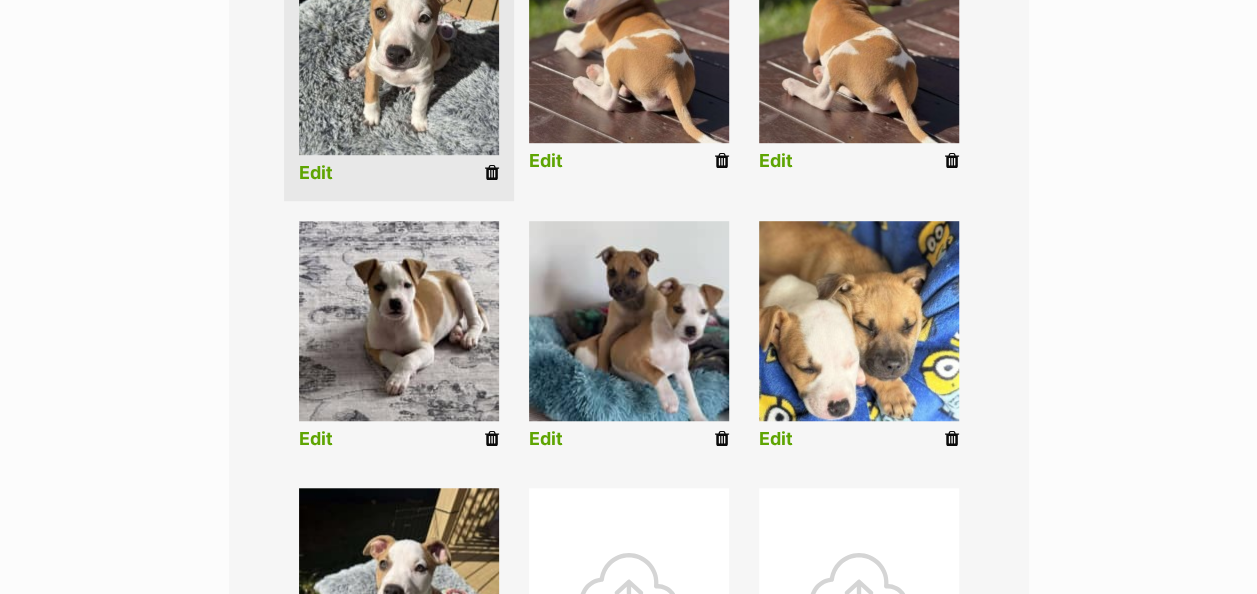 click at bounding box center [952, 439] 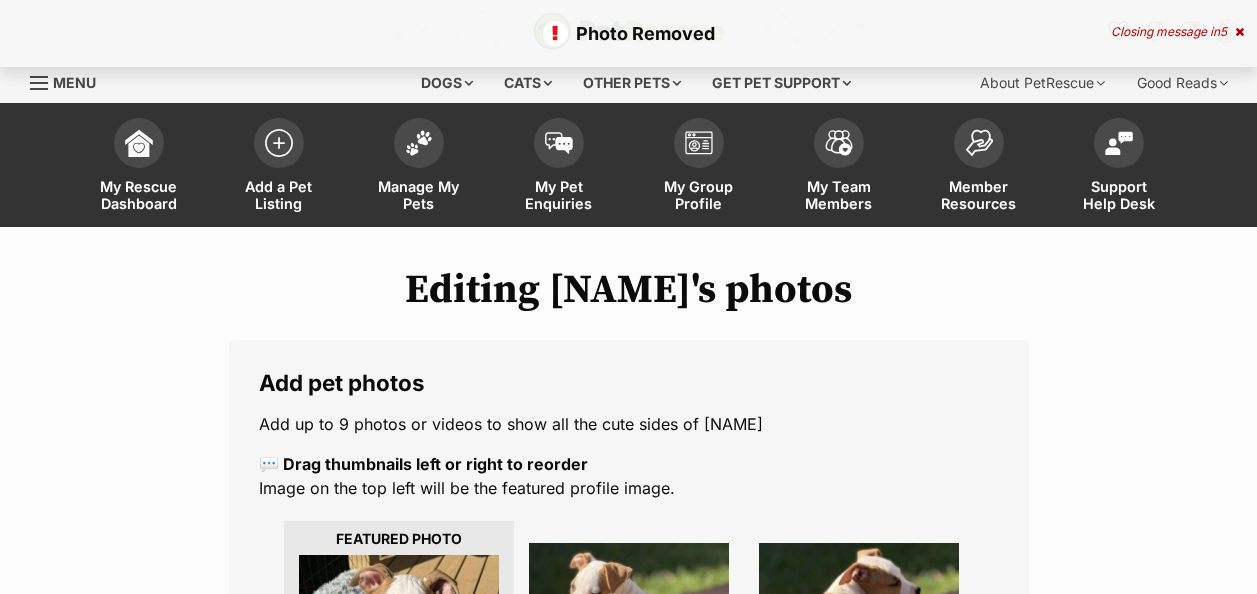 scroll, scrollTop: 374, scrollLeft: 0, axis: vertical 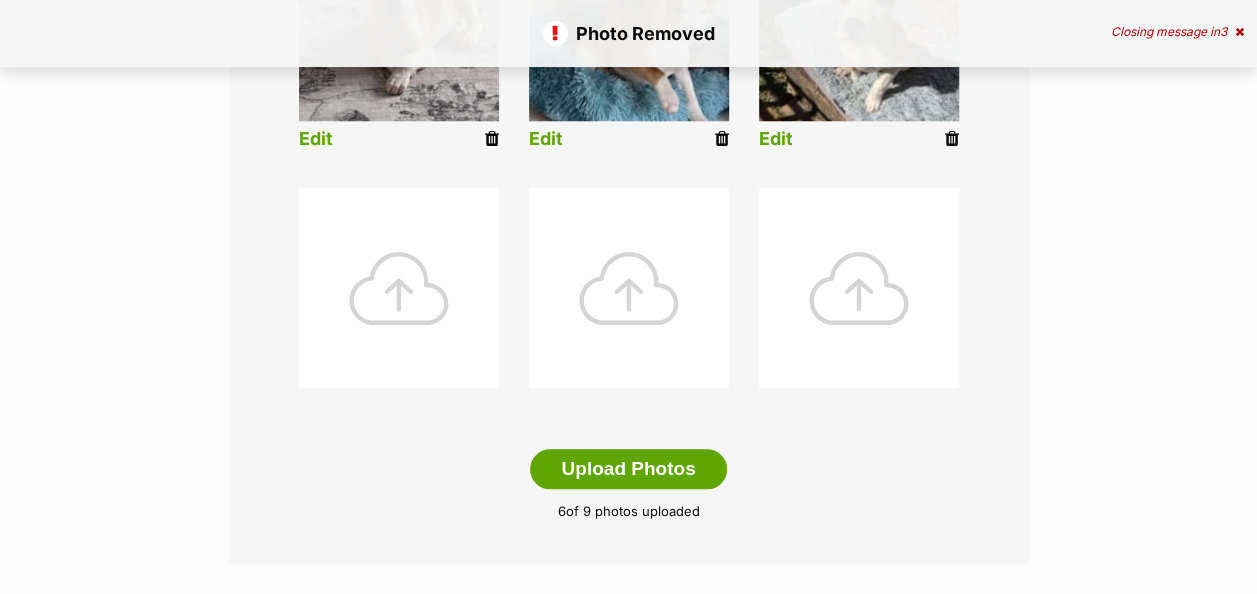click at bounding box center (399, 288) 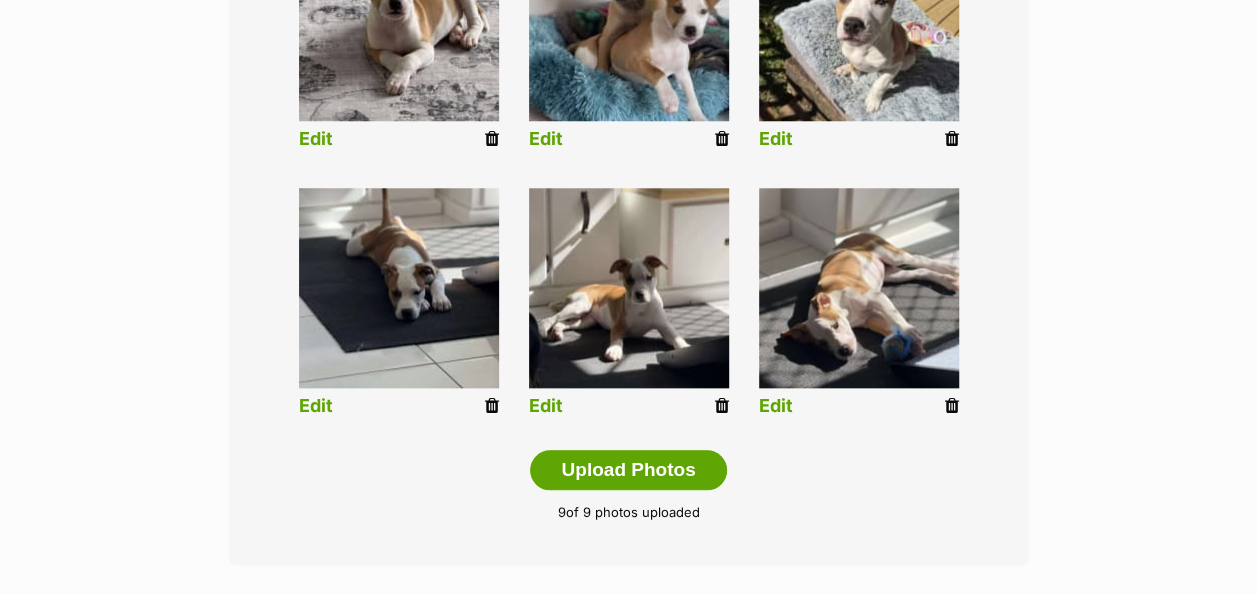 click on "Edit" at bounding box center [546, 406] 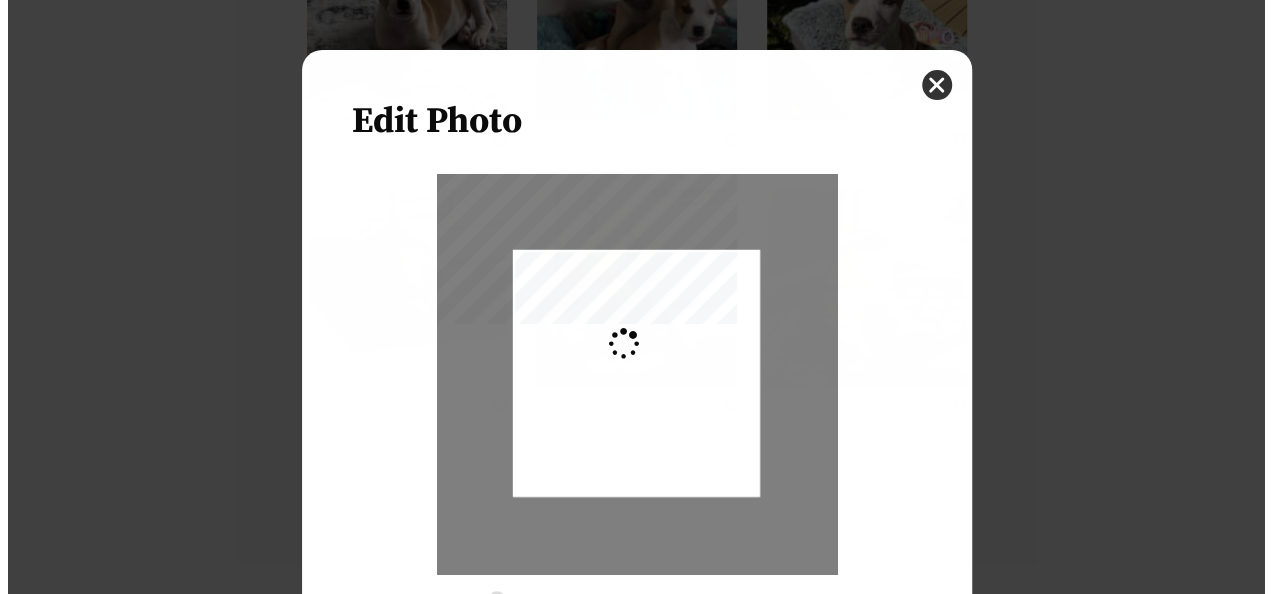 scroll, scrollTop: 0, scrollLeft: 0, axis: both 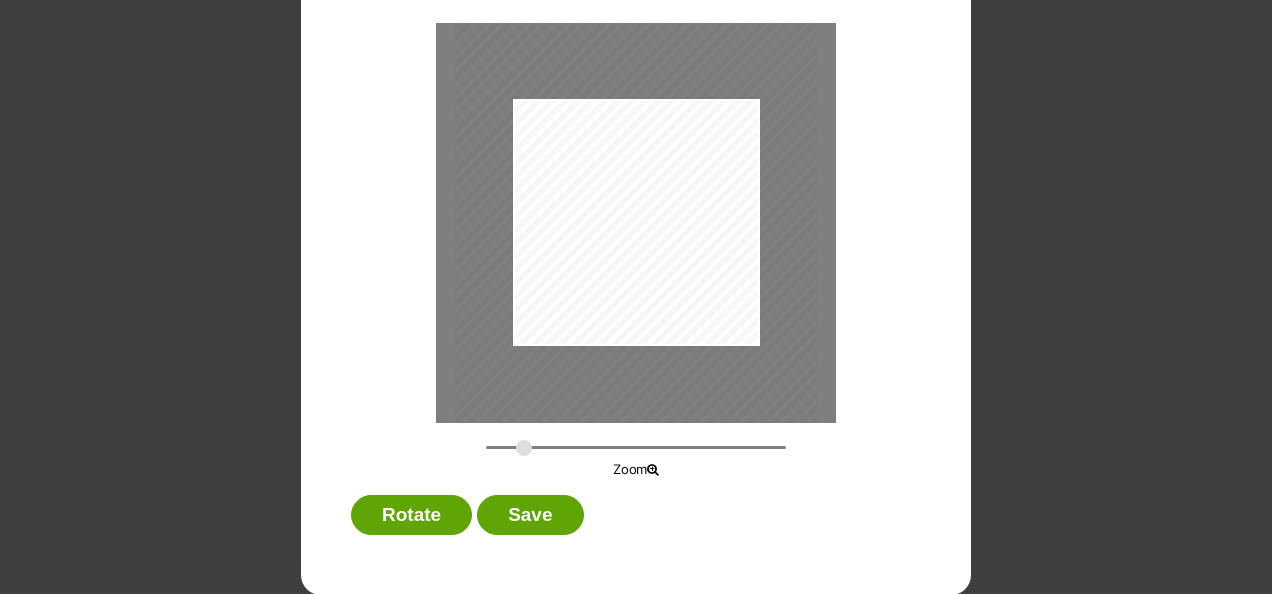 drag, startPoint x: 490, startPoint y: 443, endPoint x: 526, endPoint y: 423, distance: 41.18252 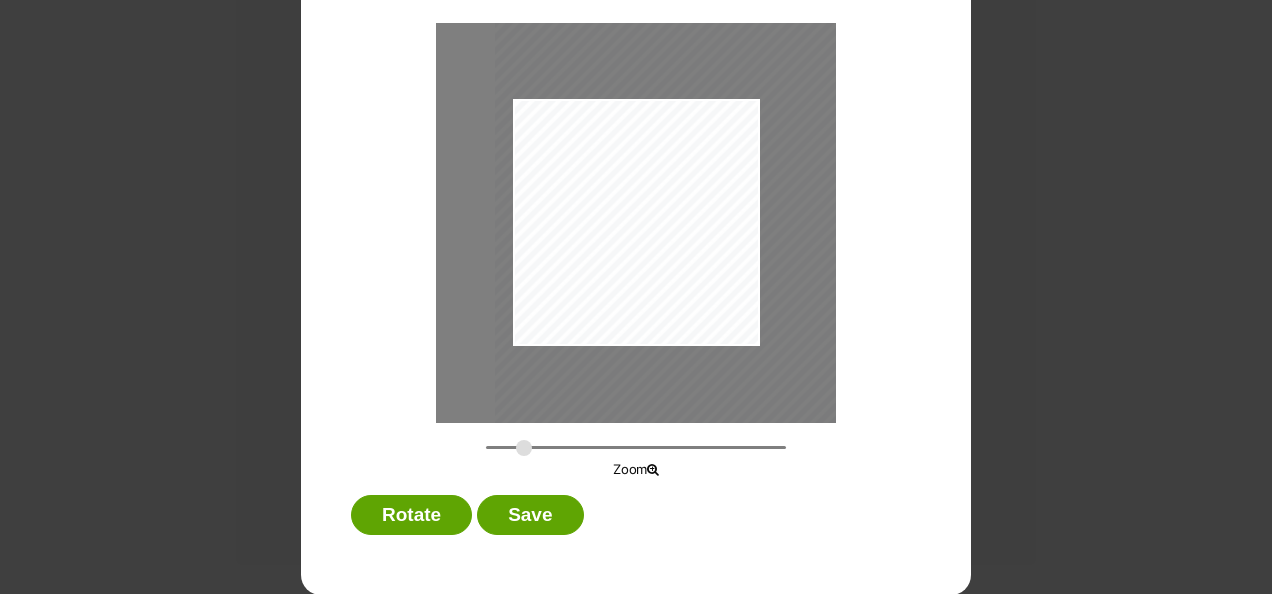 drag, startPoint x: 650, startPoint y: 306, endPoint x: 575, endPoint y: 435, distance: 149.21796 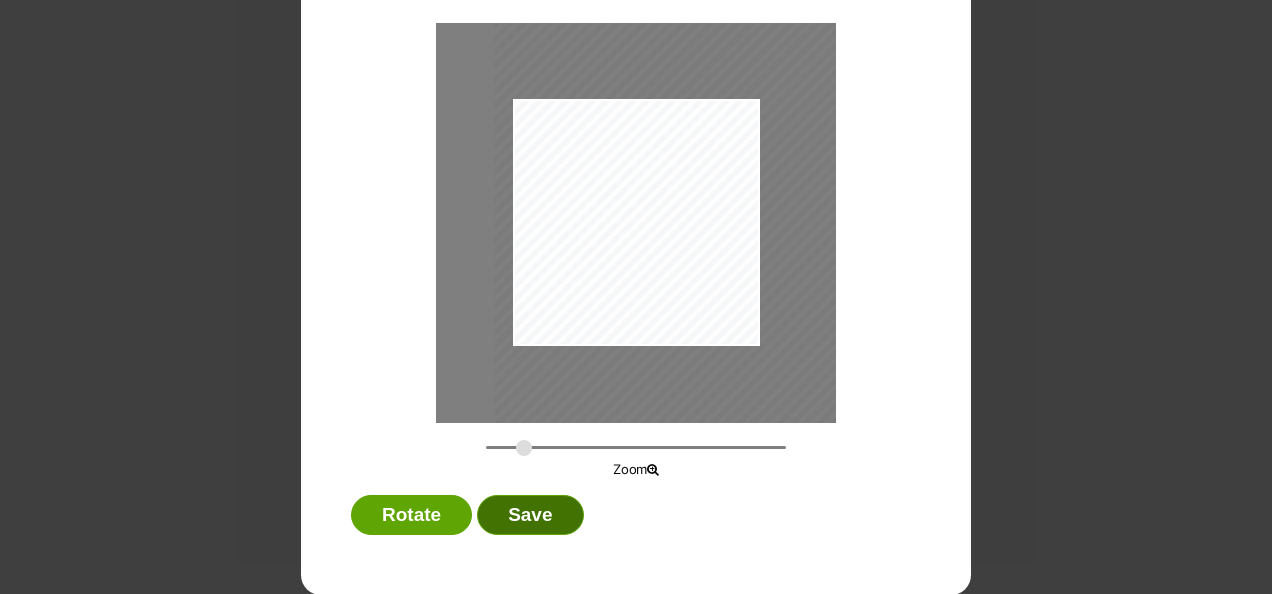 click on "Save" at bounding box center [530, 515] 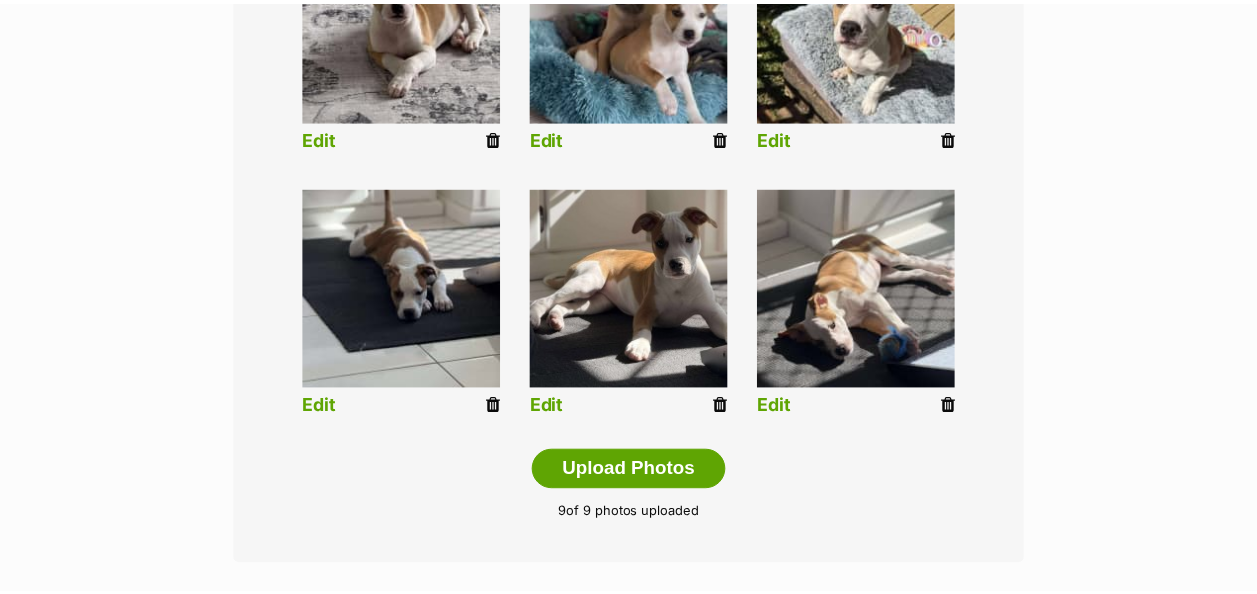 scroll, scrollTop: 900, scrollLeft: 0, axis: vertical 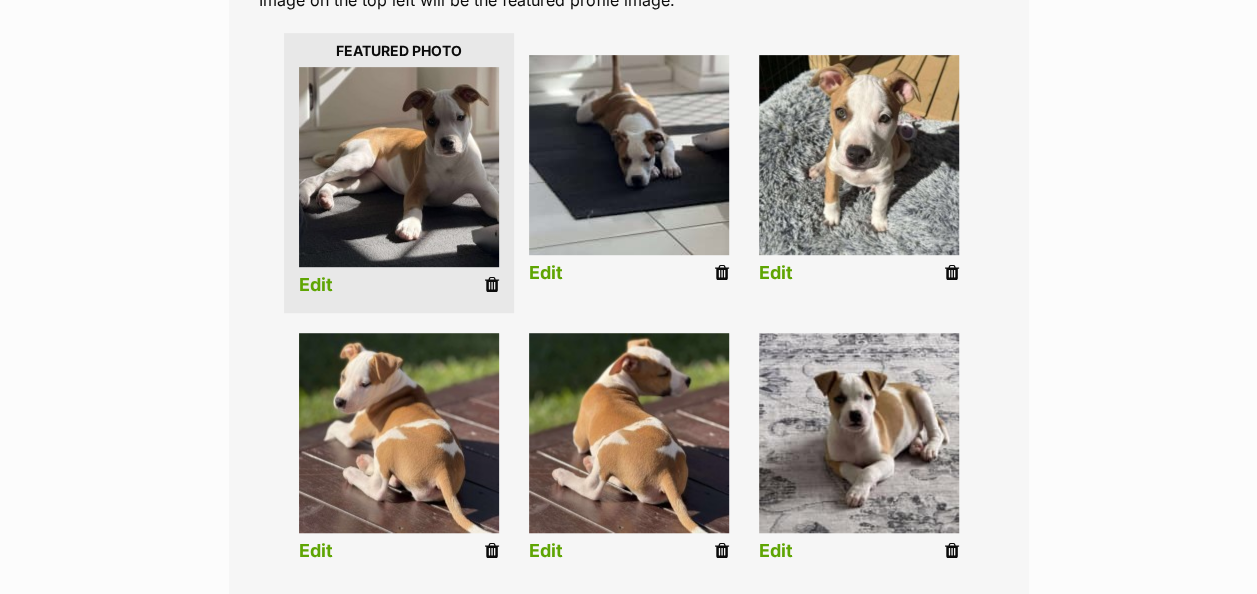 click on "Edit" at bounding box center [546, 273] 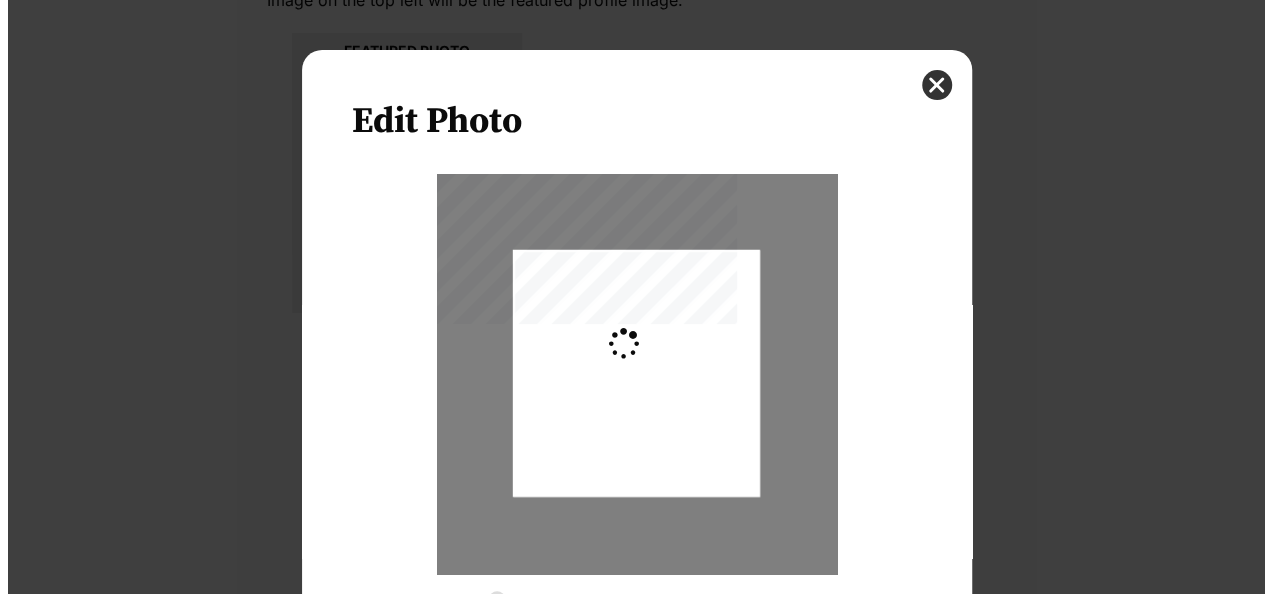 scroll, scrollTop: 0, scrollLeft: 0, axis: both 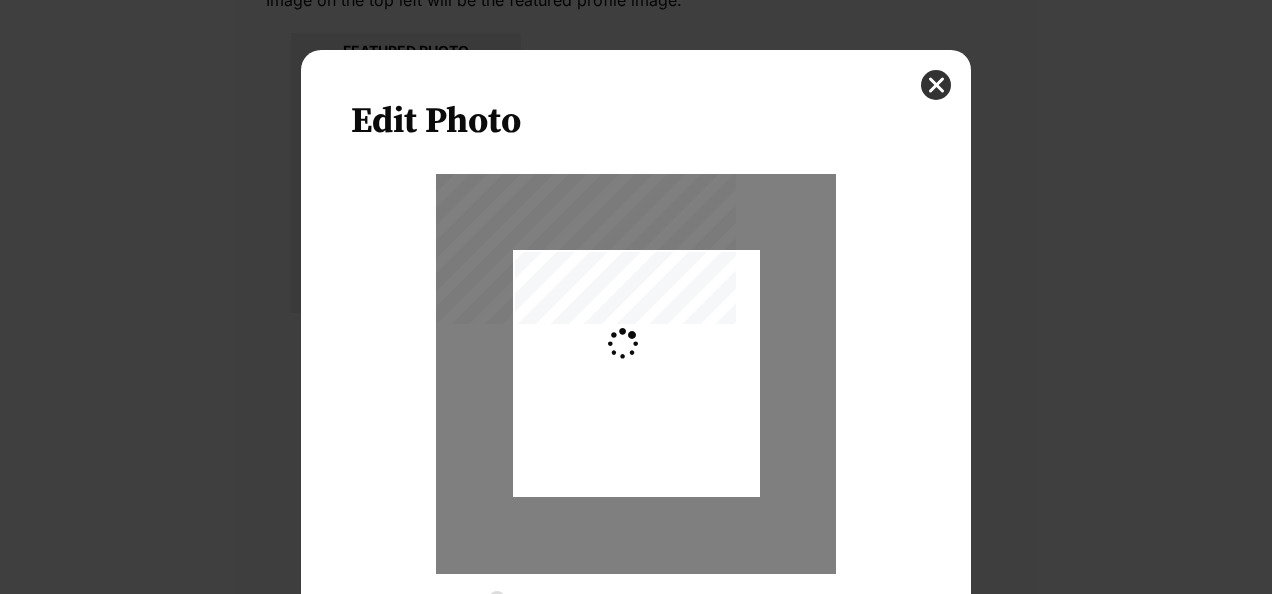 type on "0.2744" 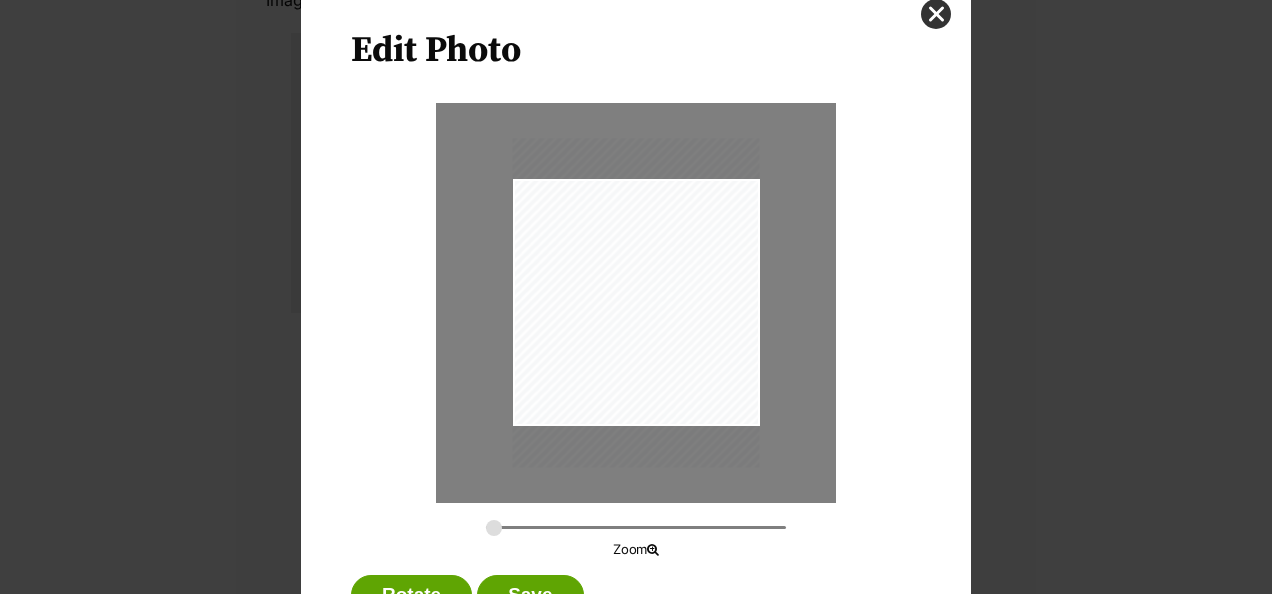 scroll, scrollTop: 151, scrollLeft: 0, axis: vertical 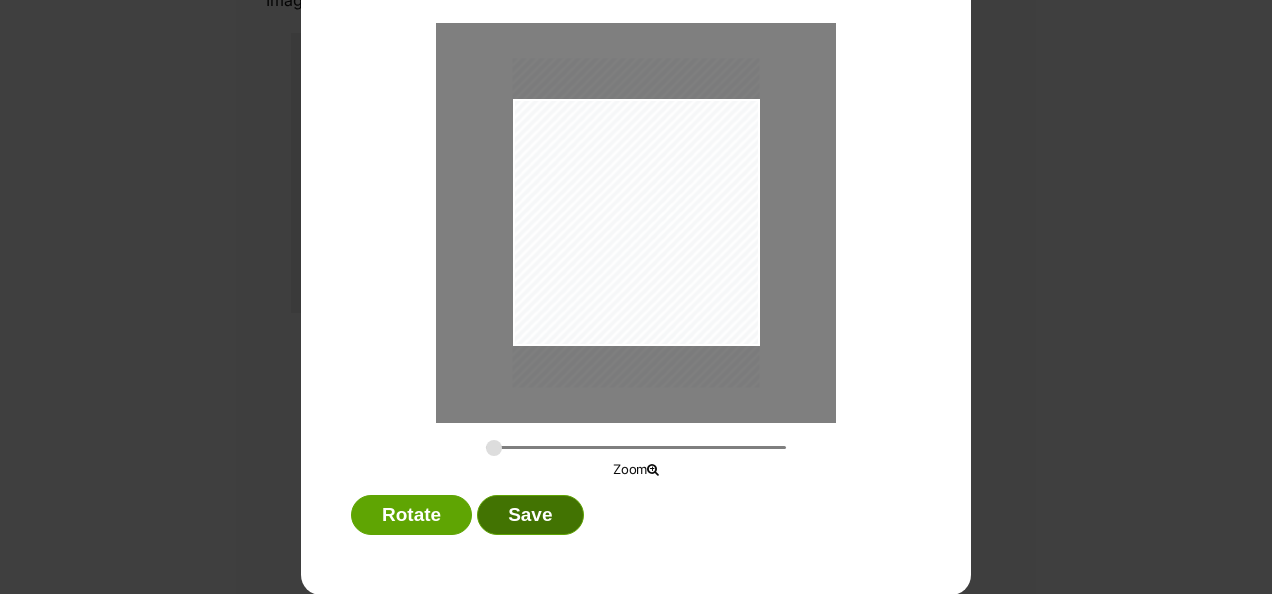 click on "Save" at bounding box center (530, 515) 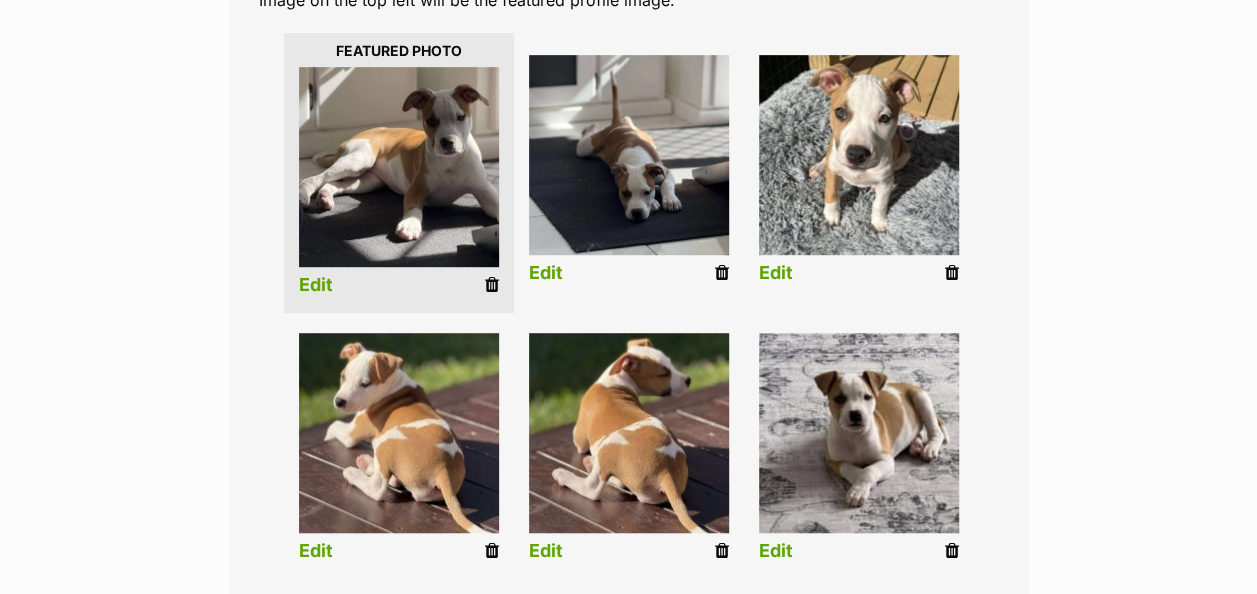 scroll, scrollTop: 788, scrollLeft: 0, axis: vertical 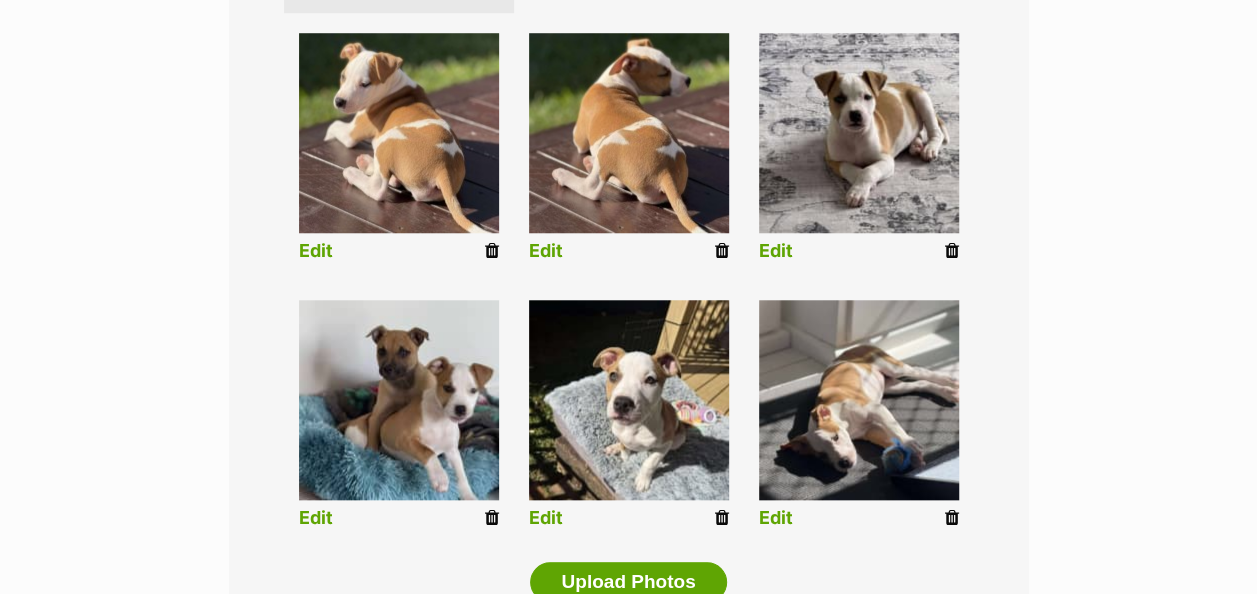 click at bounding box center (492, 518) 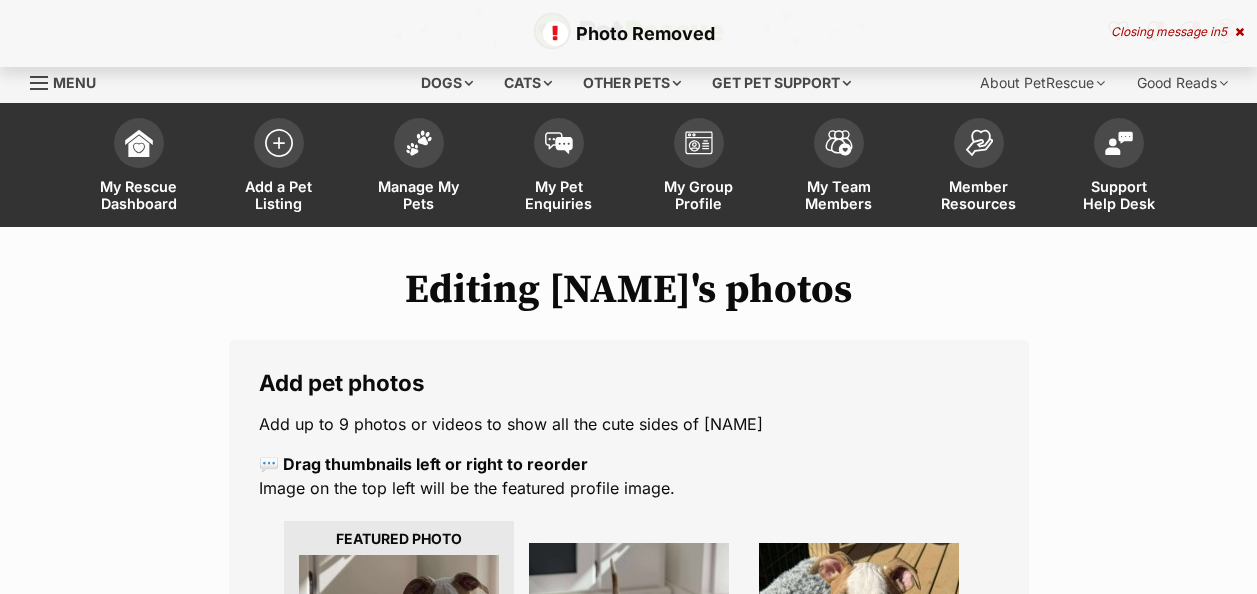 scroll, scrollTop: 500, scrollLeft: 0, axis: vertical 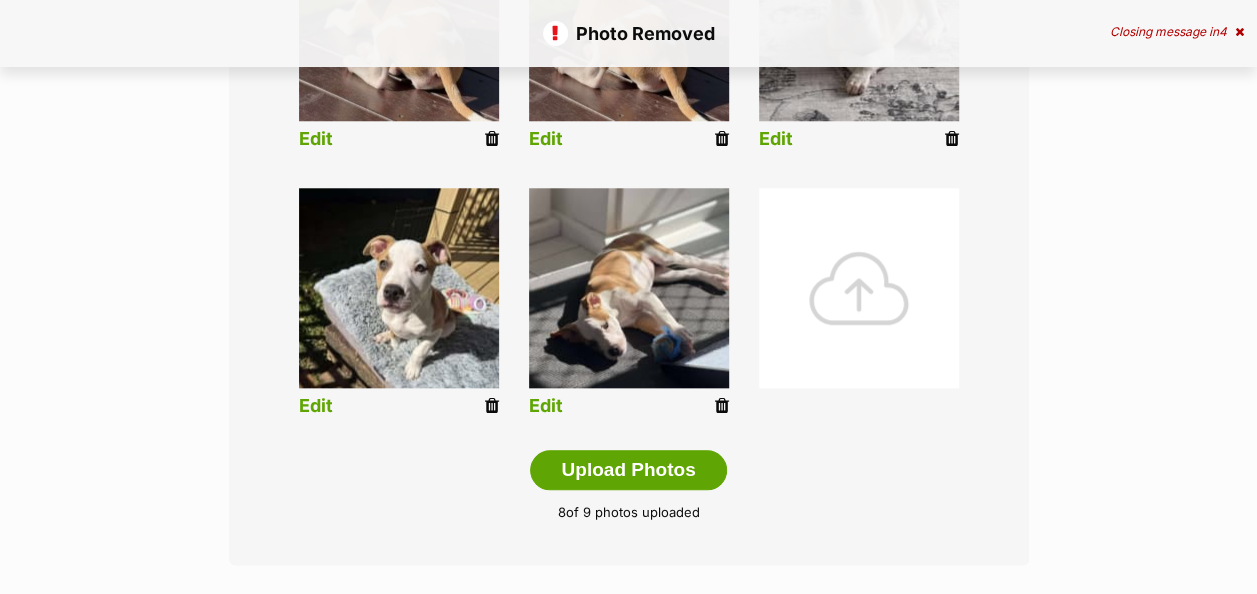 click at bounding box center [859, 288] 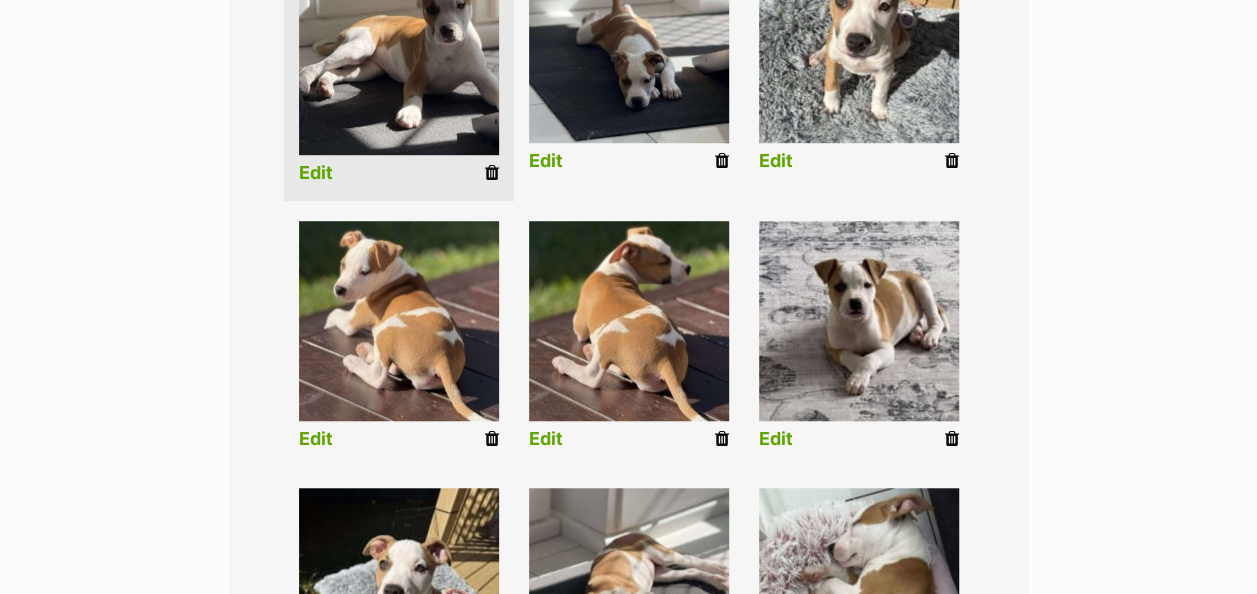 scroll, scrollTop: 700, scrollLeft: 0, axis: vertical 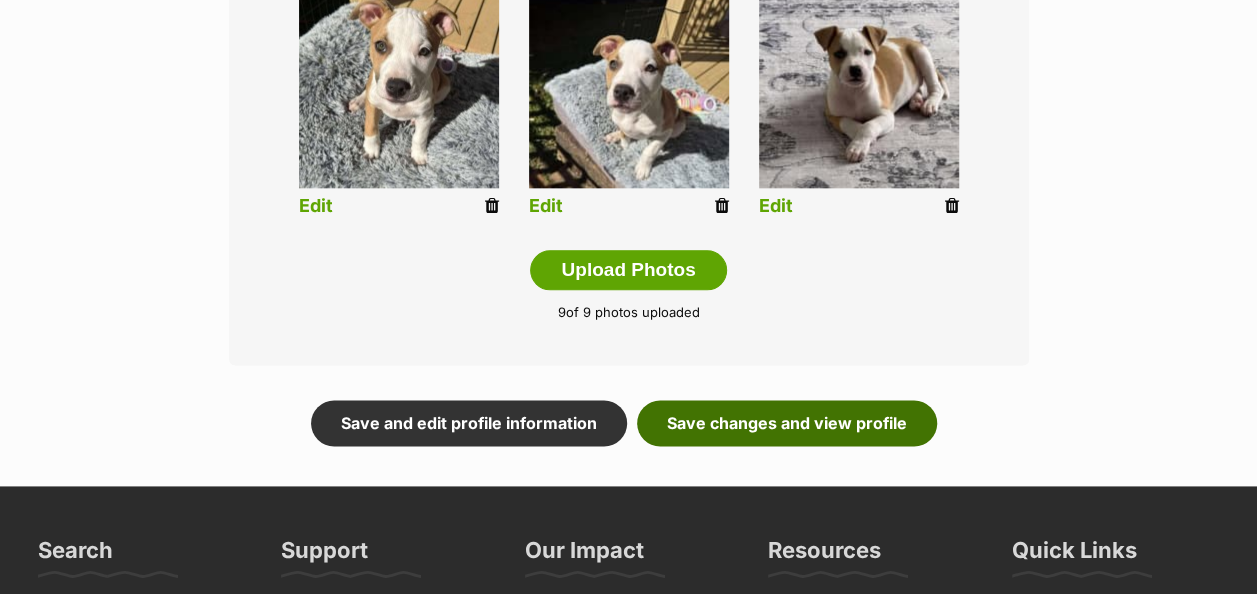 click on "Save changes and view profile" at bounding box center (787, 423) 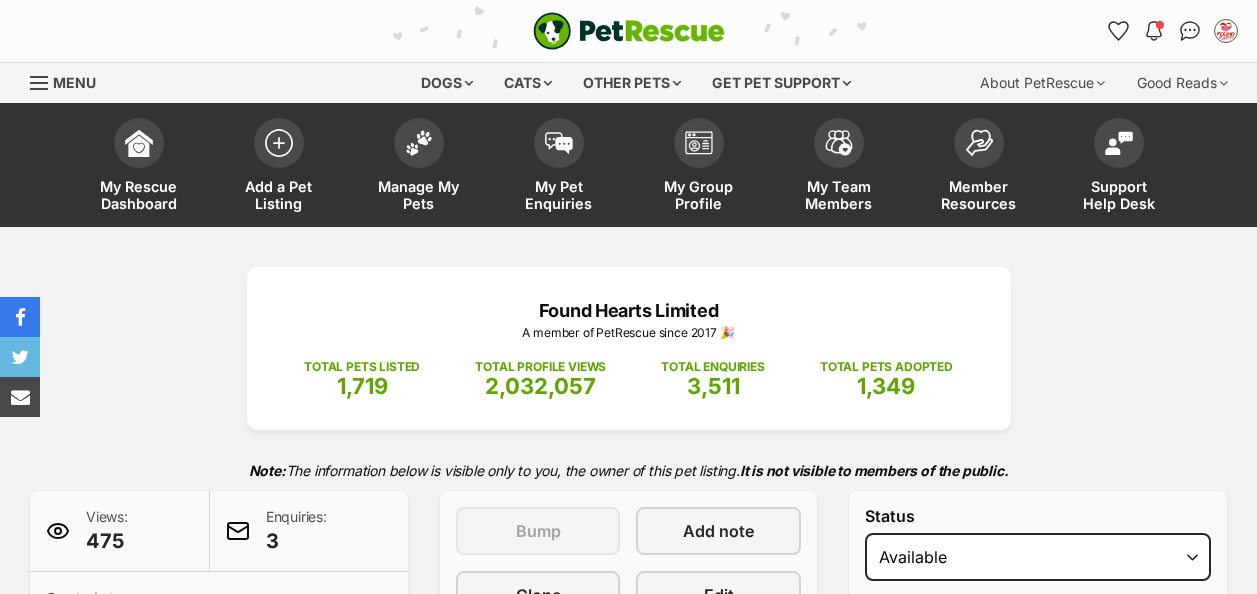 scroll, scrollTop: 400, scrollLeft: 0, axis: vertical 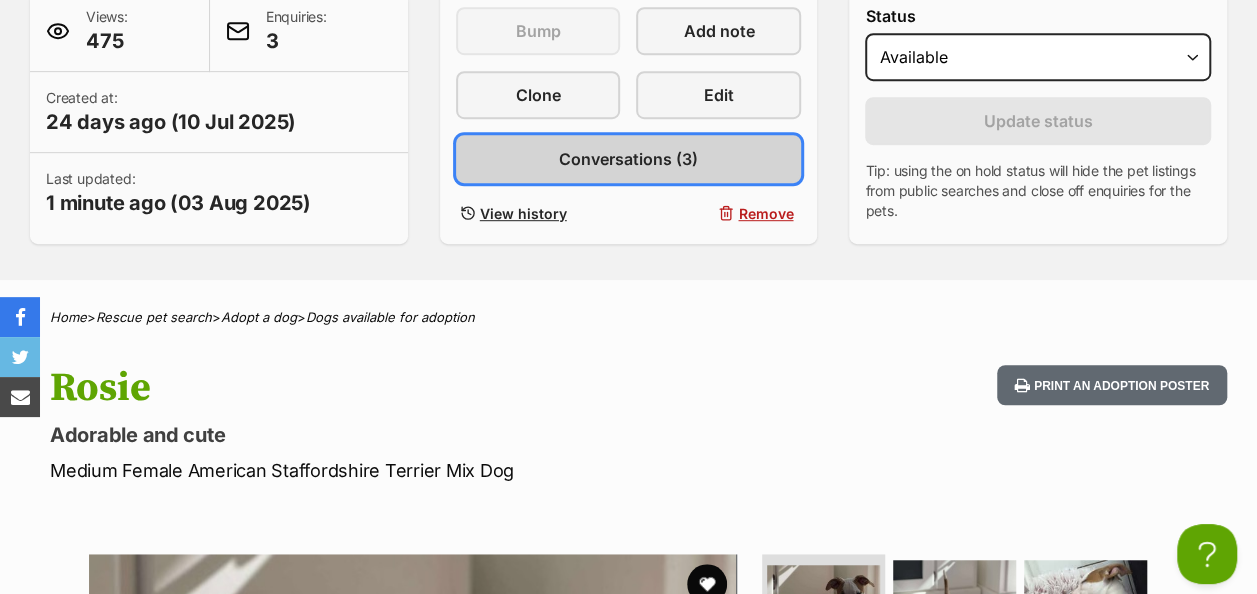 click on "Conversations (3)" at bounding box center (628, 159) 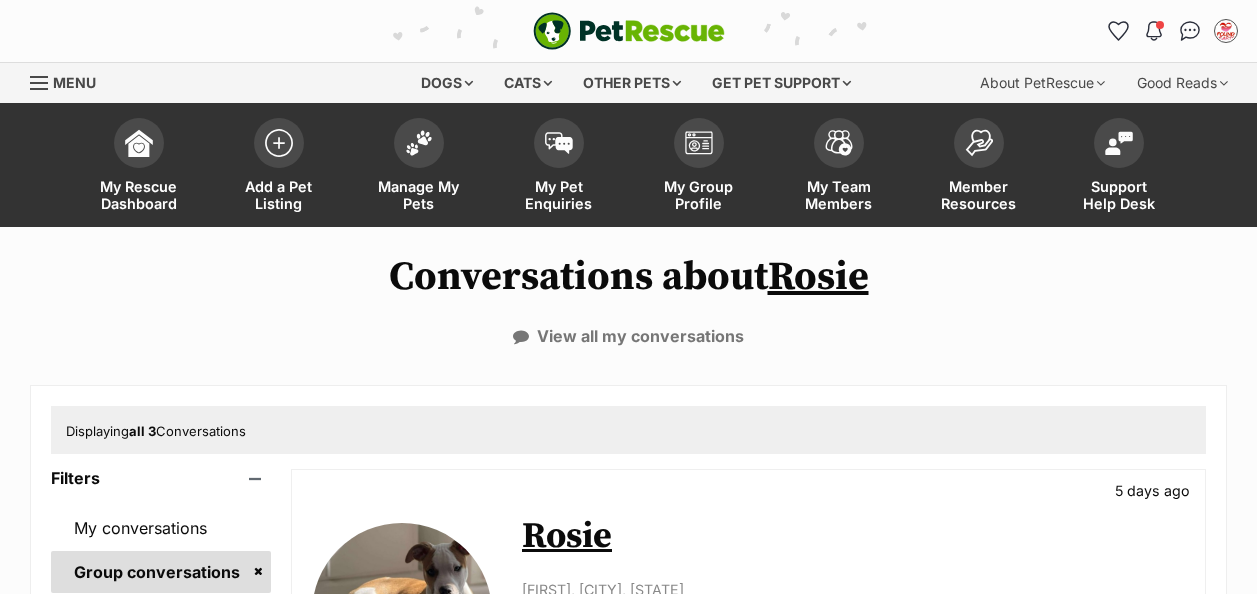 scroll, scrollTop: 0, scrollLeft: 0, axis: both 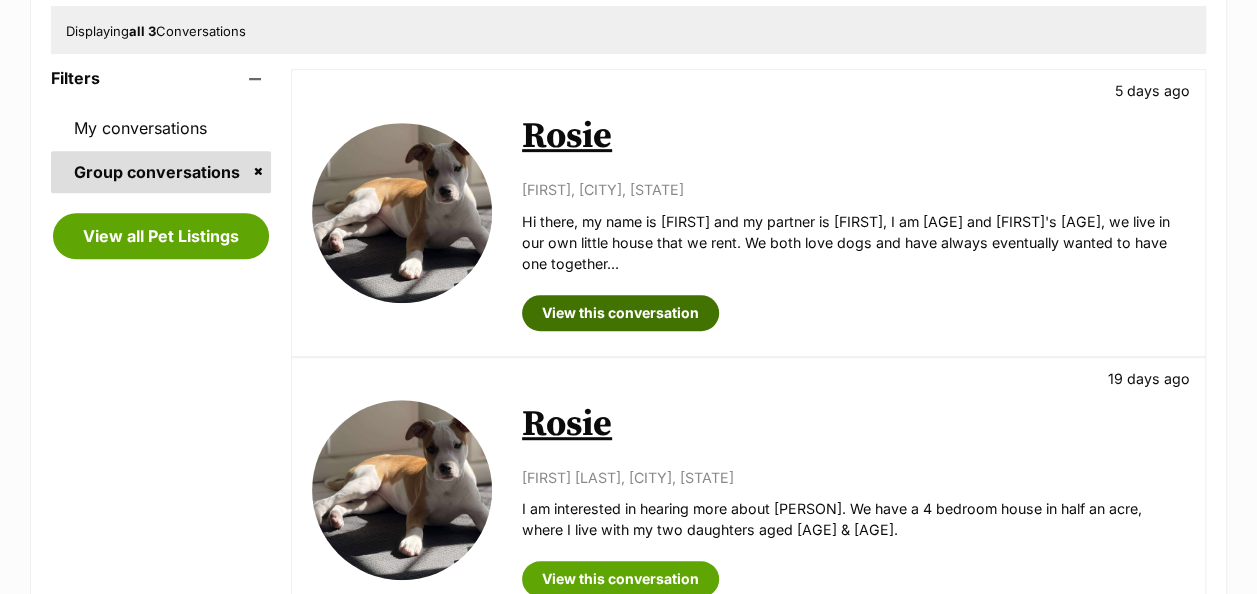 click on "View this conversation" at bounding box center [620, 313] 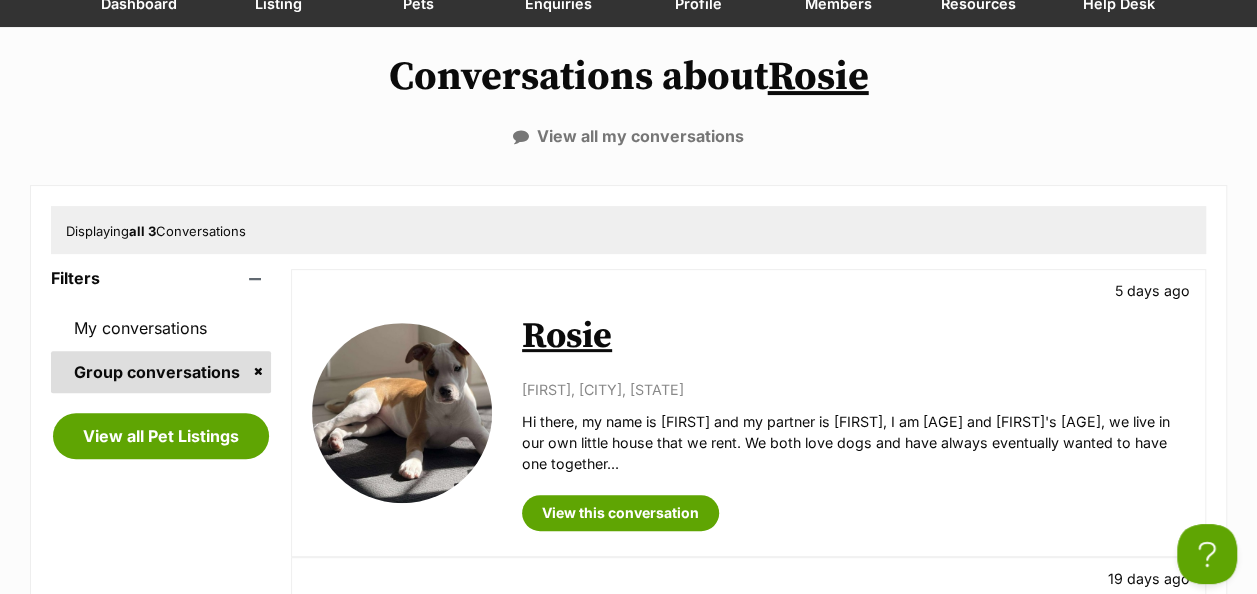 scroll, scrollTop: 0, scrollLeft: 0, axis: both 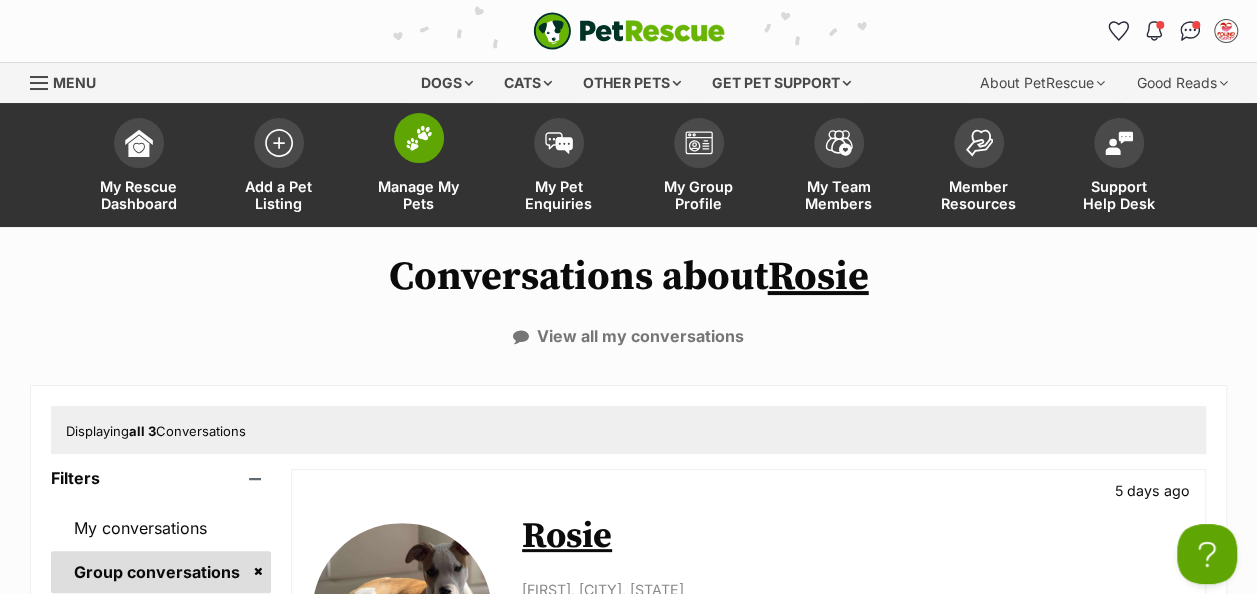 click at bounding box center (419, 138) 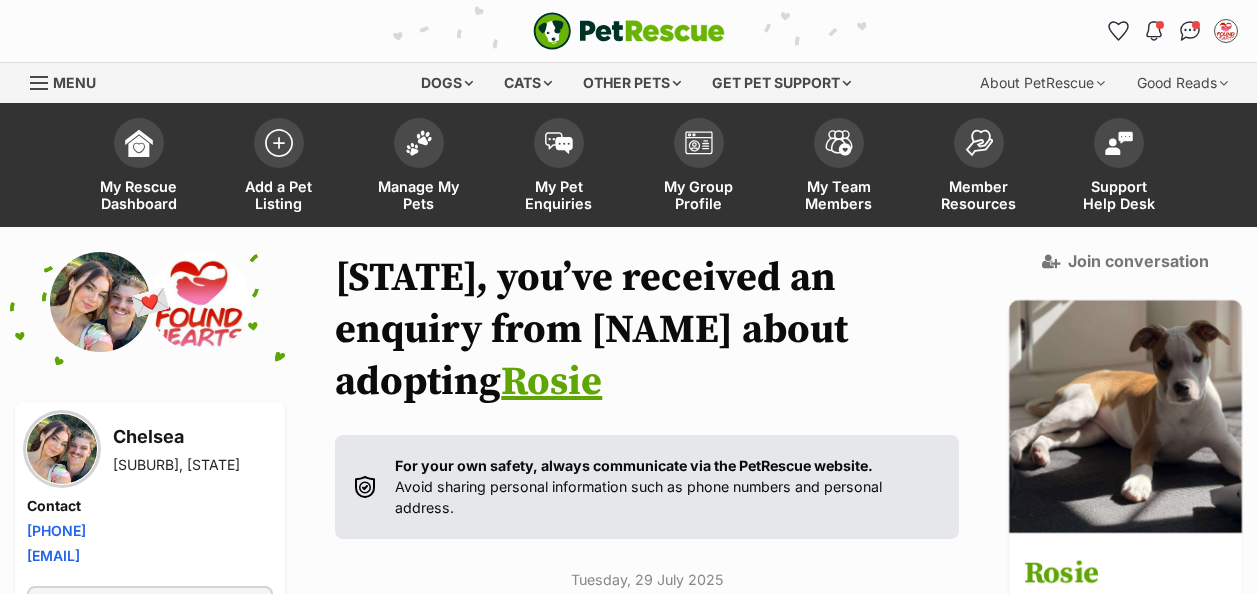 scroll, scrollTop: 21, scrollLeft: 0, axis: vertical 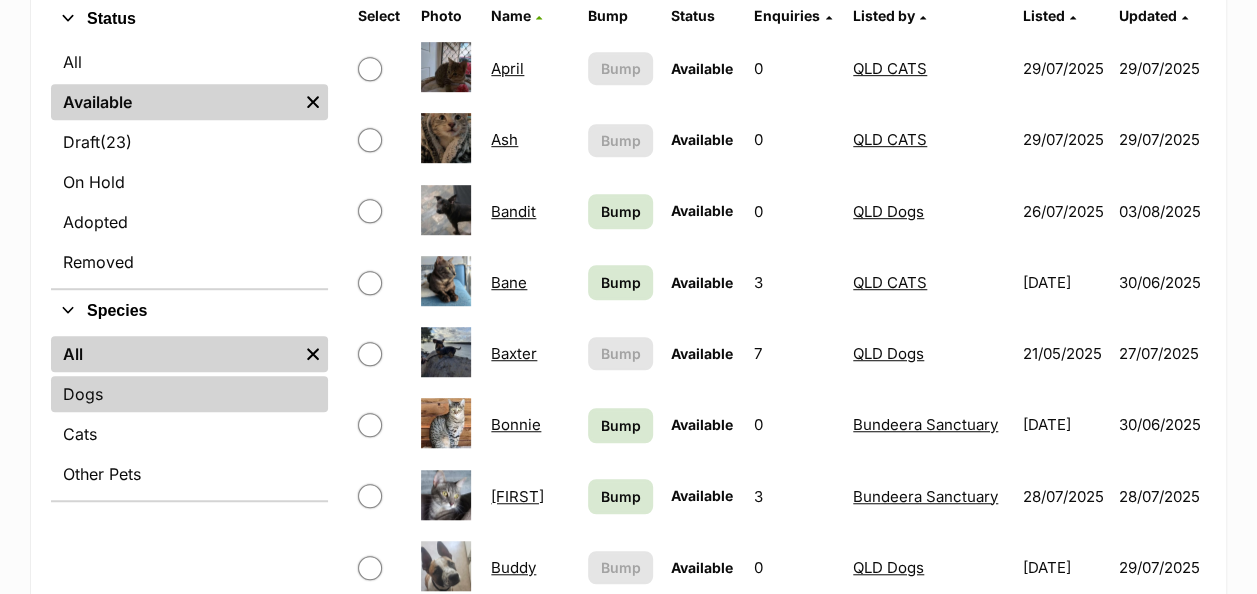 click on "Dogs" at bounding box center (189, 394) 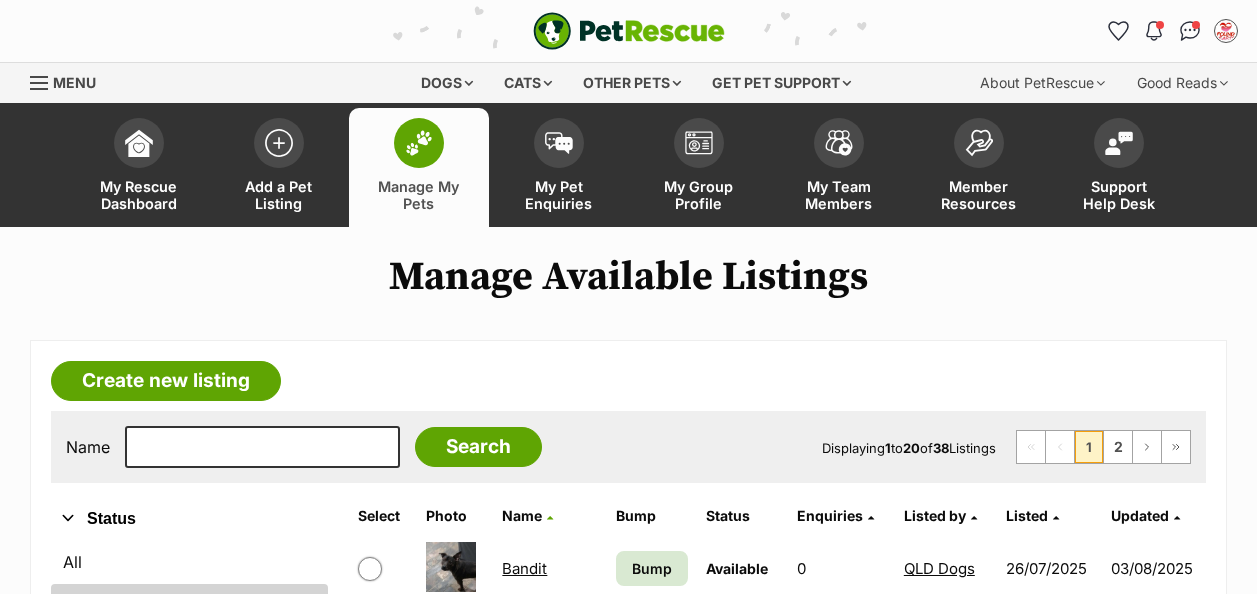 scroll, scrollTop: 0, scrollLeft: 0, axis: both 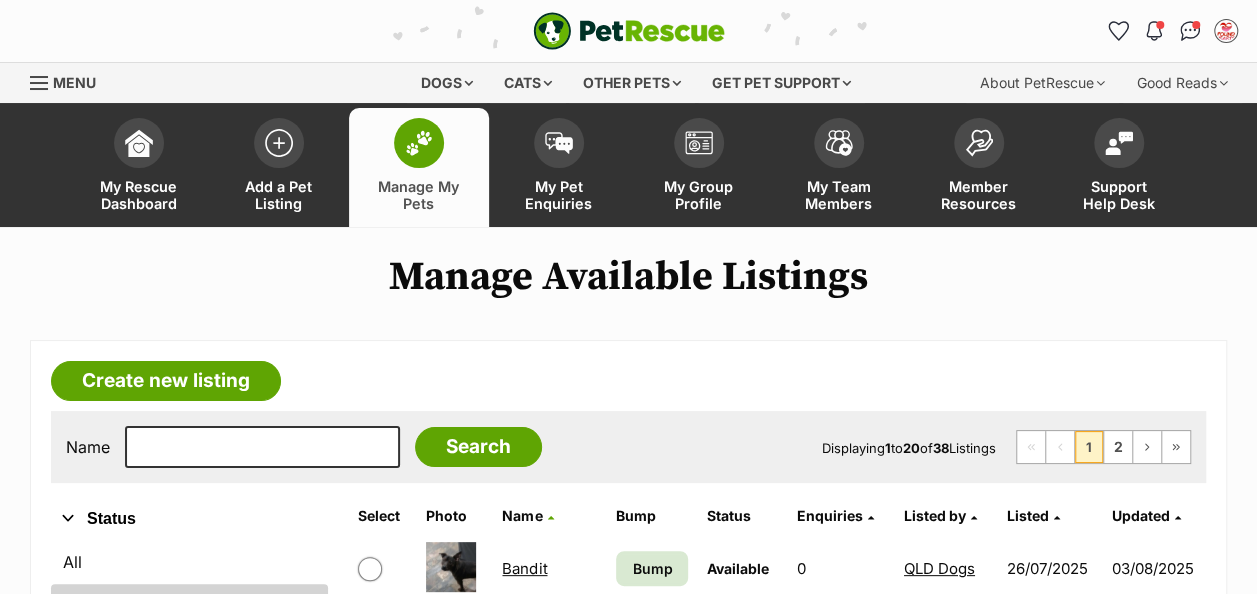 click on "Listed by" at bounding box center (935, 515) 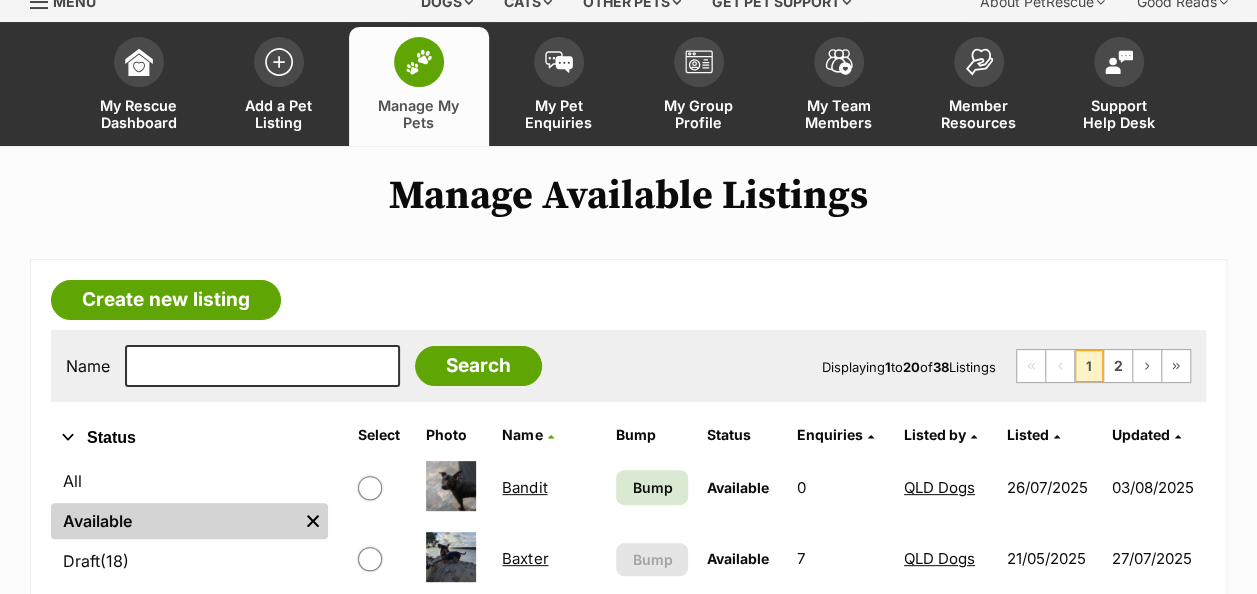 scroll, scrollTop: 100, scrollLeft: 0, axis: vertical 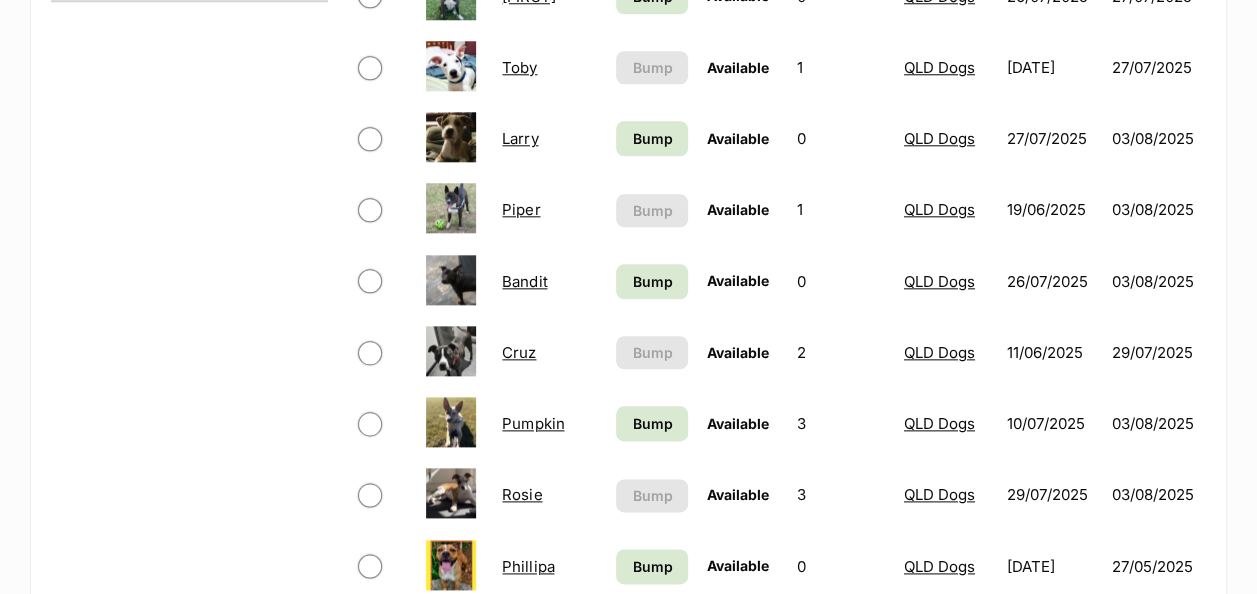 click on "Bandit" at bounding box center [524, 281] 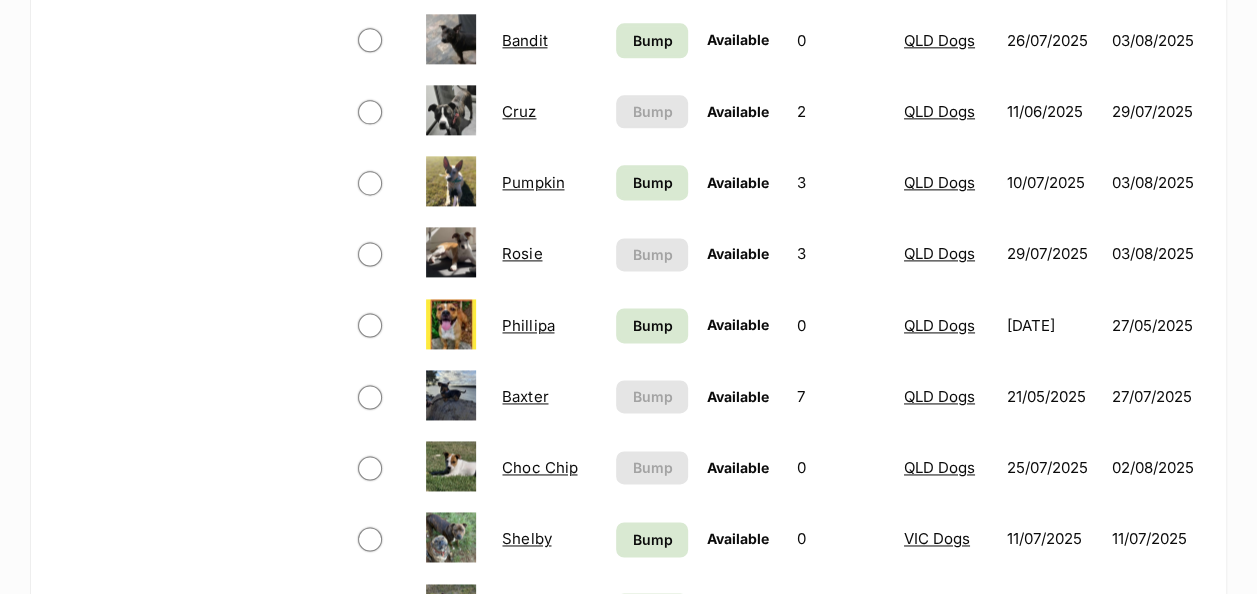 scroll, scrollTop: 1200, scrollLeft: 0, axis: vertical 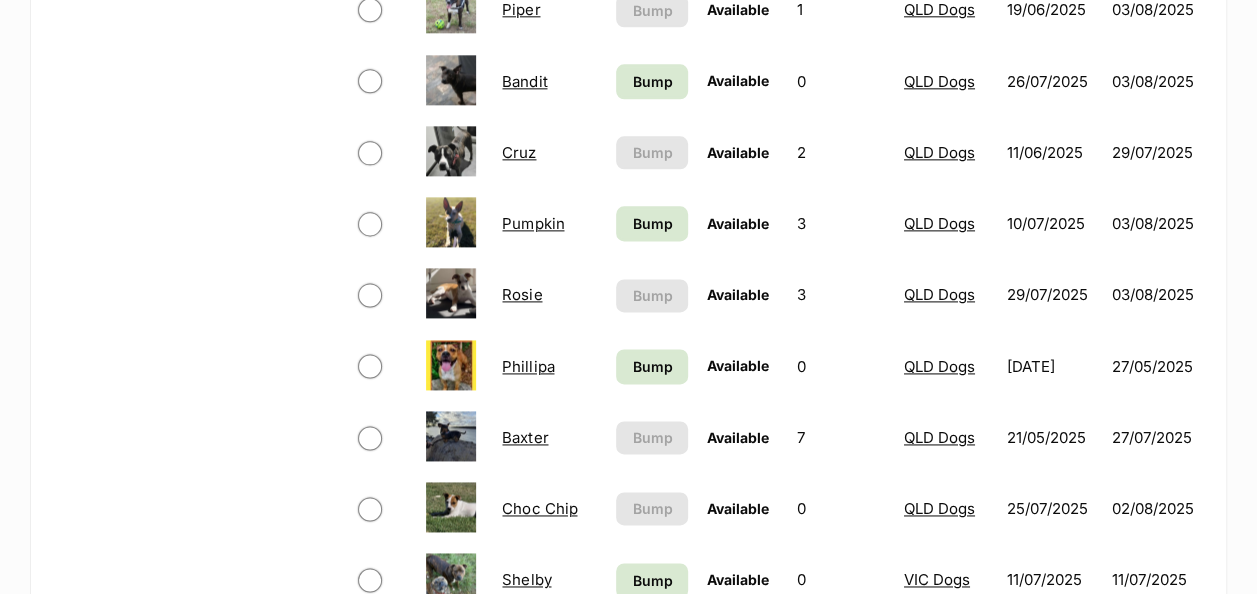 click on "Pumpkin" at bounding box center (533, 223) 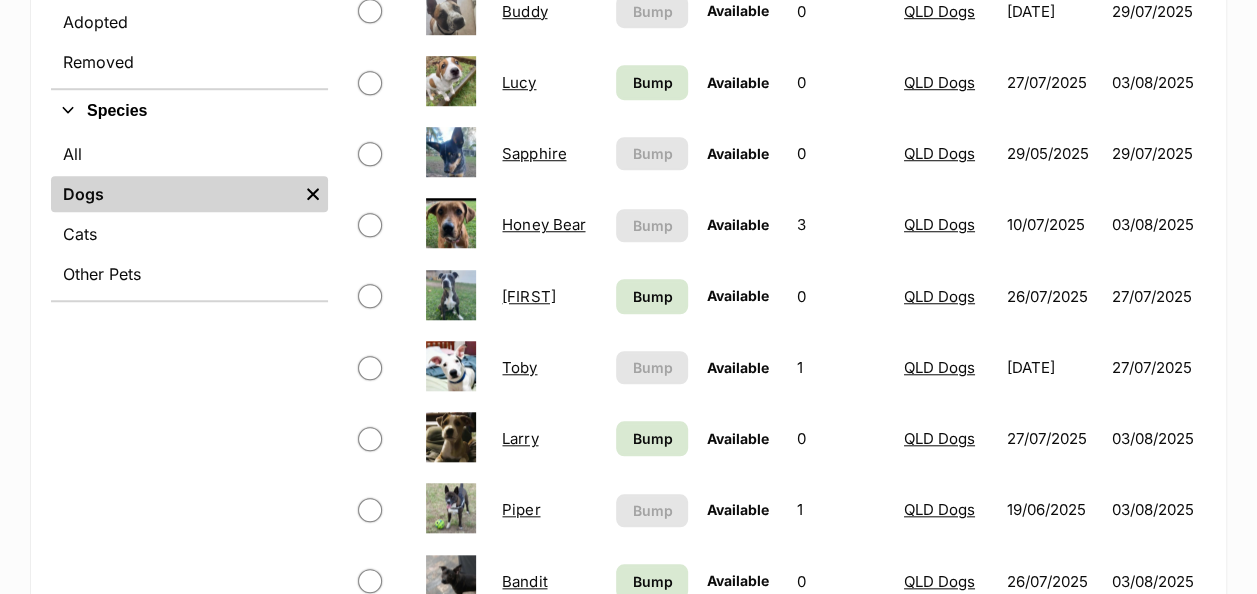 scroll, scrollTop: 800, scrollLeft: 0, axis: vertical 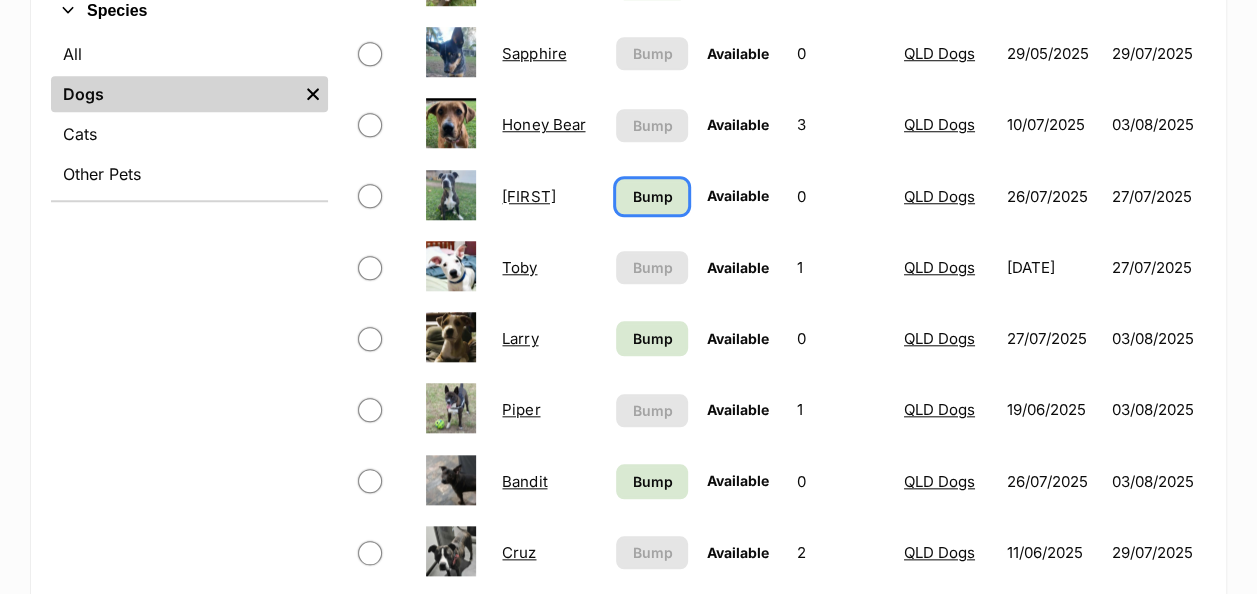 click on "Bump" at bounding box center (652, 196) 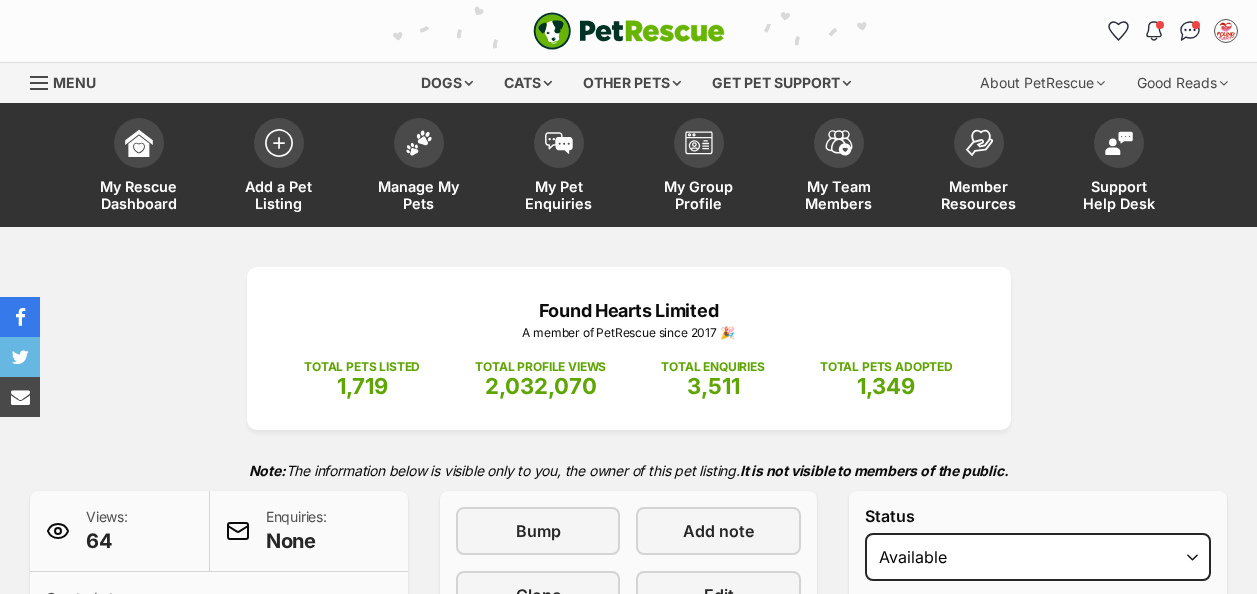 scroll, scrollTop: 0, scrollLeft: 0, axis: both 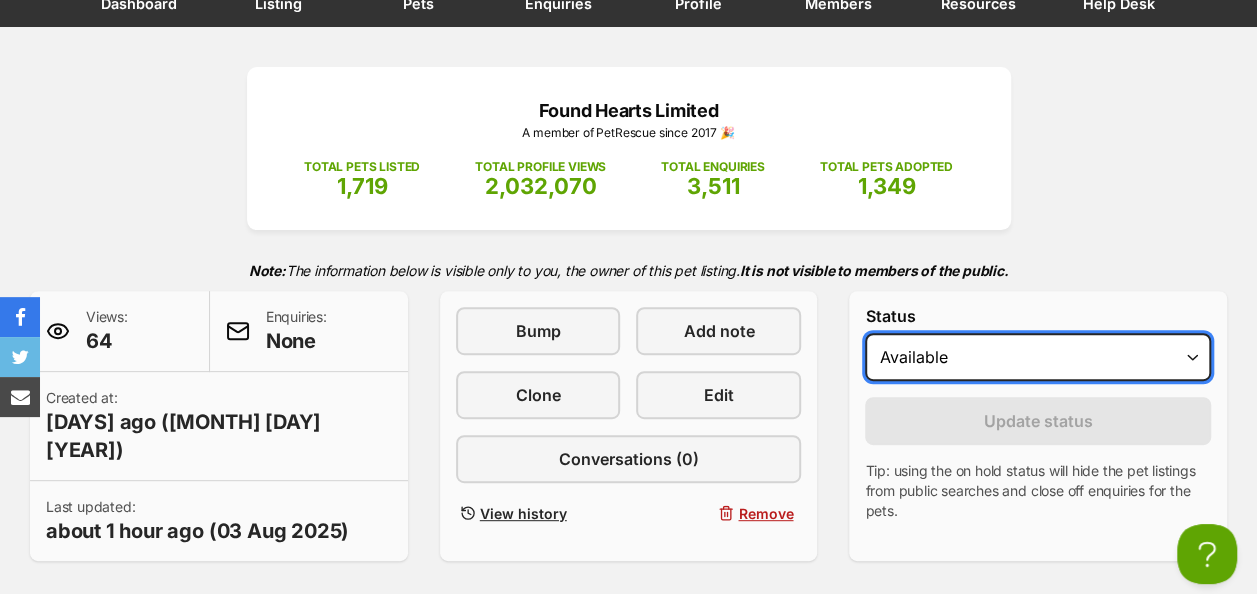 click on "Draft
Available
On hold
Adopted" at bounding box center (1038, 357) 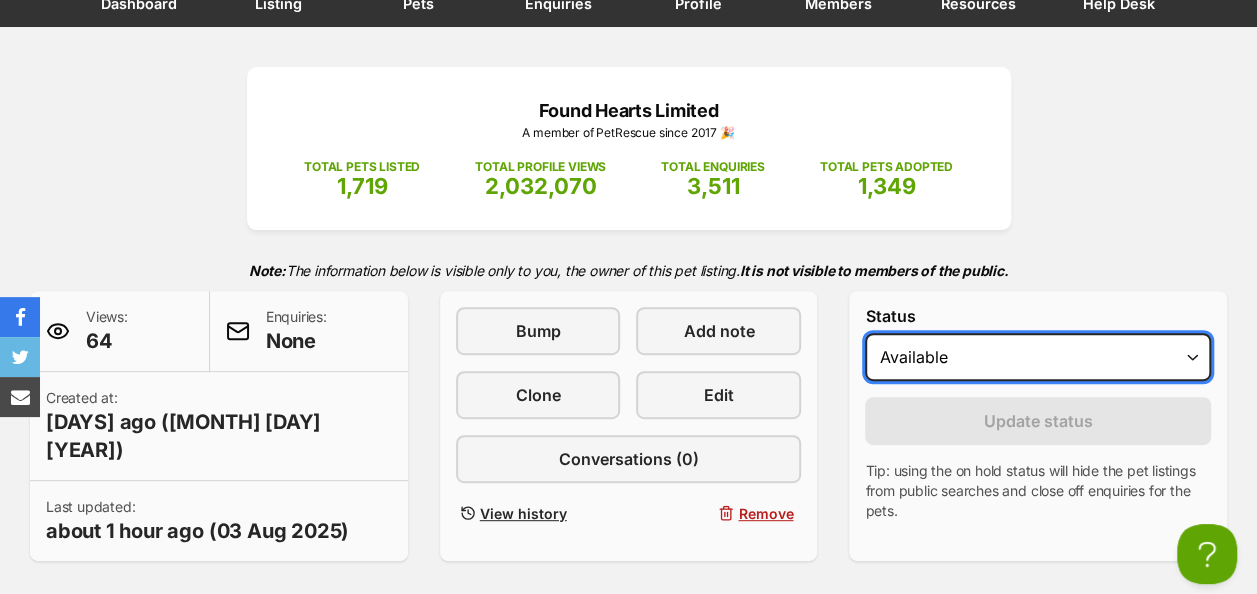 select on "on_hold" 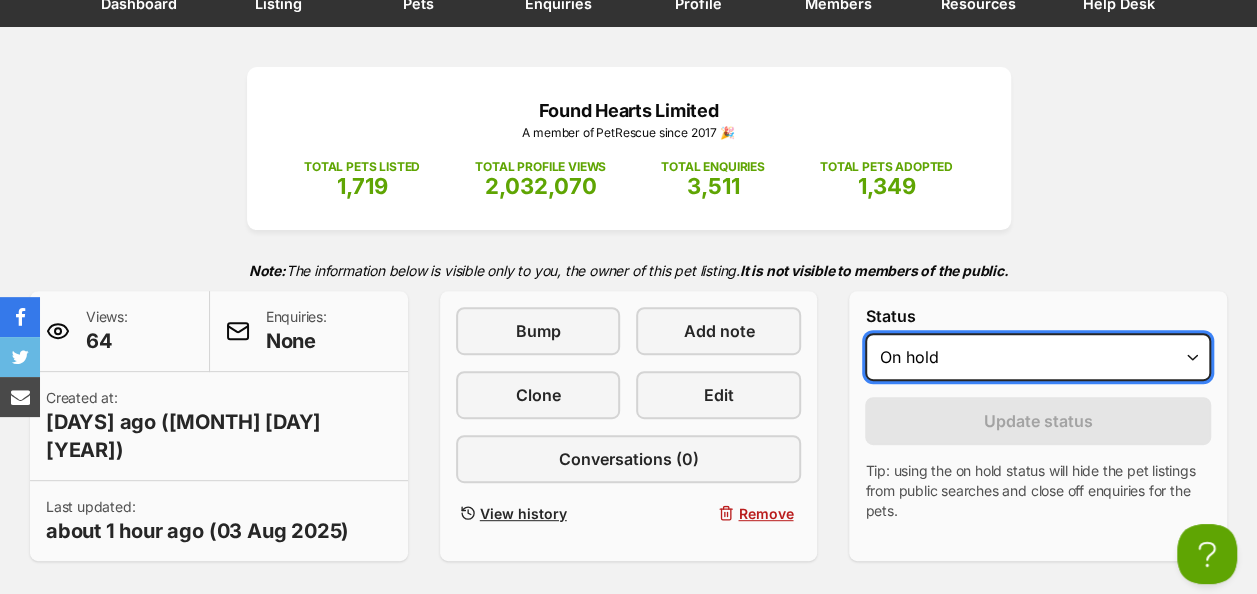 click on "Draft
Available
On hold
Adopted" at bounding box center (1038, 357) 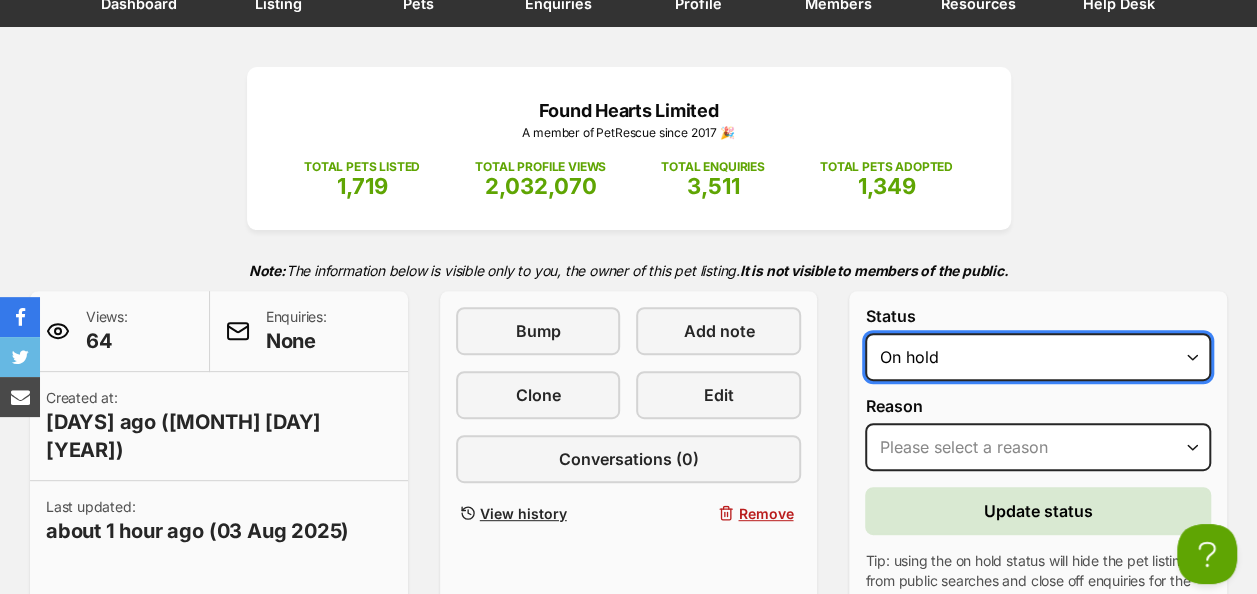 scroll, scrollTop: 0, scrollLeft: 0, axis: both 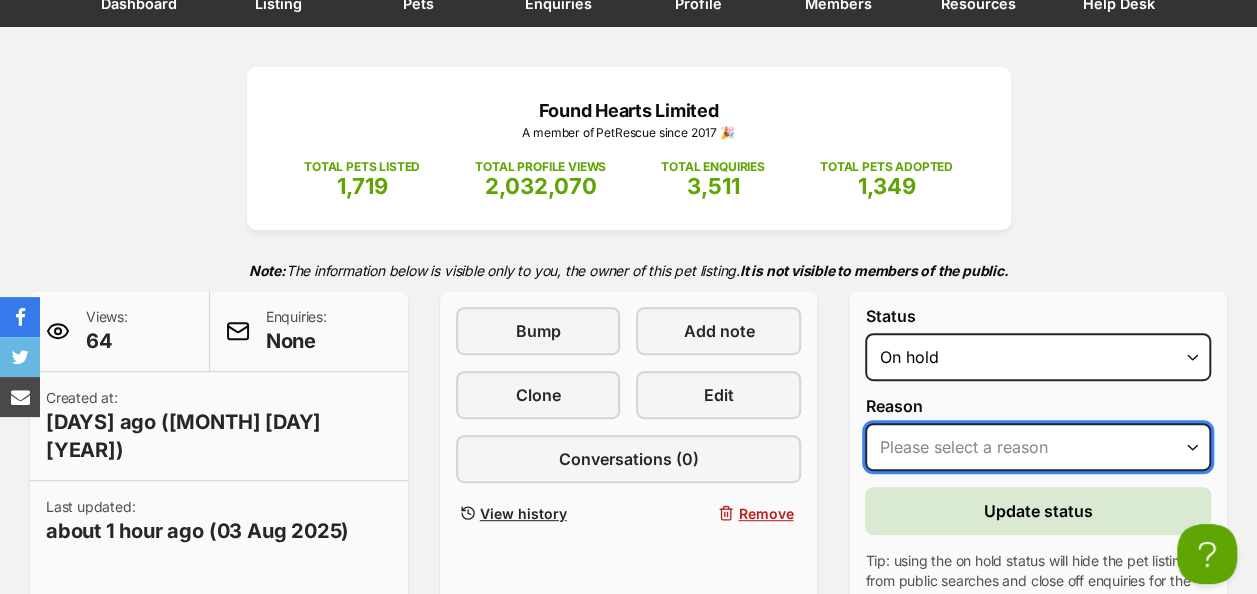 click on "Please select a reason
Medical reasons
Reviewing applications
Adoption pending
Other" at bounding box center [1038, 447] 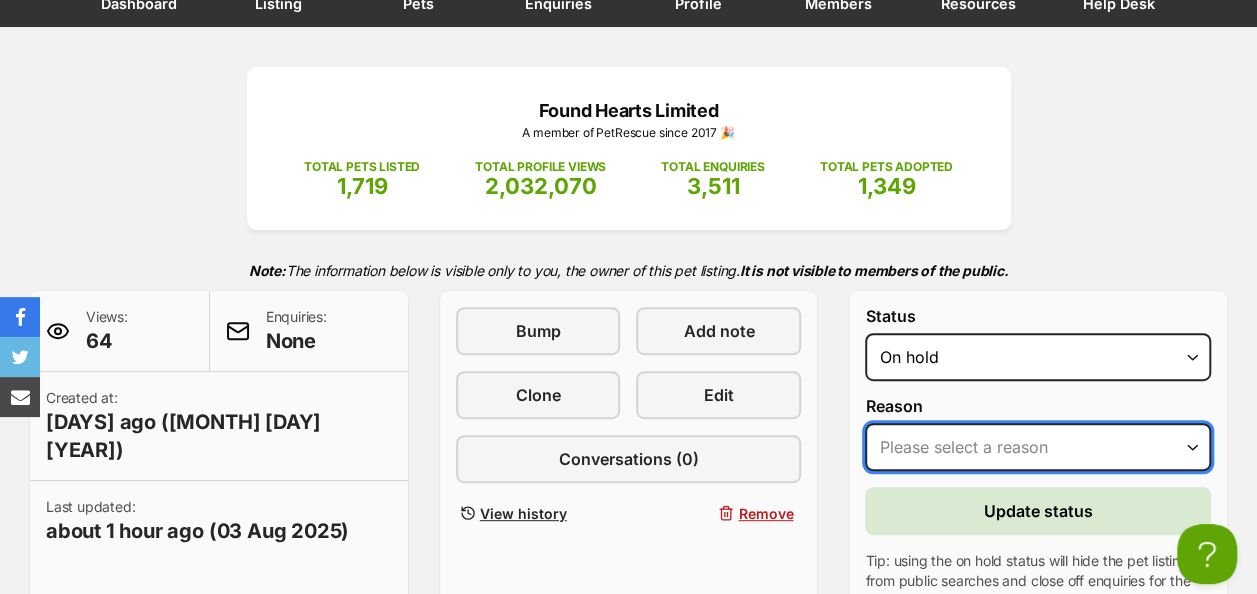 scroll, scrollTop: 0, scrollLeft: 0, axis: both 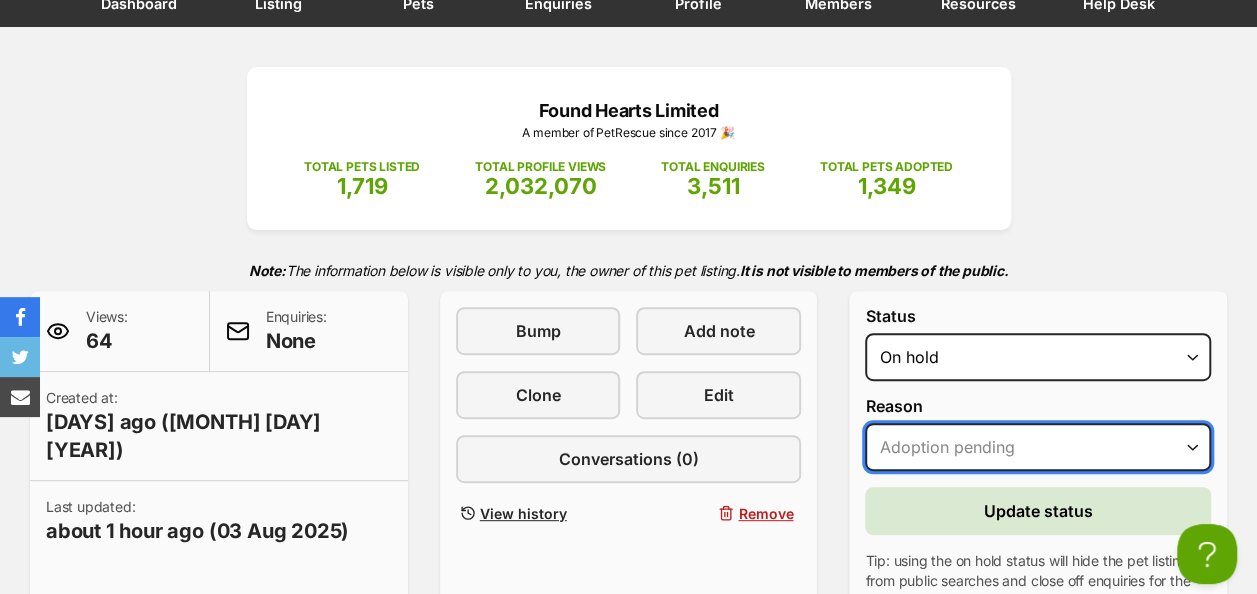 click on "Please select a reason
Medical reasons
Reviewing applications
Adoption pending
Other" at bounding box center (1038, 447) 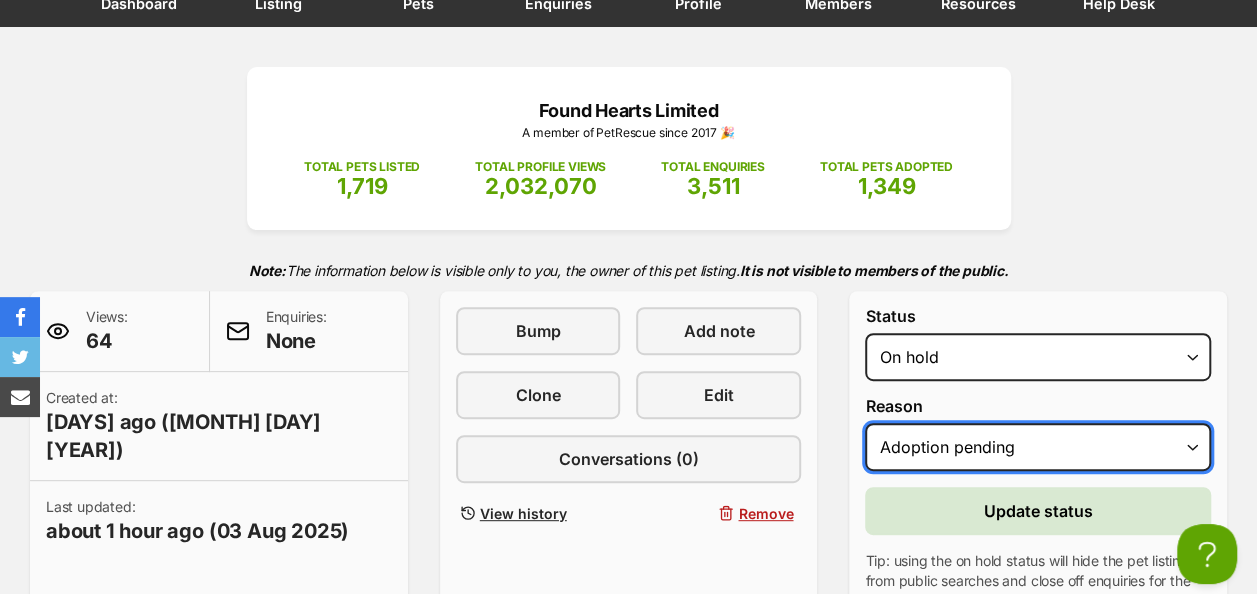 scroll, scrollTop: 0, scrollLeft: 0, axis: both 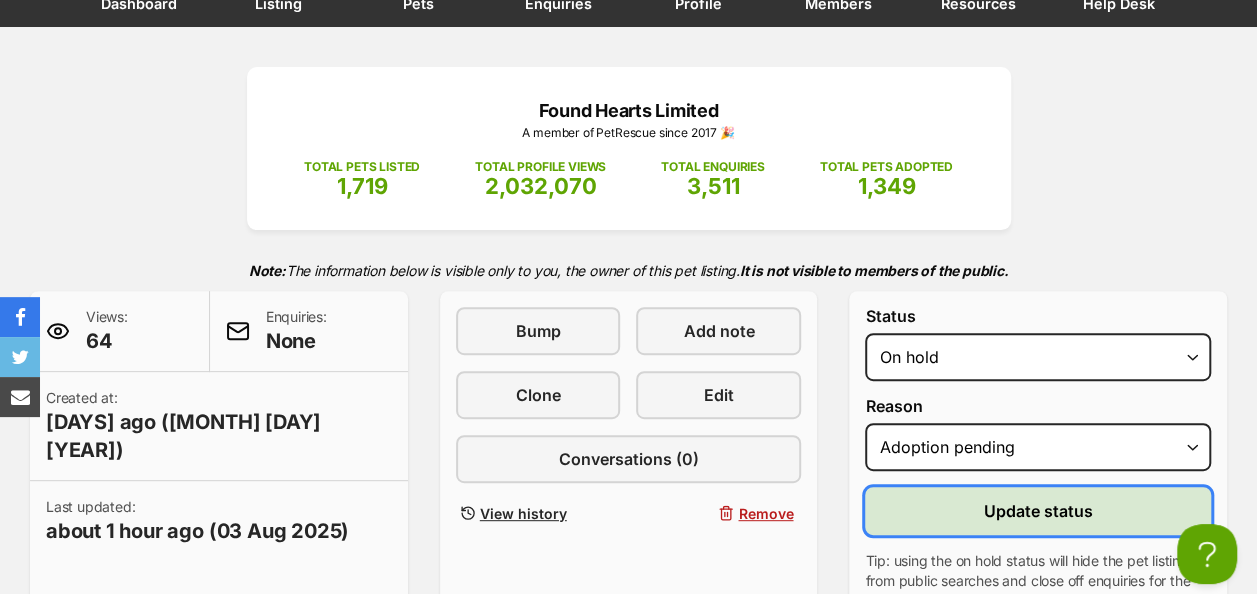 click on "Update status" at bounding box center (1038, 511) 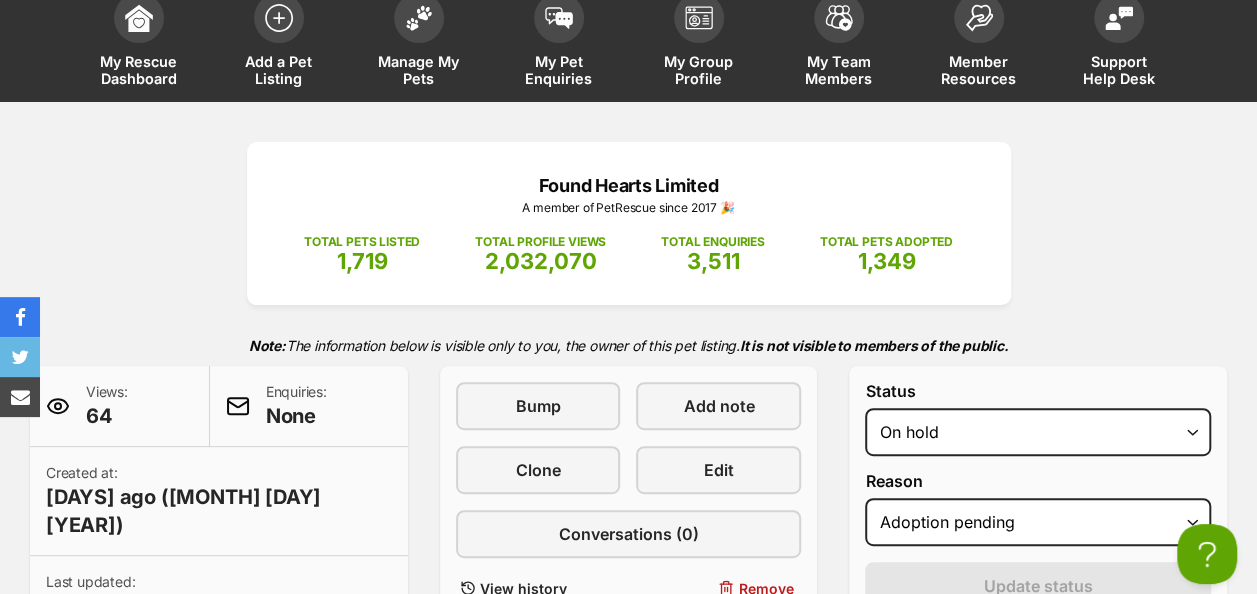 scroll, scrollTop: 0, scrollLeft: 0, axis: both 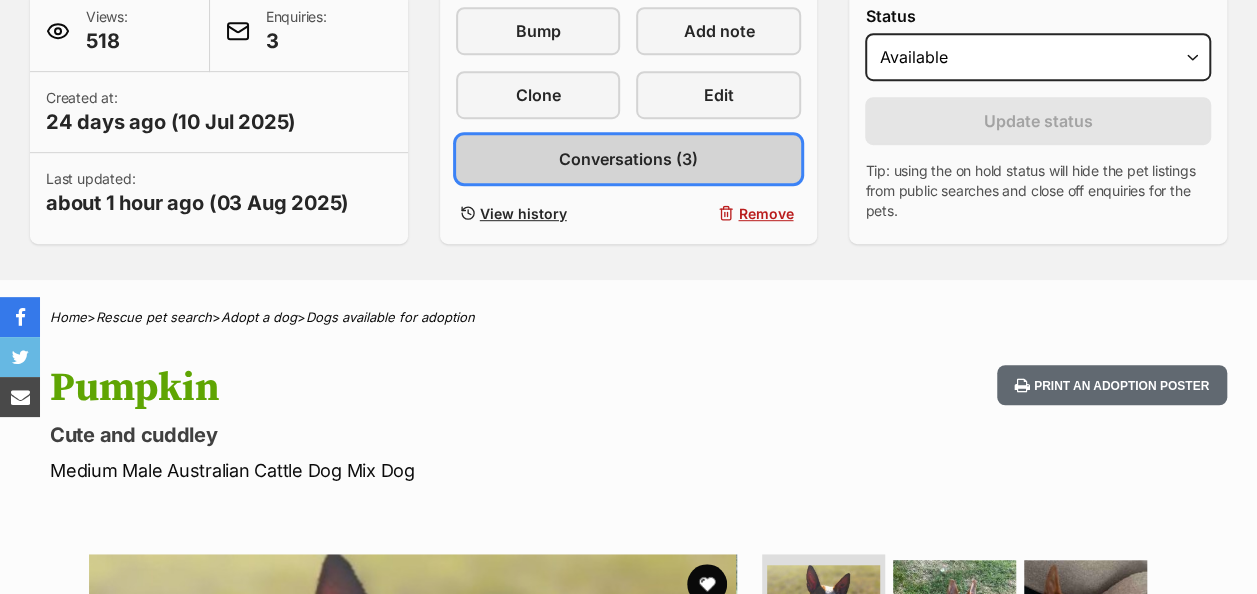 click on "Conversations (3)" at bounding box center (628, 159) 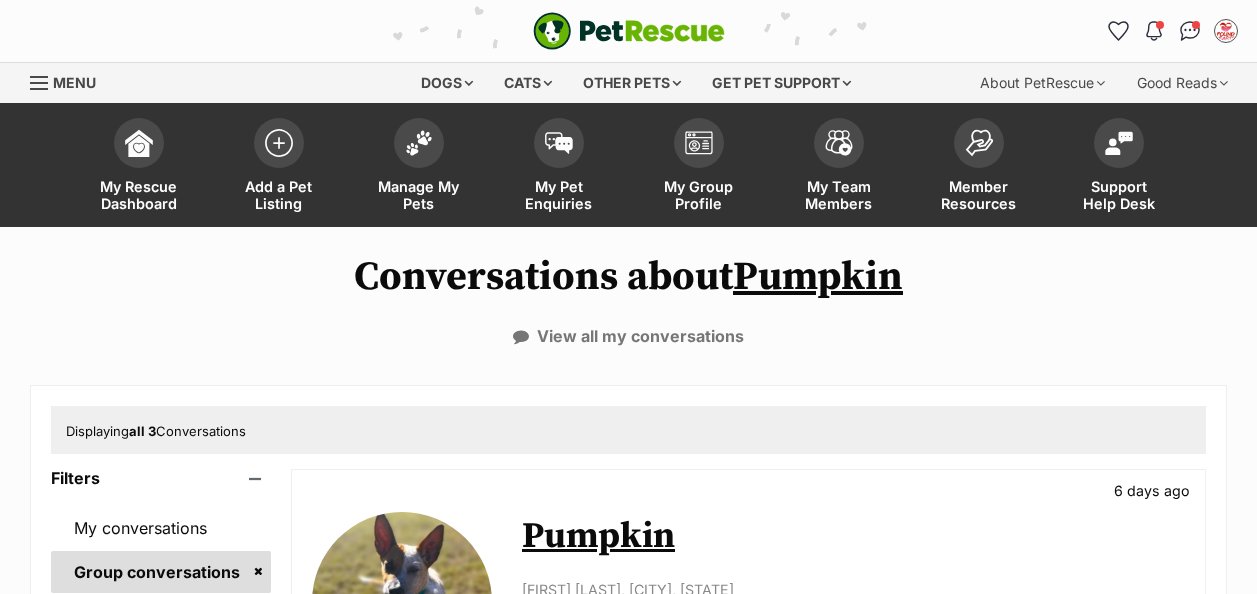 scroll, scrollTop: 234, scrollLeft: 0, axis: vertical 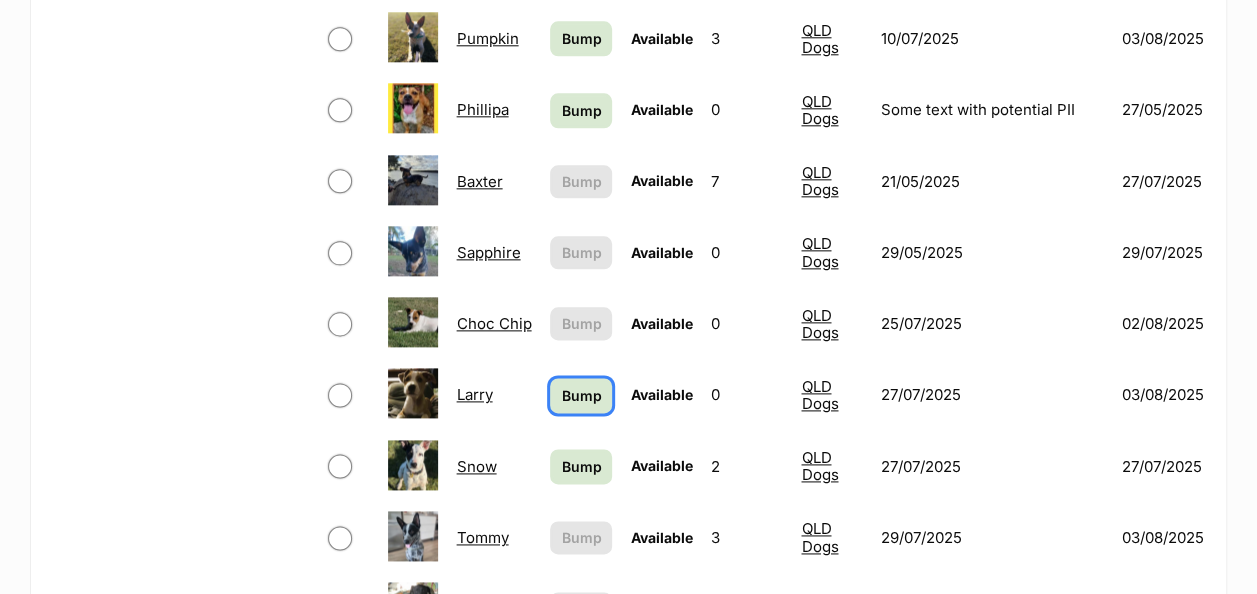 click on "Bump" at bounding box center [581, 395] 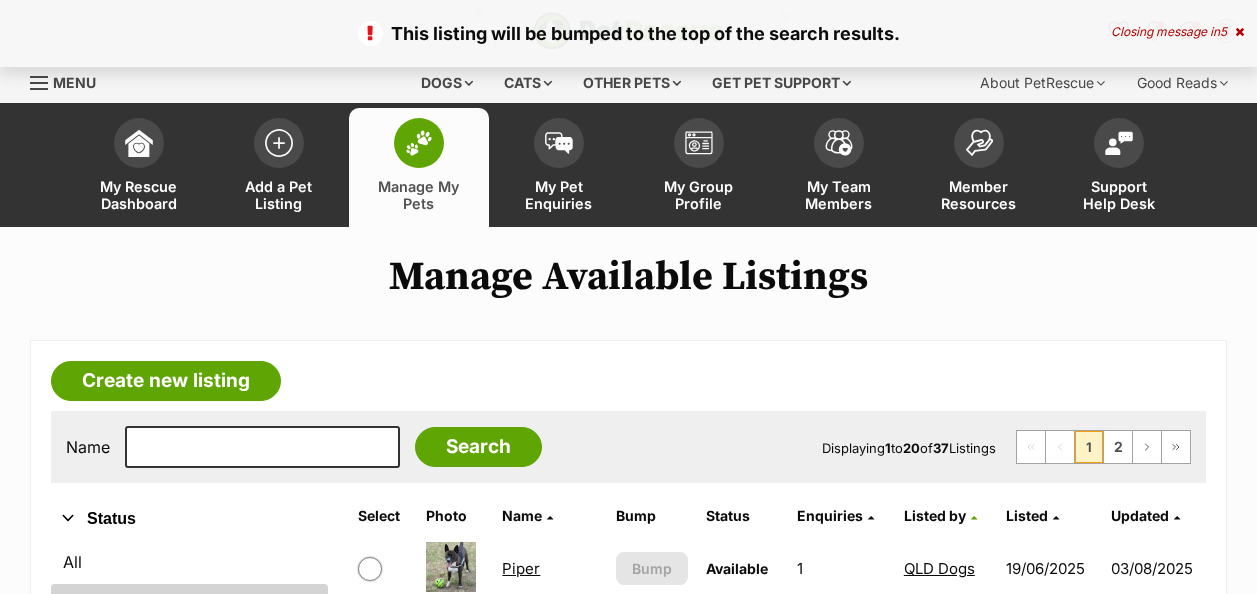 scroll, scrollTop: 1, scrollLeft: 0, axis: vertical 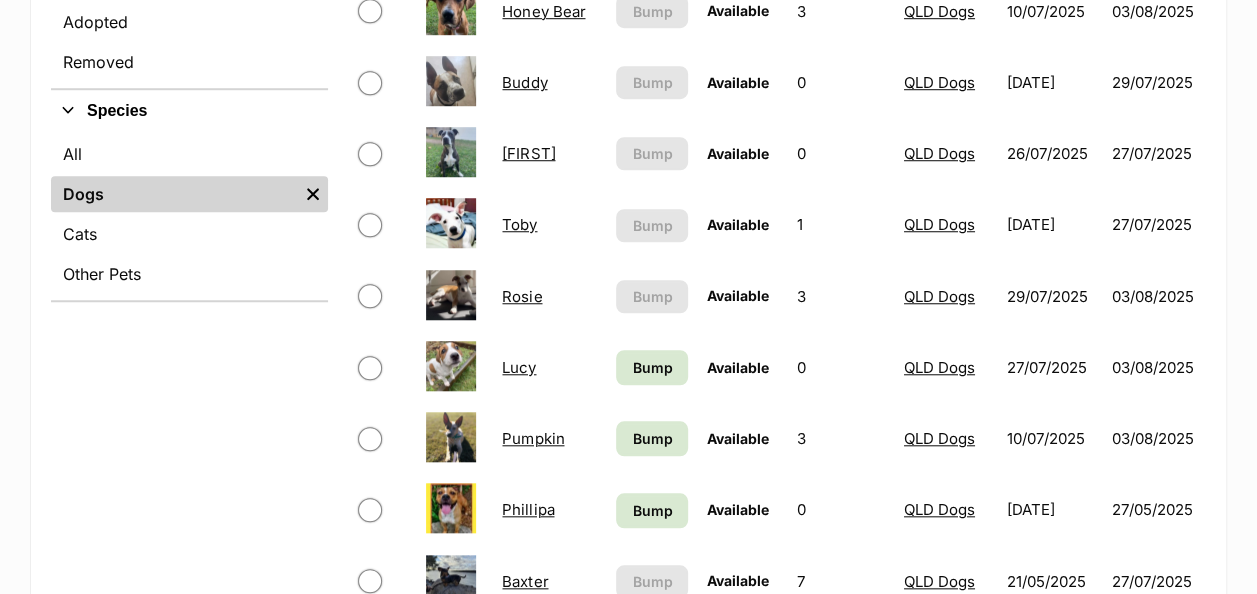 click on "Toby" at bounding box center (519, 224) 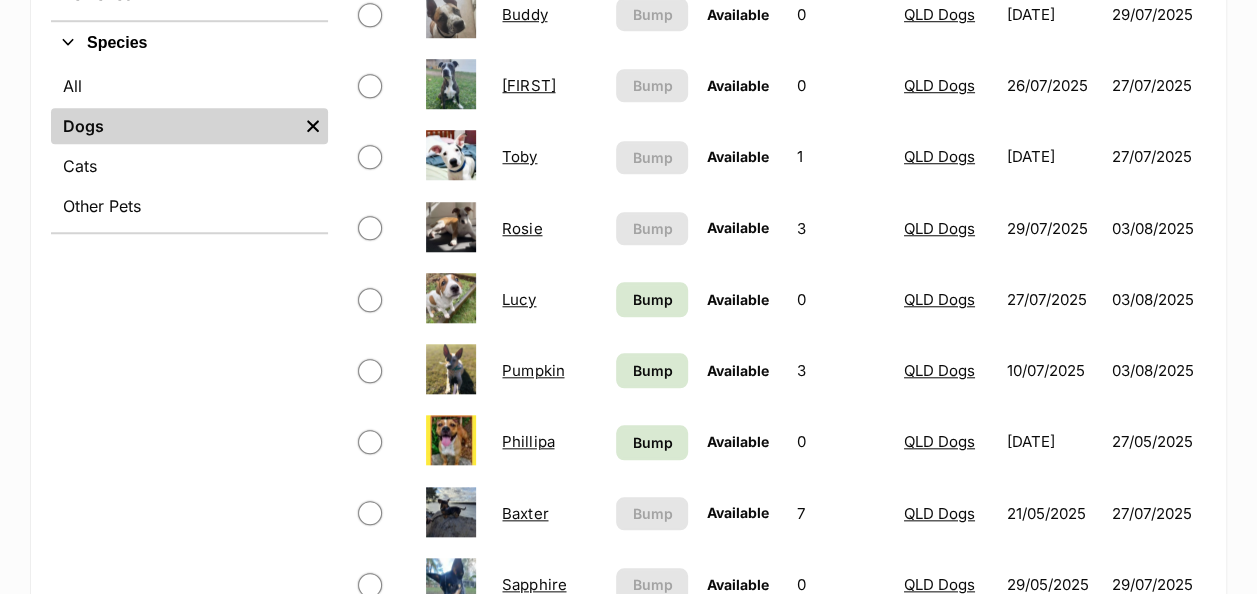 scroll, scrollTop: 800, scrollLeft: 0, axis: vertical 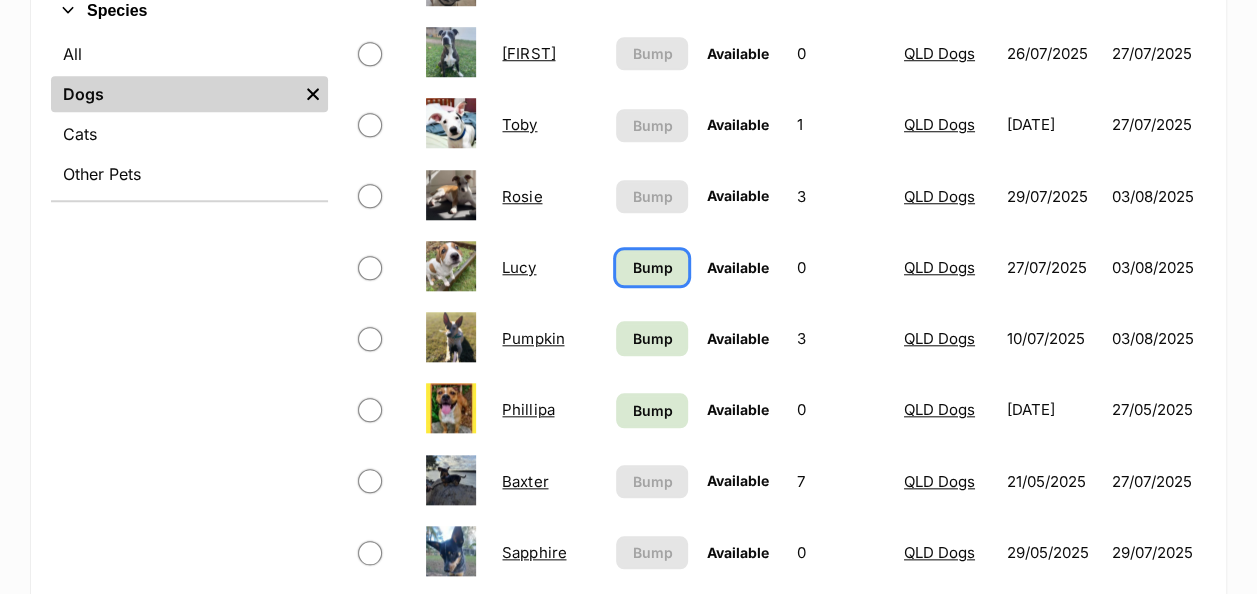click on "Bump" at bounding box center [652, 267] 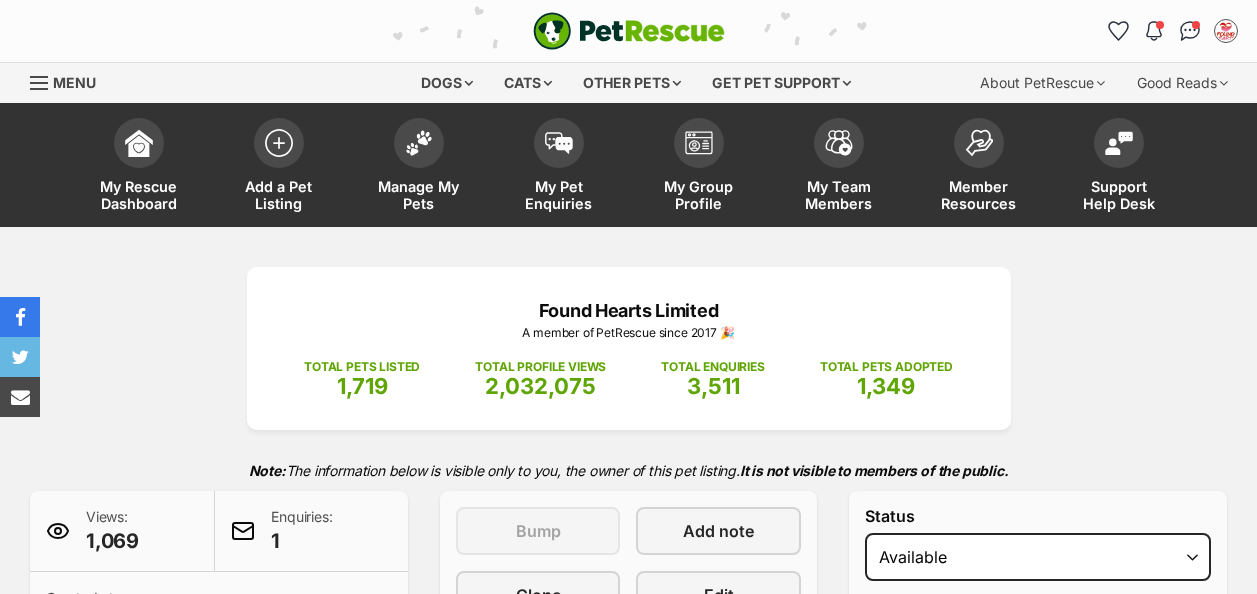scroll, scrollTop: 163, scrollLeft: 0, axis: vertical 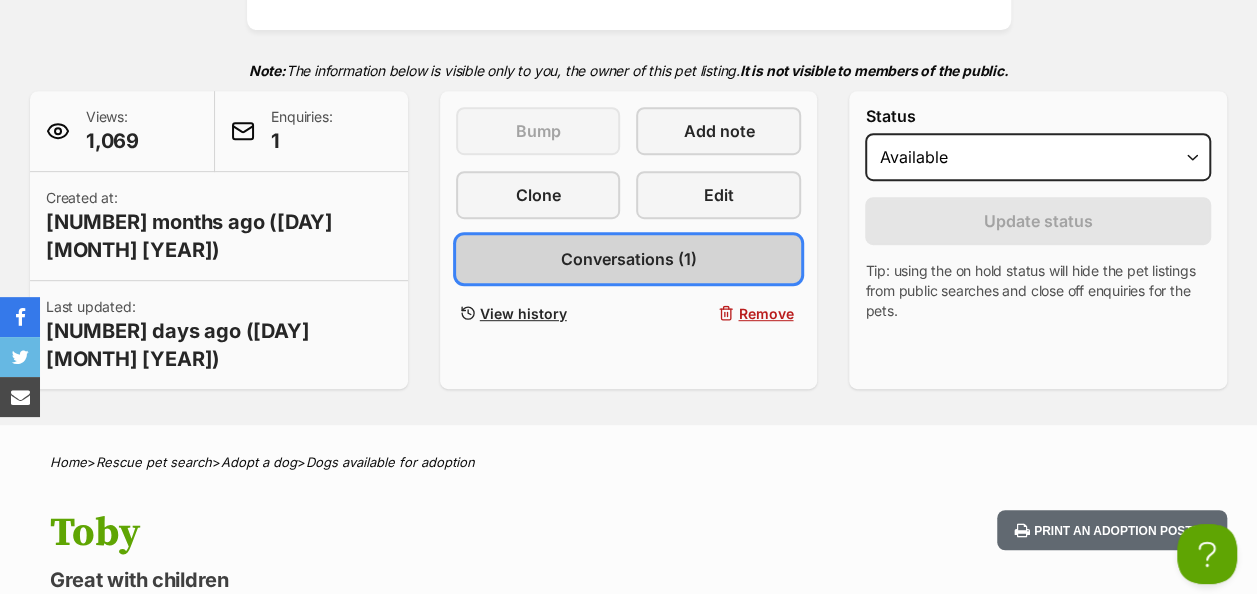 click on "Conversations (1)" at bounding box center [628, 259] 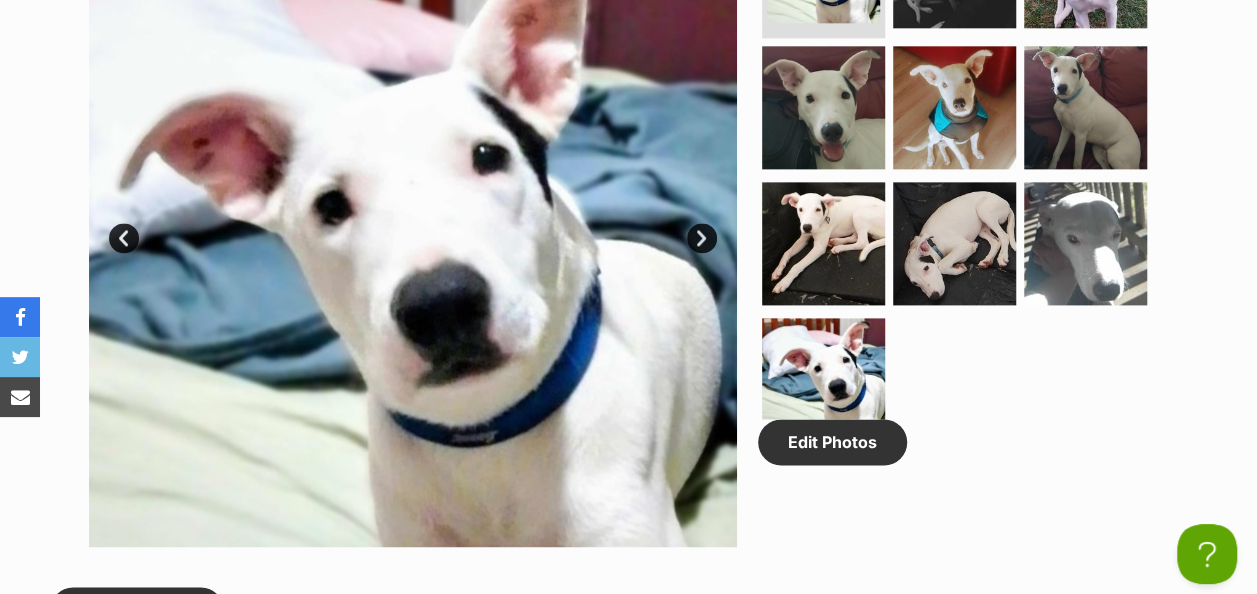 scroll, scrollTop: 0, scrollLeft: 0, axis: both 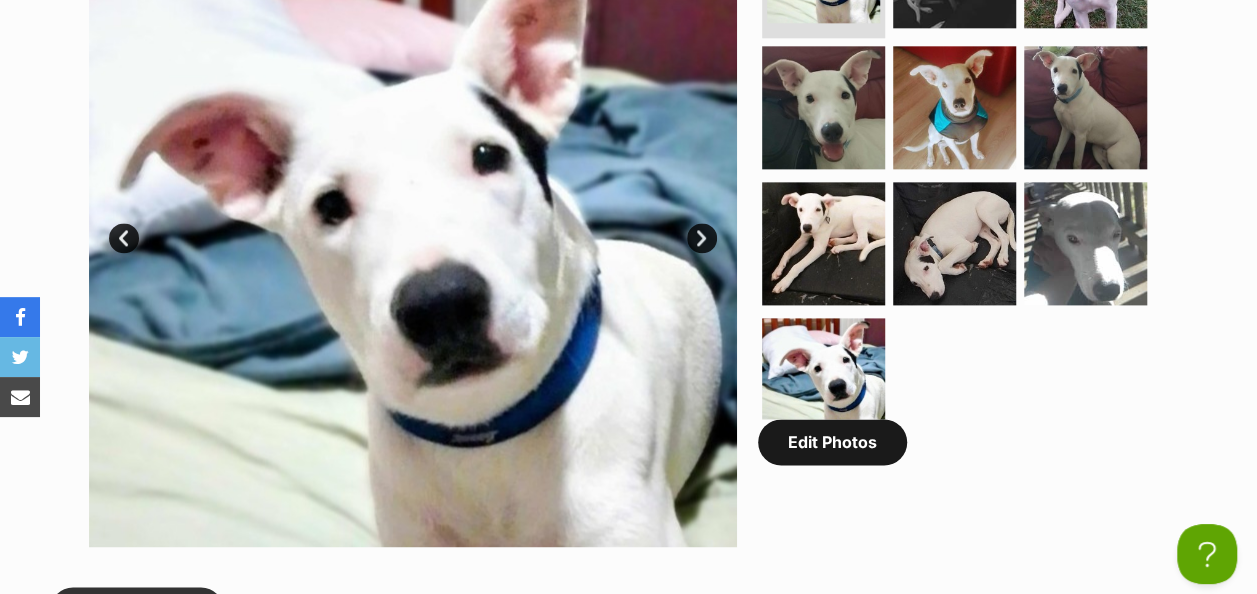 click on "Edit Photos" at bounding box center (832, 442) 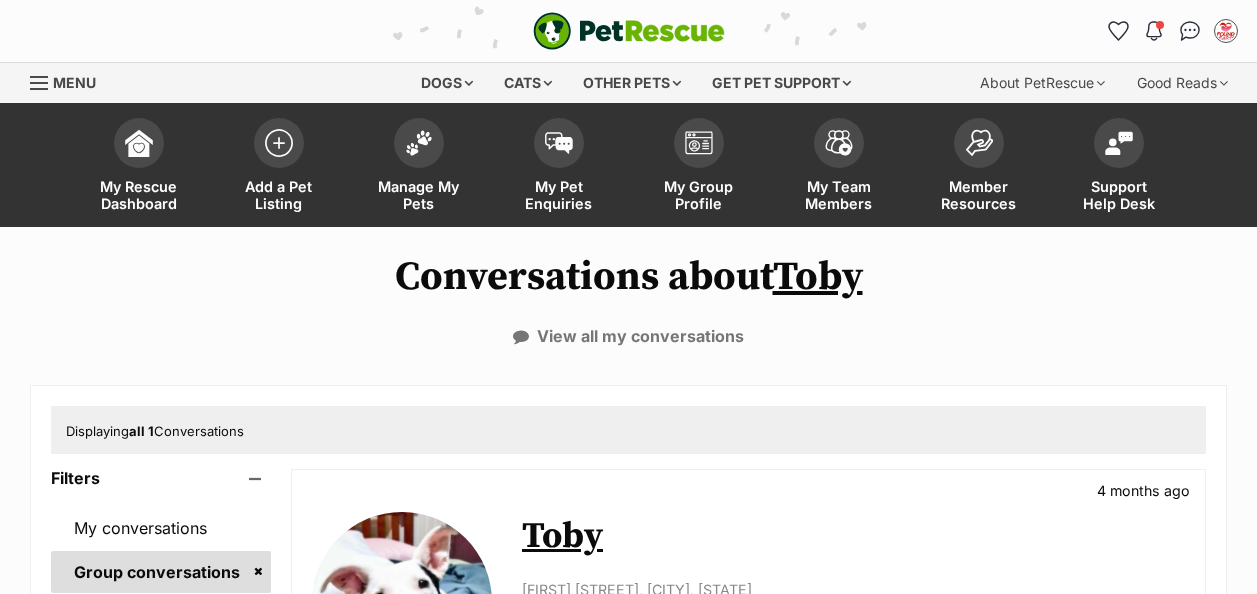 scroll, scrollTop: 0, scrollLeft: 0, axis: both 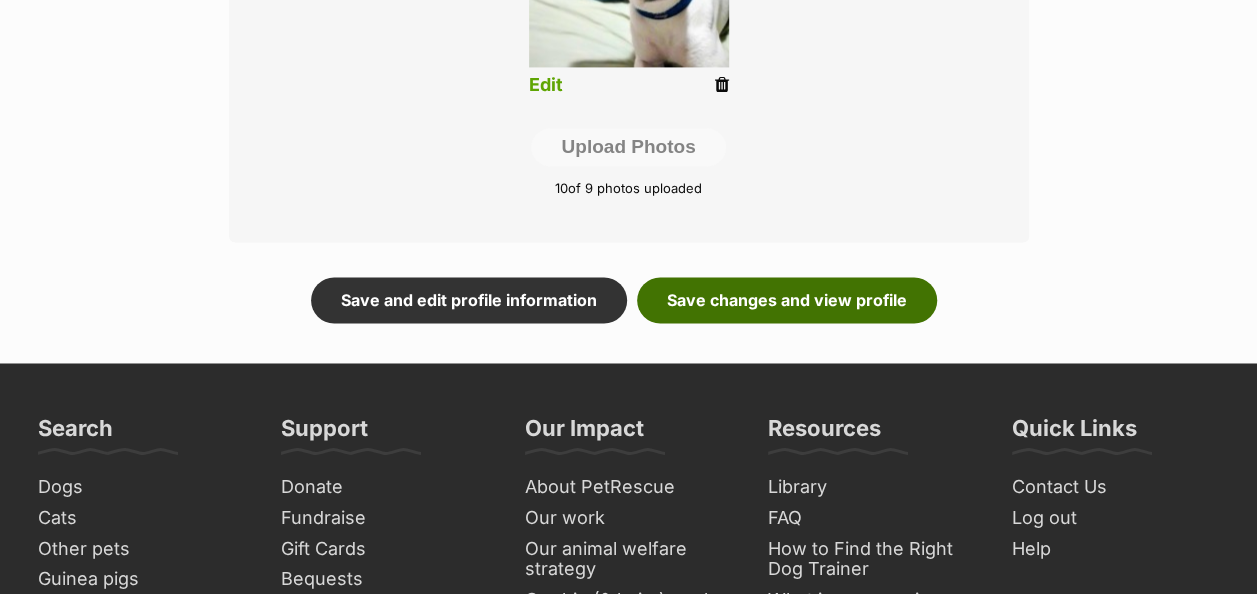 click on "Save changes and view profile" at bounding box center [787, 300] 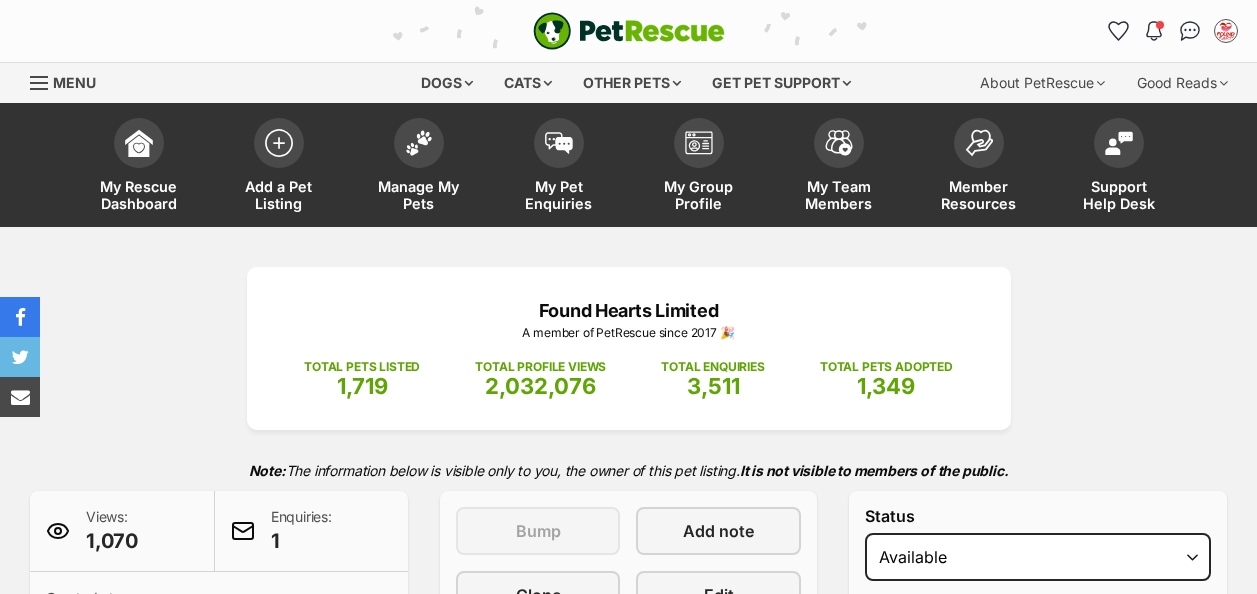 scroll, scrollTop: 0, scrollLeft: 0, axis: both 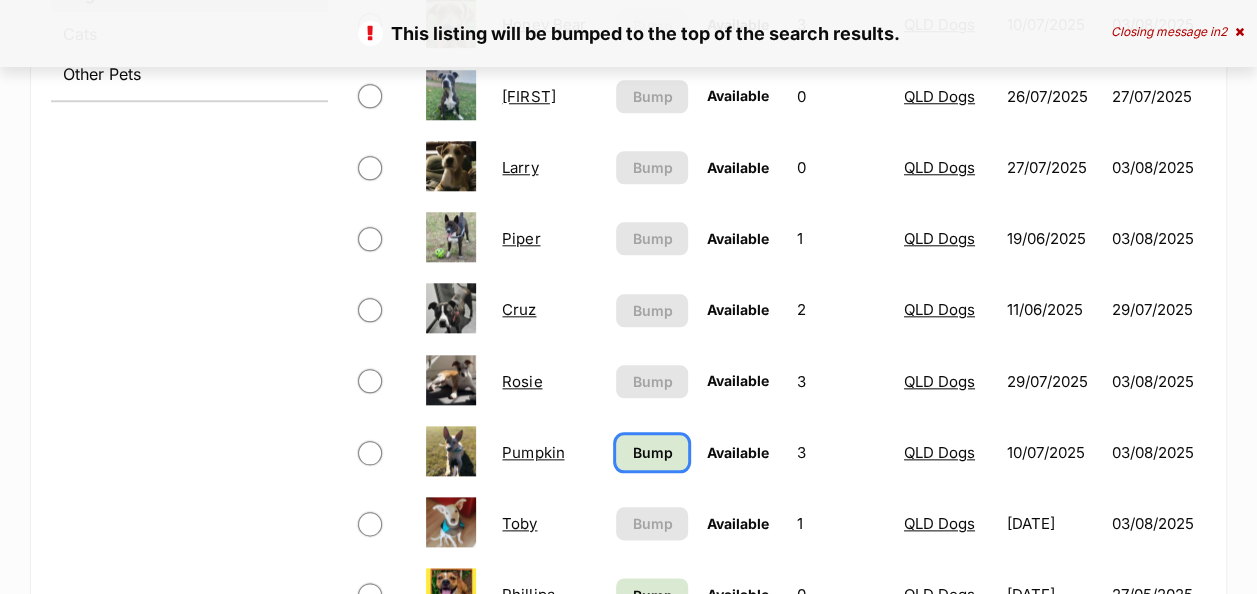 click on "Bump" at bounding box center [652, 452] 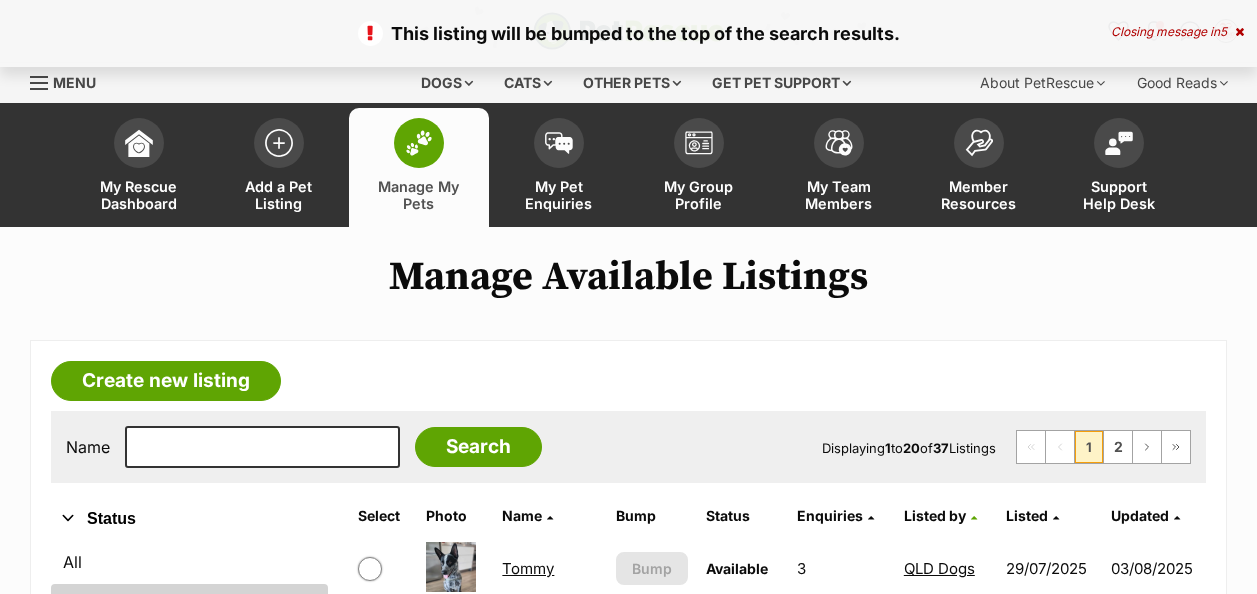 scroll, scrollTop: 380, scrollLeft: 0, axis: vertical 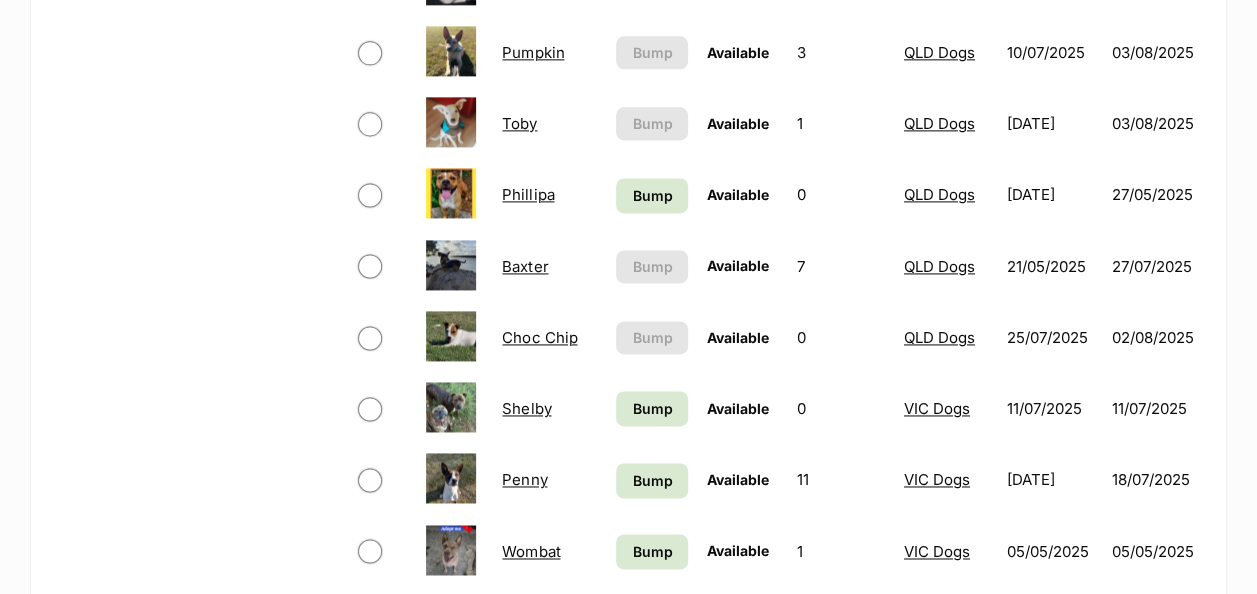 click on "Choc Chip" at bounding box center (539, 337) 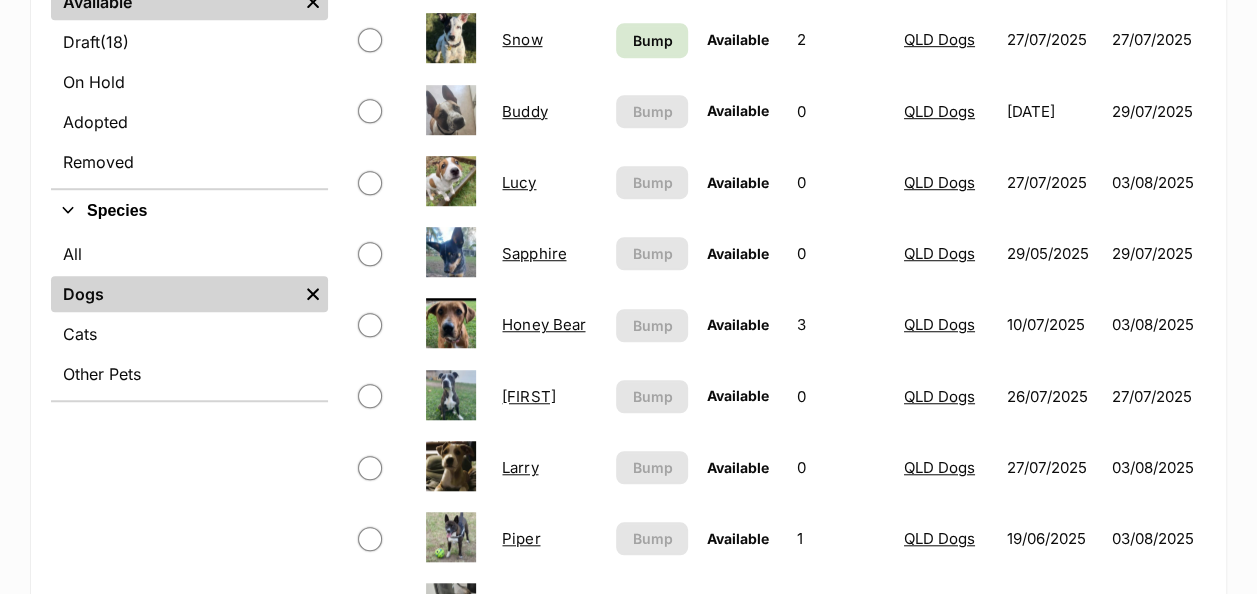 scroll, scrollTop: 0, scrollLeft: 0, axis: both 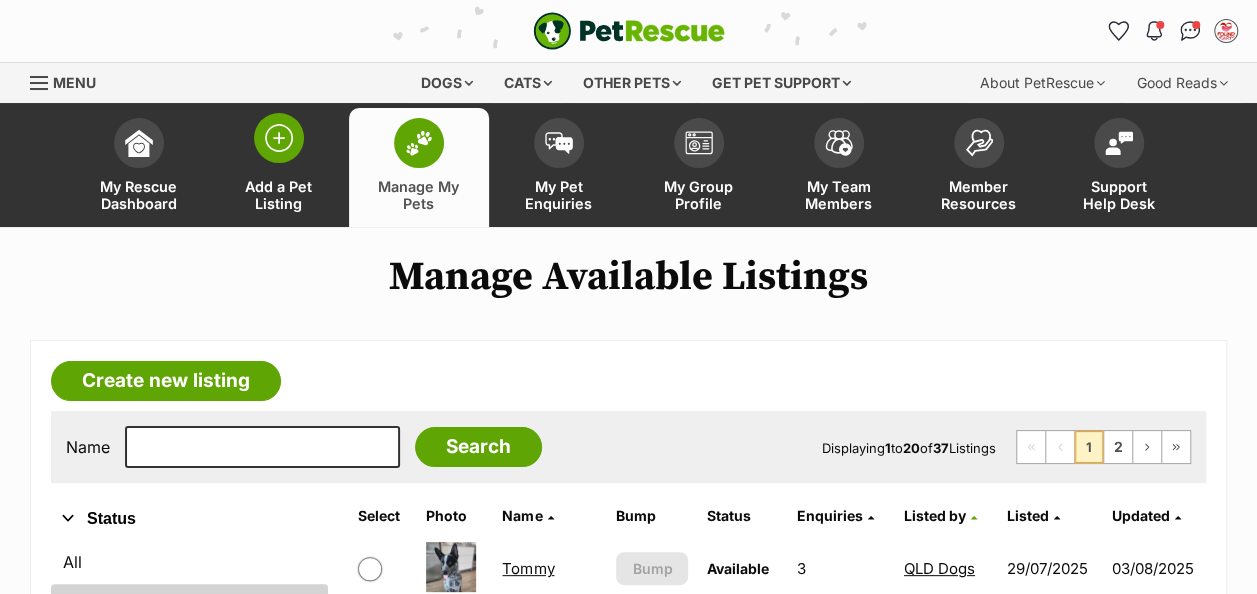 click at bounding box center (279, 138) 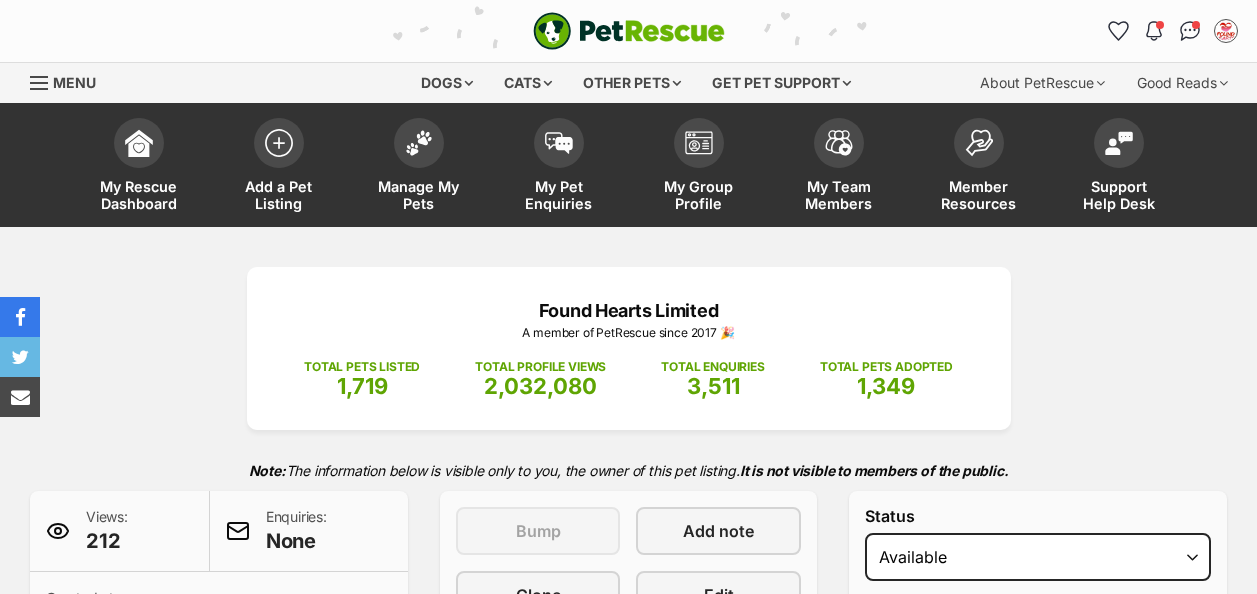 scroll, scrollTop: 400, scrollLeft: 0, axis: vertical 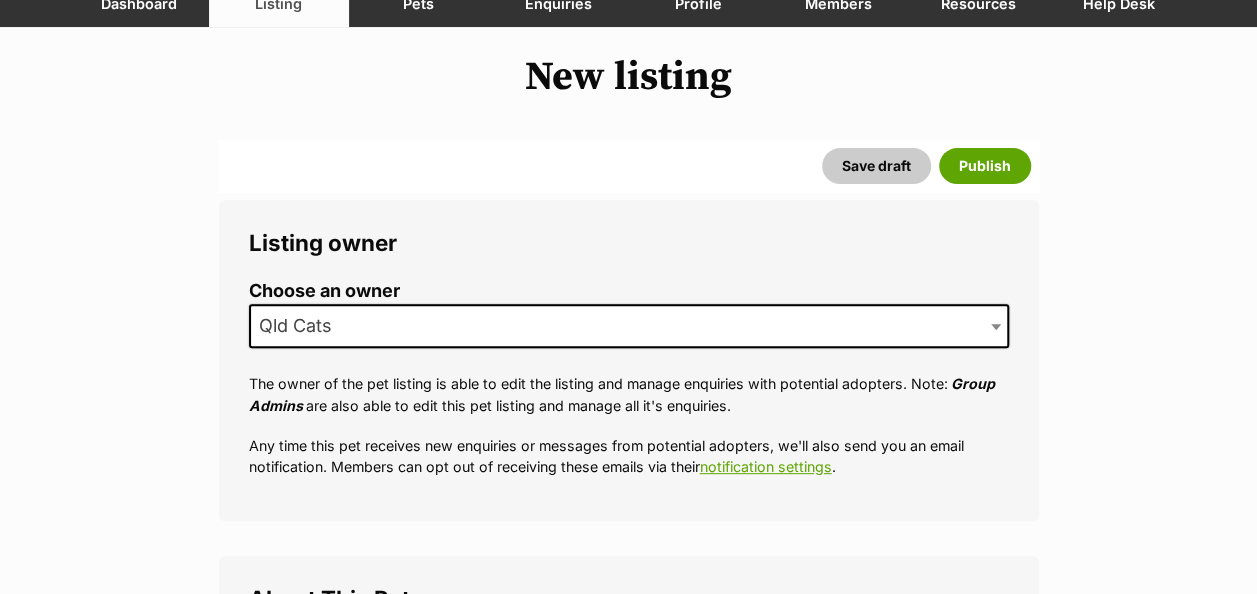 click on "Qld Cats" at bounding box center (629, 326) 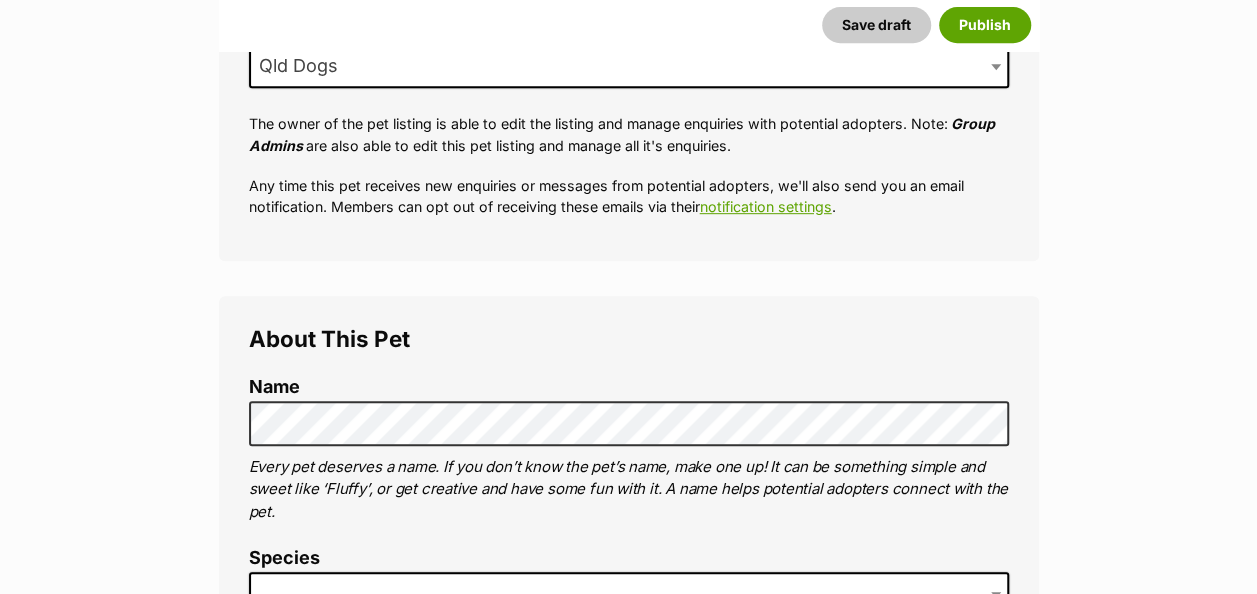 scroll, scrollTop: 500, scrollLeft: 0, axis: vertical 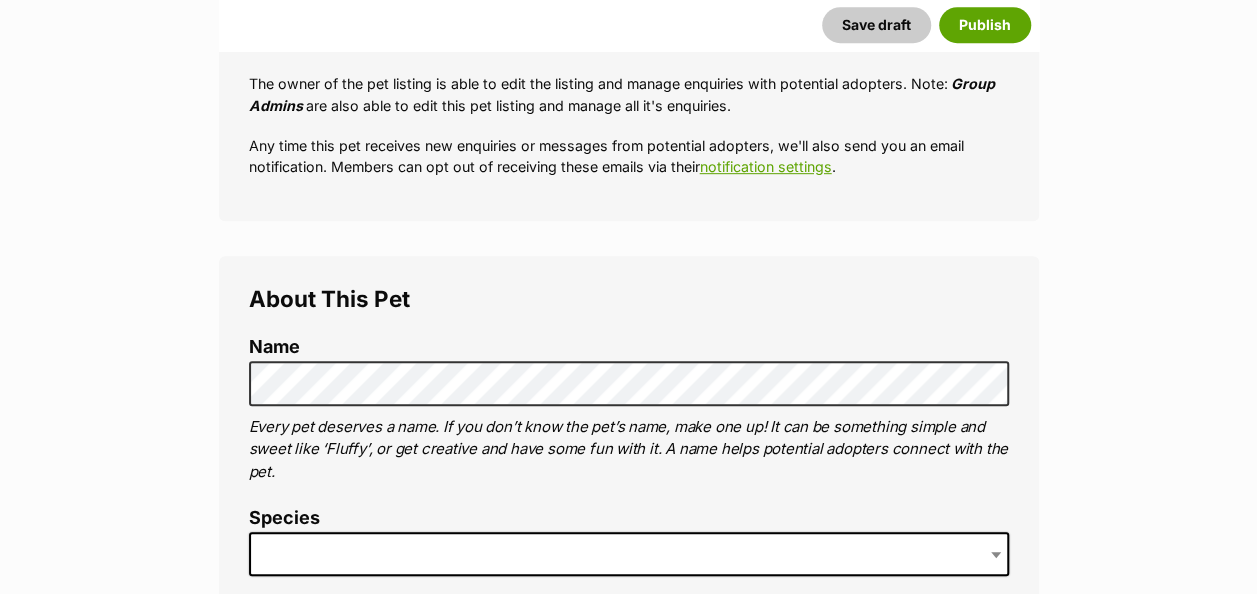 click at bounding box center [629, 554] 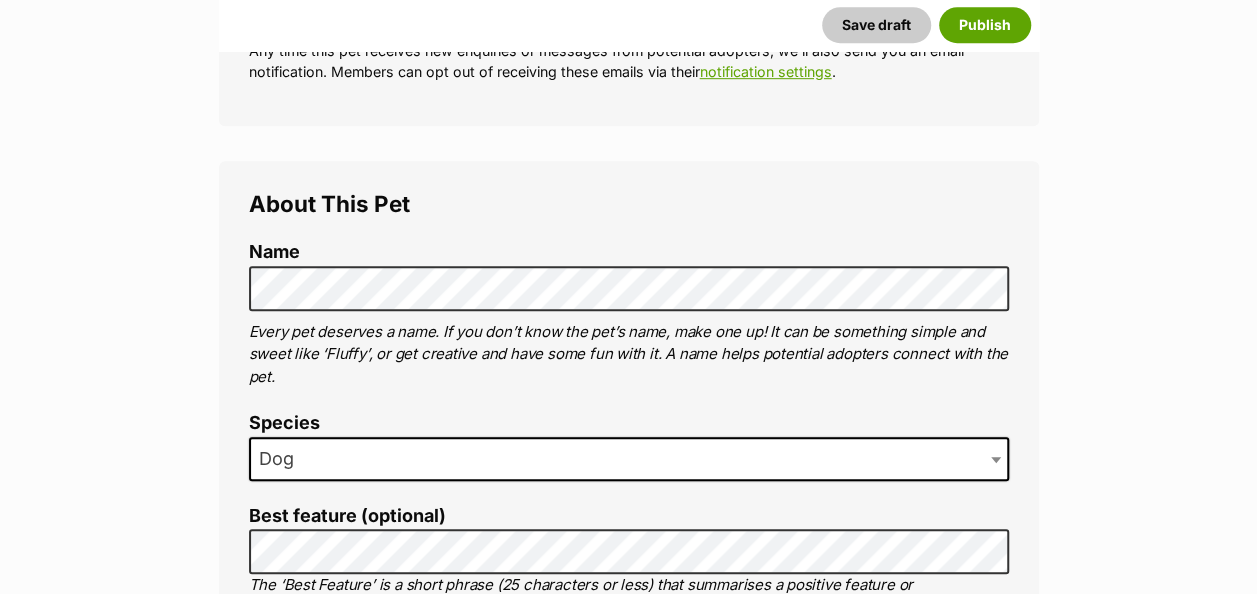scroll, scrollTop: 800, scrollLeft: 0, axis: vertical 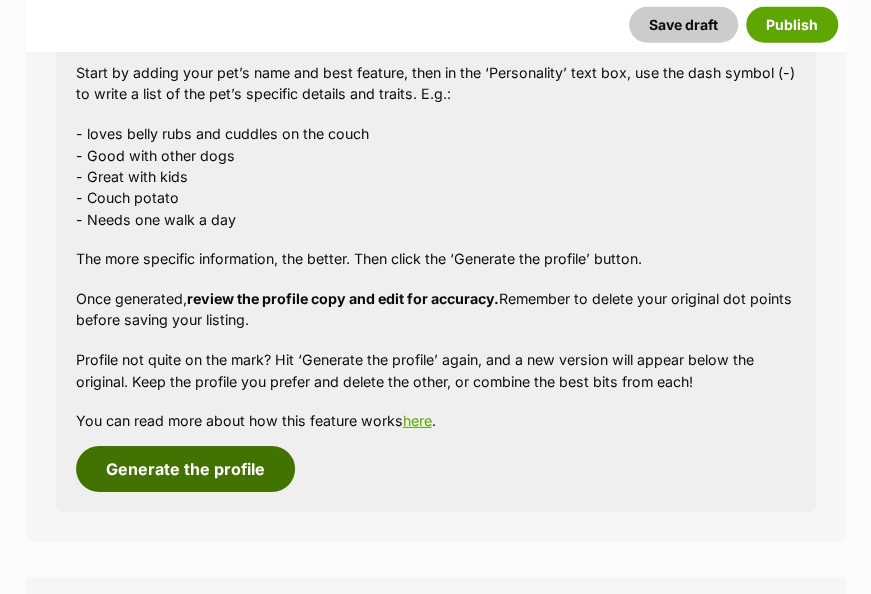 click on "Generate the profile" at bounding box center [185, 469] 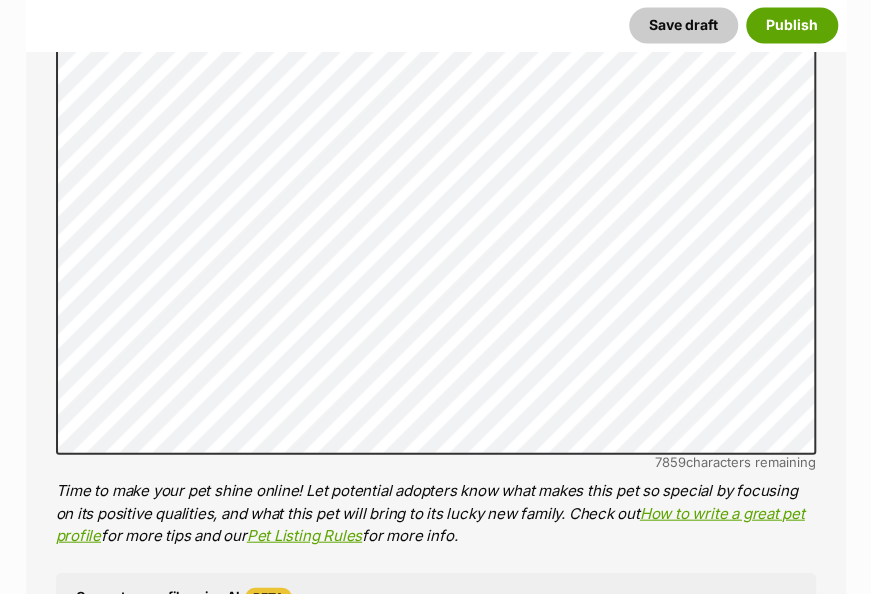 scroll, scrollTop: 1248, scrollLeft: 0, axis: vertical 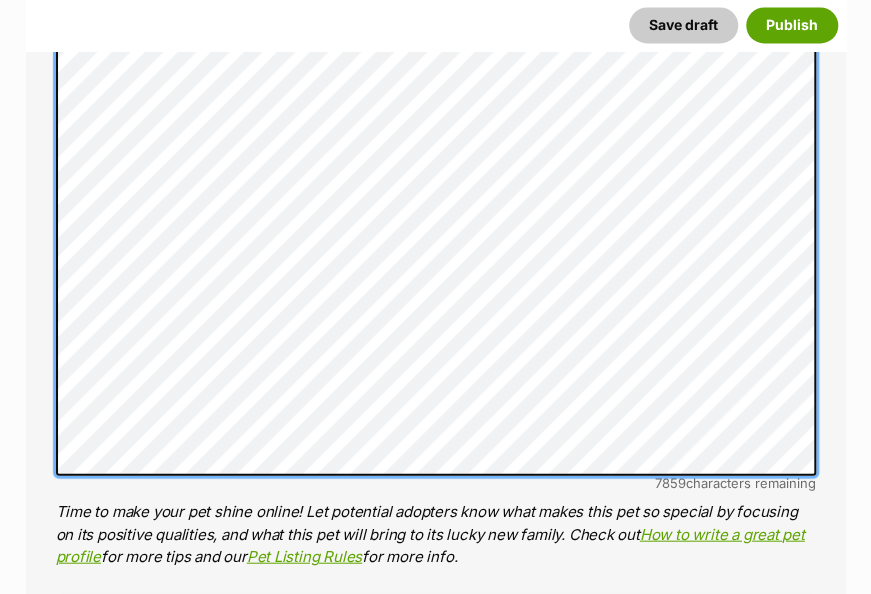 click on "Personality 7859  characters remaining
Time to make your pet shine online! Let potential adopters know what makes this pet so special by focusing on its positive qualities, and what this pet will bring to its lucky new family. Check out  How to write a great pet profile  for more tips and our  Pet Listing Rules  for more info." at bounding box center [436, 291] 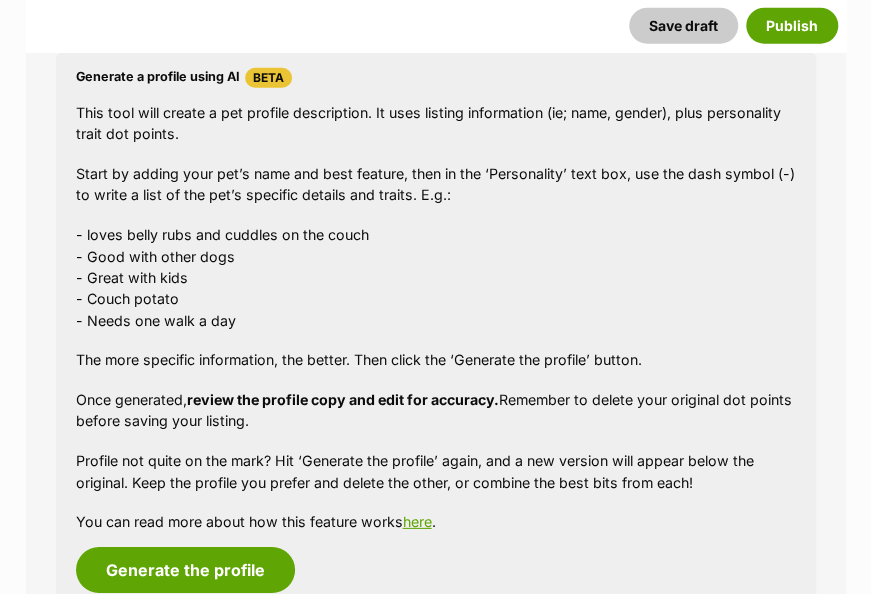 scroll, scrollTop: 1948, scrollLeft: 0, axis: vertical 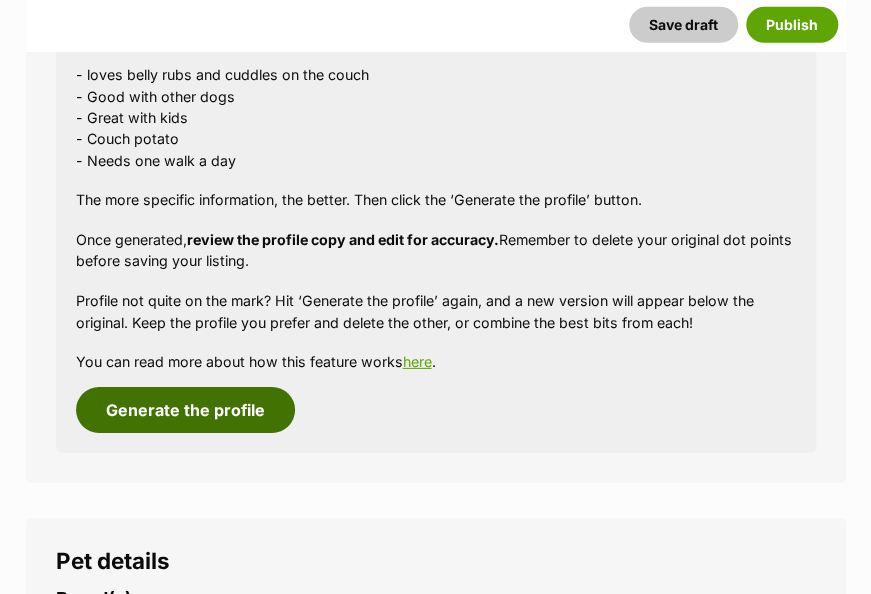 click on "Generate the profile" at bounding box center (185, 410) 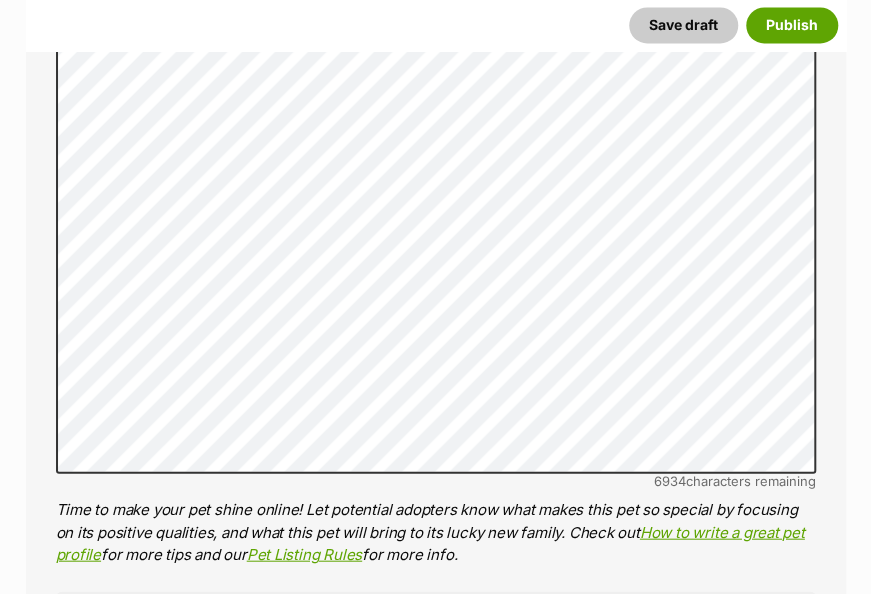 scroll, scrollTop: 1248, scrollLeft: 0, axis: vertical 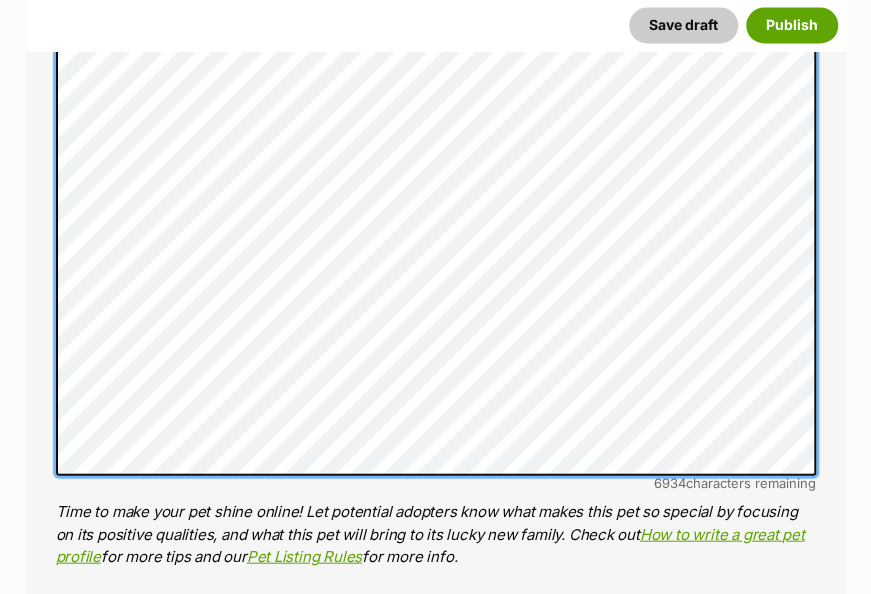 click on "About This Pet Name
Henlo there, it looks like you might be using the pet name field to indicate that this pet is now on hold - we recommend updating the status to on hold from the listing page instead!
Every pet deserves a name. If you don’t know the pet’s name, make one up! It can be something simple and sweet like ‘Fluffy’, or get creative and have some fun with it. A name helps potential adopters connect with the pet.
Species Dog
Best feature (optional)
The ‘Best Feature’ is a short phrase (25 characters or less) that summarises a positive feature or characteristic that will help the pet stand out - for example “Good with kids” or “I’m cat-friendly!” or “I love the car” etc. This appears below the pet’s name in the search results, and on the pet’s profile page.
Personality 6934  characters remaining
How to write a great pet profile  for more tips and our  Pet Listing Rules  for more info.
Generate a profile using AI
Beta
." at bounding box center (436, 345) 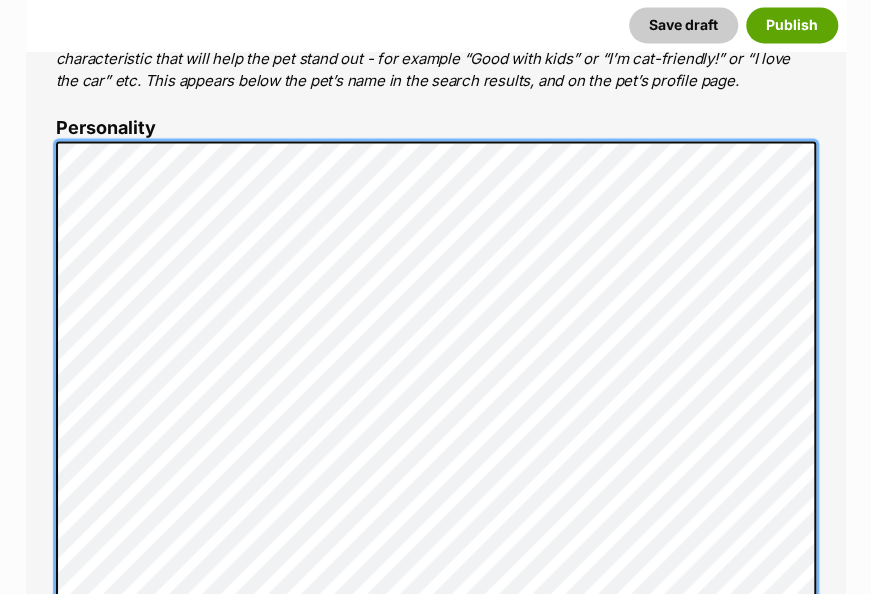 scroll, scrollTop: 1048, scrollLeft: 0, axis: vertical 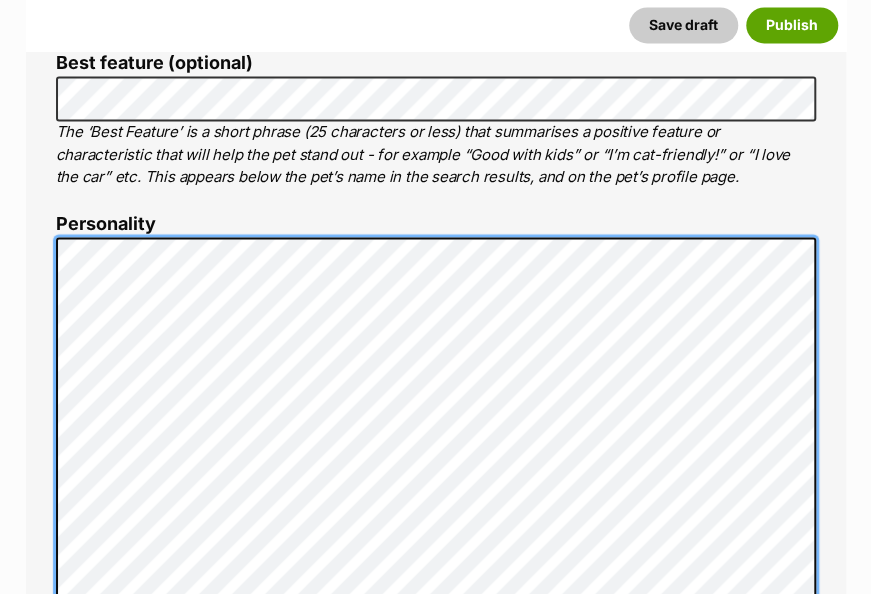 click on "Skip to main content
Log in to favourite this pet
Log in
Or sign up
Search PetRescue
Search for a pet, rescue group or article
Please select PetRescue ID
Pet name
Group
Article
Go
E.g. enter a pet's id into the search.
E.g. enter a pet's name into the search.
E.g. enter a rescue groups's name.
E.g. enter in a keyword to find an article.
New feature: draft mode
Draft mode will enable you to start creating a pet’s profile and save it as a draft that won’t yet be viewable to the public. This feature has been created to help empower folks in your organisation to easily work together to create pet listings, and save time for the important, life-saving things!
You can start using draft mode now, or you can learn more about this new feature in our
member article .
Get started on your pet profile now!
Log in to set up alerts
Log in" at bounding box center [435, 3739] 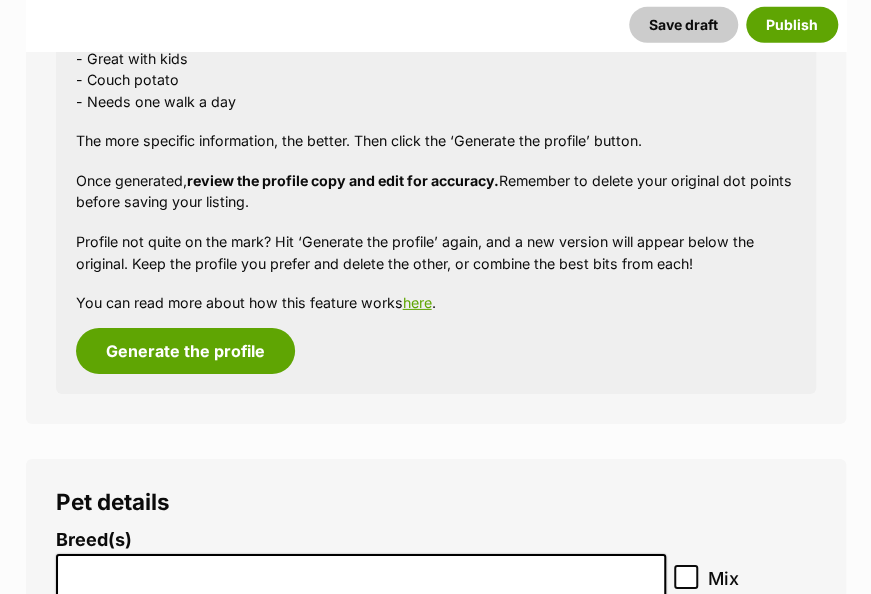 scroll, scrollTop: 2248, scrollLeft: 0, axis: vertical 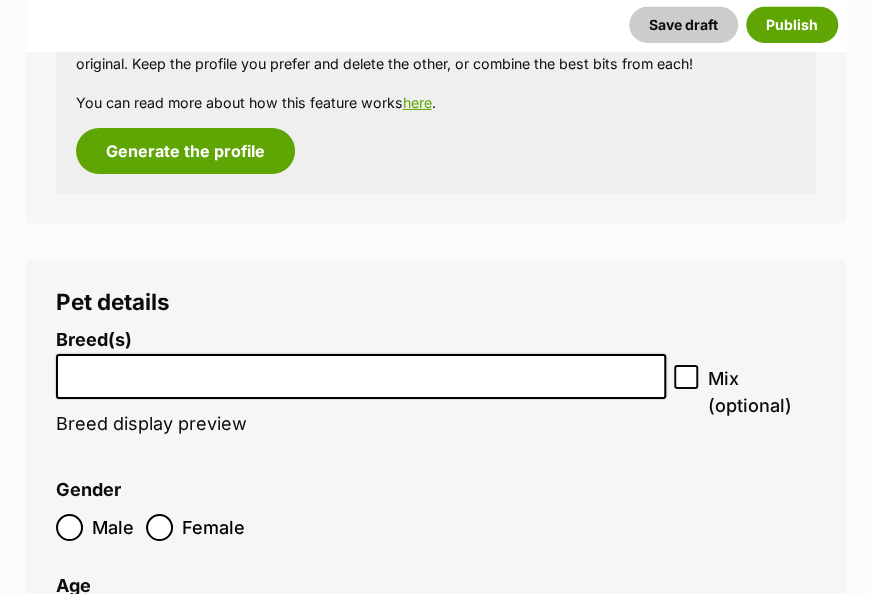 click at bounding box center [361, 376] 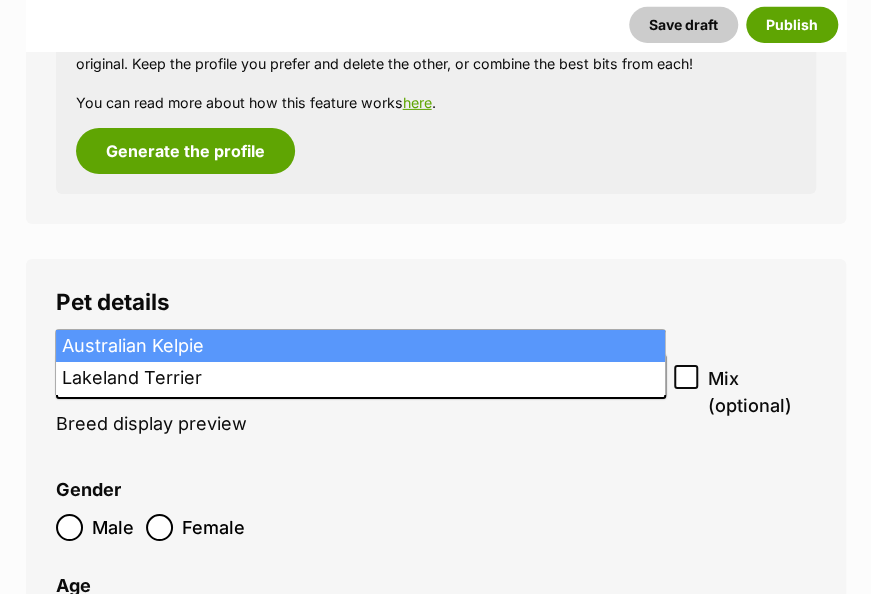 type on "kelp" 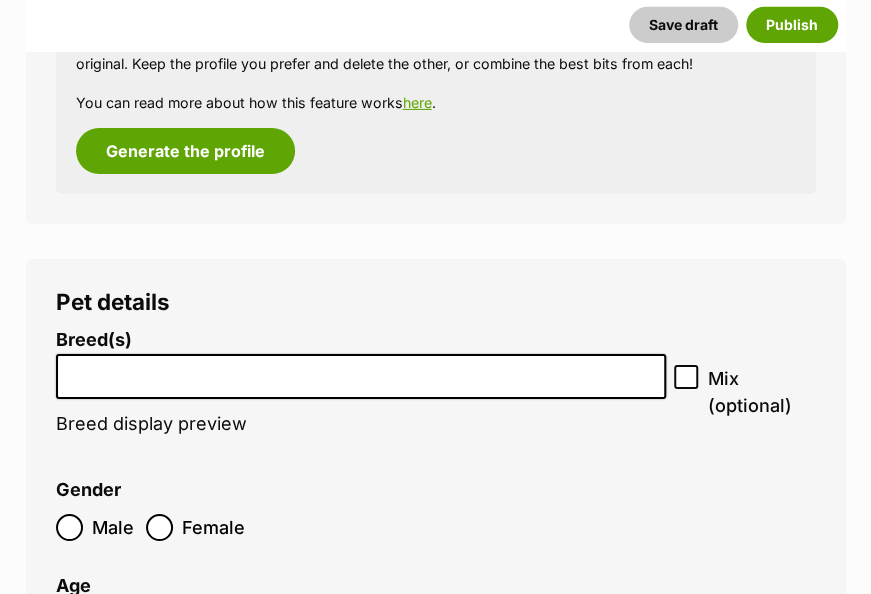 click on "Pet details
Breed(s)
Affenpinscher
Afghan Hound
Airedale Terrier
Akita
Akita (Japanese)
Alaskan Husky
Alaskan Malamute
American Bulldog
American Eskimo Dog
American Foxhound
American Hairless Terrier
American Staffordshire Terrier
Anatolian Shepherd Dog
Australasian Bosdog
Australian Bulldog
Australian Cattle Dog
Australian Cobberdog
Australian Kelpie
Australian Koolie
Australian Shepherd
Australian Silky Terrier
Australian Stumpy Tail Cattle Dog
Australian Terrier
Azawakh
Basenji
Basset Fauve de Bretagne
Basset Hound
Beagle
Bearded Collie
Beauceron (Berger de Beauce)
Bedlington Terrier
Belgian Malinois
Belgian Shepherd Dog
Belgian Shepherd Dog (Groenendael)
Belgian Shepherd Dog (Laekenois)
Belgian Shepherd Dog (Malinois)
Belgian Shepherd Dog (Tervueren)
Bergamasco Shepherd Dog
Bernese Mountain Dog
Bichon Frise
Biewer Terrier
Black and Tan Coonhound
Bloodhound
Bluetick Coonhound
Boerboel
Bolognese
Border Collie" at bounding box center (436, 655) 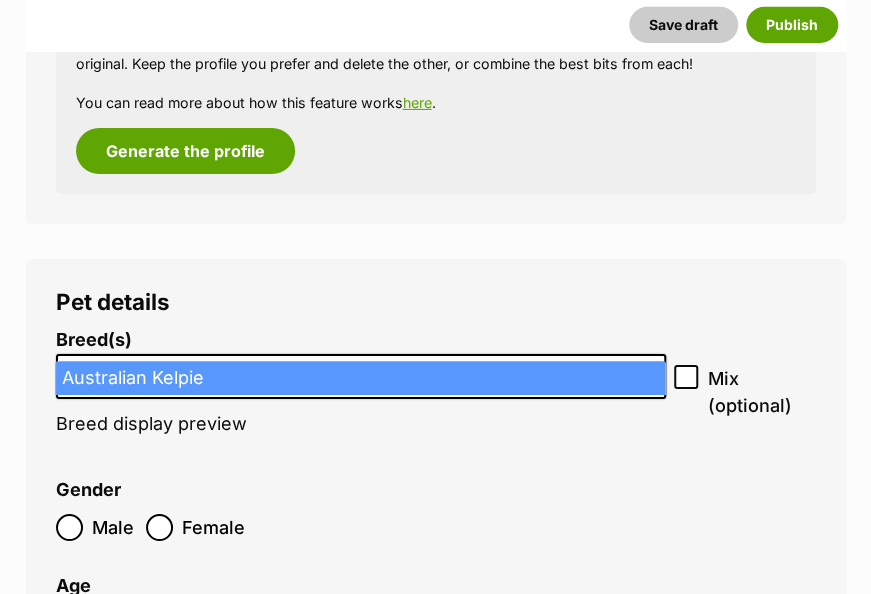 type on "kelp" 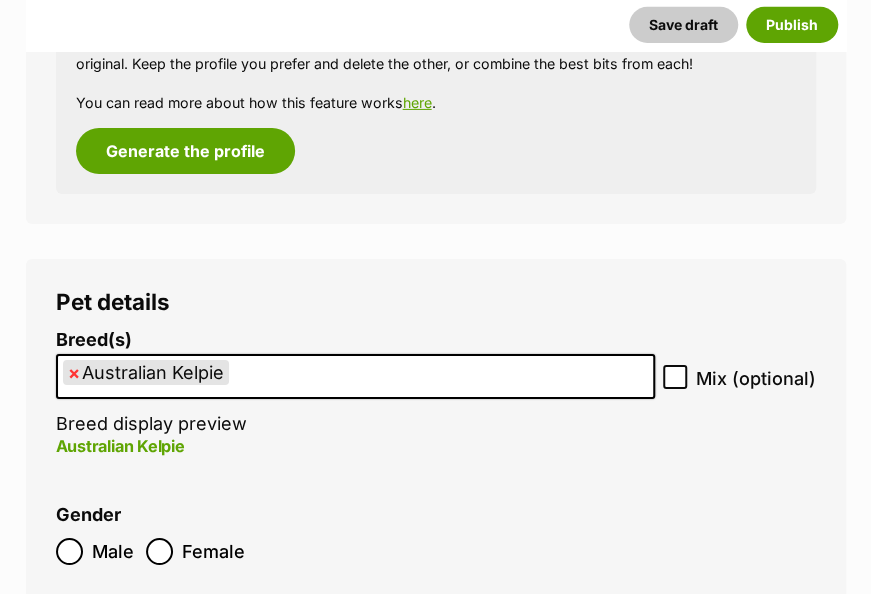 click 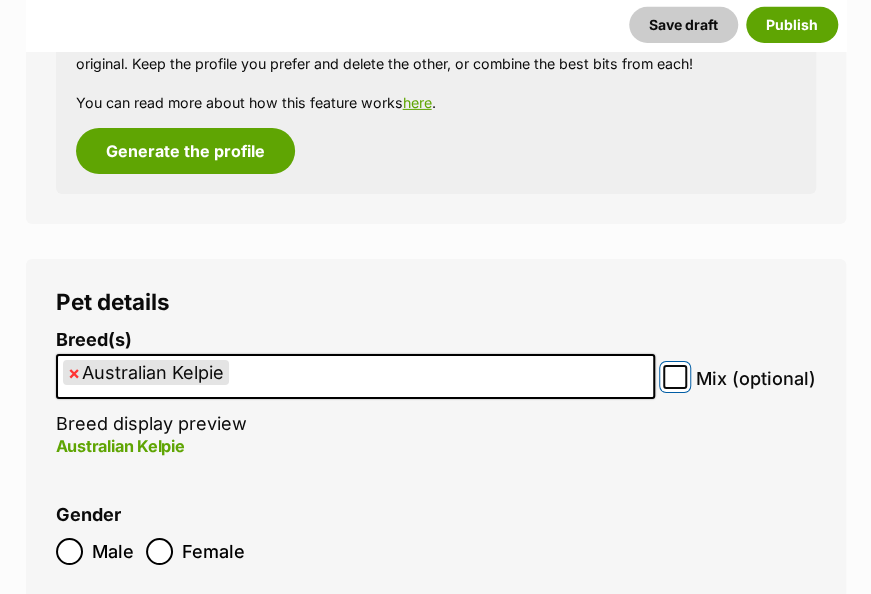 click on "Mix (optional)" at bounding box center [675, 377] 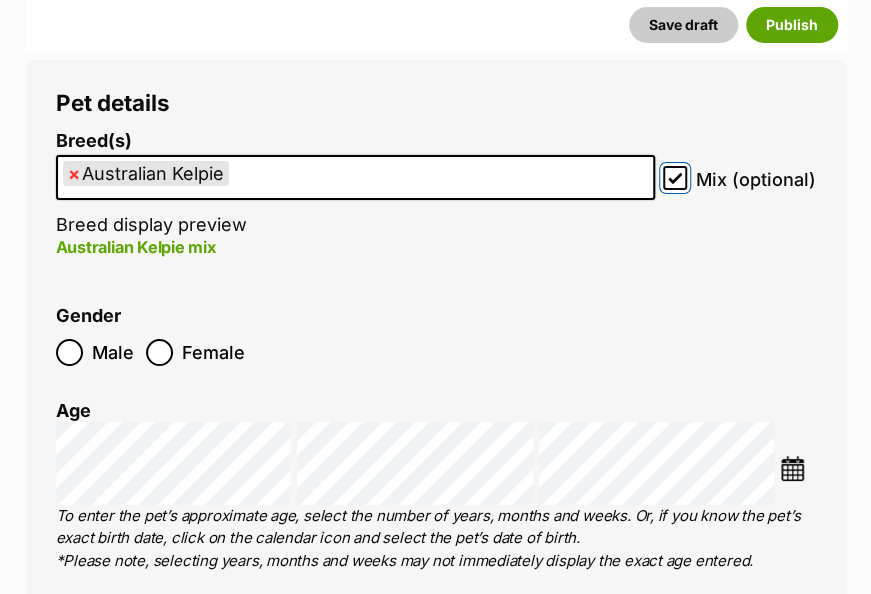 scroll, scrollTop: 2448, scrollLeft: 0, axis: vertical 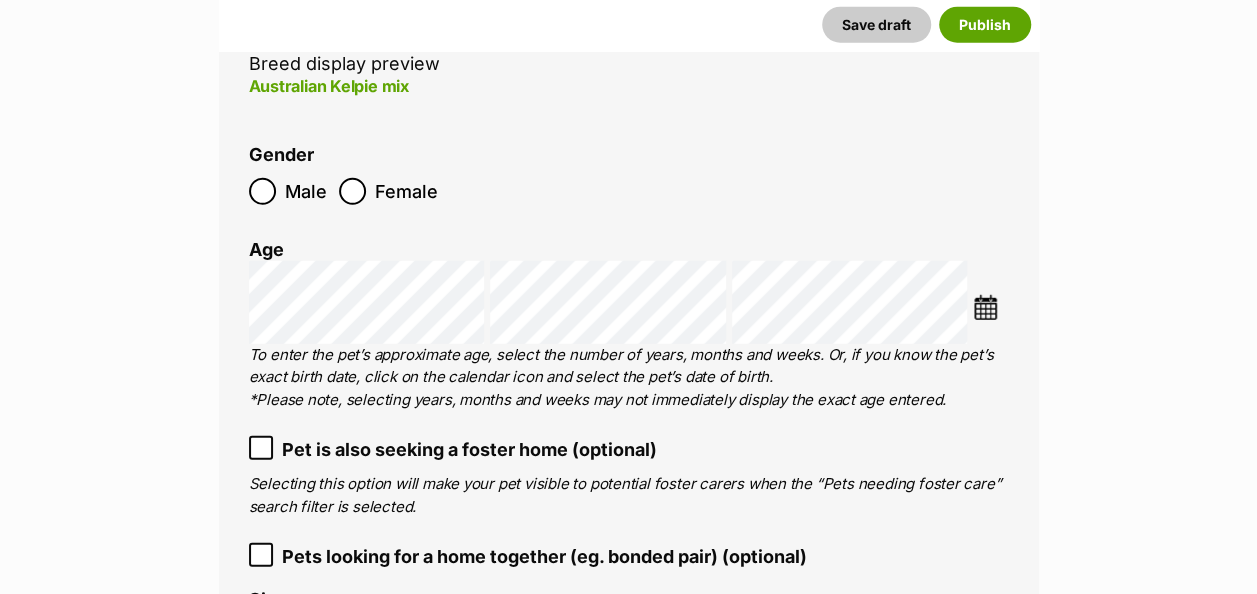 click at bounding box center (985, 307) 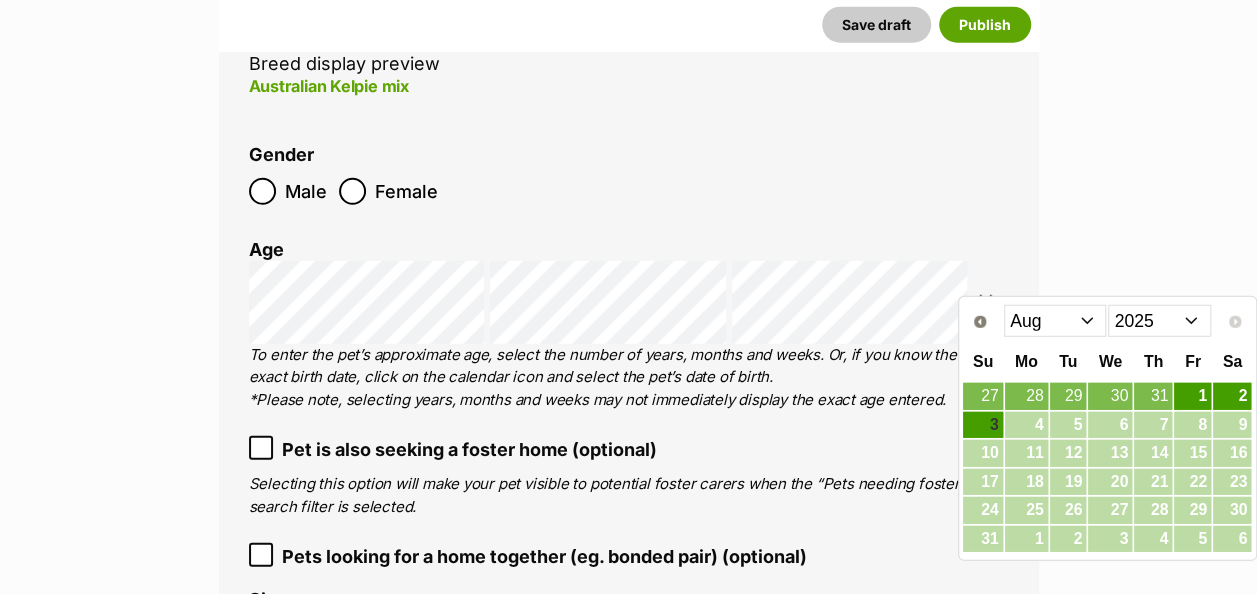 click on "Jan Feb Mar Apr May Jun Jul Aug" at bounding box center (1055, 321) 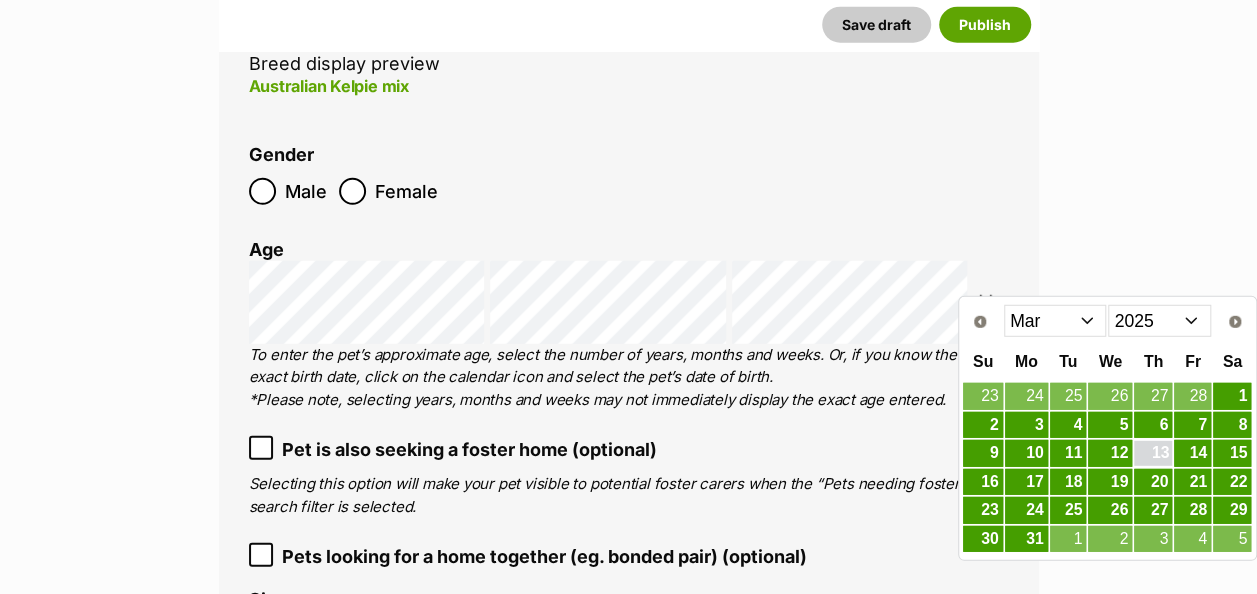 click on "13" at bounding box center (1153, 453) 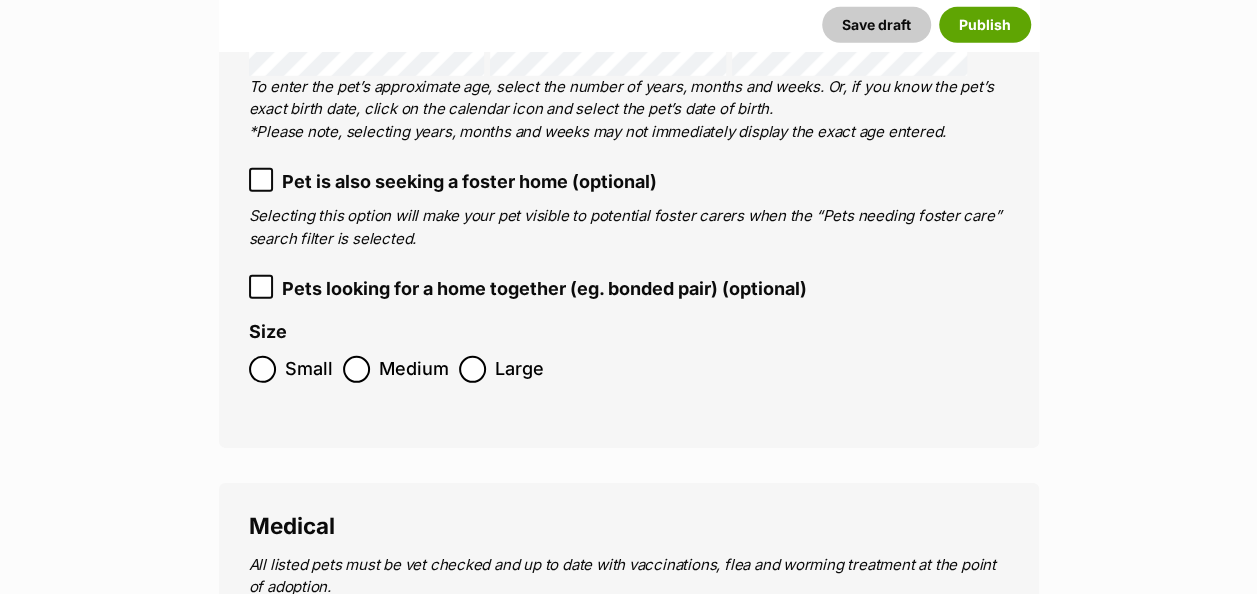 scroll, scrollTop: 2908, scrollLeft: 0, axis: vertical 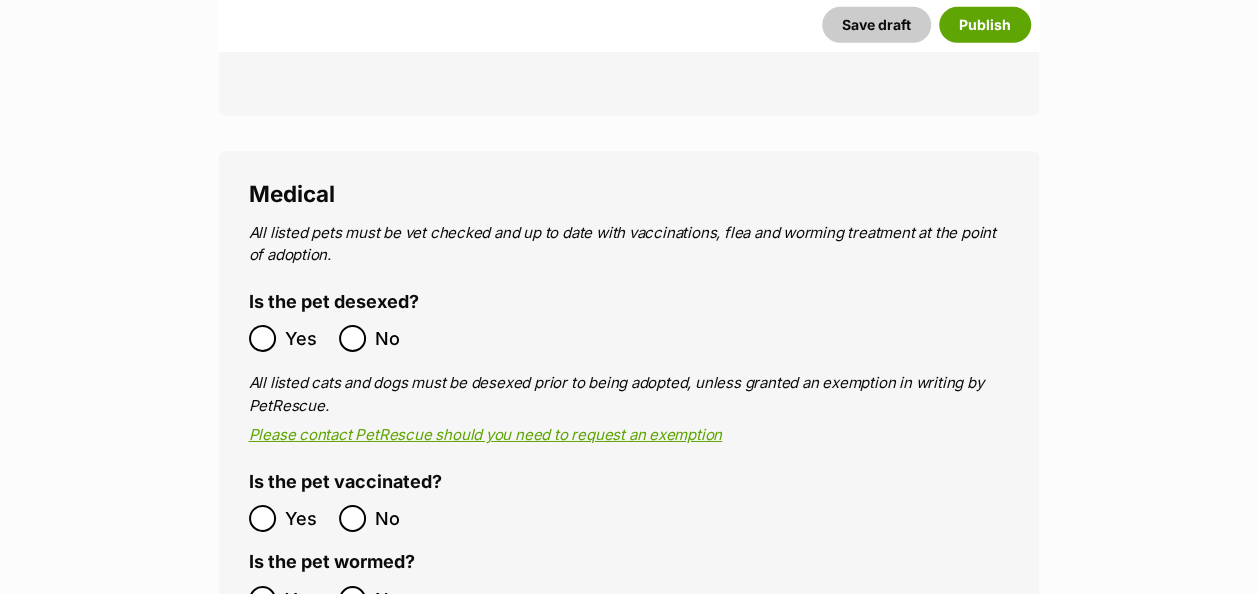 click on "Yes" at bounding box center (289, 338) 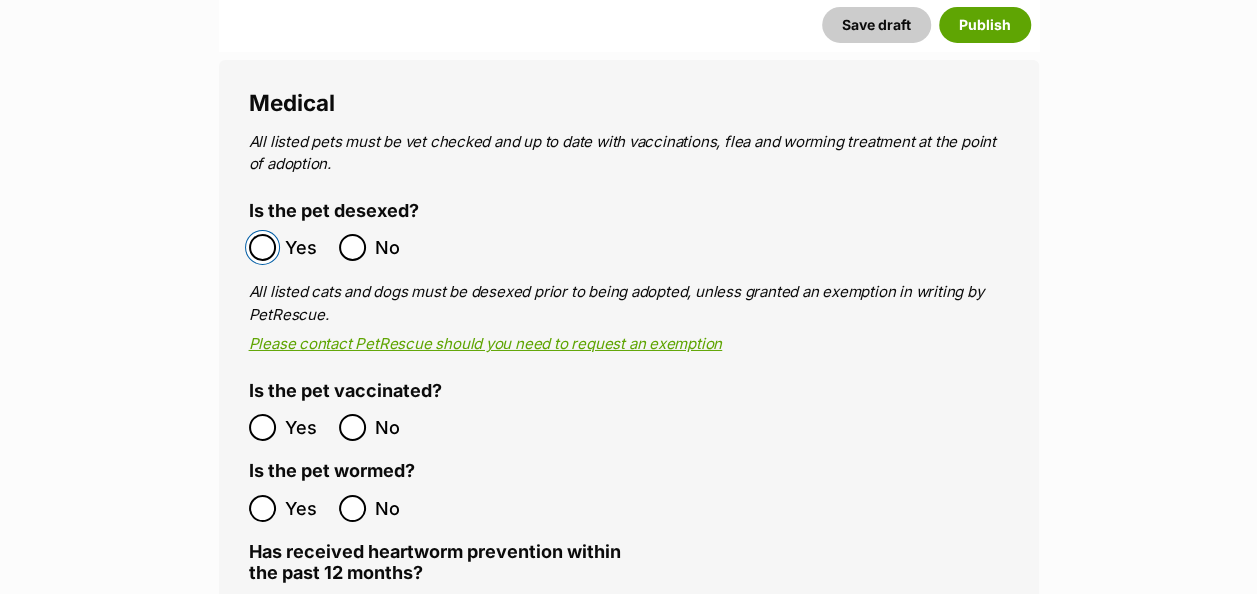 scroll, scrollTop: 3408, scrollLeft: 0, axis: vertical 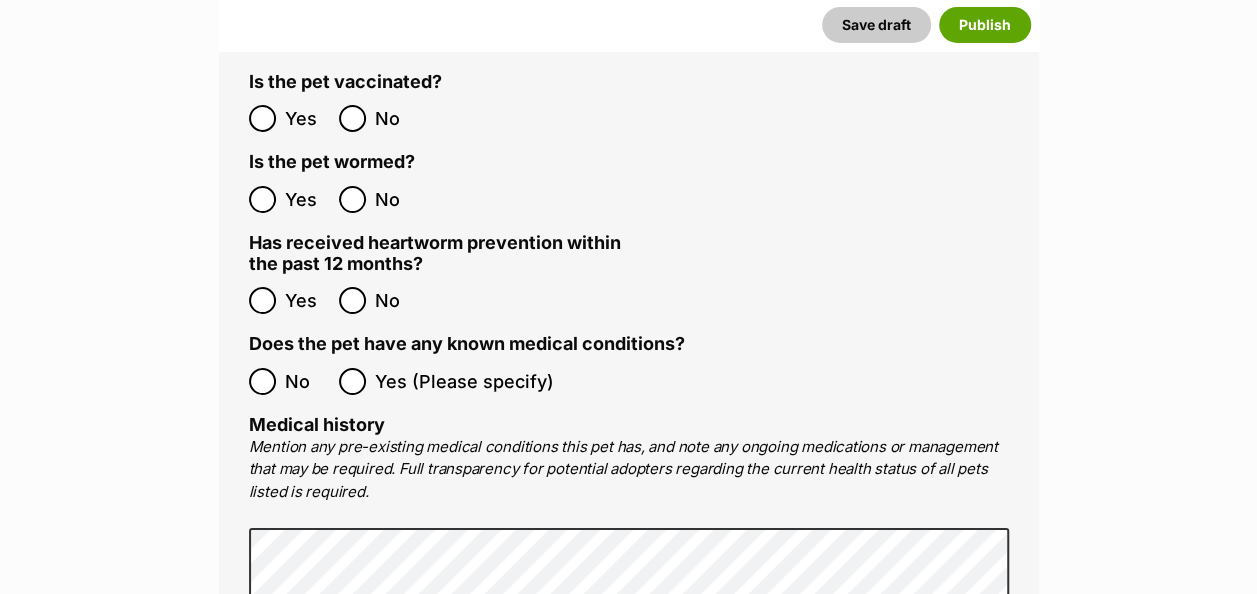 click on "Medical All listed pets must be vet checked and up to date with vaccinations, flea and worming treatment at the point of adoption.
Is the pet desexed?
Yes
No
All listed cats and dogs must be desexed prior to being adopted, unless granted an exemption in writing by PetRescue.
Please contact PetRescue should you need to request an exemption
Is the pet vaccinated?
Yes
No
Is the pet wormed?
Yes
No
Has received heartworm prevention within the past 12 months?
Yes
No
Does the pet have any known medical conditions?
No
Yes (Please specify)
Medical history
Mention any pre-existing medical conditions this pet has, and note any ongoing medications or management that may be required. Full transparency for potential adopters regarding the current health status of all pets listed is required.
4000" at bounding box center [629, 386] 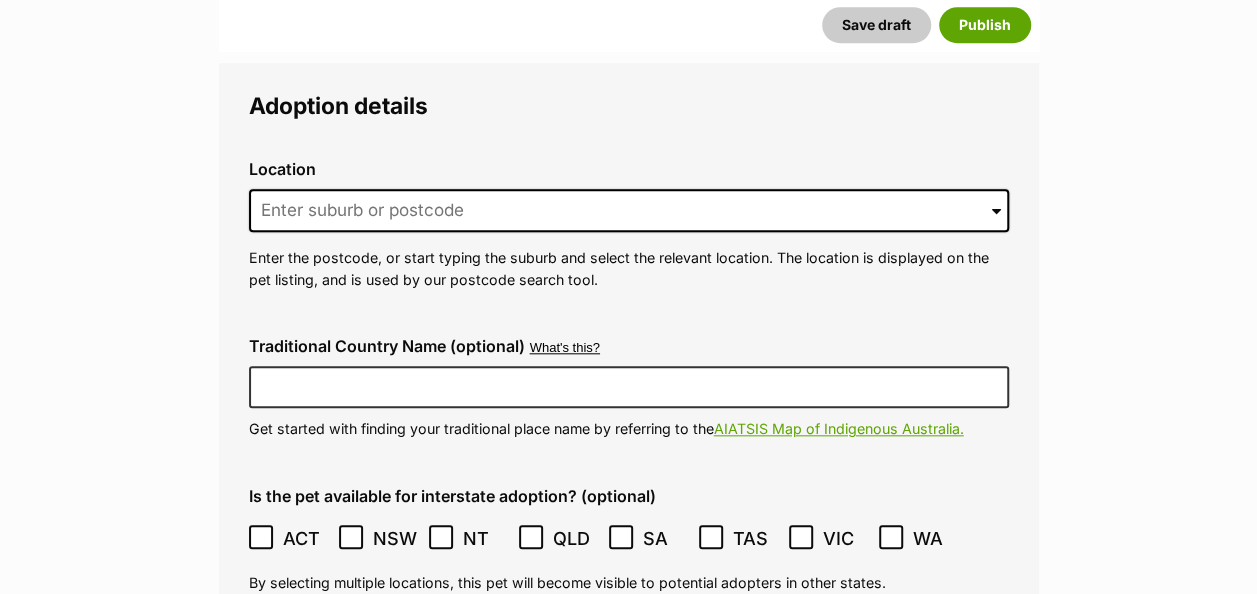 scroll, scrollTop: 4608, scrollLeft: 0, axis: vertical 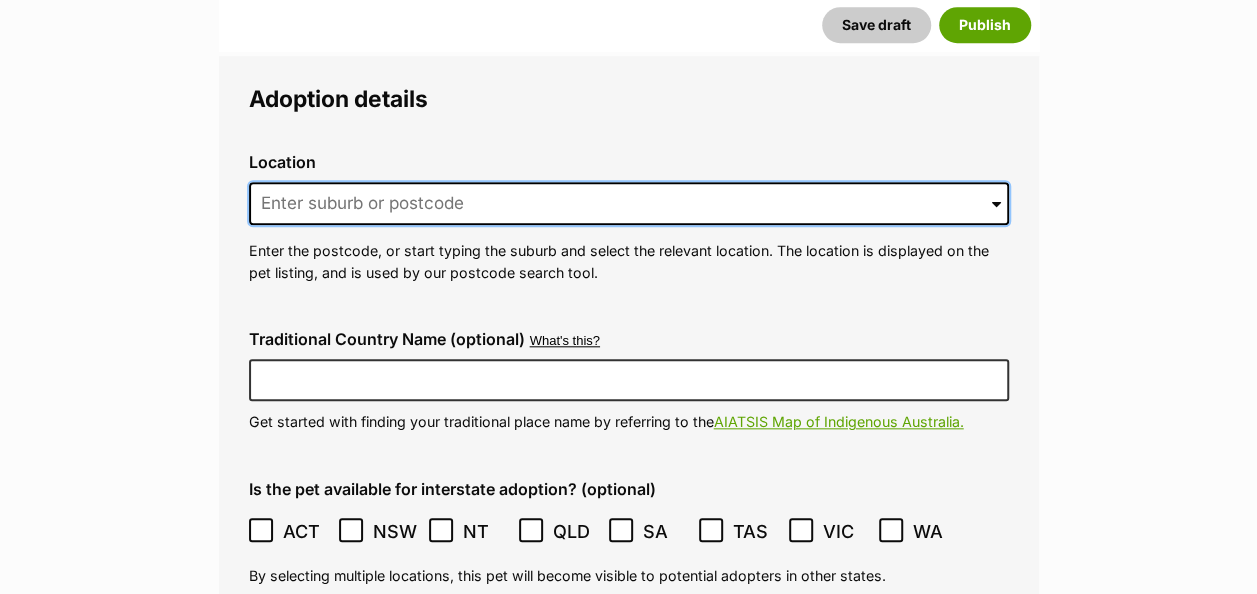 click at bounding box center (629, 204) 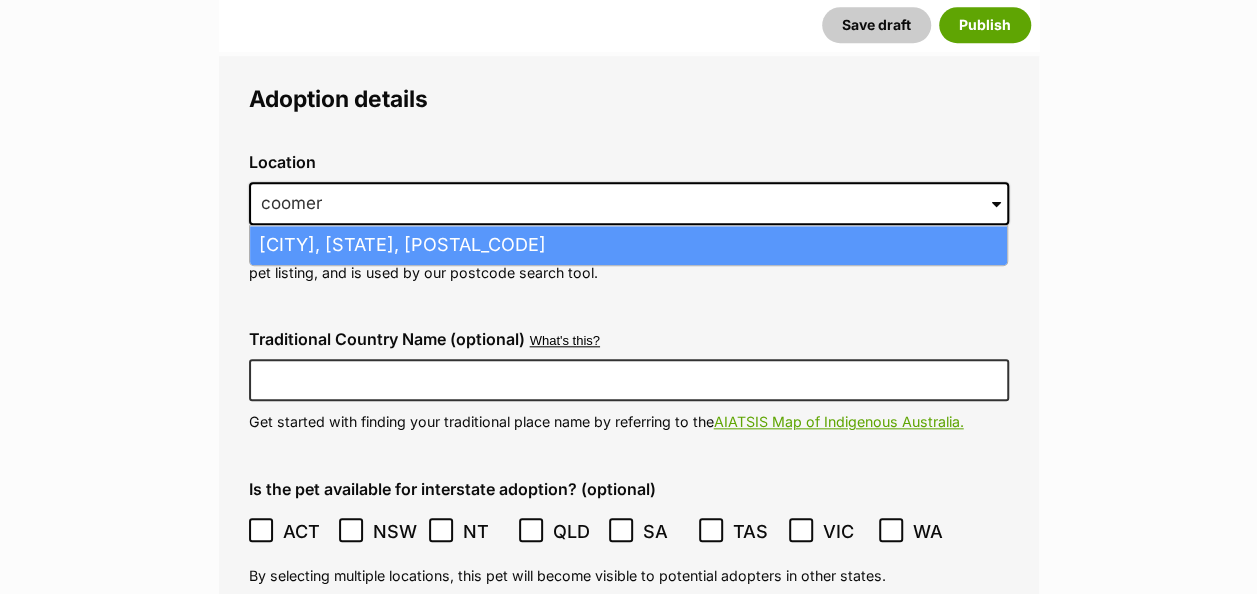 click on "Coomera, Queensland, 4209" at bounding box center (628, 245) 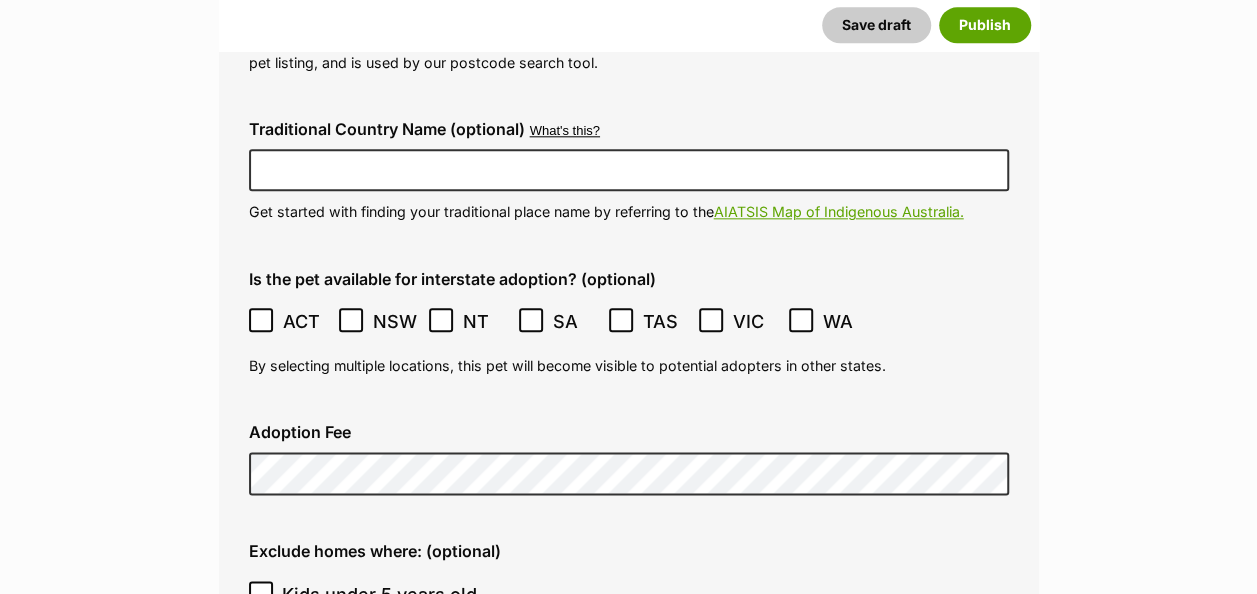 scroll, scrollTop: 4908, scrollLeft: 0, axis: vertical 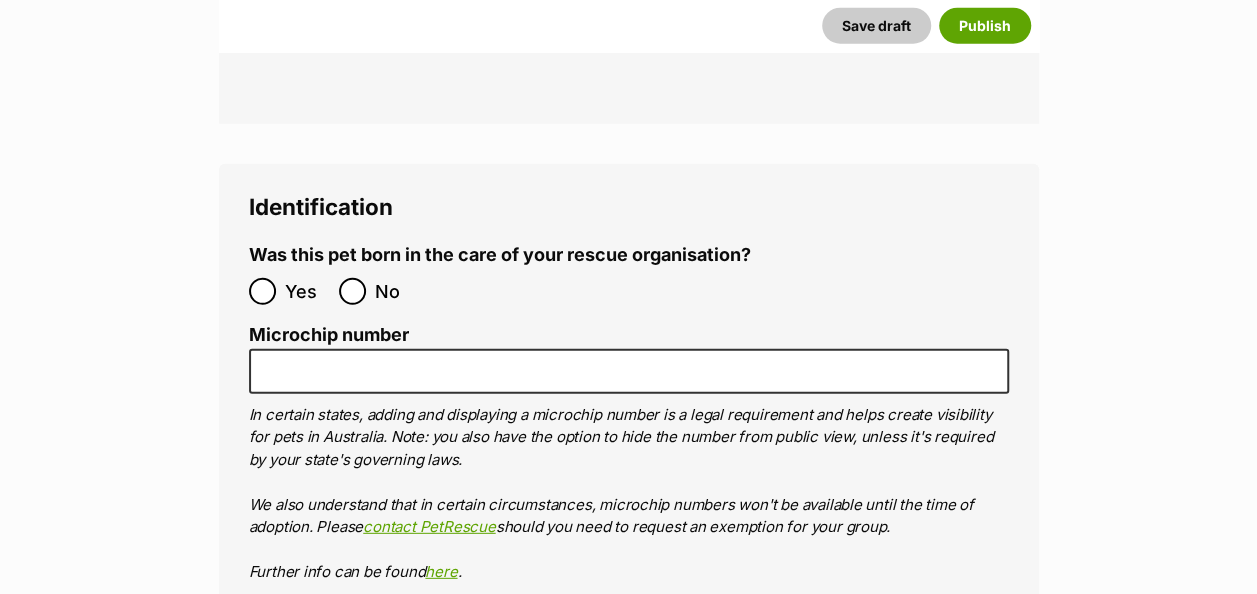 click on "No" at bounding box center [379, 291] 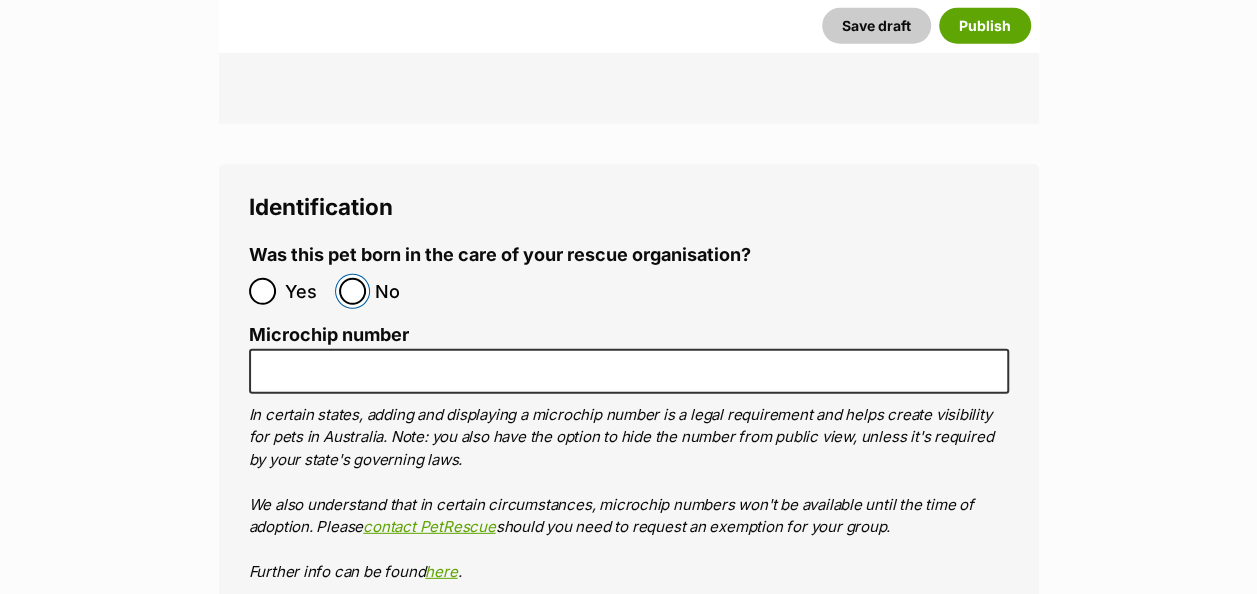 click on "No" at bounding box center [352, 291] 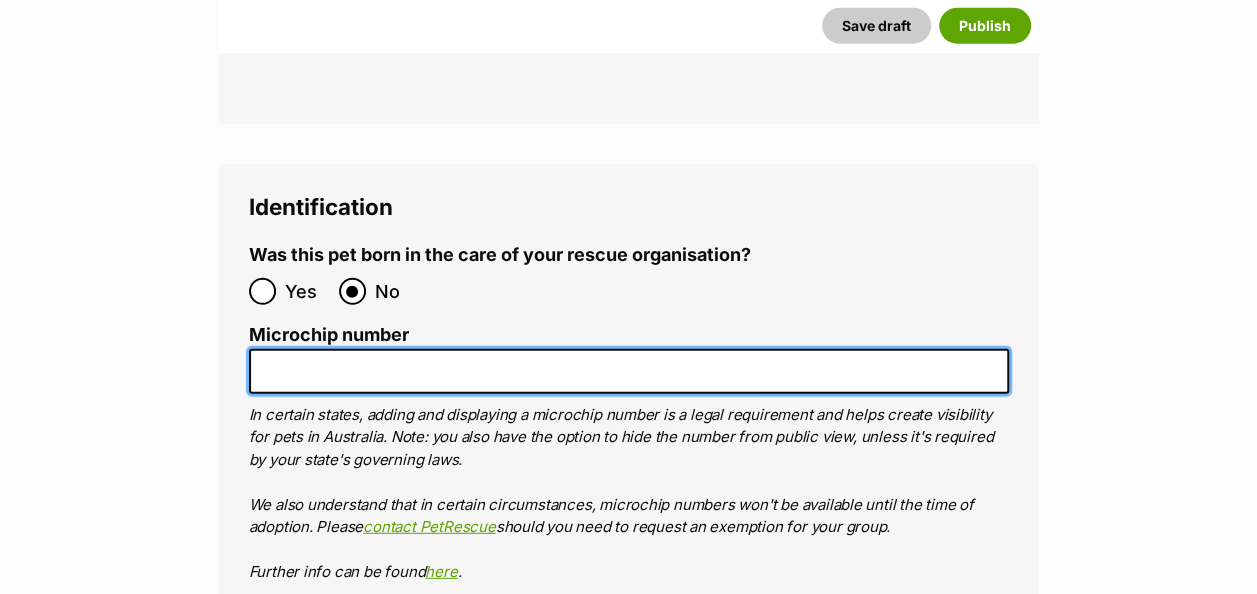 click on "Microchip number" at bounding box center (629, 371) 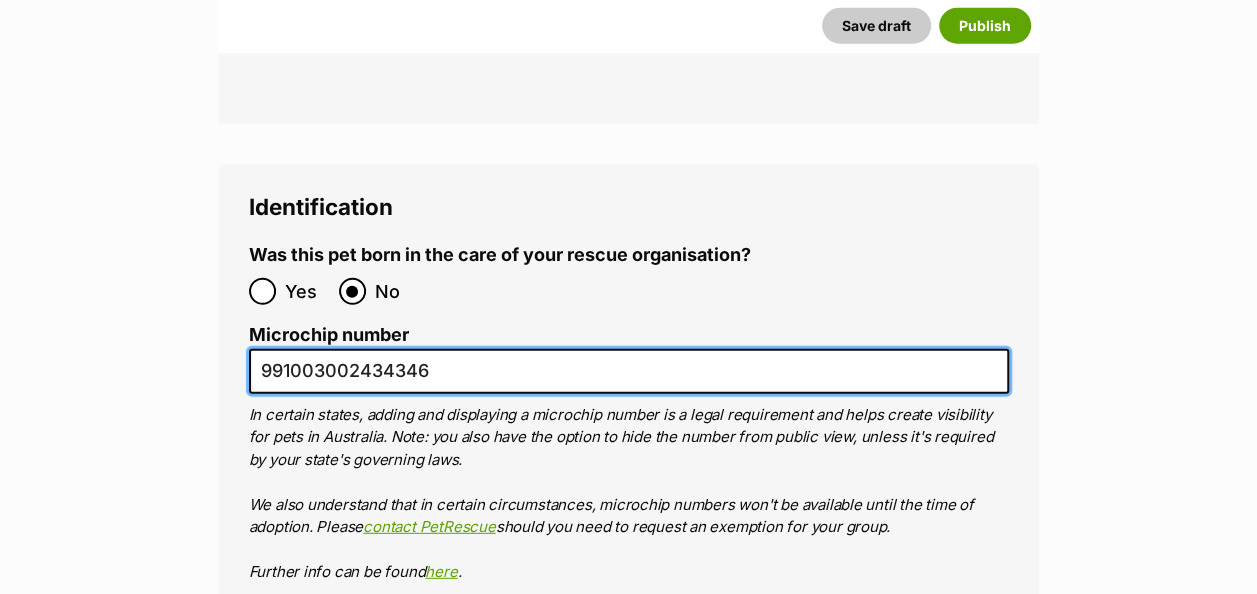 scroll, scrollTop: 0, scrollLeft: 0, axis: both 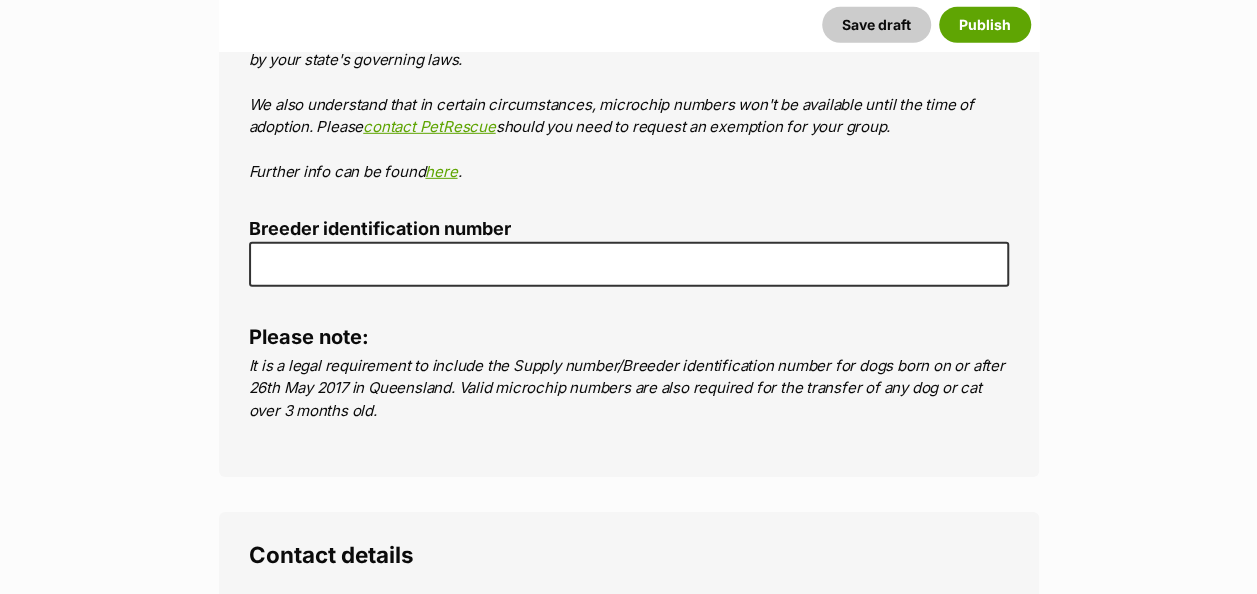 type on "991003002434346" 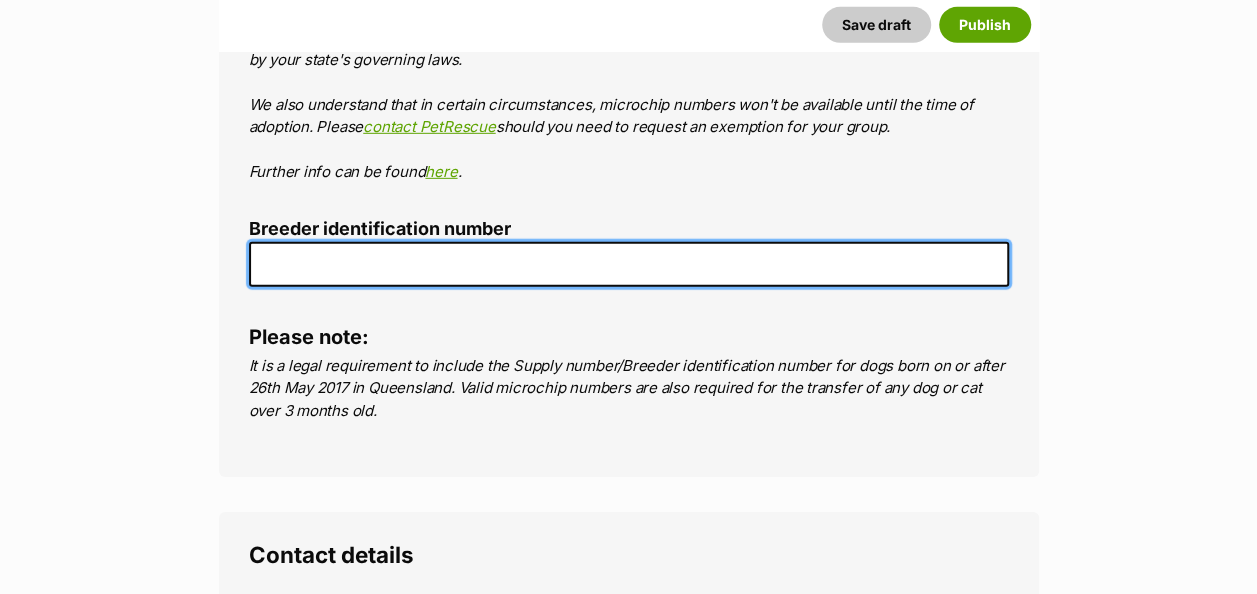 scroll, scrollTop: 0, scrollLeft: 0, axis: both 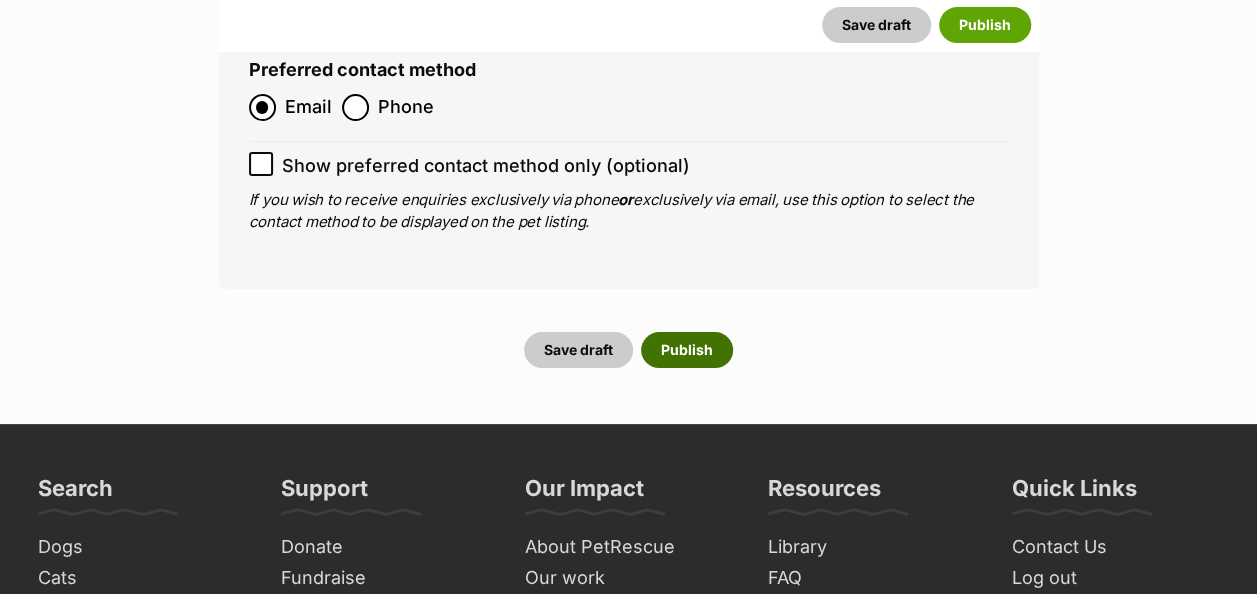 click on "Publish" at bounding box center (687, 350) 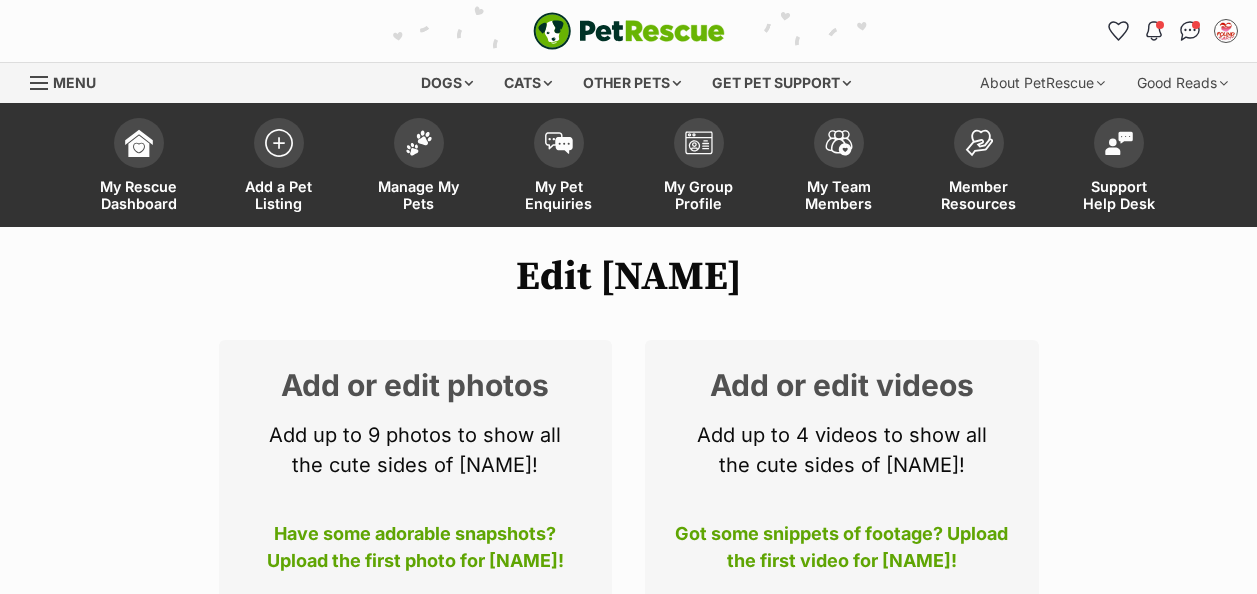scroll, scrollTop: 500, scrollLeft: 0, axis: vertical 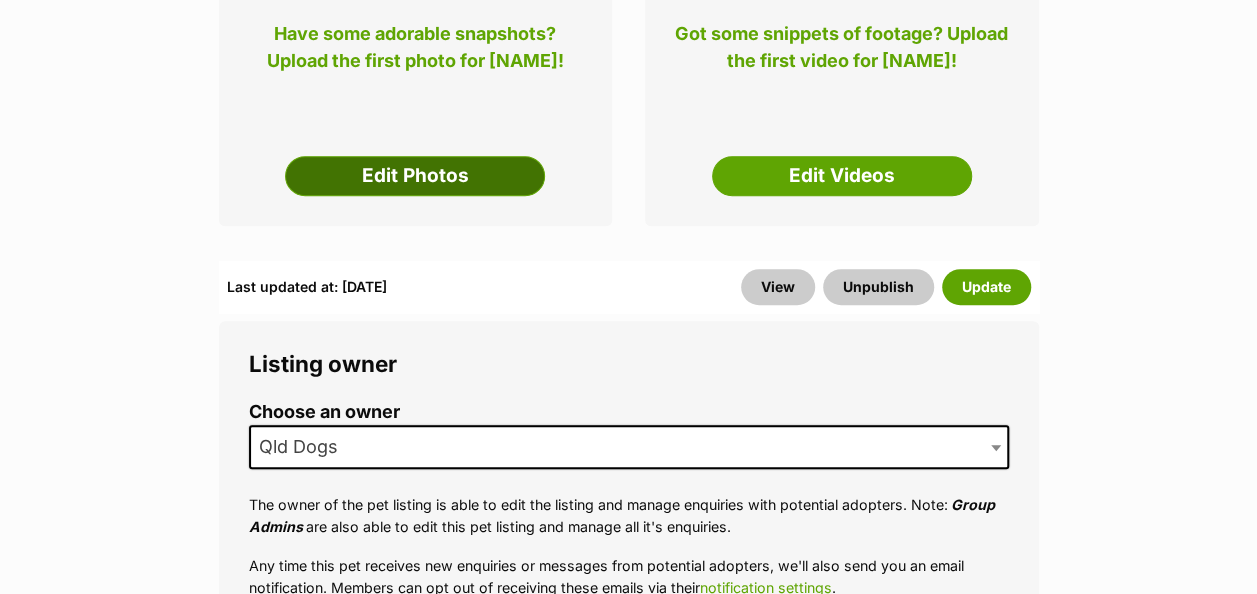 click on "Edit Photos" at bounding box center [415, 176] 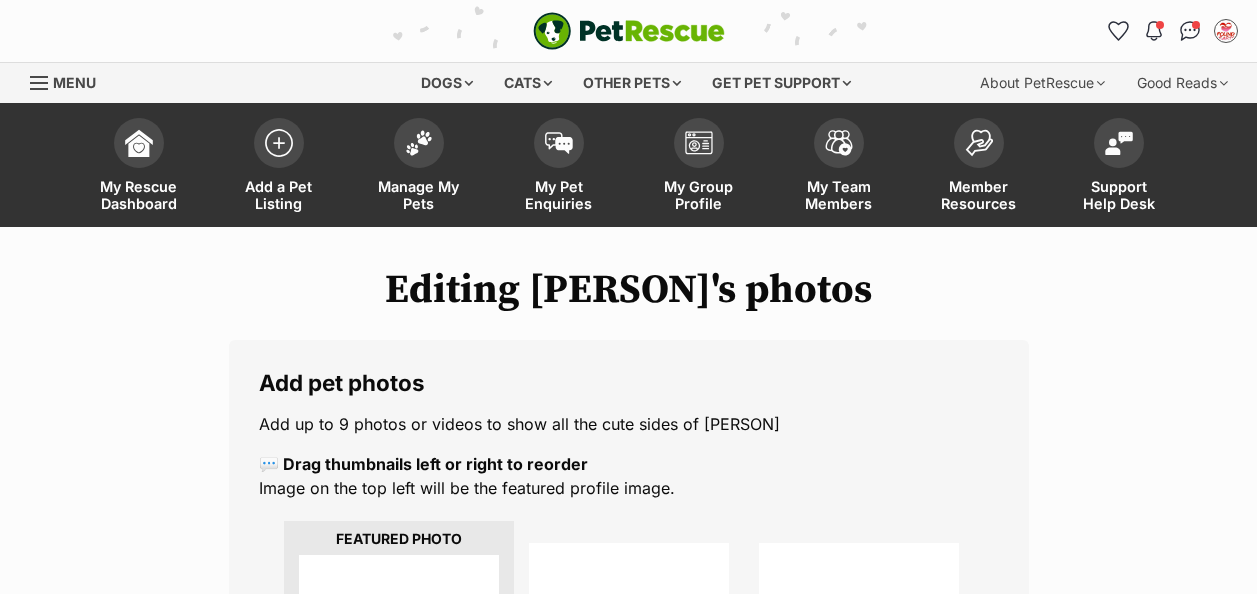 scroll, scrollTop: 0, scrollLeft: 0, axis: both 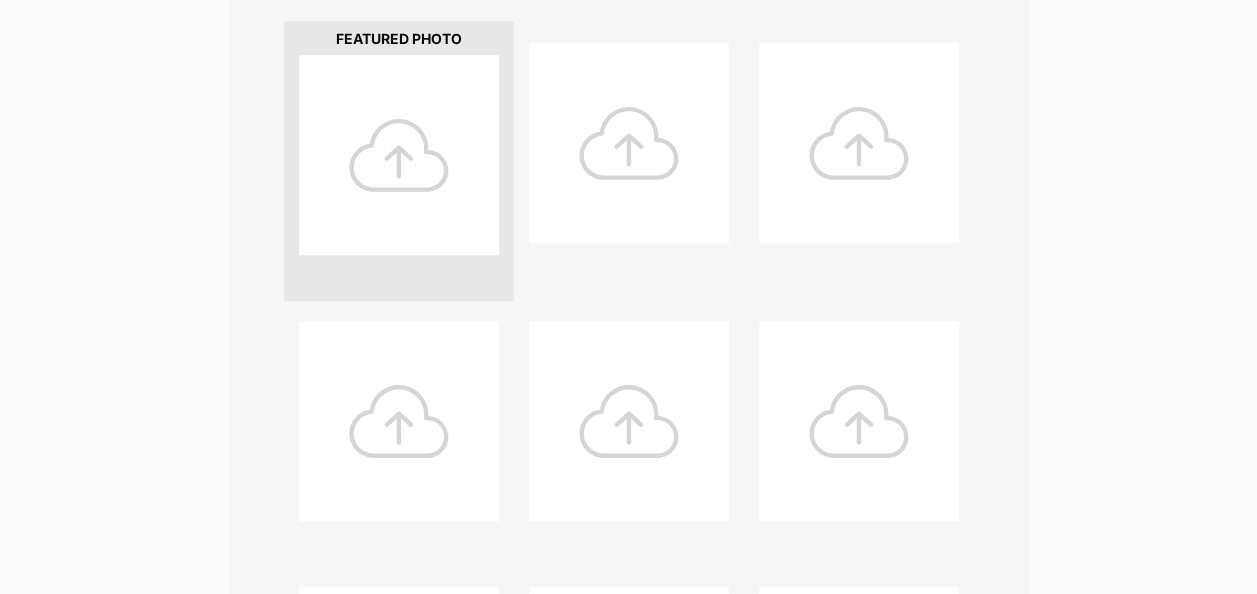 click at bounding box center [399, 155] 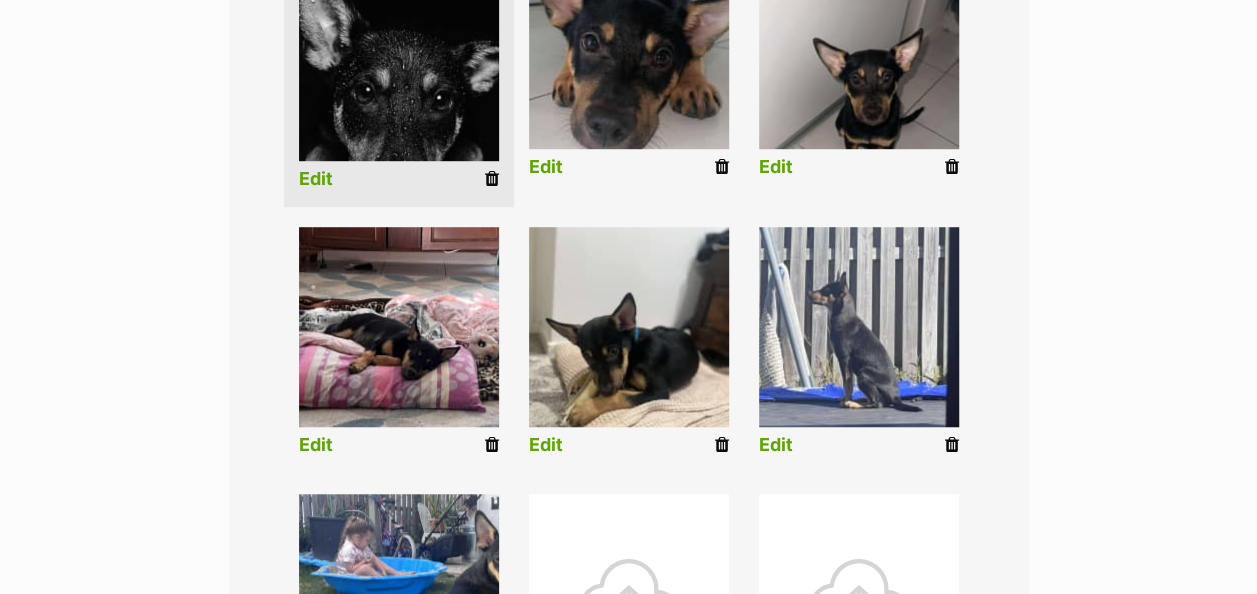 scroll, scrollTop: 502, scrollLeft: 0, axis: vertical 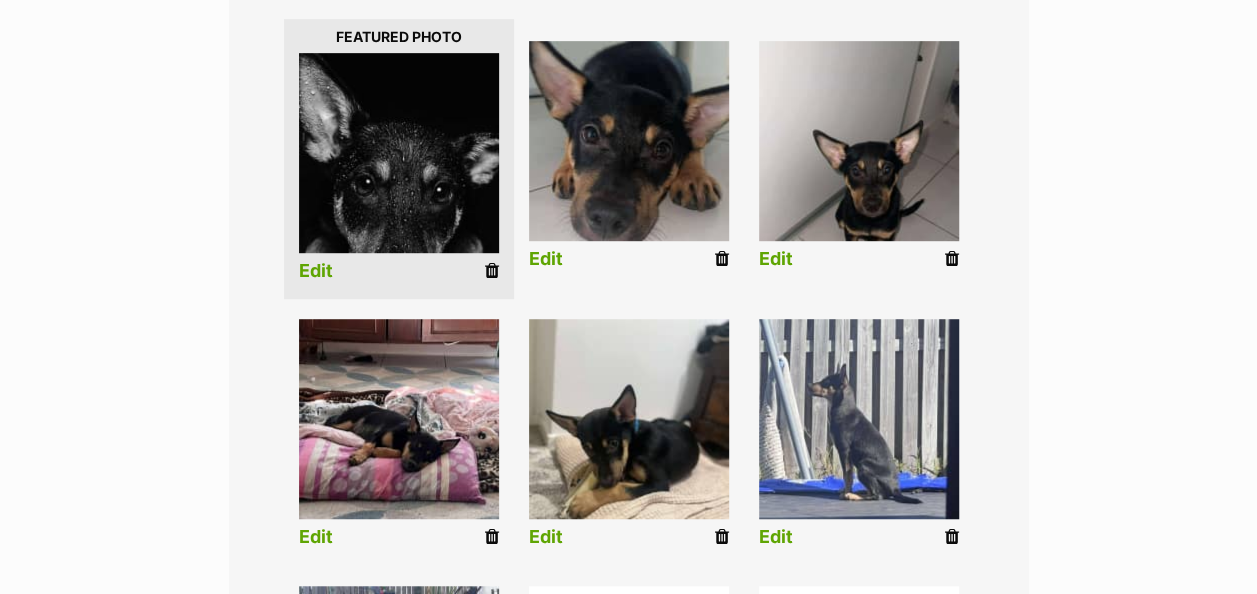 click on "Edit" at bounding box center (316, 271) 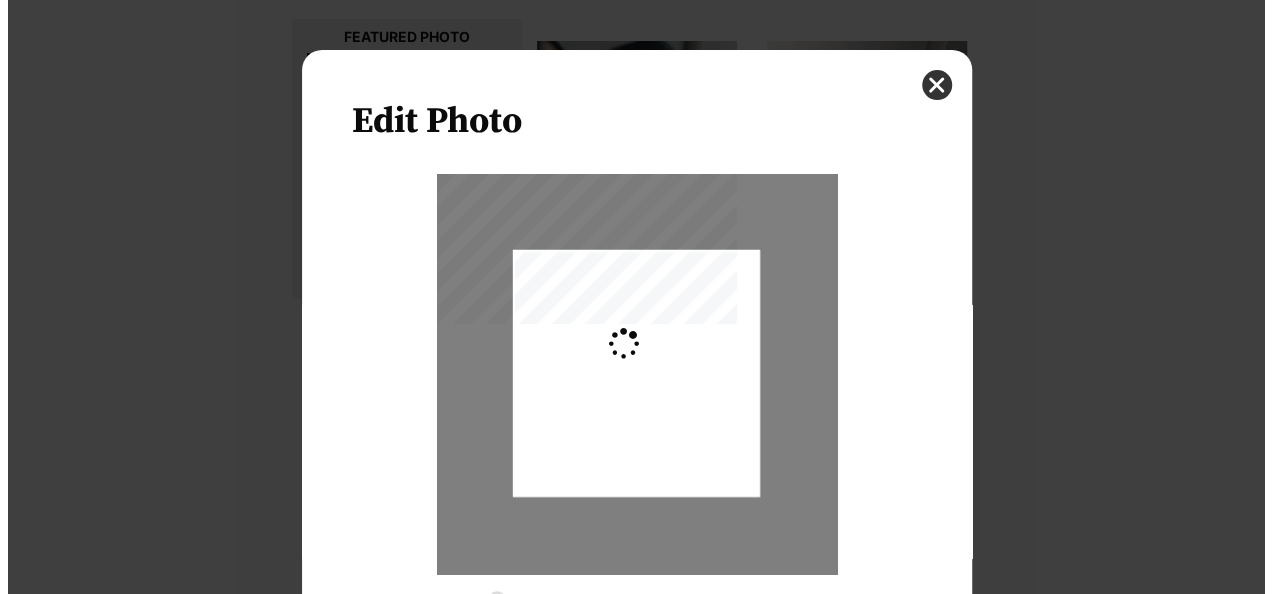 scroll, scrollTop: 0, scrollLeft: 0, axis: both 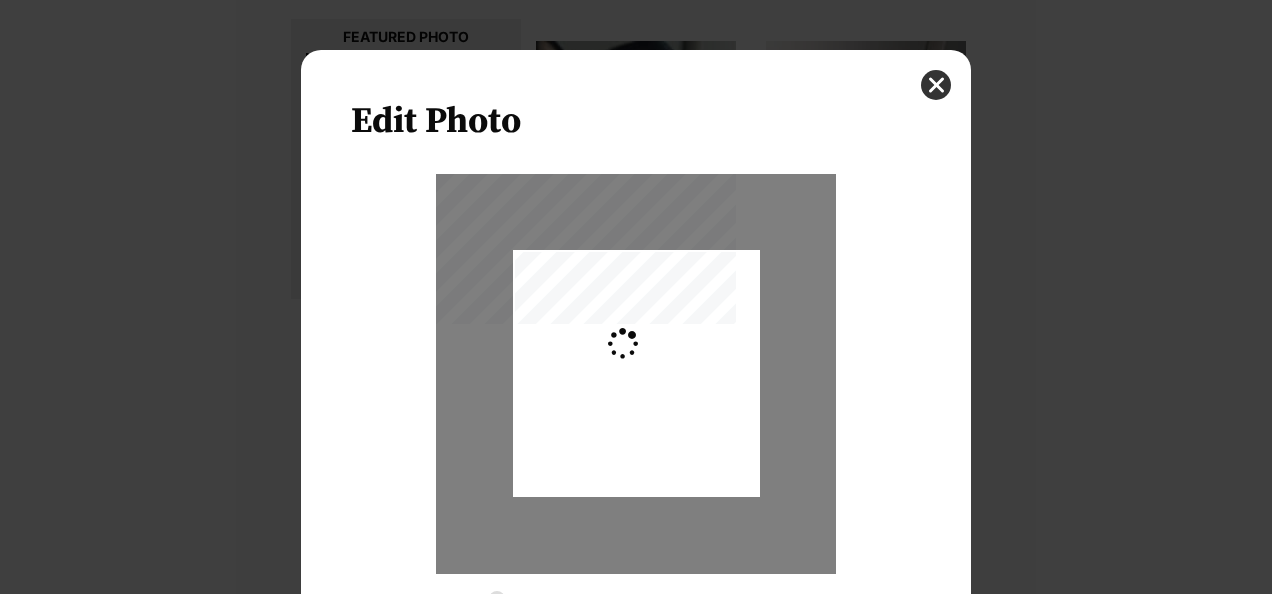 type on "0.2744" 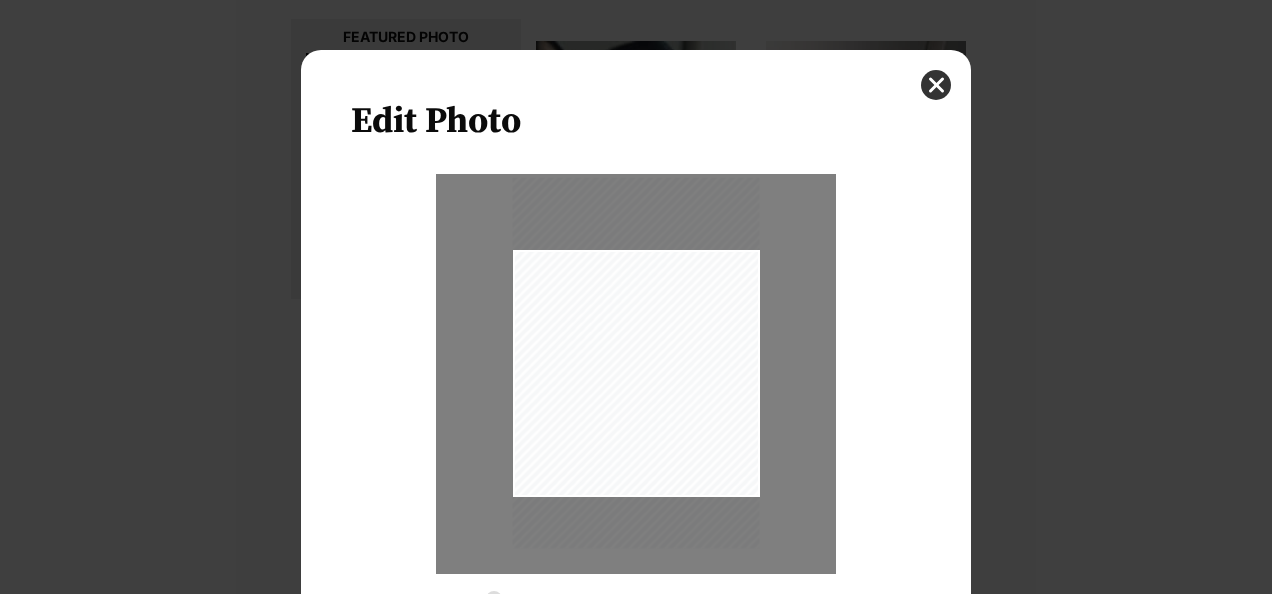 drag, startPoint x: 704, startPoint y: 350, endPoint x: 713, endPoint y: 339, distance: 14.21267 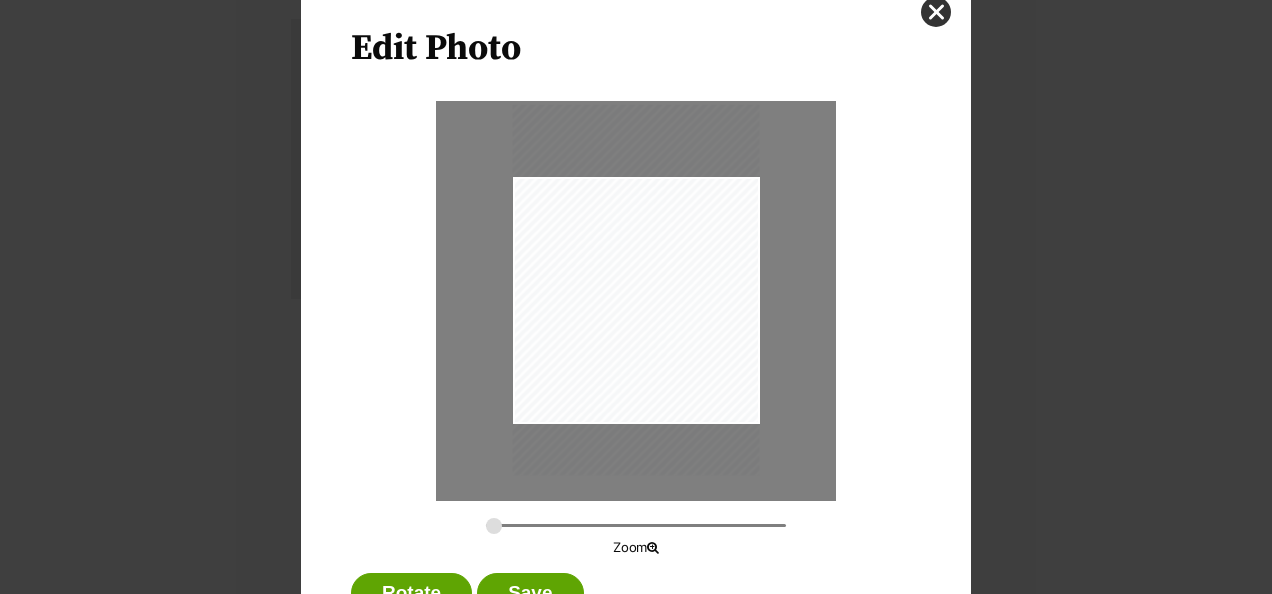 scroll, scrollTop: 151, scrollLeft: 0, axis: vertical 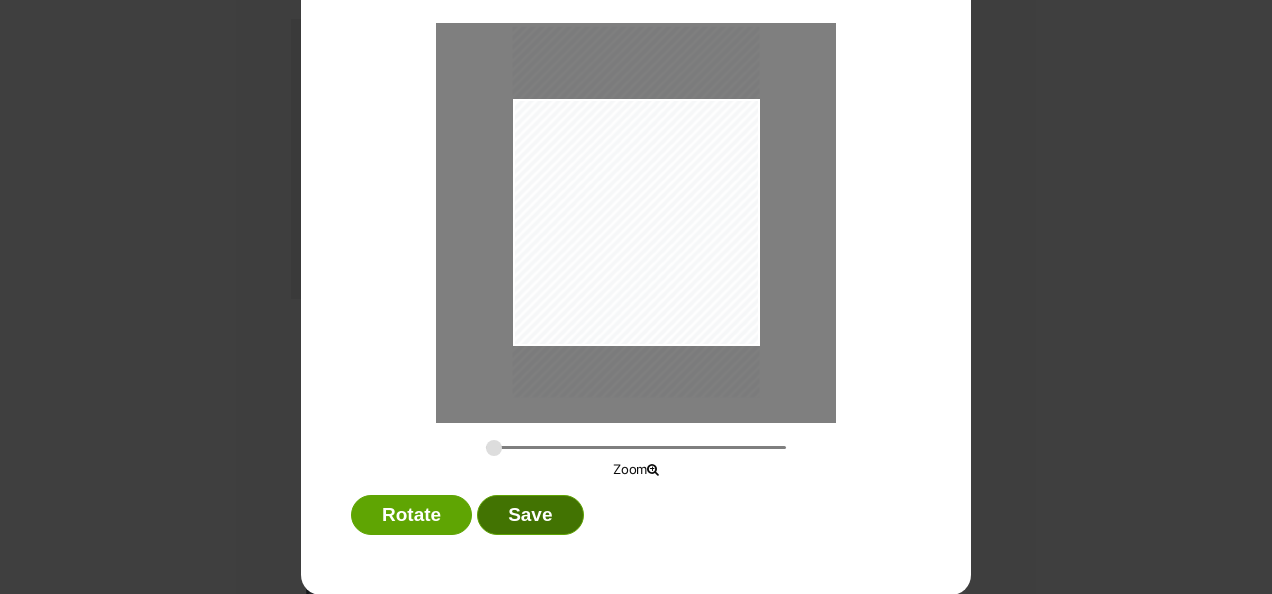 click on "Save" at bounding box center (530, 515) 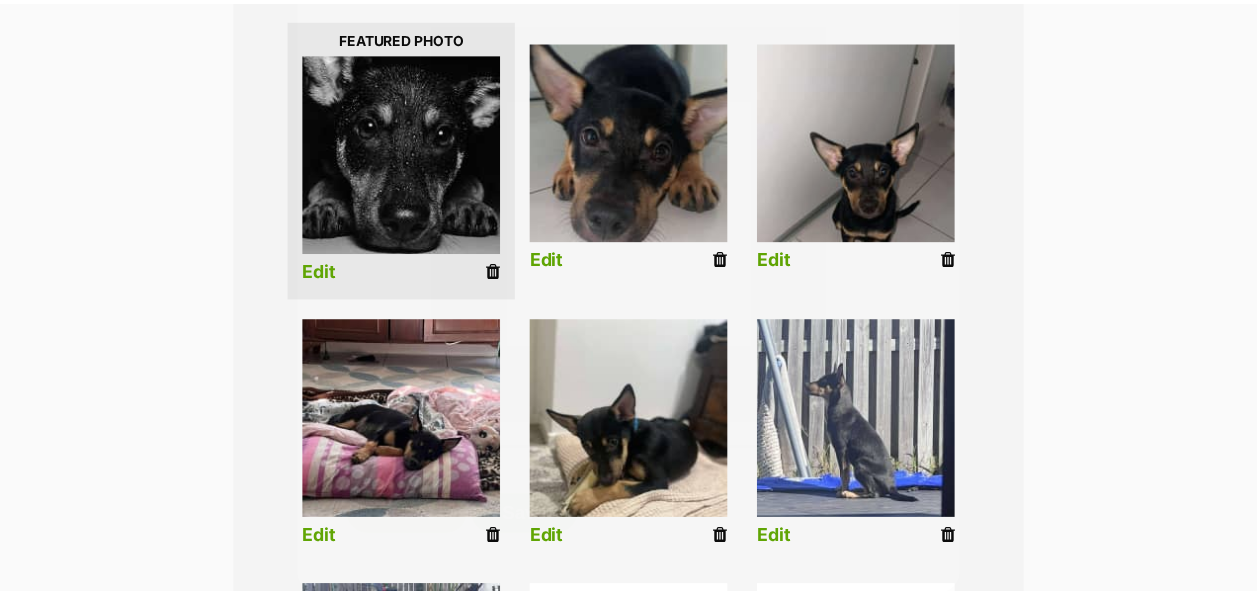 scroll, scrollTop: 502, scrollLeft: 0, axis: vertical 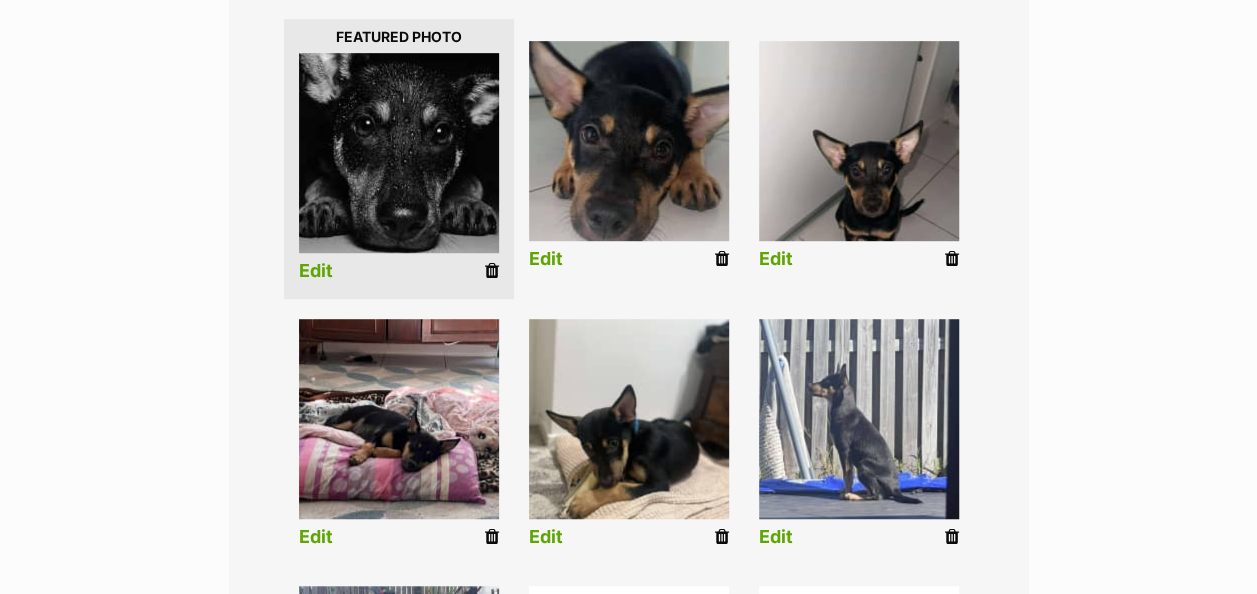 click on "Edit" at bounding box center [546, 259] 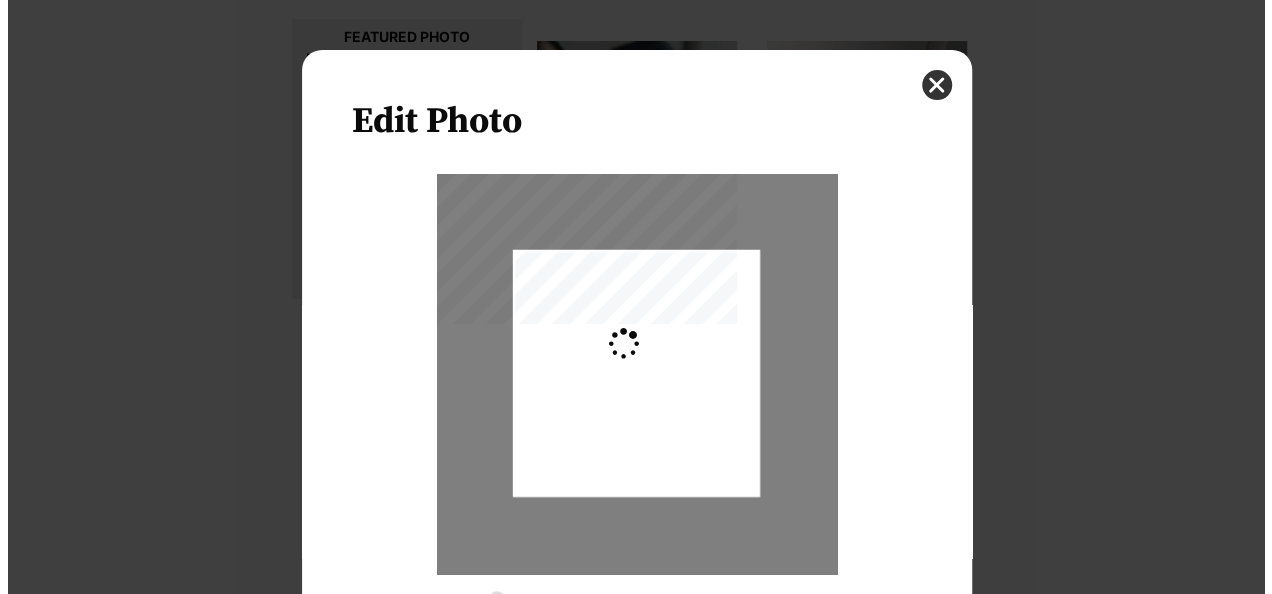 scroll, scrollTop: 0, scrollLeft: 0, axis: both 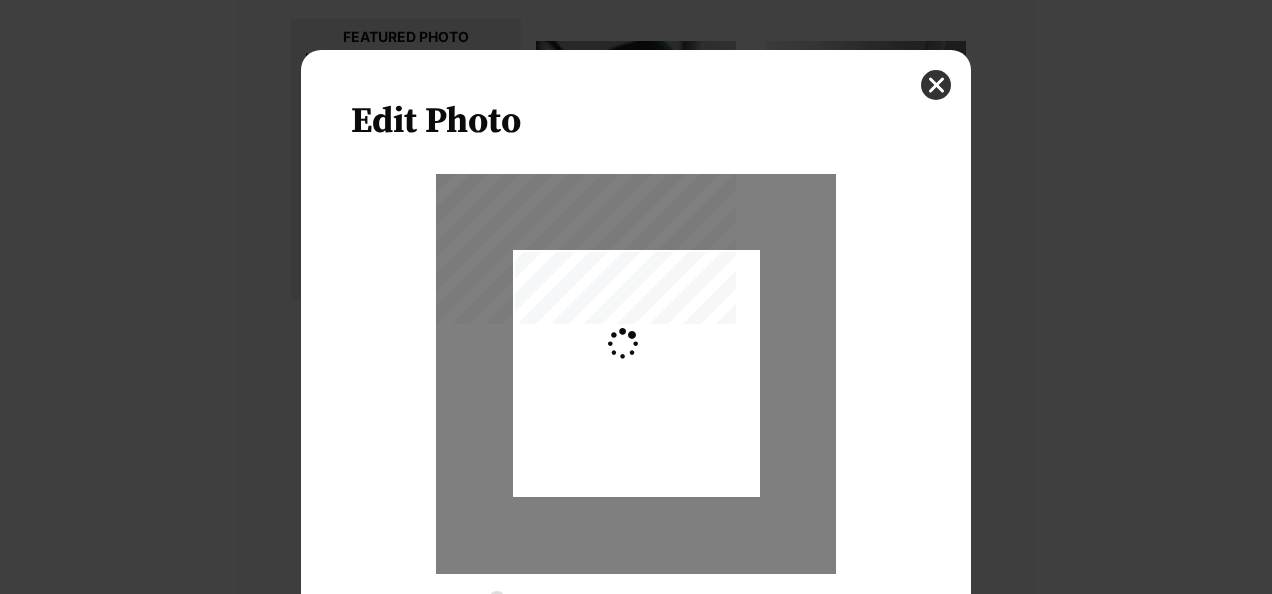 type on "0.2744" 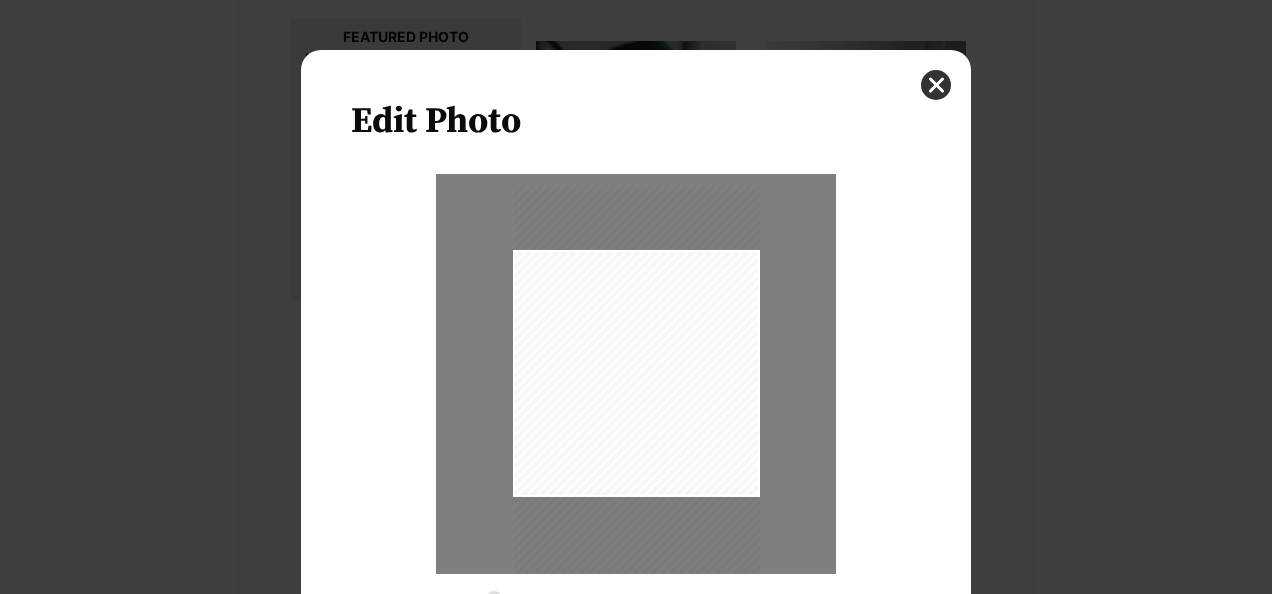 drag, startPoint x: 672, startPoint y: 379, endPoint x: 668, endPoint y: 417, distance: 38.209946 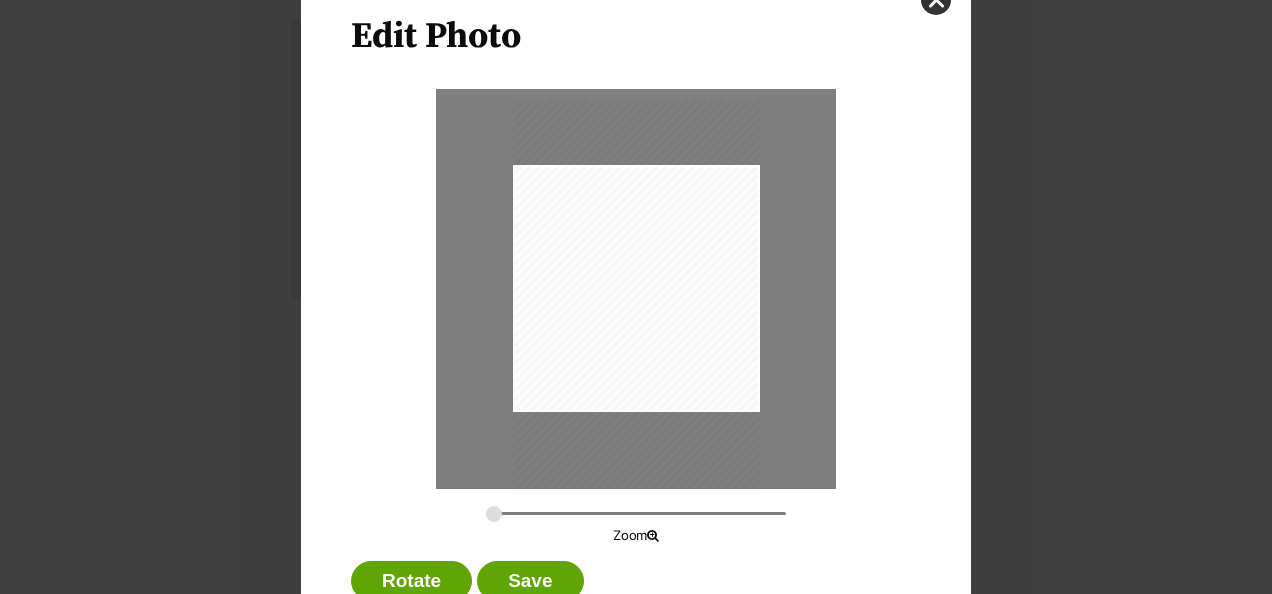 scroll, scrollTop: 151, scrollLeft: 0, axis: vertical 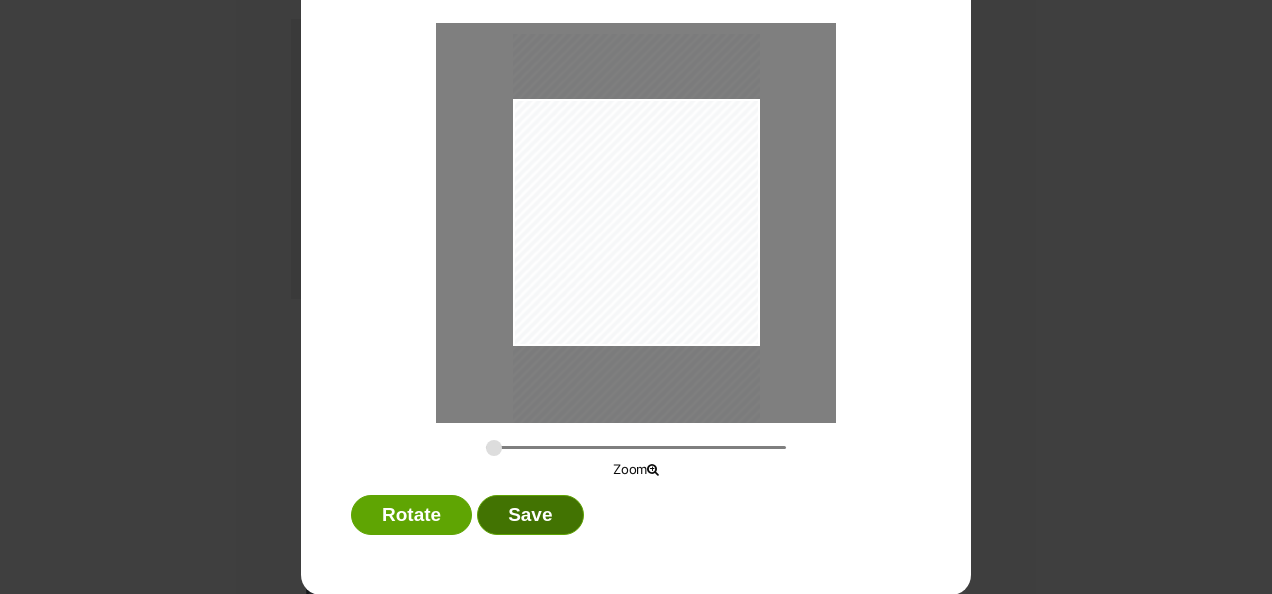 click on "Save" at bounding box center [530, 515] 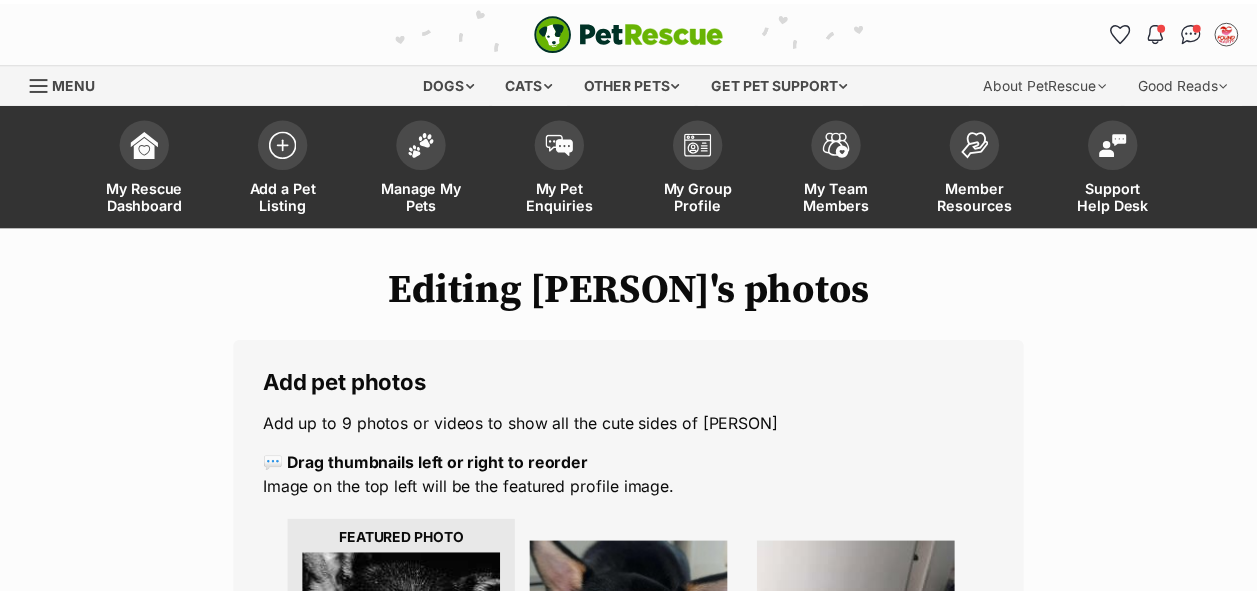 scroll, scrollTop: 502, scrollLeft: 0, axis: vertical 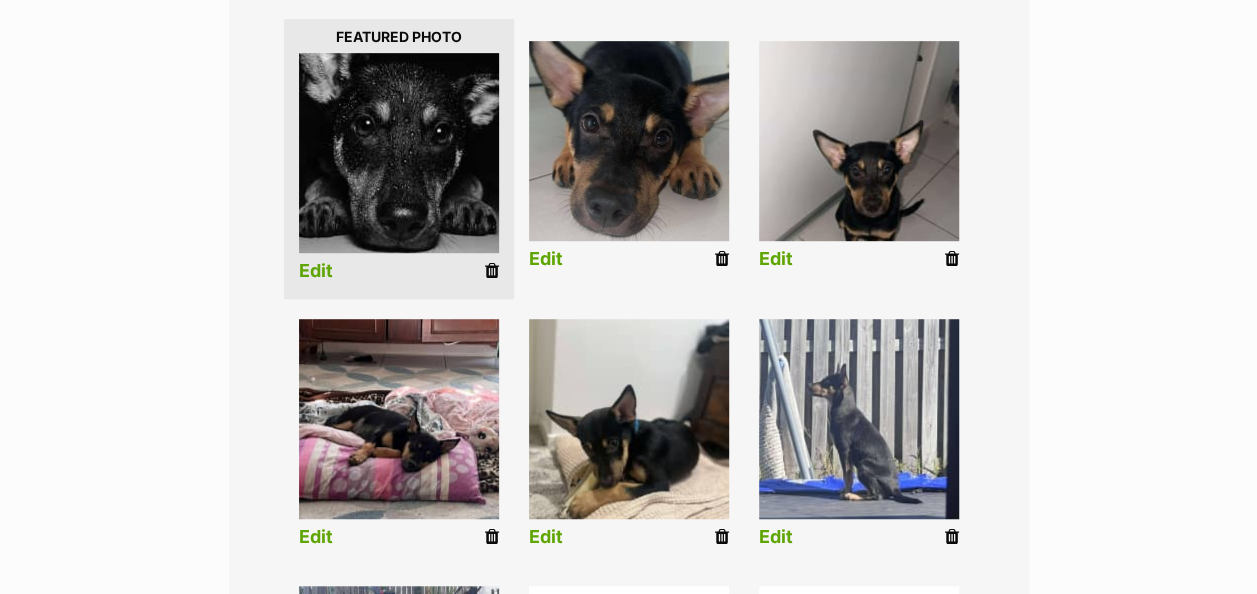 click on "Edit" at bounding box center (776, 259) 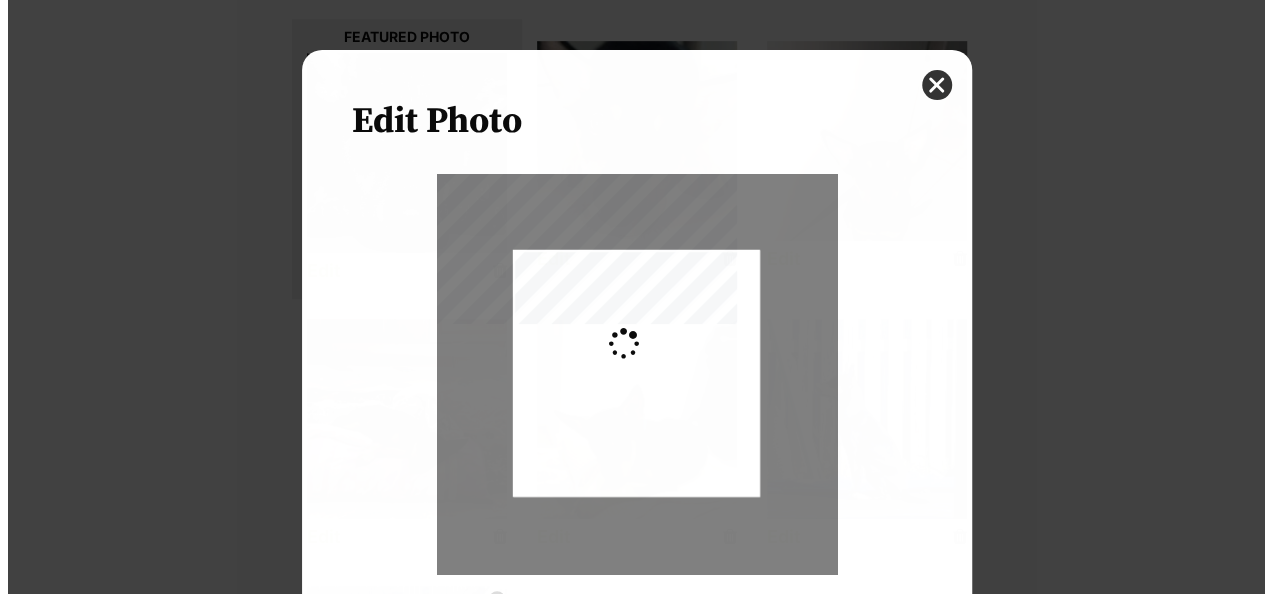 scroll, scrollTop: 0, scrollLeft: 0, axis: both 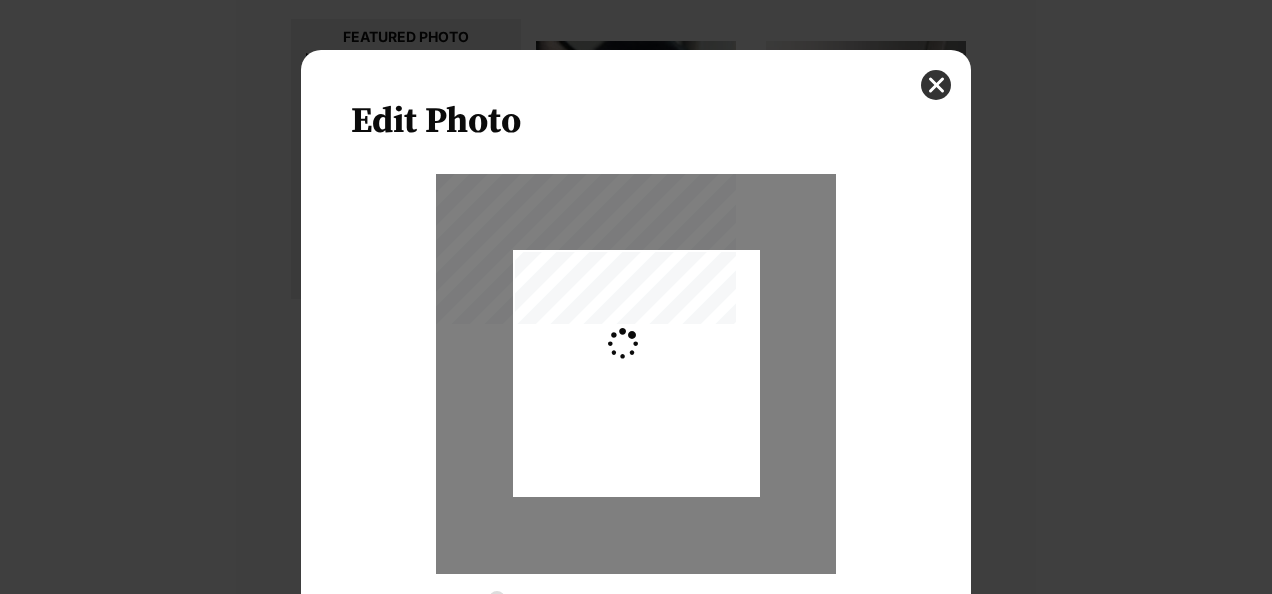 type on "0.2744" 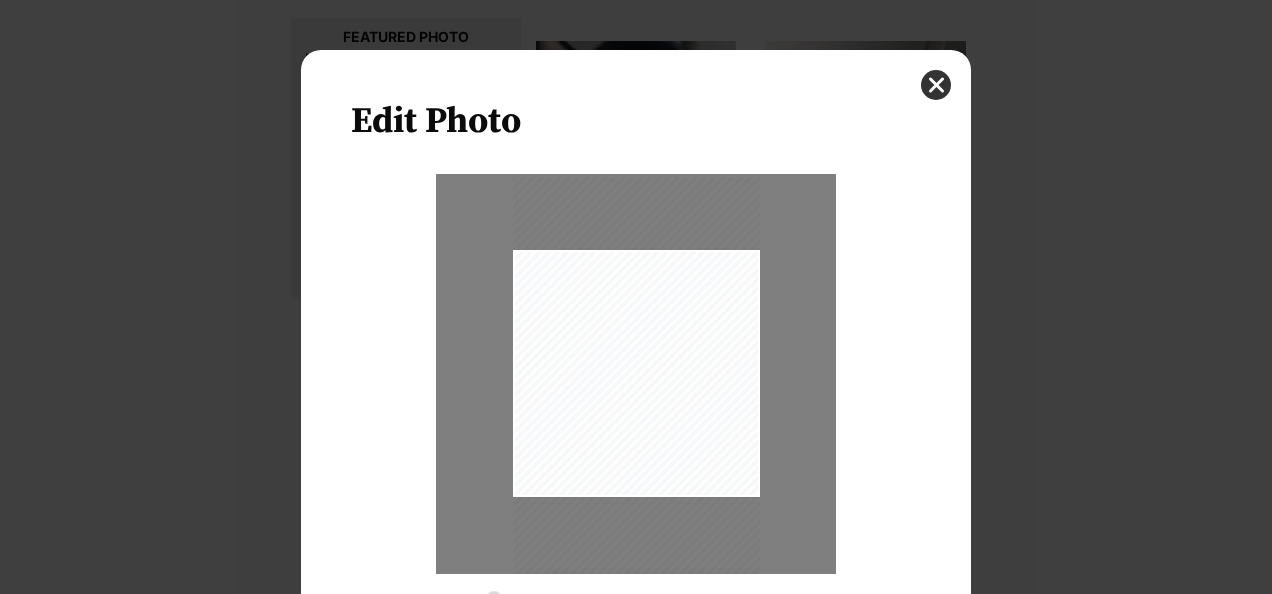 drag, startPoint x: 676, startPoint y: 415, endPoint x: 690, endPoint y: 438, distance: 26.925823 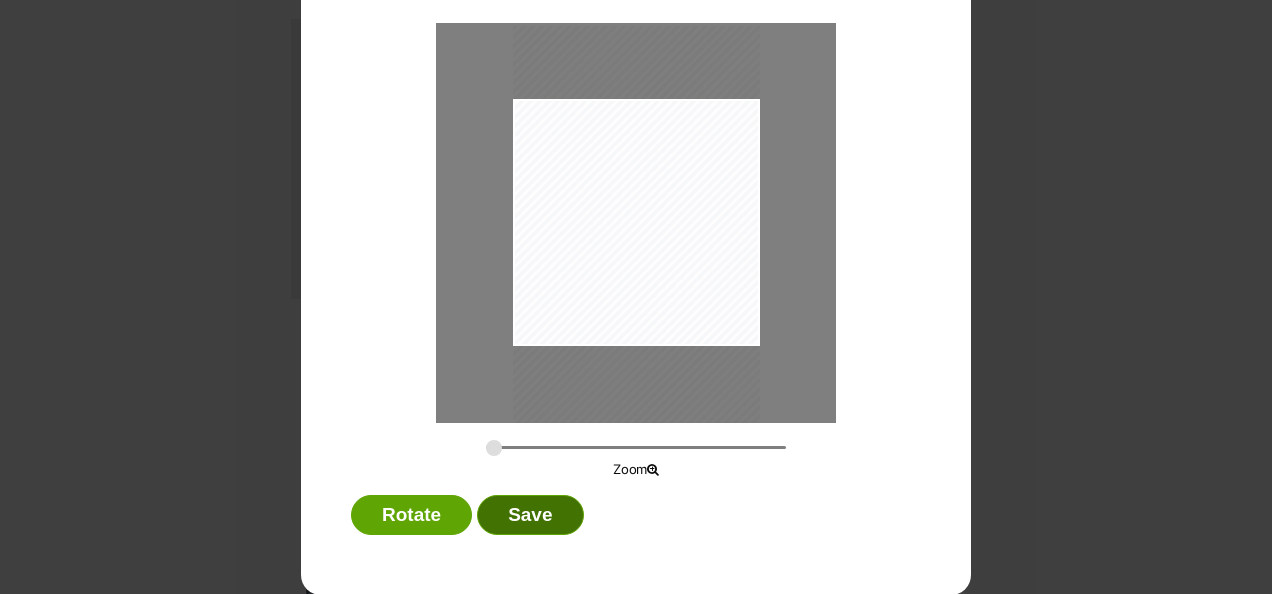 click on "Save" at bounding box center (530, 515) 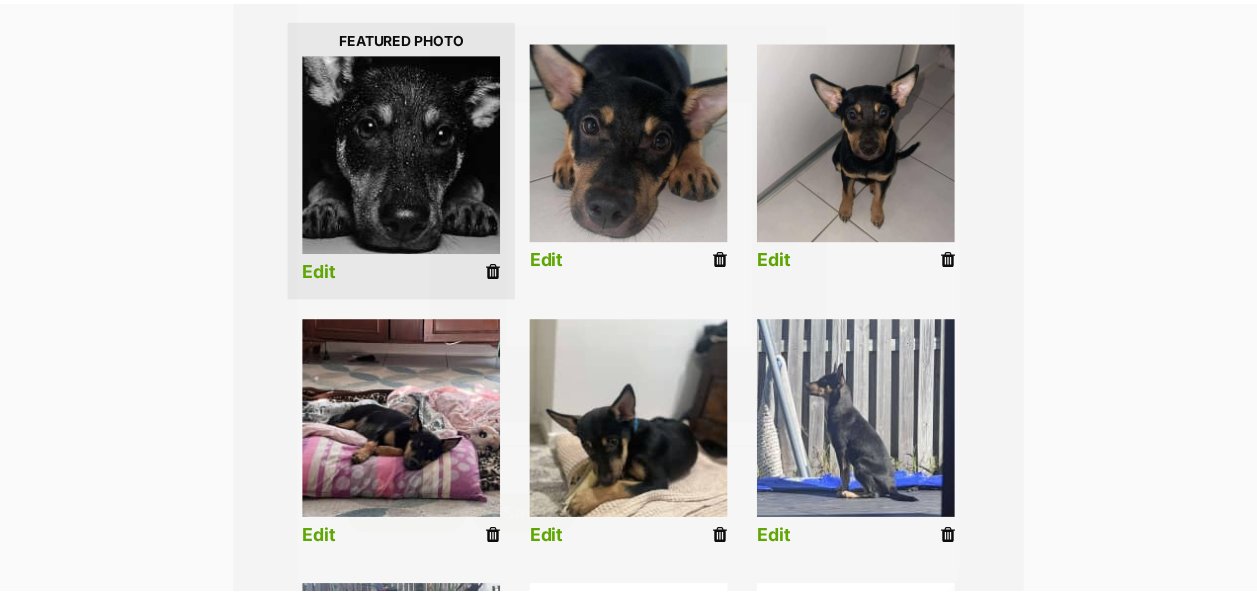 scroll, scrollTop: 502, scrollLeft: 0, axis: vertical 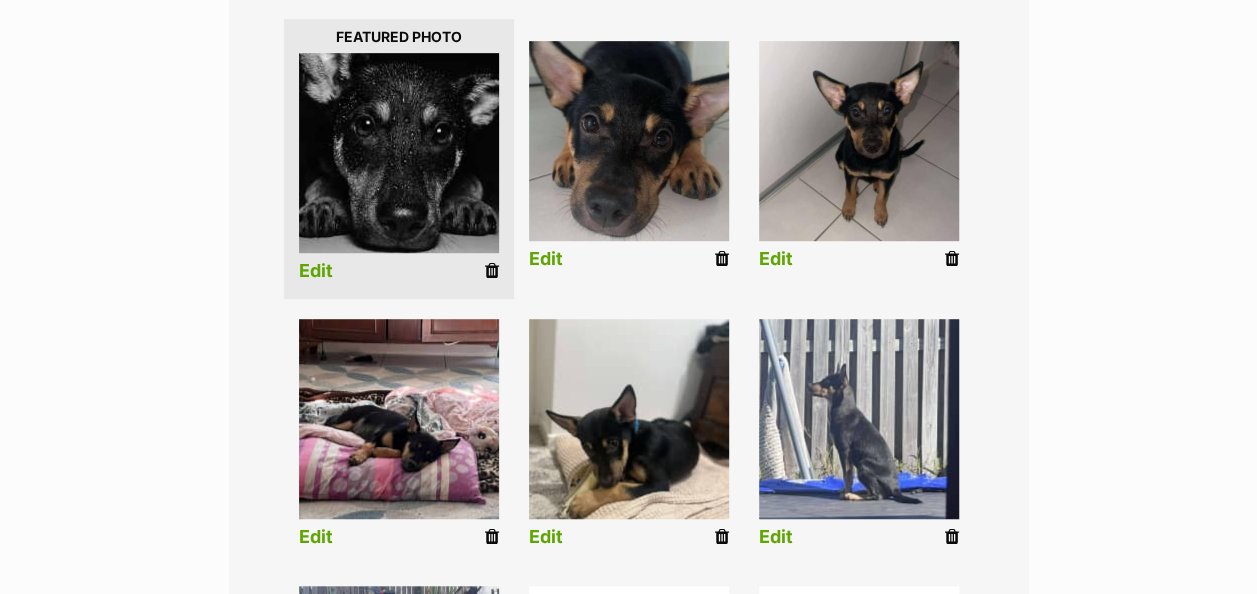 click on "Edit" at bounding box center (399, 437) 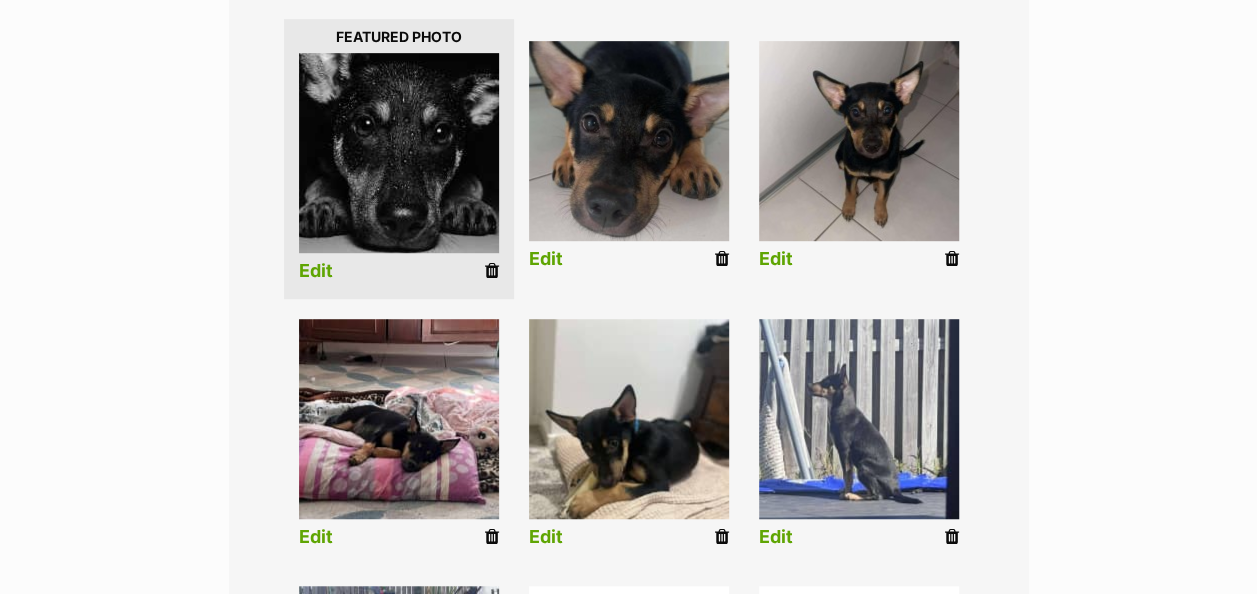 click on "Edit" at bounding box center [316, 537] 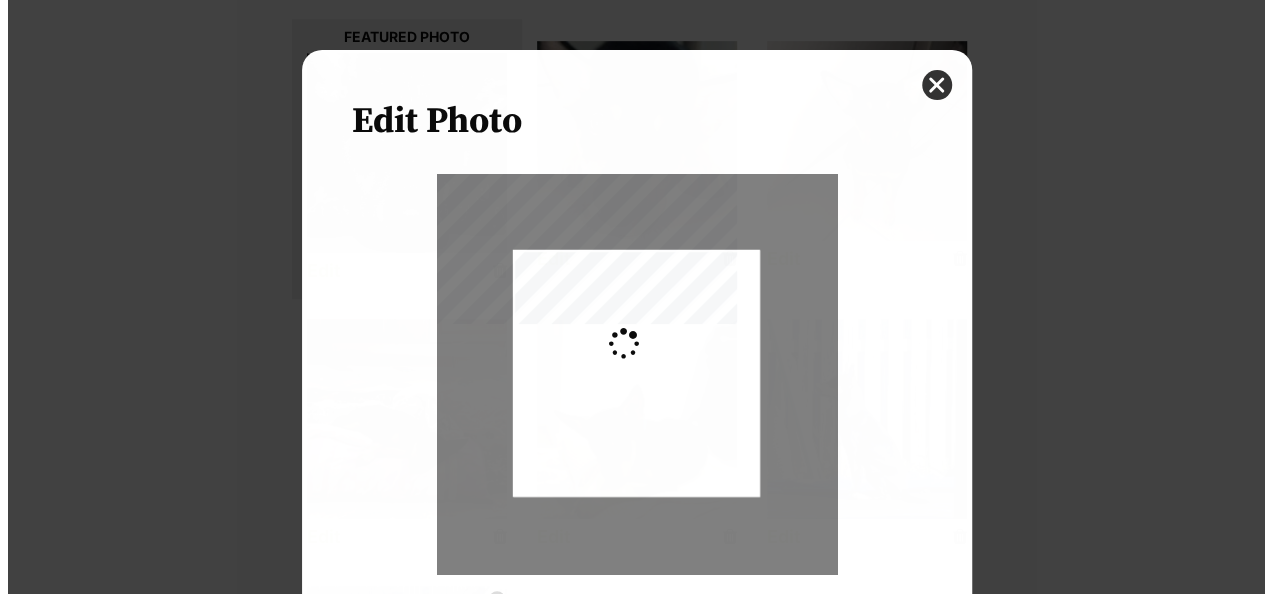scroll, scrollTop: 0, scrollLeft: 0, axis: both 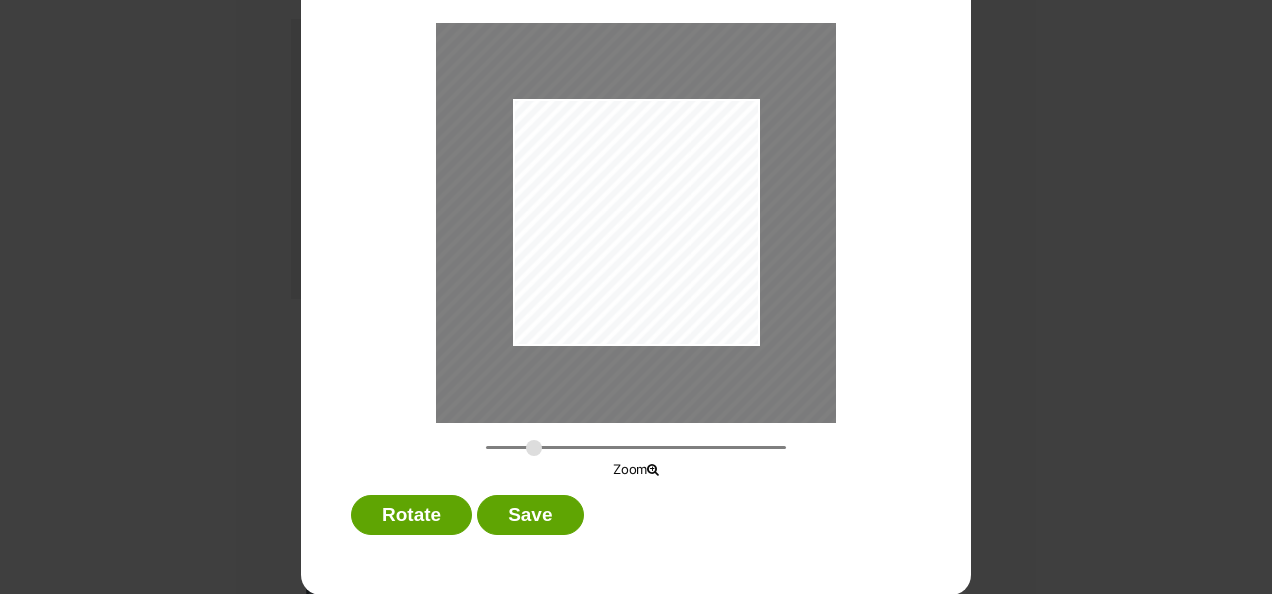 drag, startPoint x: 513, startPoint y: 445, endPoint x: 609, endPoint y: 325, distance: 153.67499 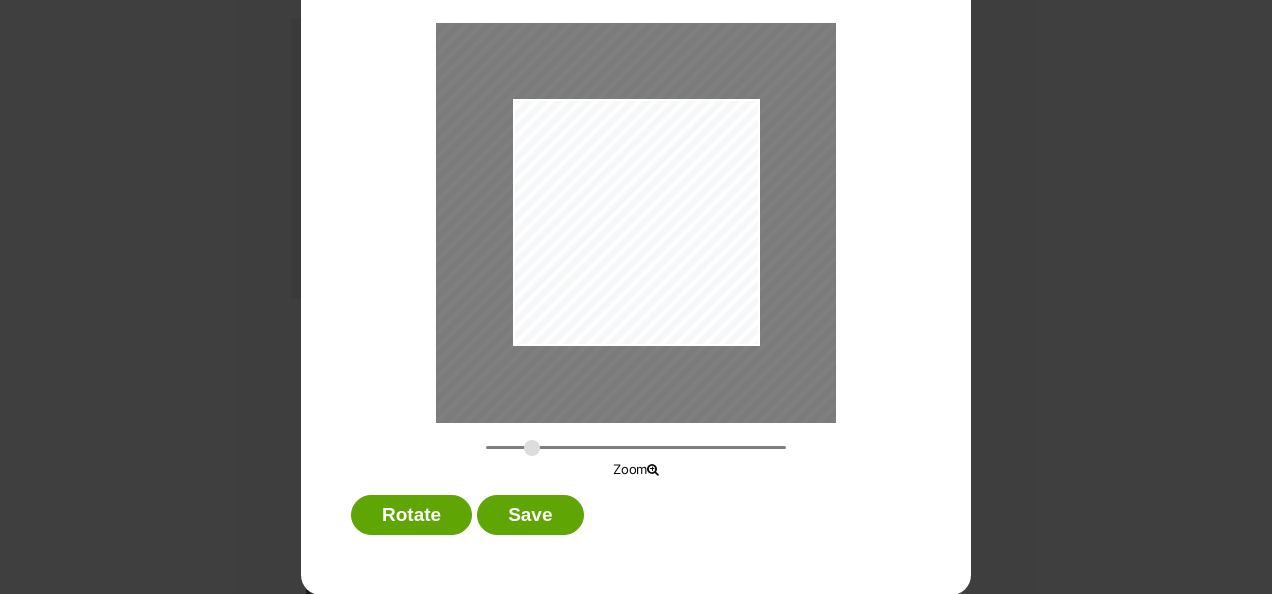 click at bounding box center (636, 447) 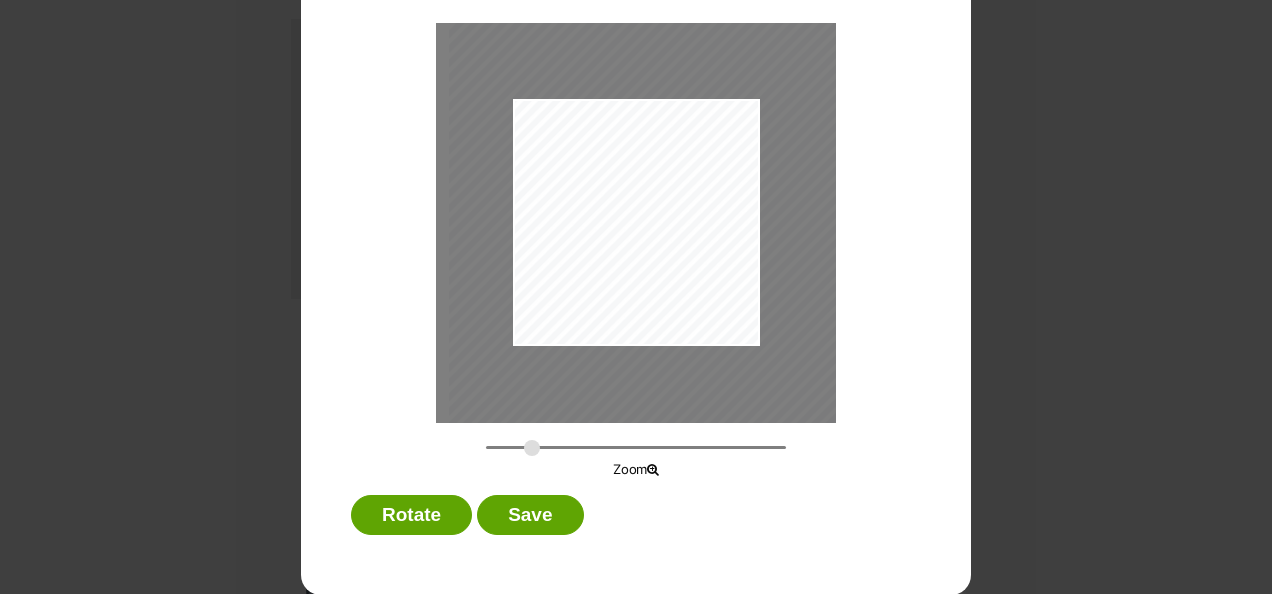 drag, startPoint x: 632, startPoint y: 274, endPoint x: 638, endPoint y: 343, distance: 69.260376 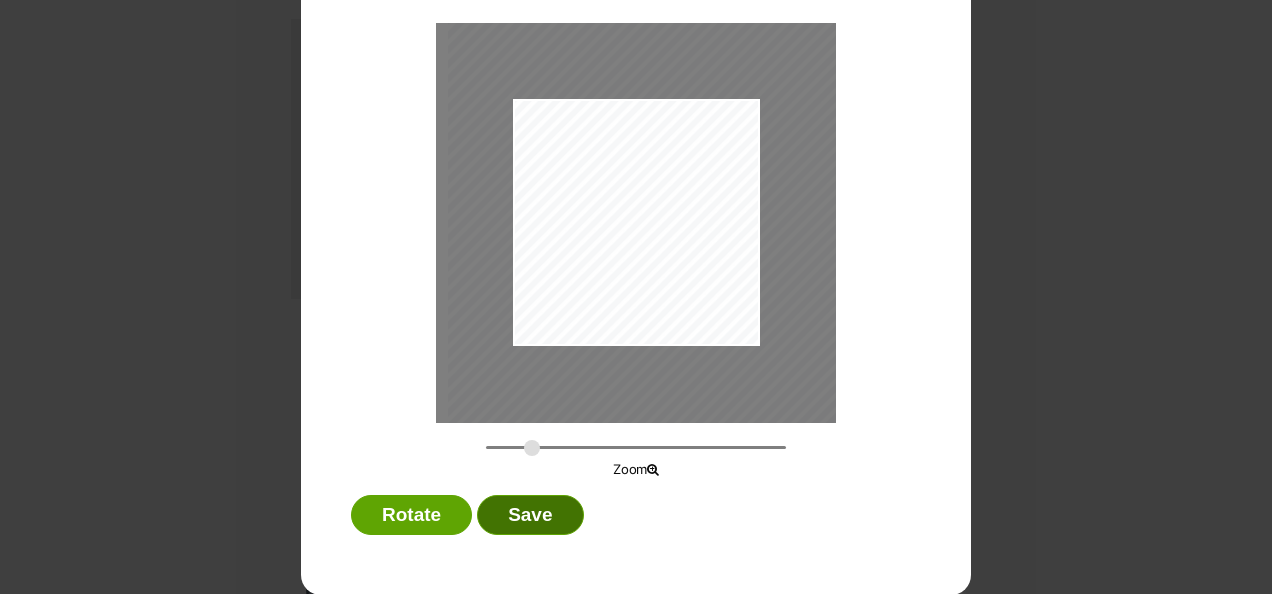 click on "Save" at bounding box center [530, 515] 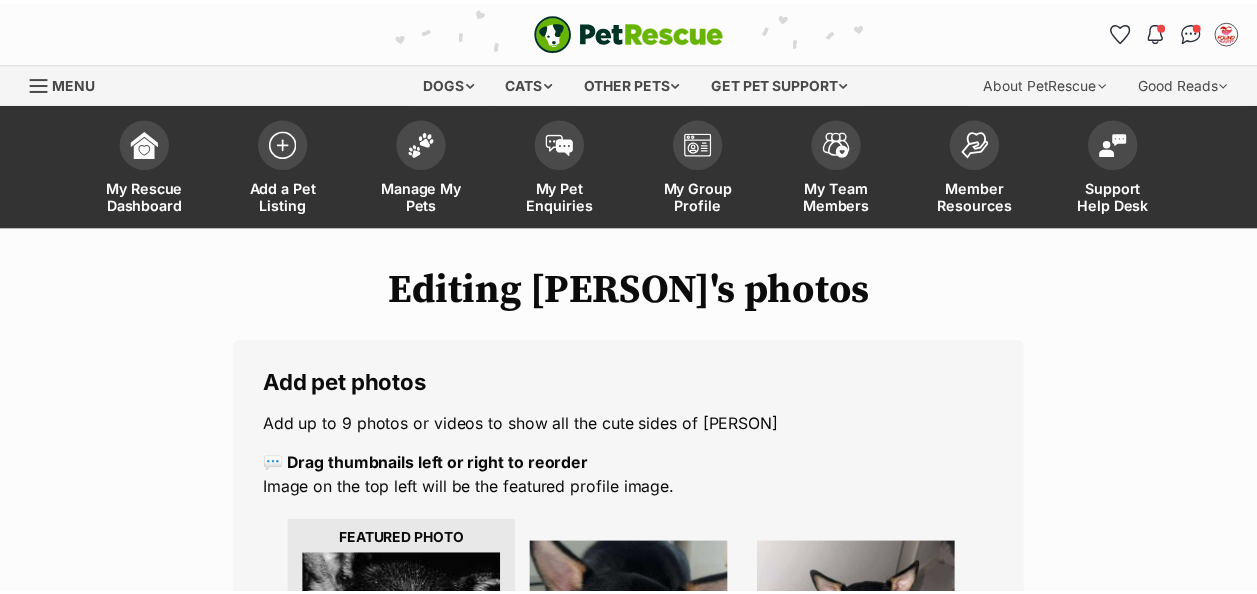 scroll, scrollTop: 502, scrollLeft: 0, axis: vertical 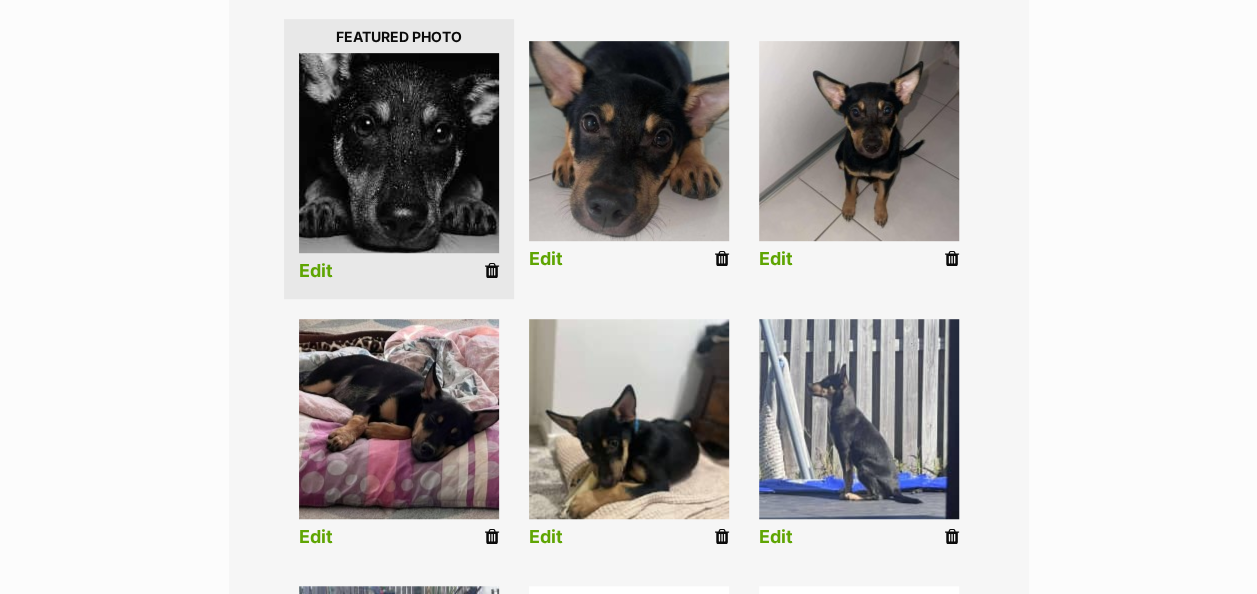 click on "Edit" at bounding box center (546, 537) 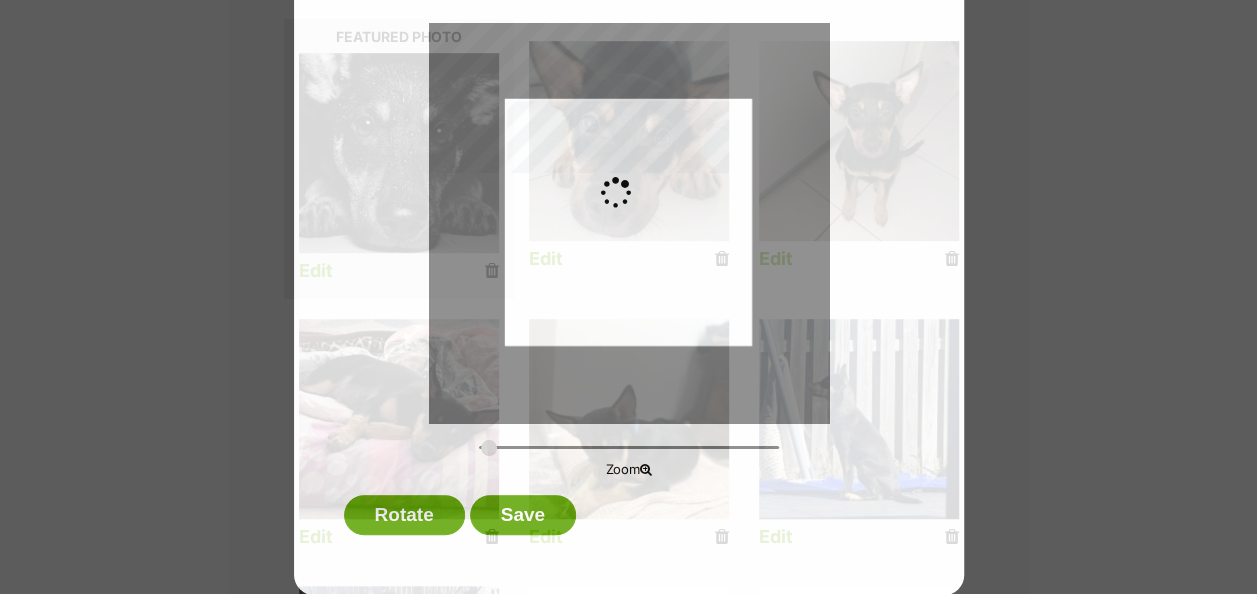 scroll, scrollTop: 0, scrollLeft: 0, axis: both 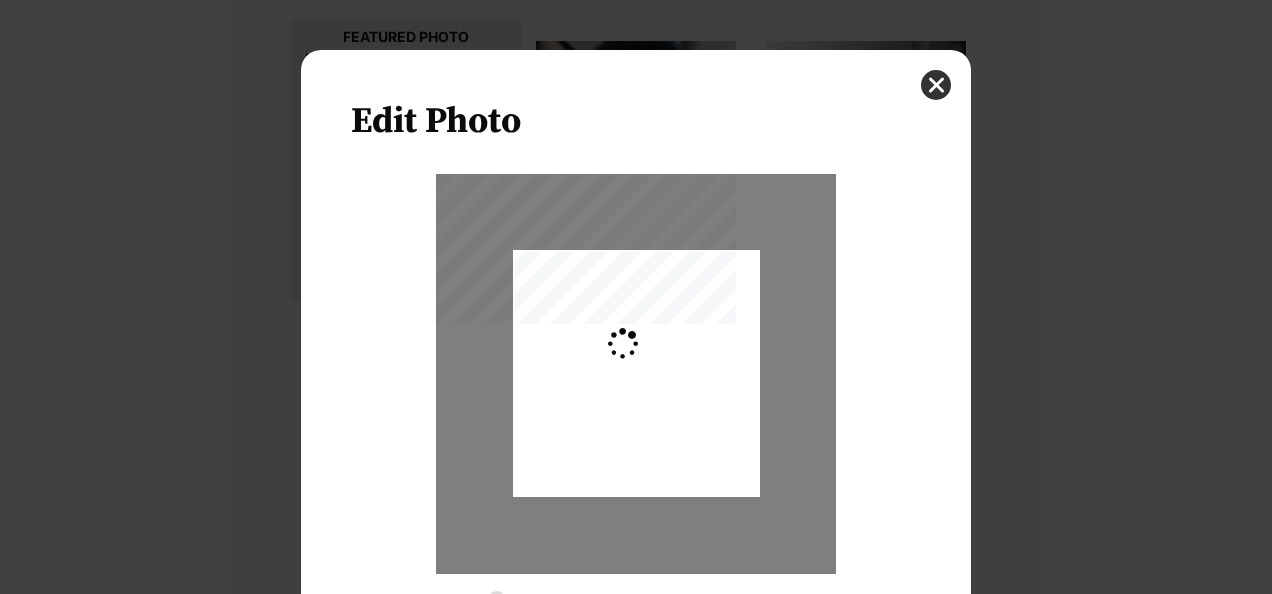 type on "0.2744" 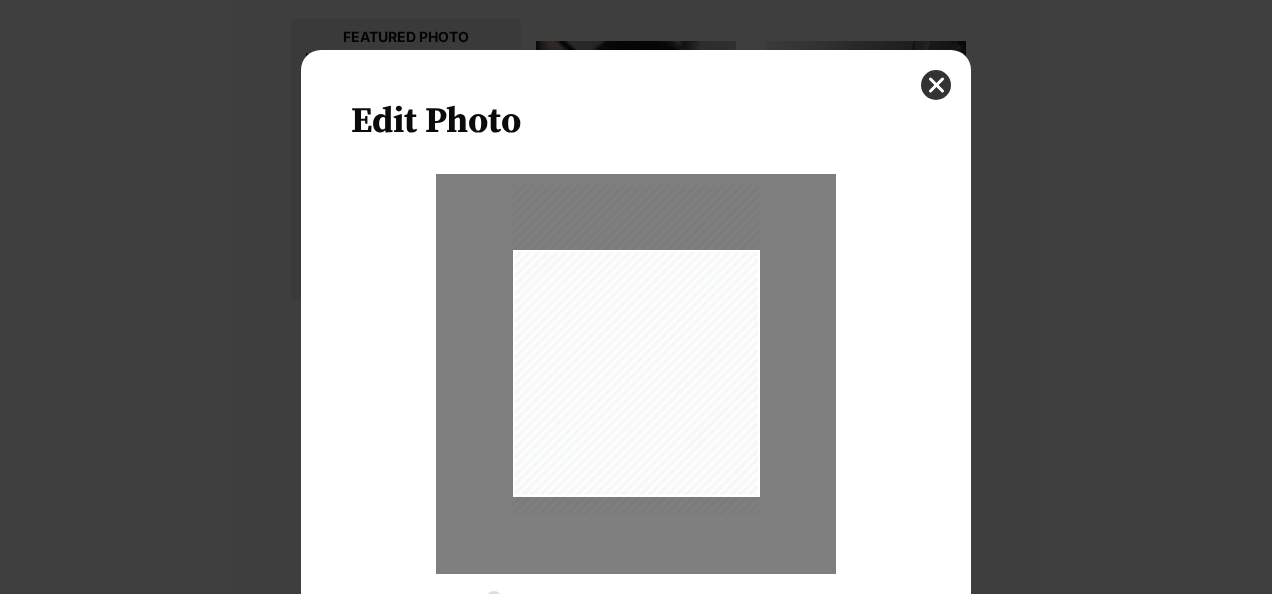 drag, startPoint x: 648, startPoint y: 442, endPoint x: 652, endPoint y: 418, distance: 24.33105 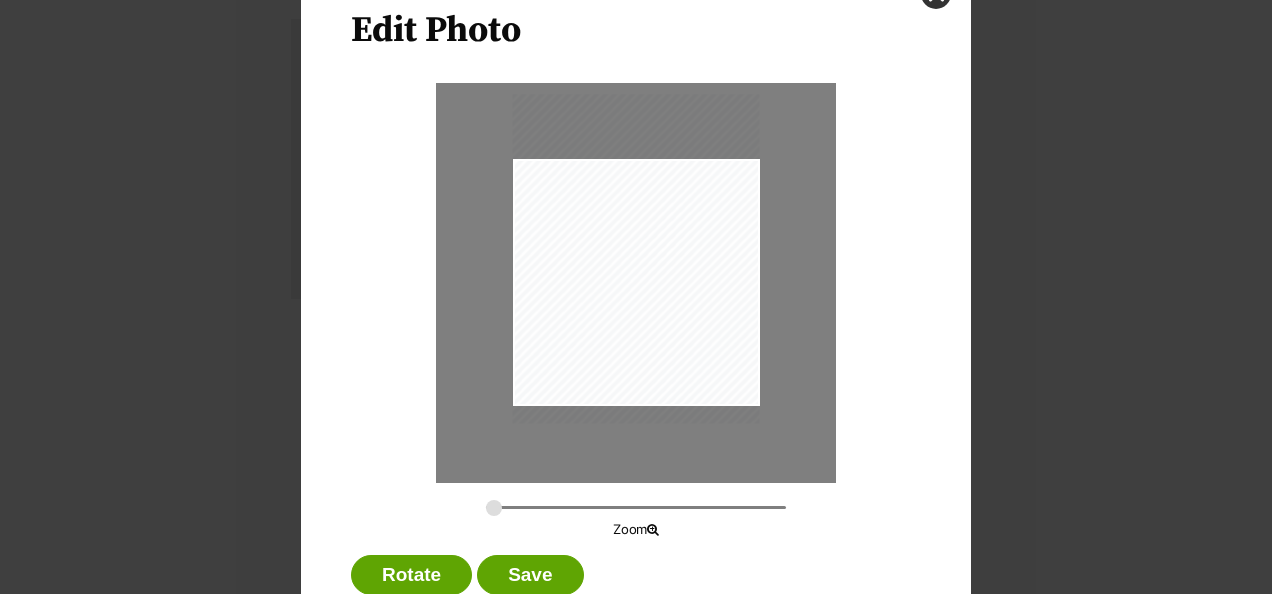 scroll, scrollTop: 151, scrollLeft: 0, axis: vertical 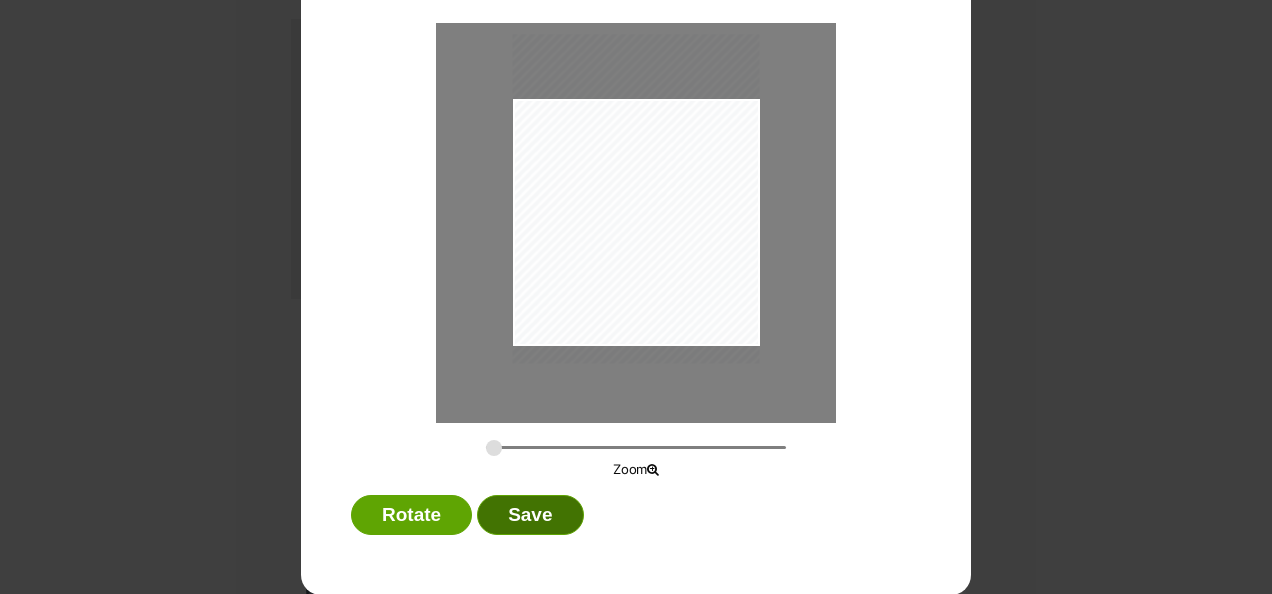 click on "Save" at bounding box center [530, 515] 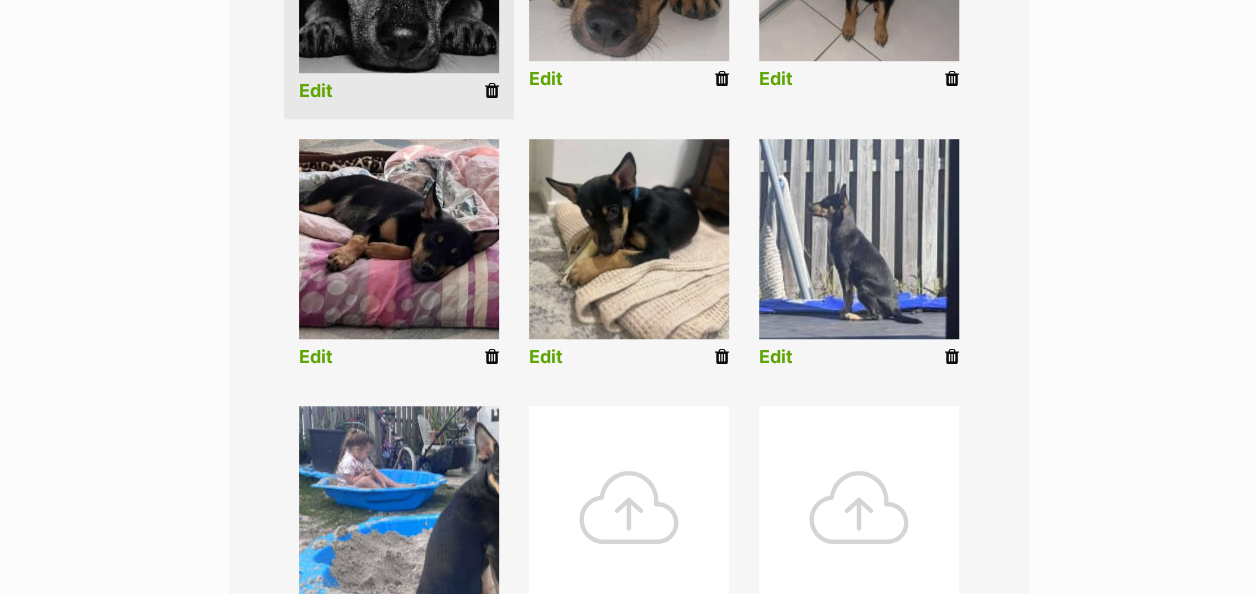 scroll, scrollTop: 802, scrollLeft: 0, axis: vertical 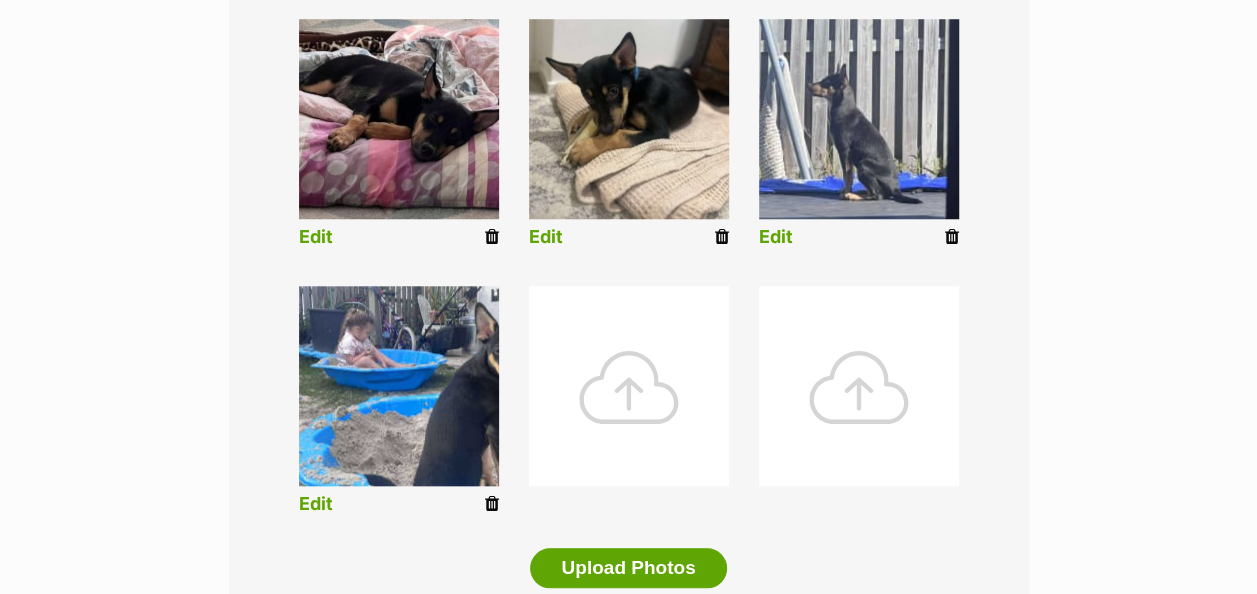 click on "Edit" at bounding box center [316, 504] 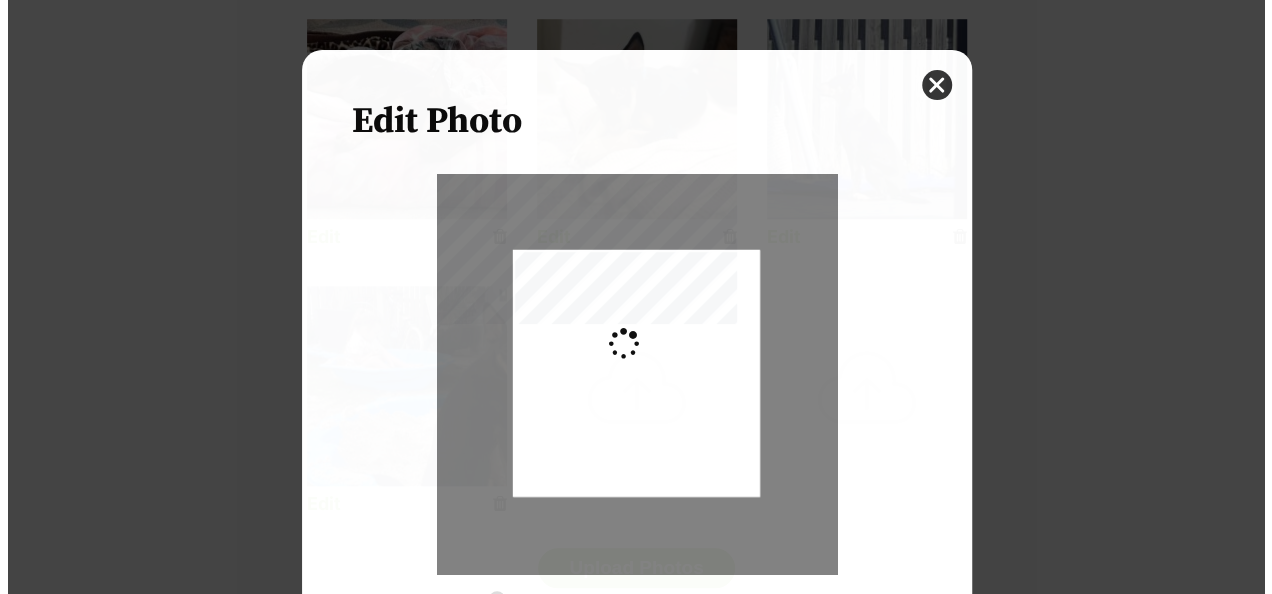 scroll, scrollTop: 0, scrollLeft: 0, axis: both 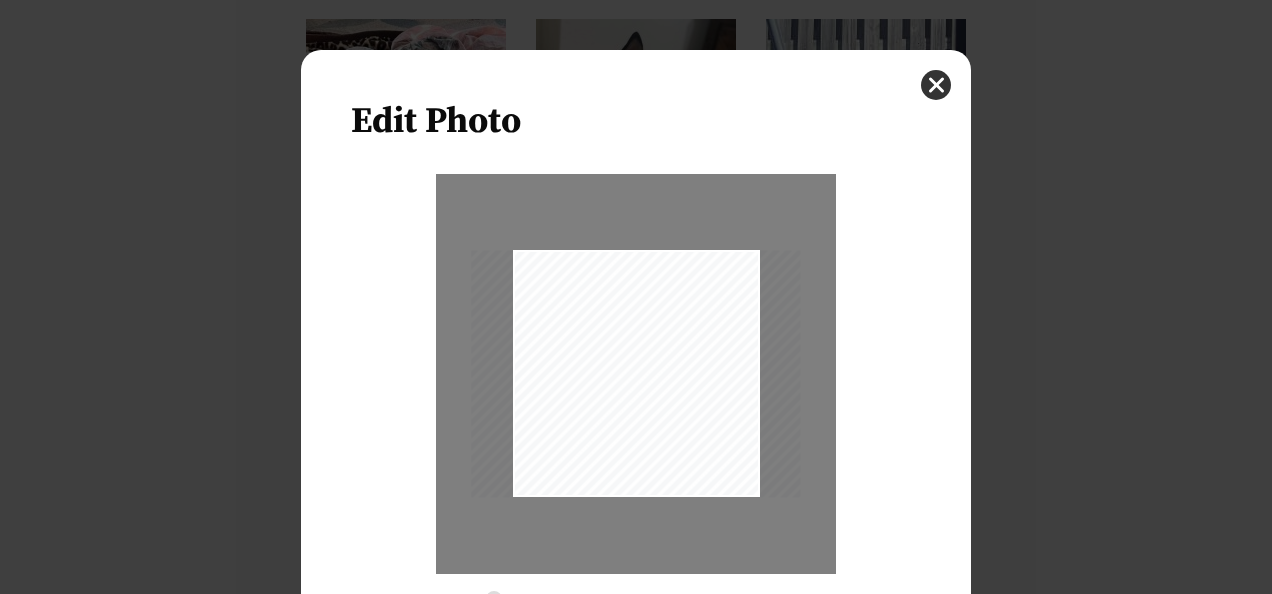 drag, startPoint x: 578, startPoint y: 471, endPoint x: 653, endPoint y: 422, distance: 89.587944 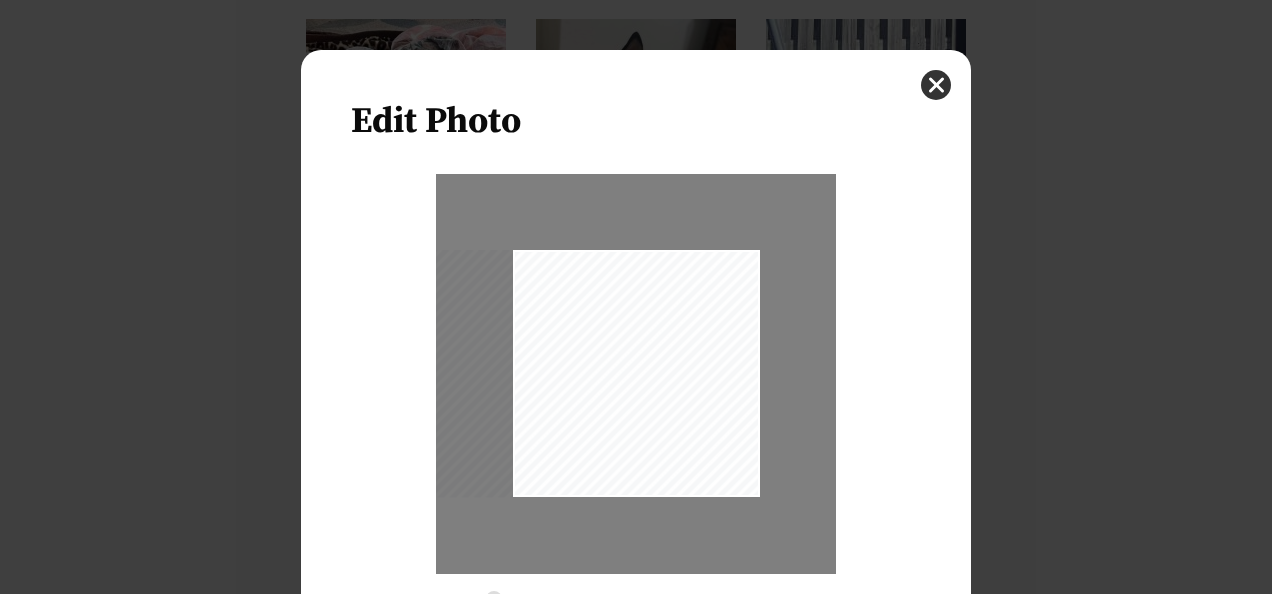 drag, startPoint x: 661, startPoint y: 405, endPoint x: 485, endPoint y: 410, distance: 176.07101 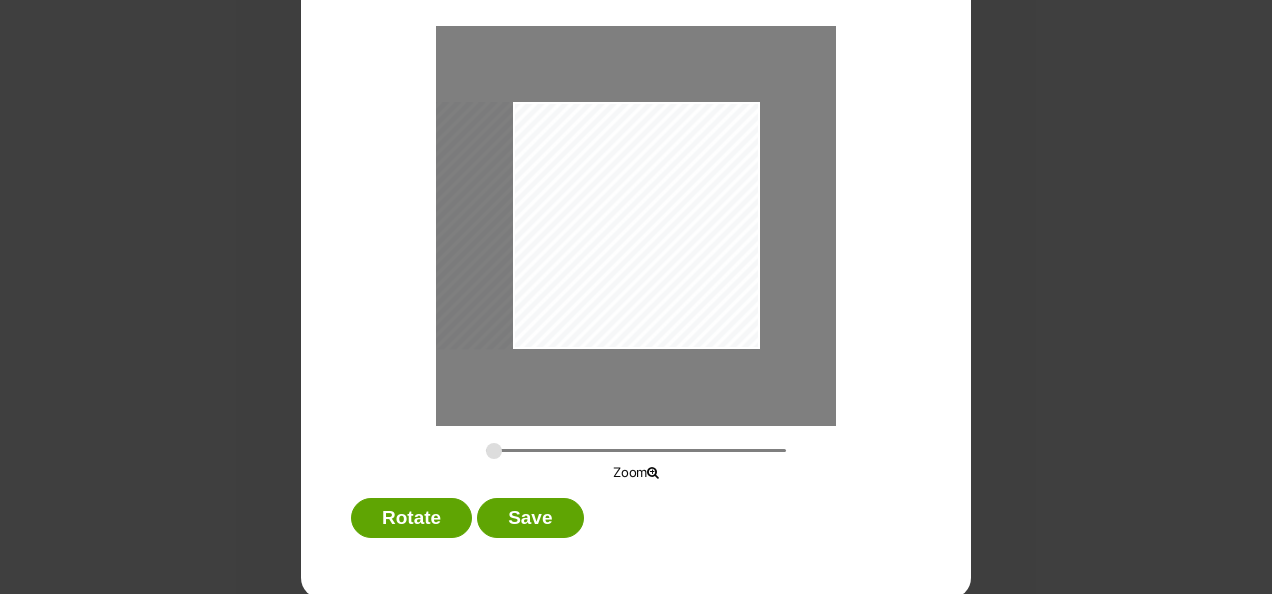 scroll, scrollTop: 151, scrollLeft: 0, axis: vertical 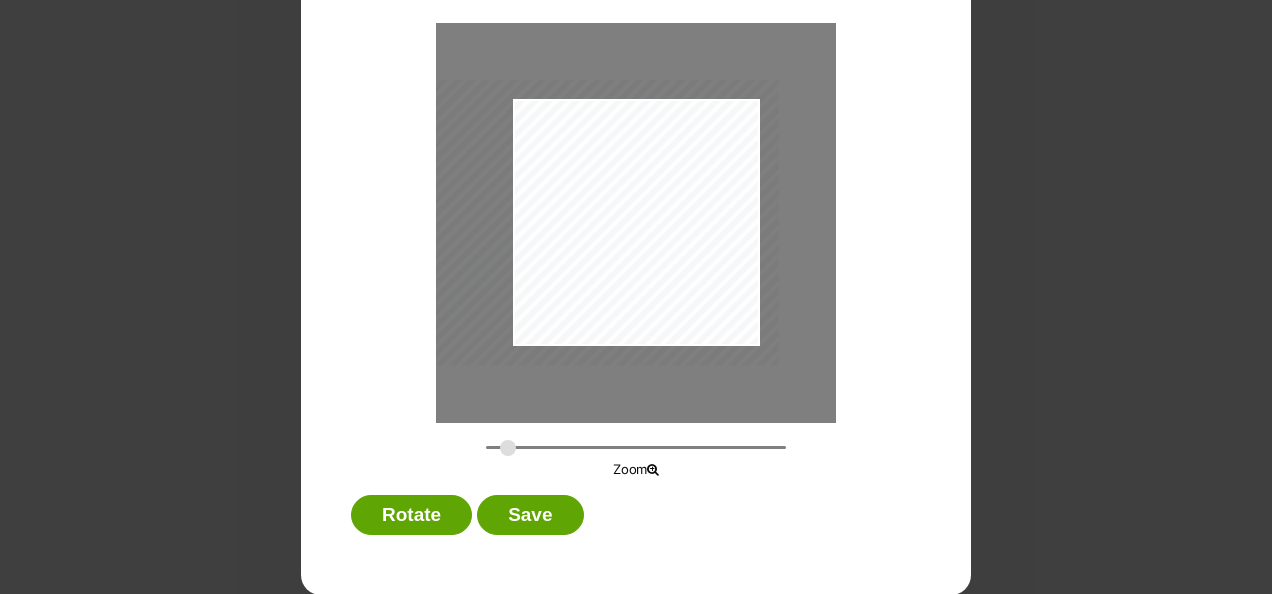drag, startPoint x: 488, startPoint y: 444, endPoint x: 500, endPoint y: 442, distance: 12.165525 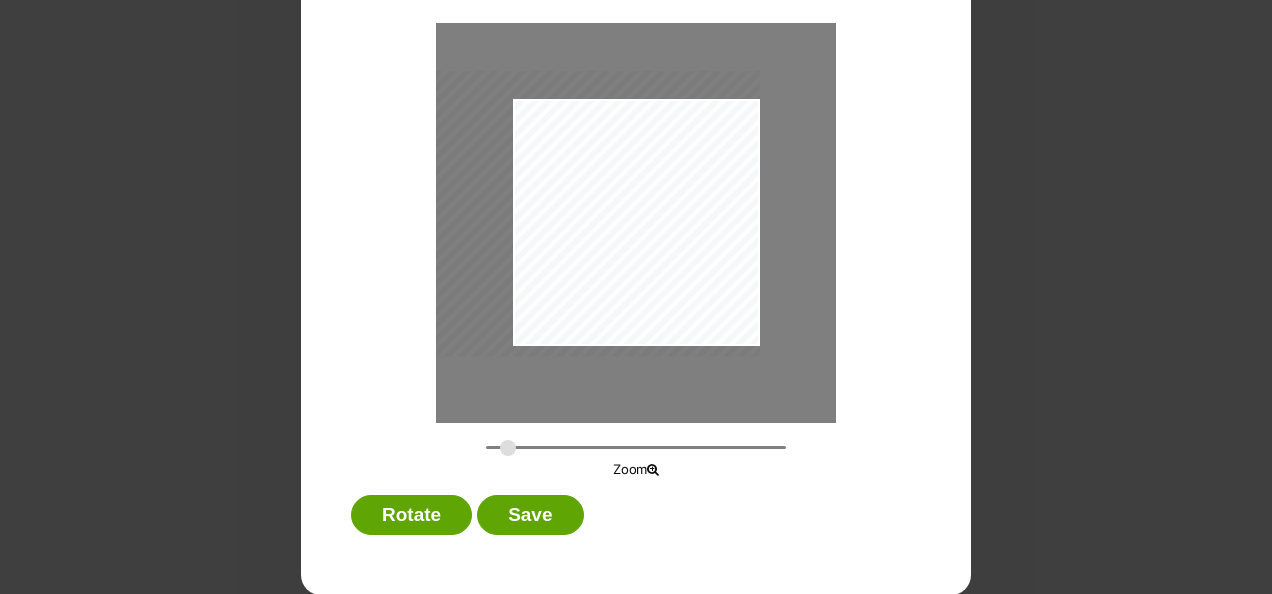 drag, startPoint x: 644, startPoint y: 262, endPoint x: 567, endPoint y: 293, distance: 83.00603 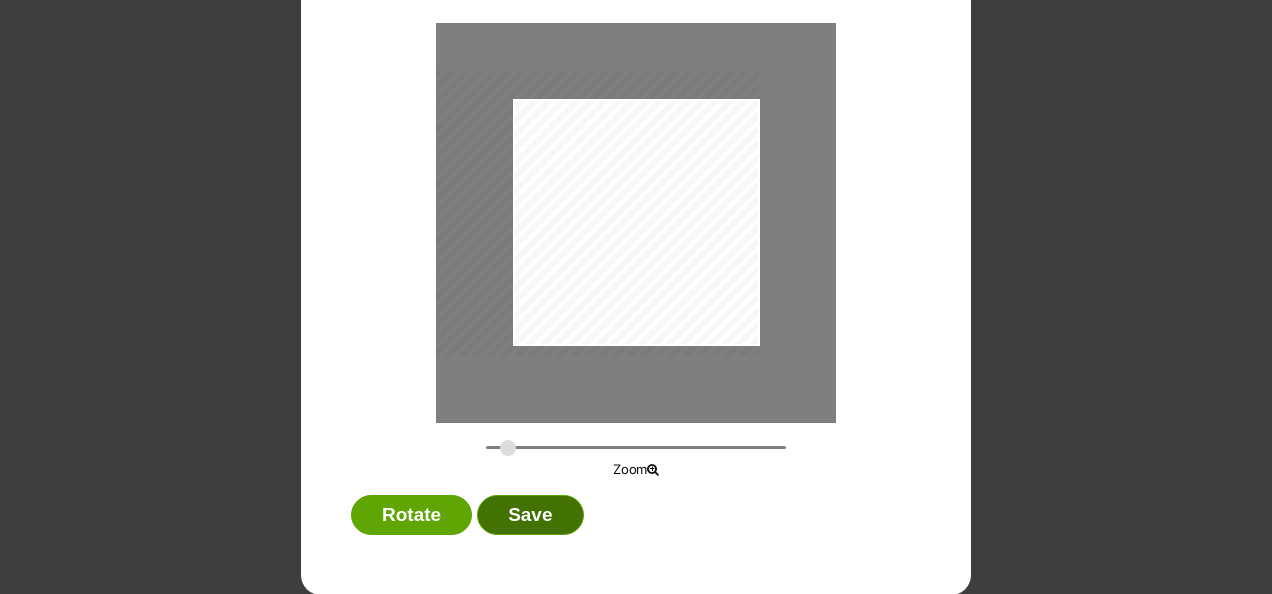 click on "Save" at bounding box center (530, 515) 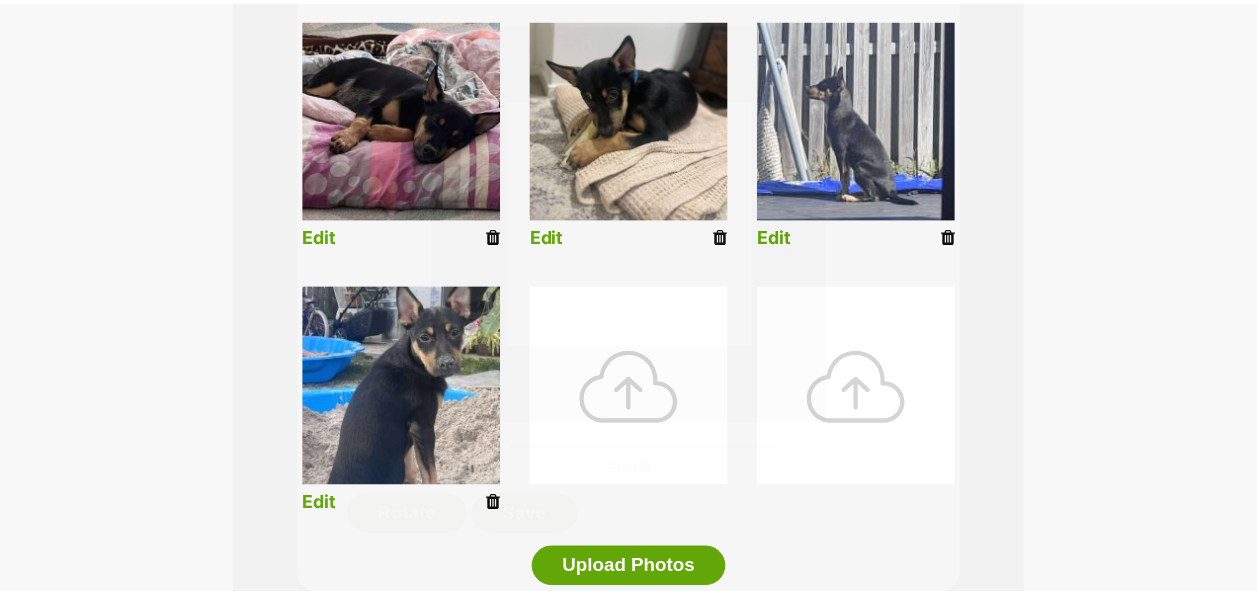 scroll, scrollTop: 802, scrollLeft: 0, axis: vertical 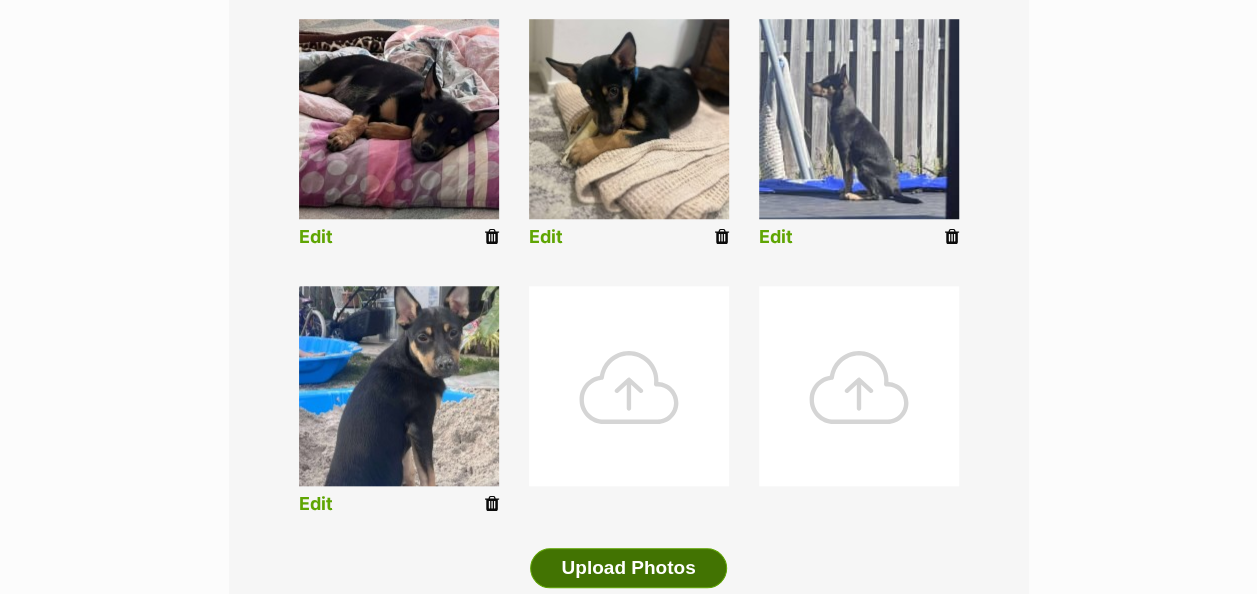 click on "Upload Photos" at bounding box center [628, 568] 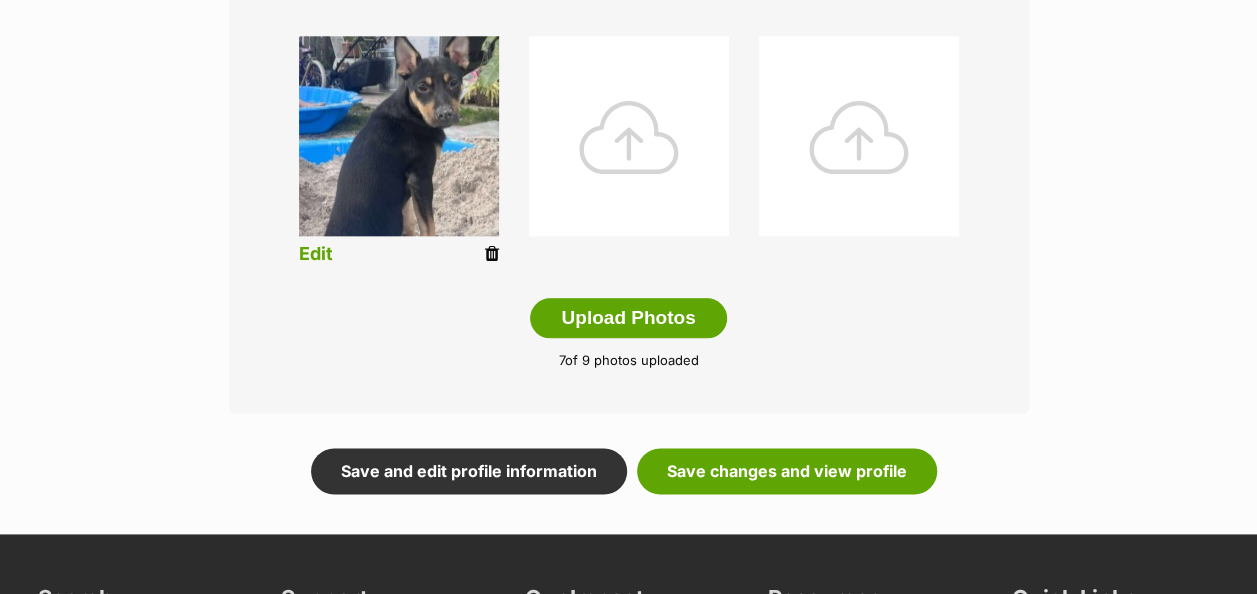 scroll, scrollTop: 1302, scrollLeft: 0, axis: vertical 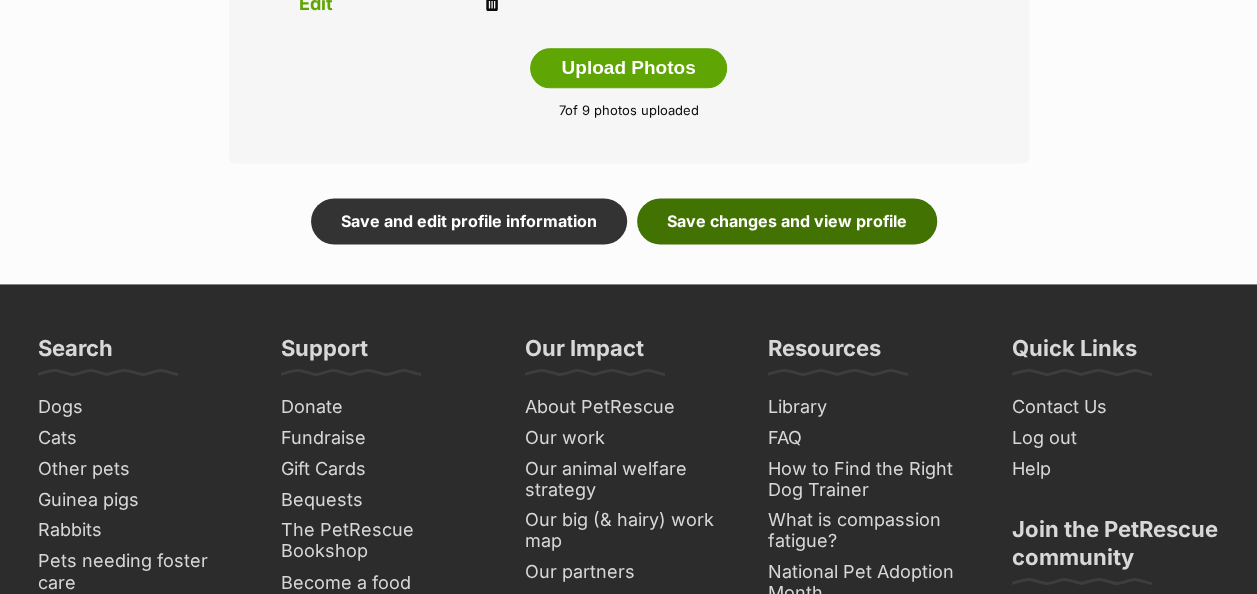 click on "Save changes and view profile" at bounding box center [787, 221] 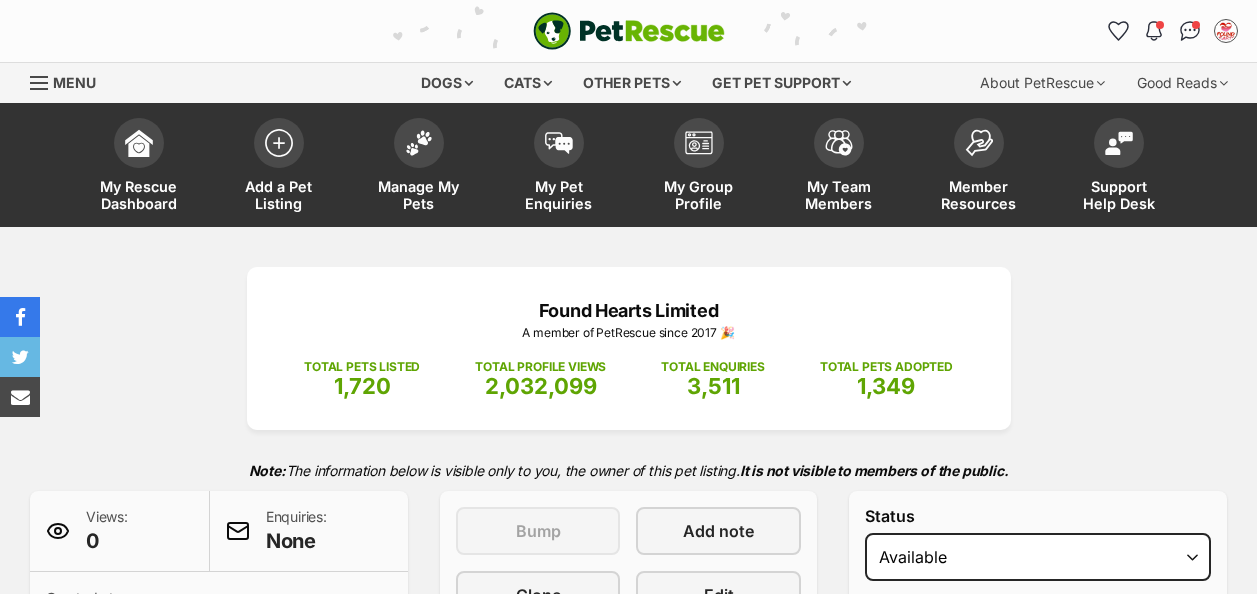 scroll, scrollTop: 300, scrollLeft: 0, axis: vertical 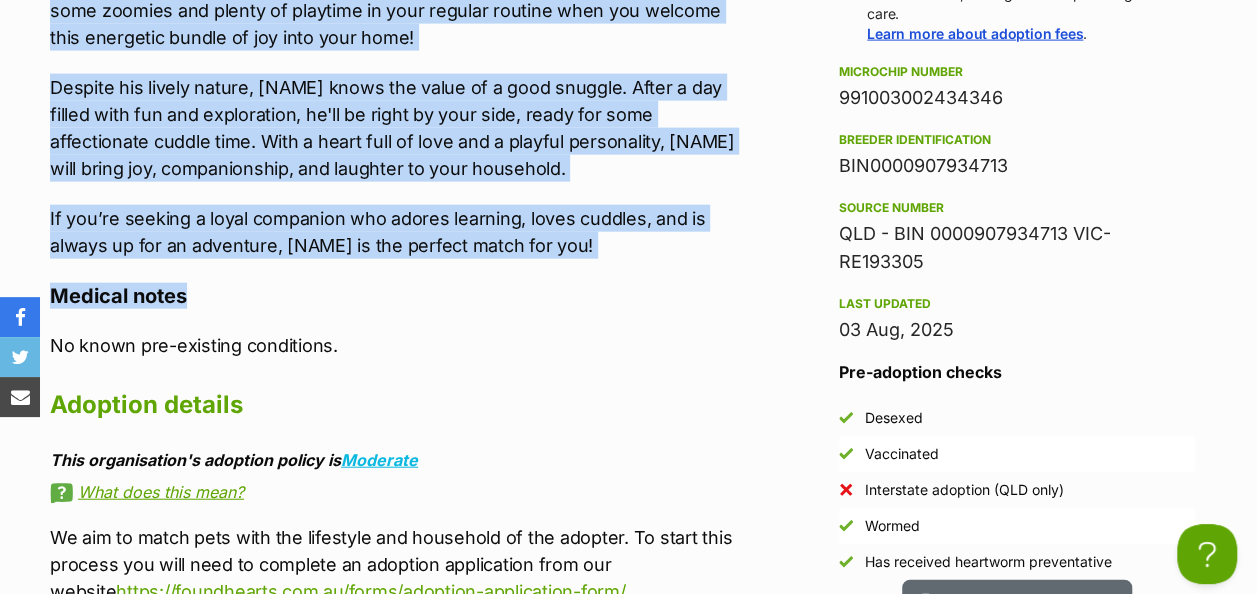 drag, startPoint x: 53, startPoint y: 192, endPoint x: 713, endPoint y: 267, distance: 664.2477 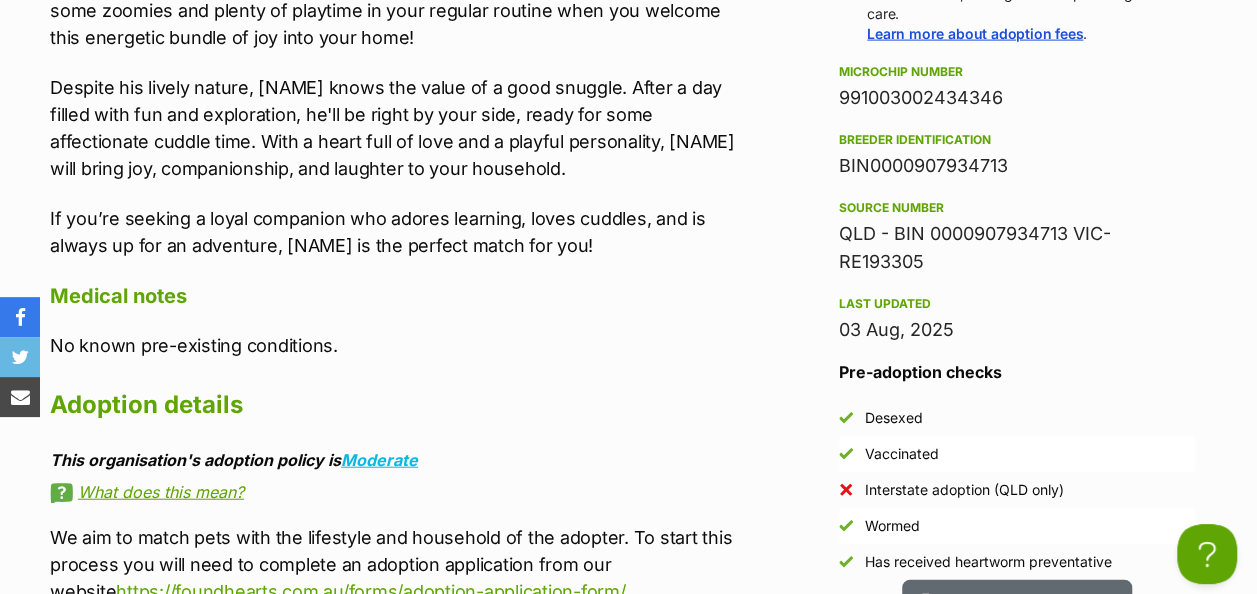 click on "Microchip number
[MICROCHIP]" at bounding box center [1017, 86] 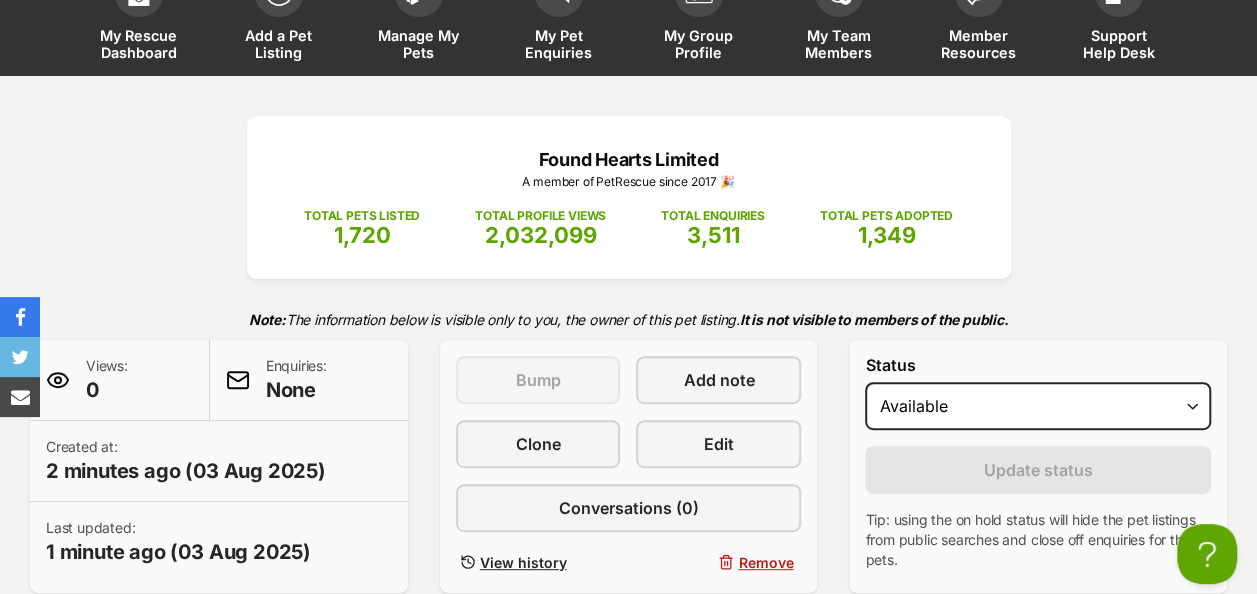 scroll, scrollTop: 0, scrollLeft: 0, axis: both 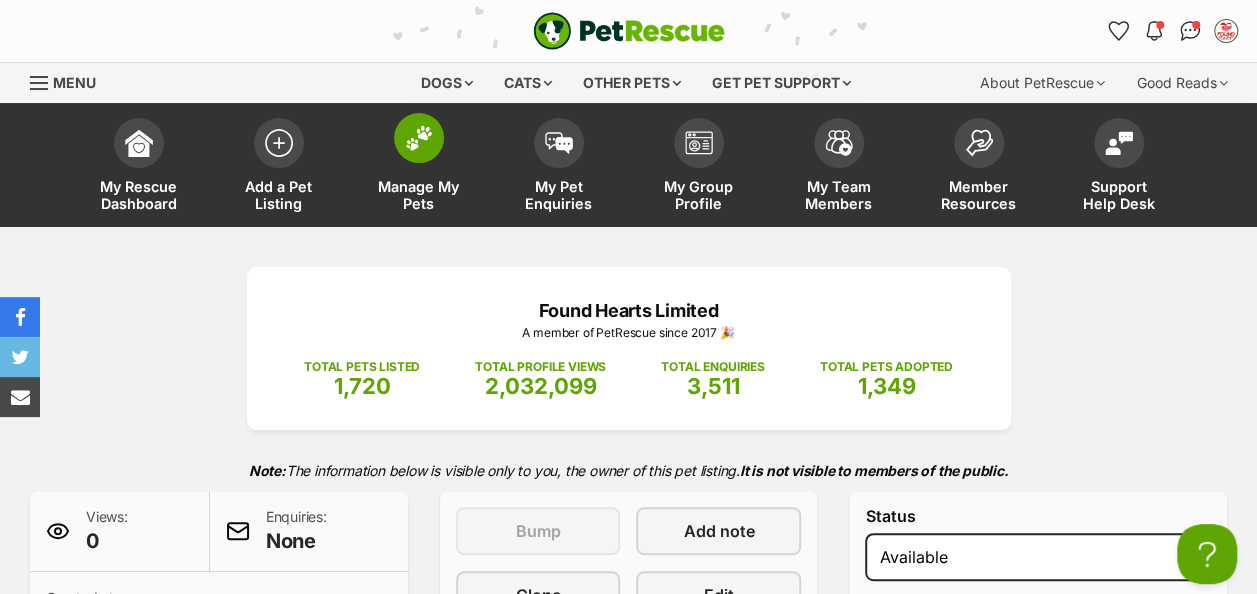 click at bounding box center (419, 138) 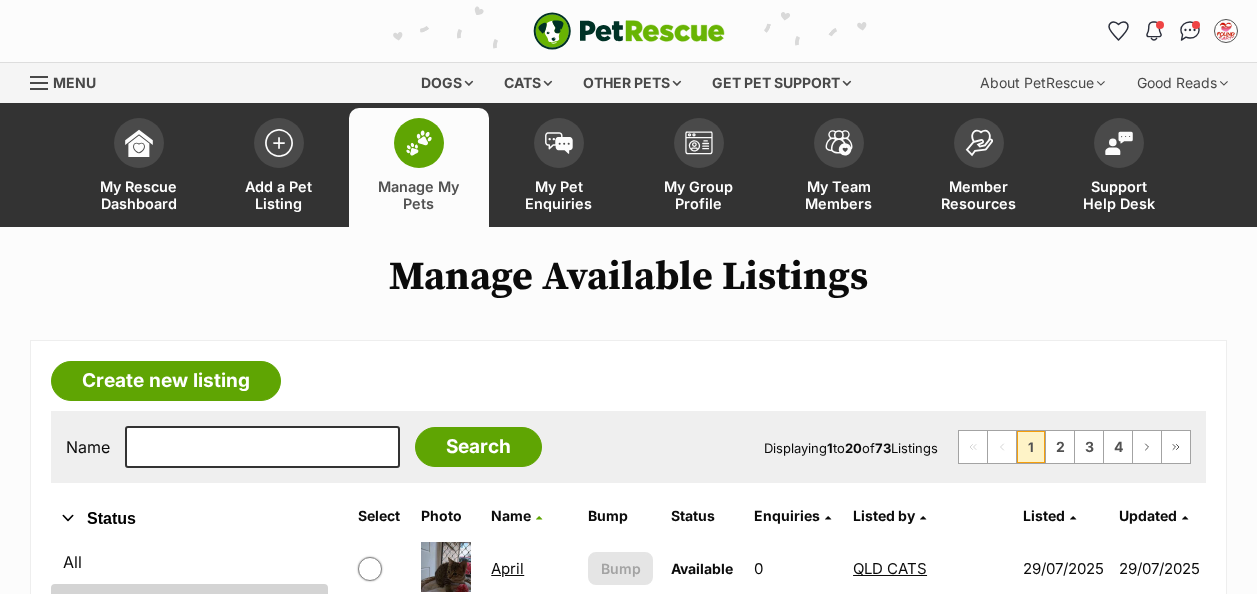 scroll, scrollTop: 200, scrollLeft: 0, axis: vertical 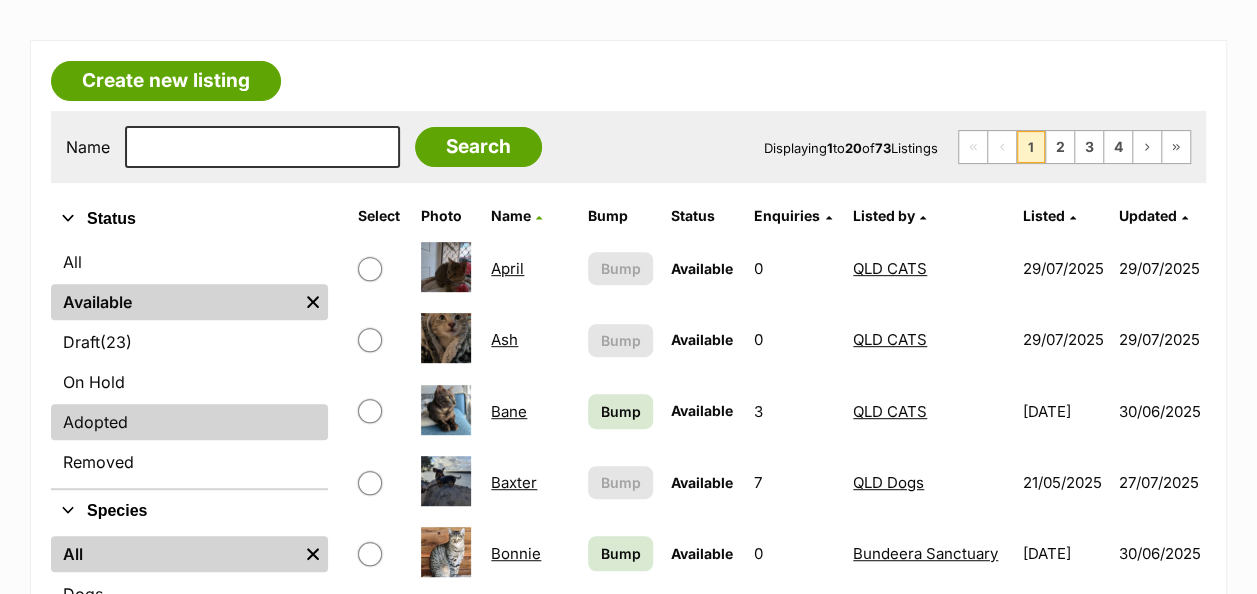 click on "Adopted" at bounding box center [189, 422] 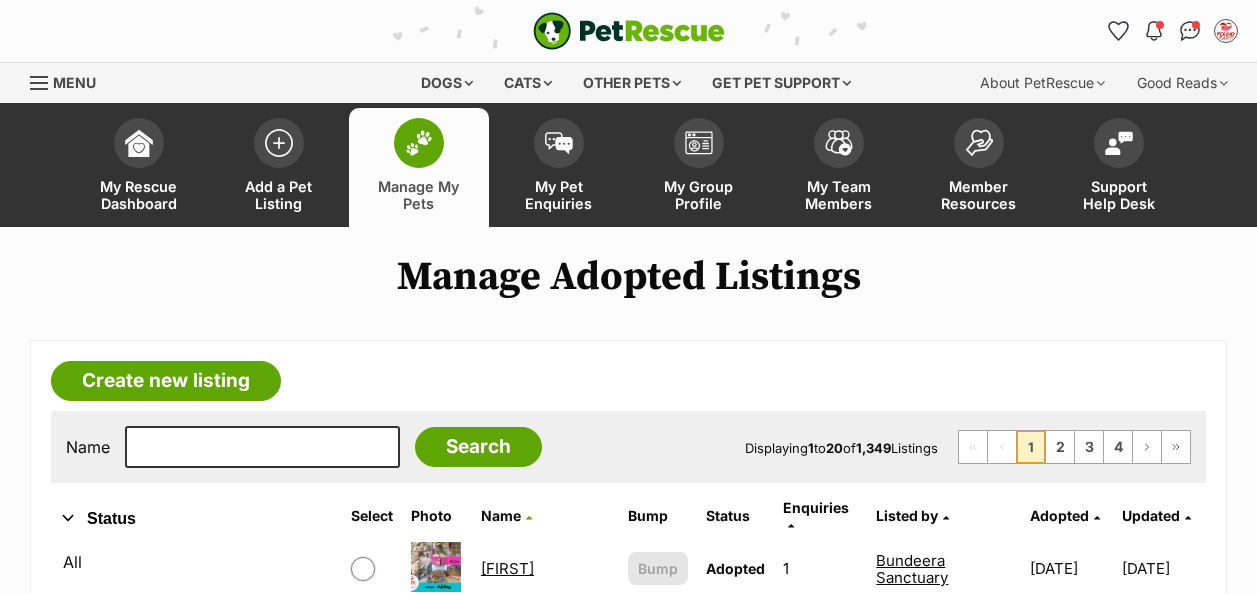 scroll, scrollTop: 0, scrollLeft: 0, axis: both 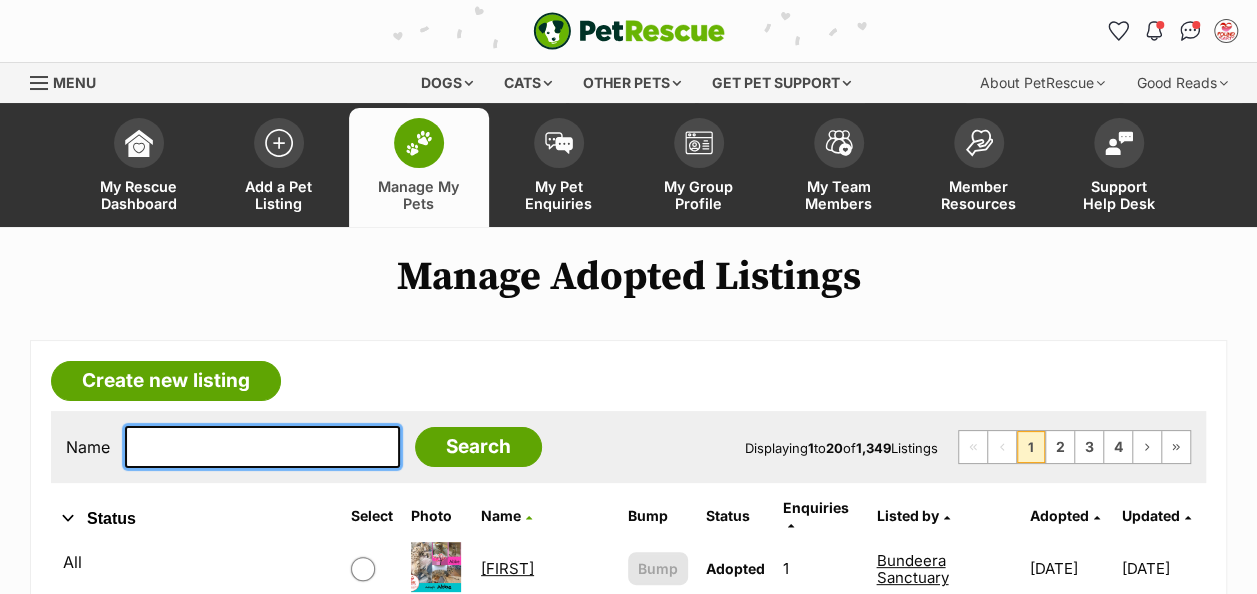 click at bounding box center [262, 447] 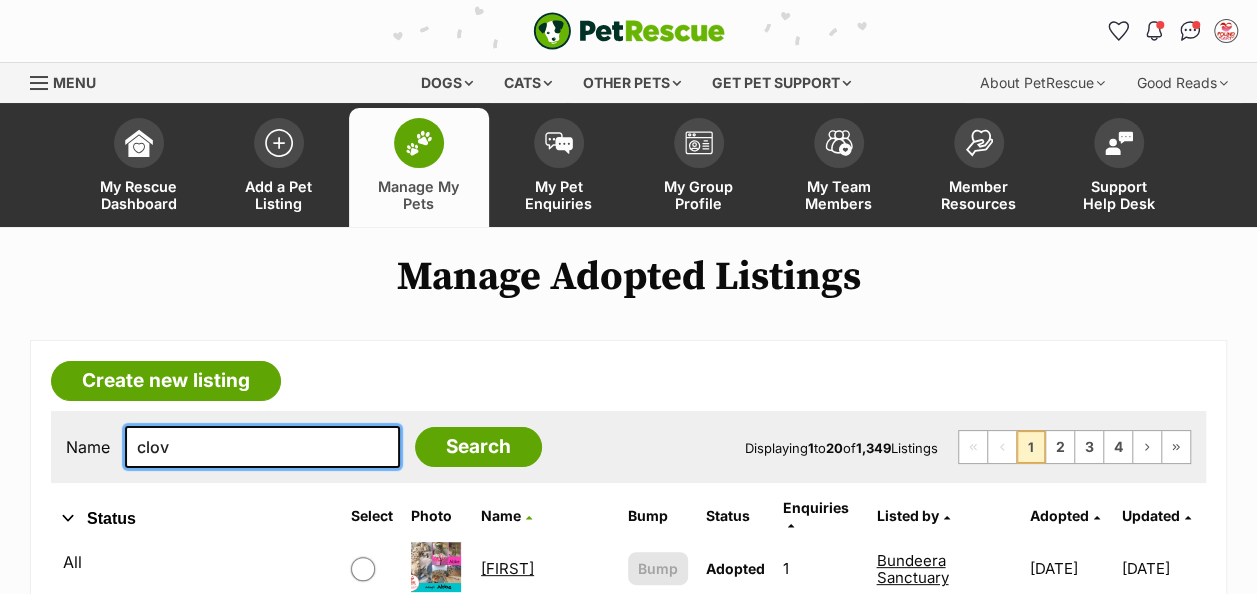 type on "clover" 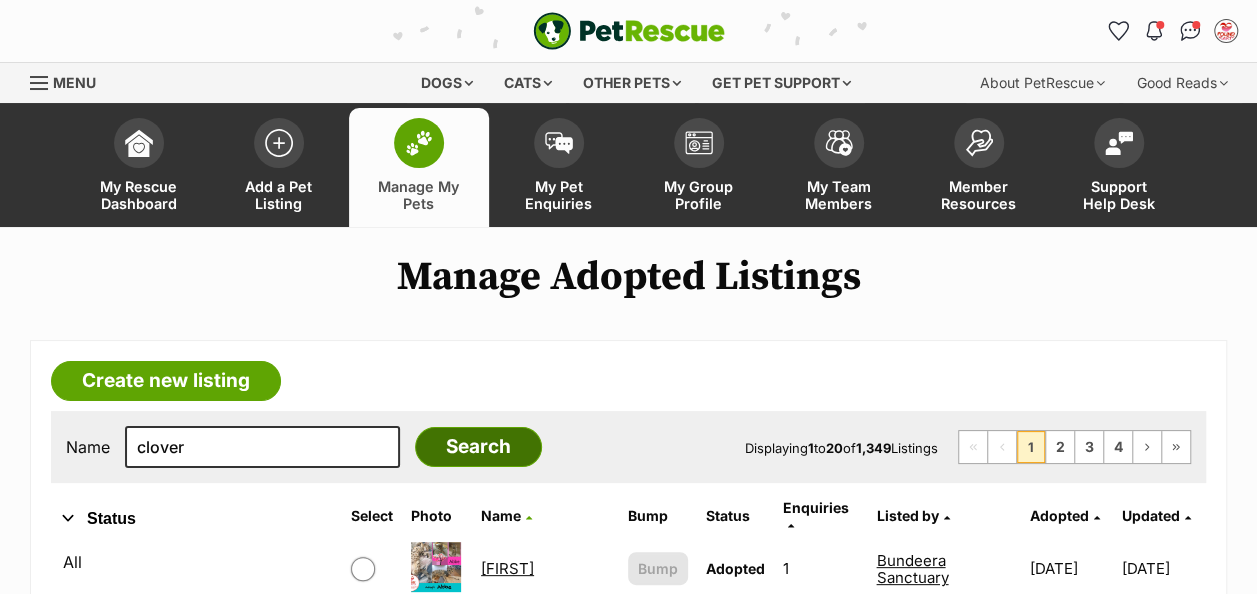 click on "Search" at bounding box center [478, 447] 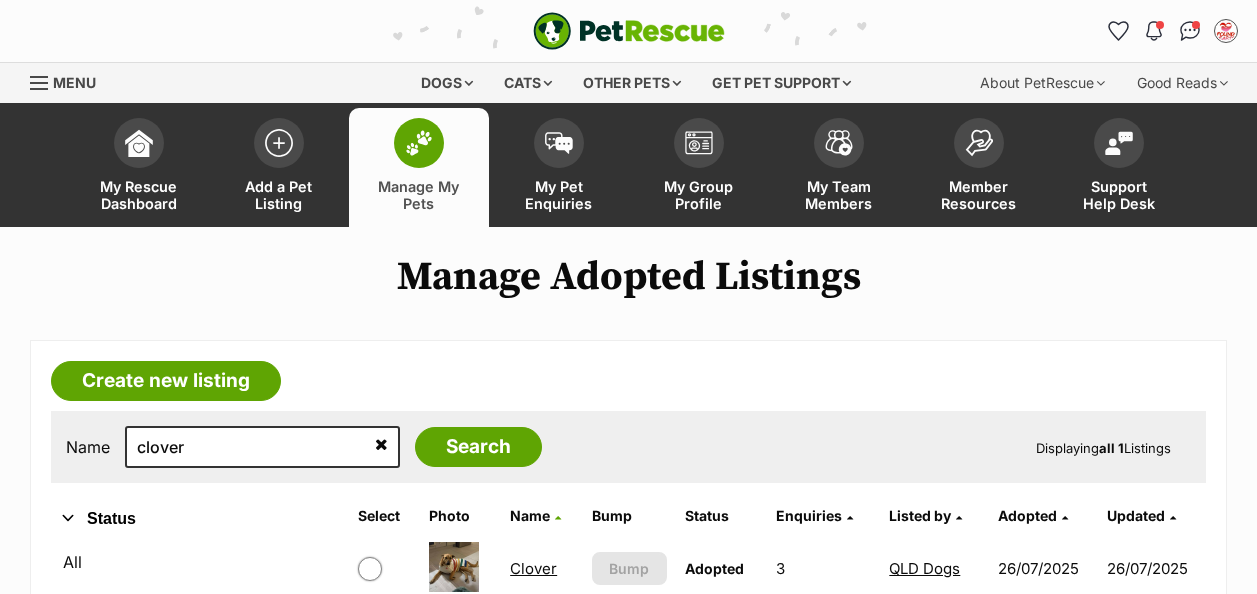scroll, scrollTop: 400, scrollLeft: 0, axis: vertical 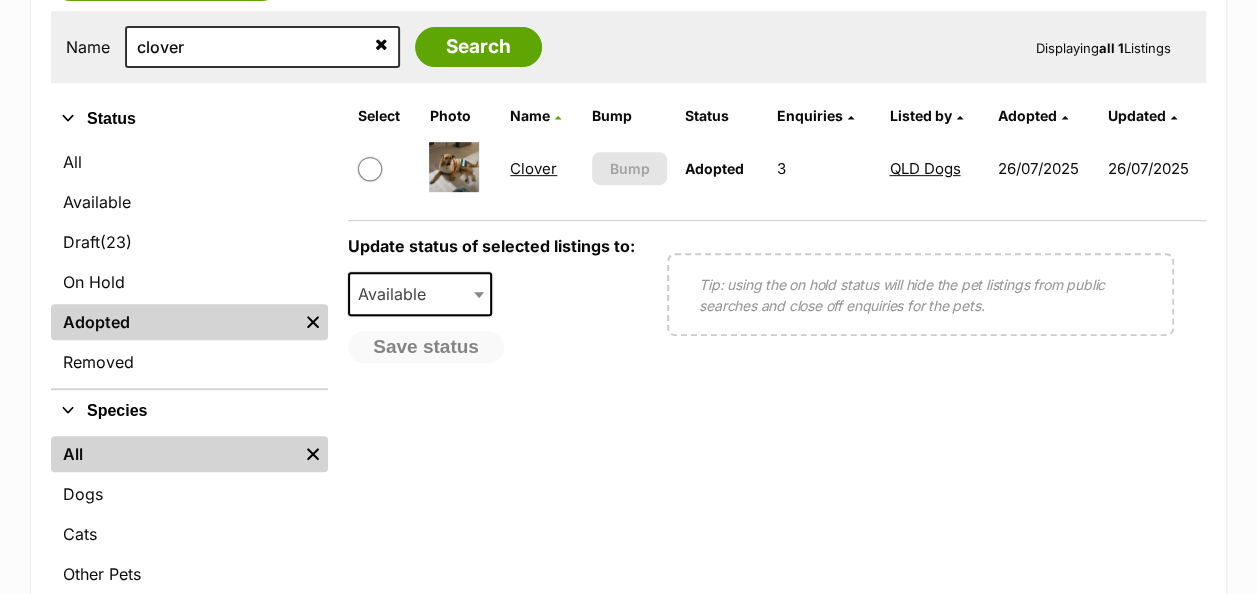 click on "Clover" at bounding box center [533, 168] 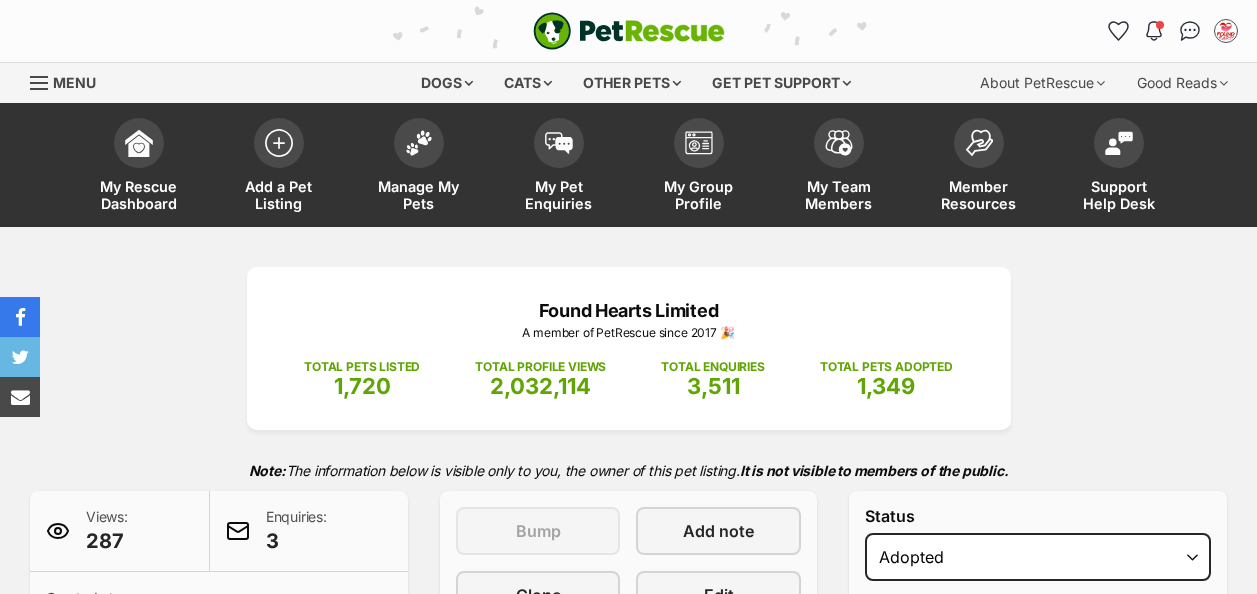 scroll, scrollTop: 0, scrollLeft: 0, axis: both 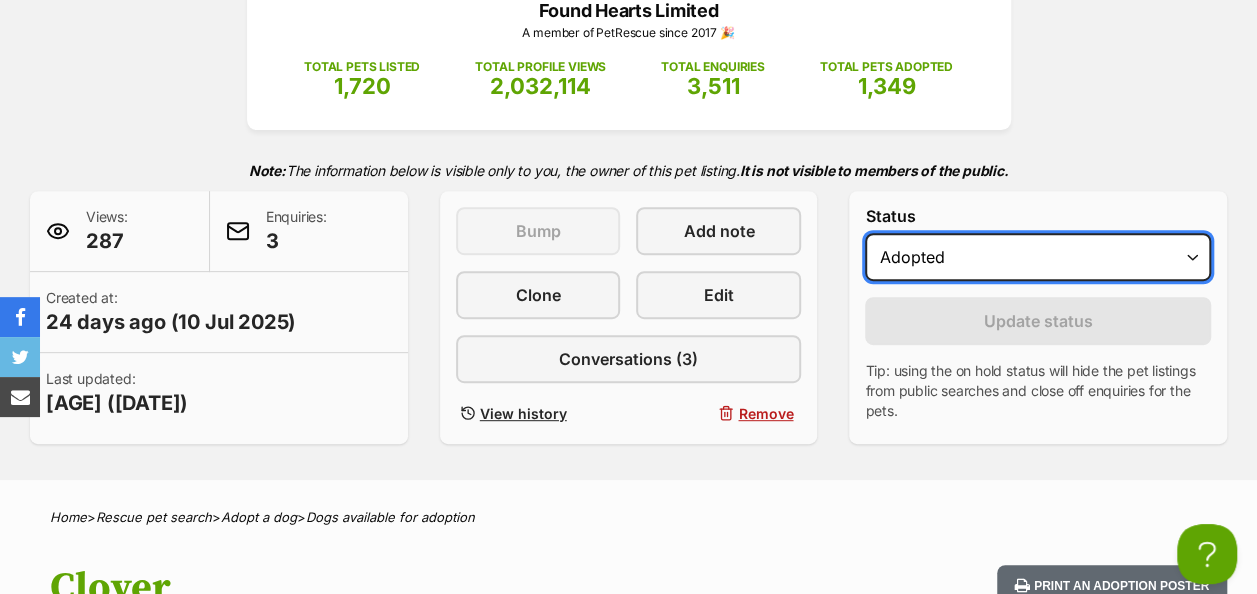 click on "Draft - not available as listing has enquires
Available
On hold
Adopted" at bounding box center [1038, 257] 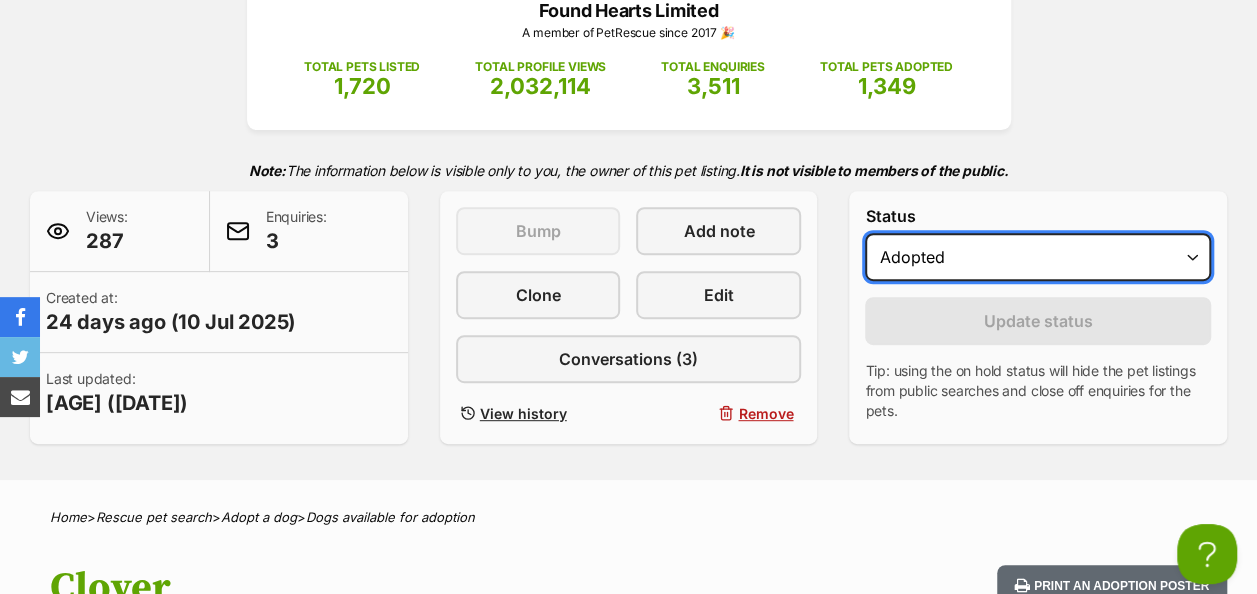 scroll, scrollTop: 0, scrollLeft: 0, axis: both 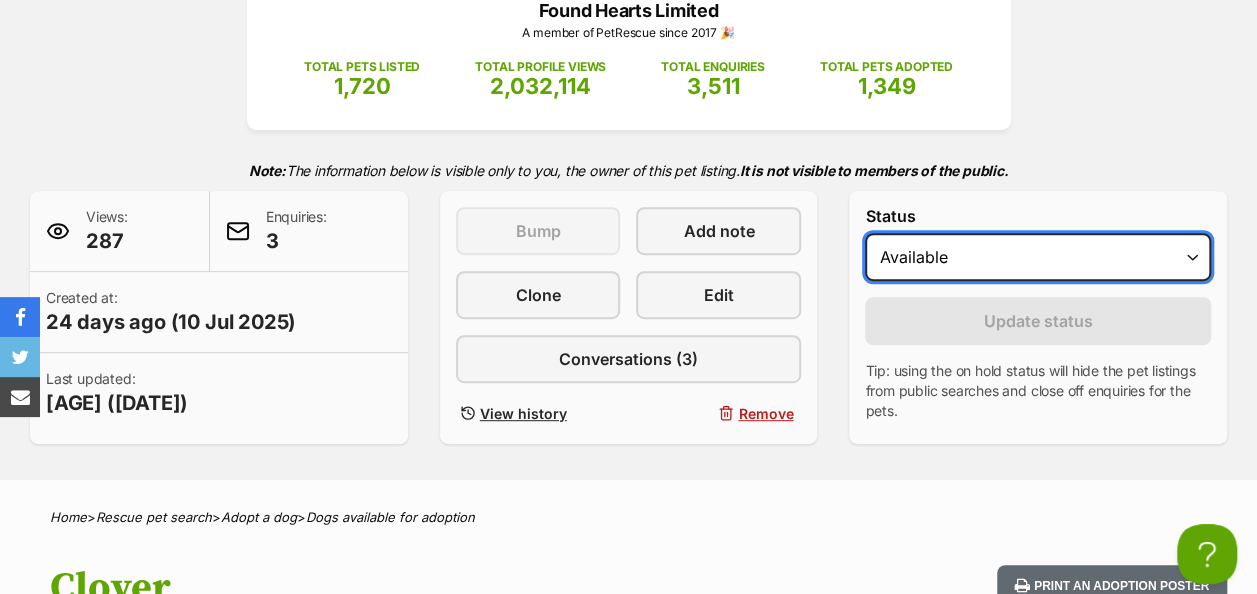 click on "Draft - not available as listing has enquires
Available
On hold
Adopted" at bounding box center [1038, 257] 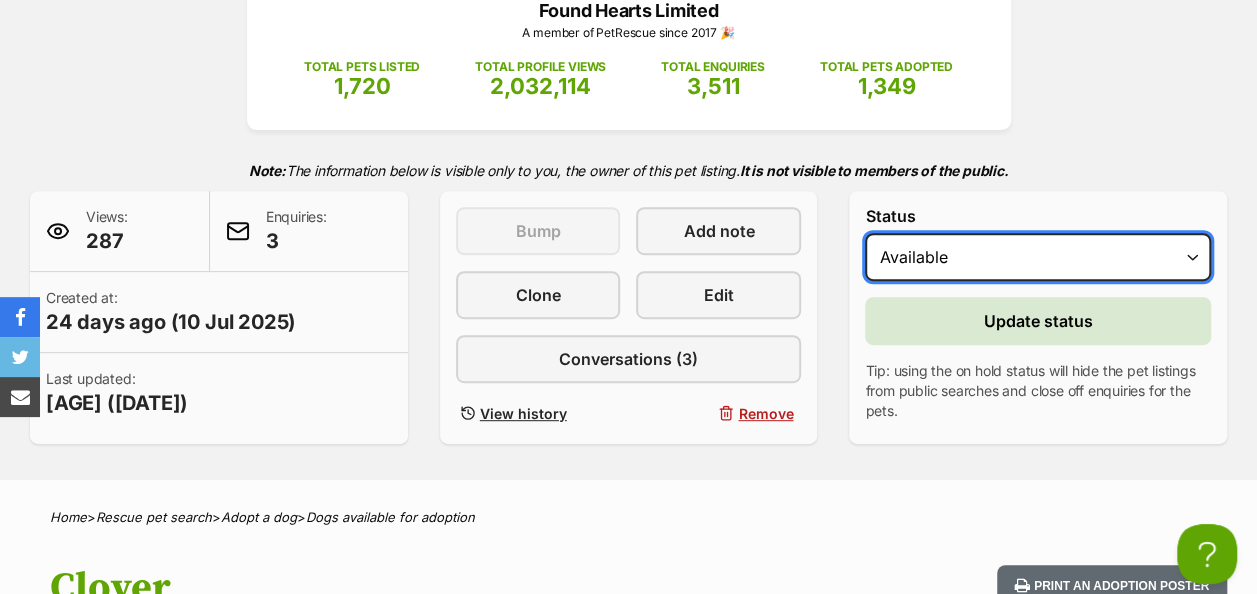 scroll, scrollTop: 0, scrollLeft: 0, axis: both 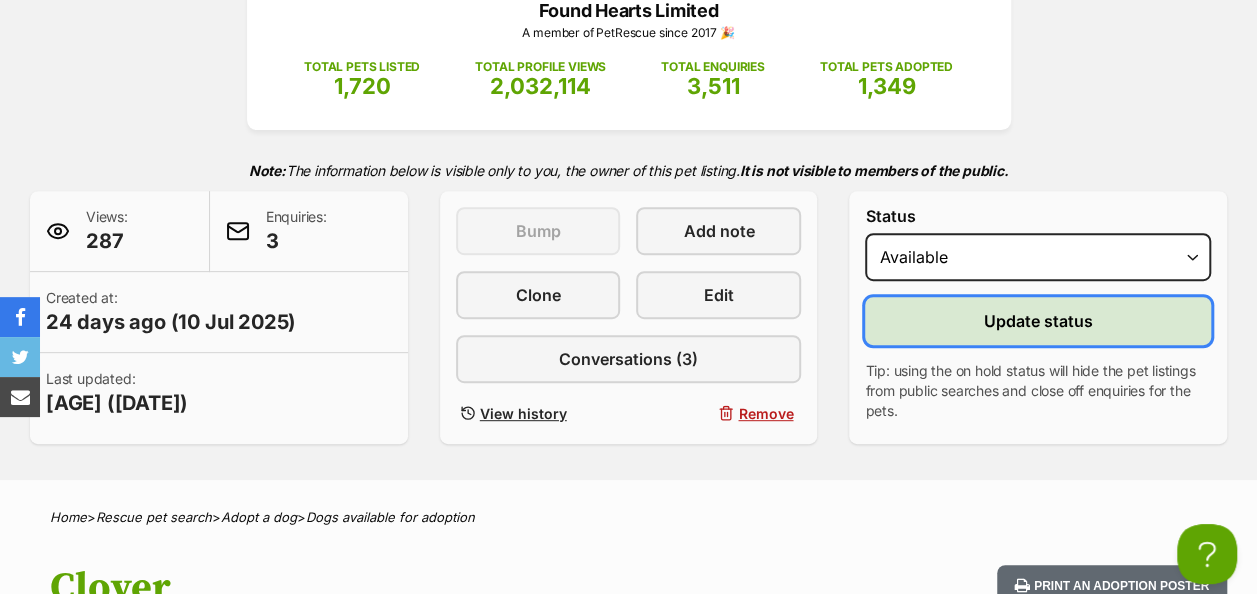 click on "Update status" at bounding box center [1038, 321] 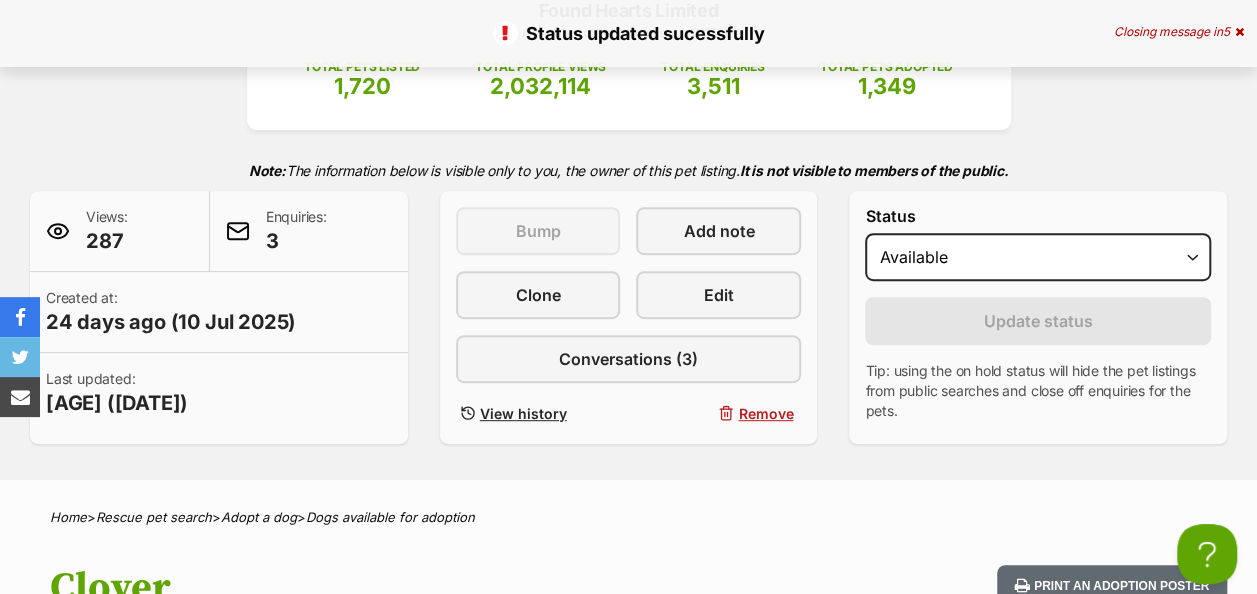 scroll, scrollTop: 0, scrollLeft: 0, axis: both 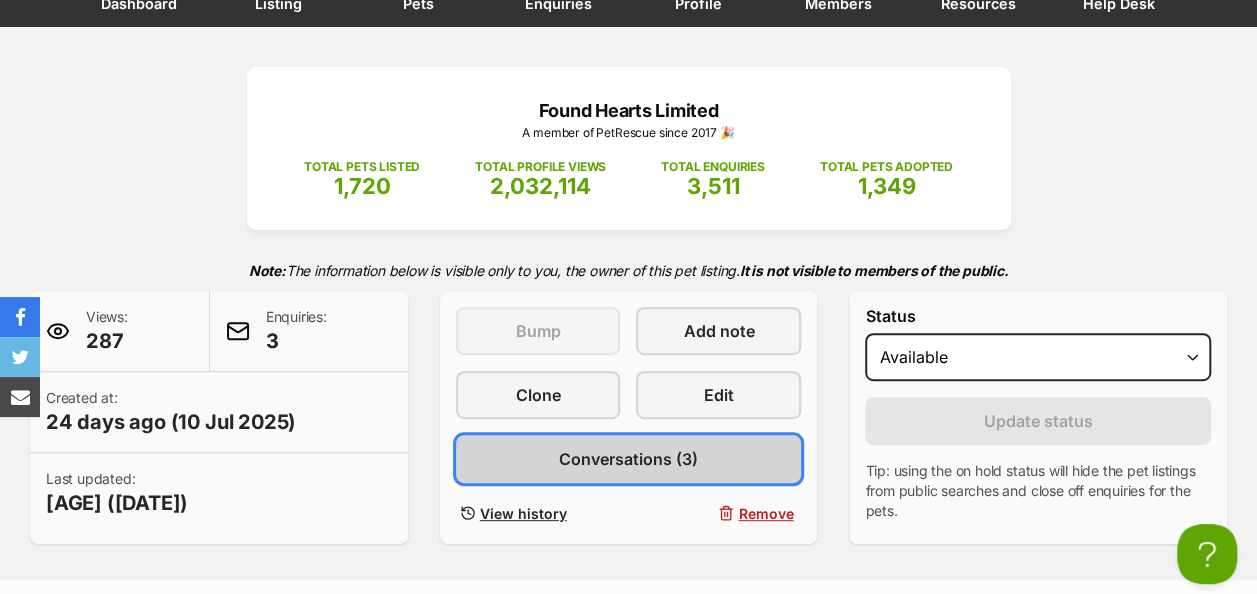 click on "Conversations (3)" at bounding box center [628, 459] 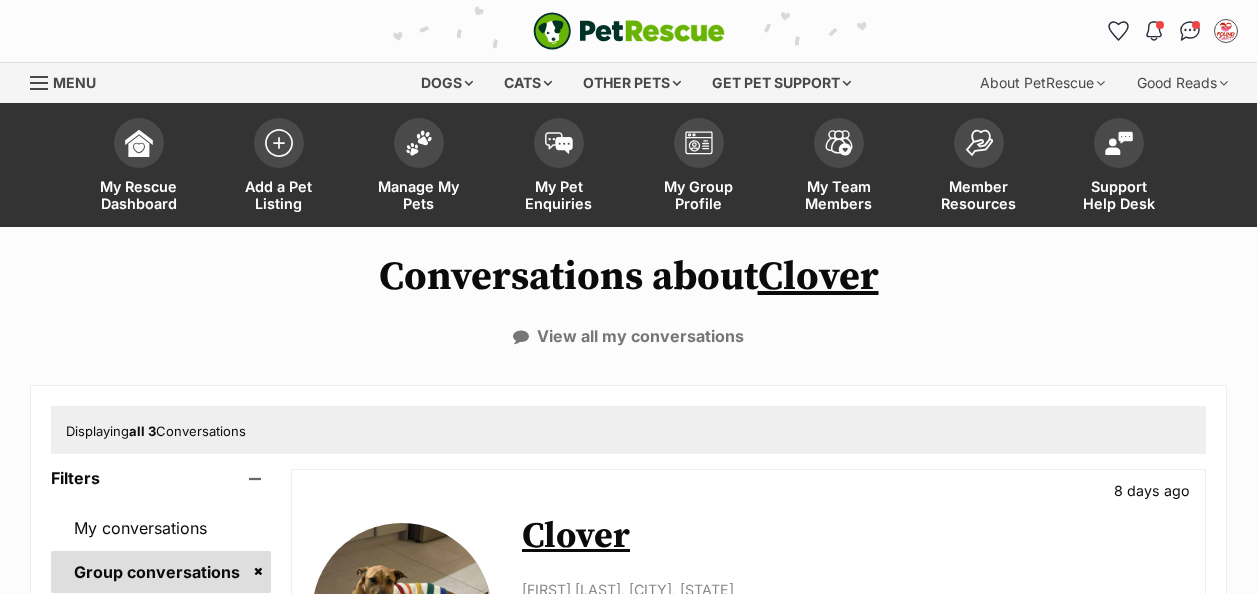 scroll, scrollTop: 182, scrollLeft: 0, axis: vertical 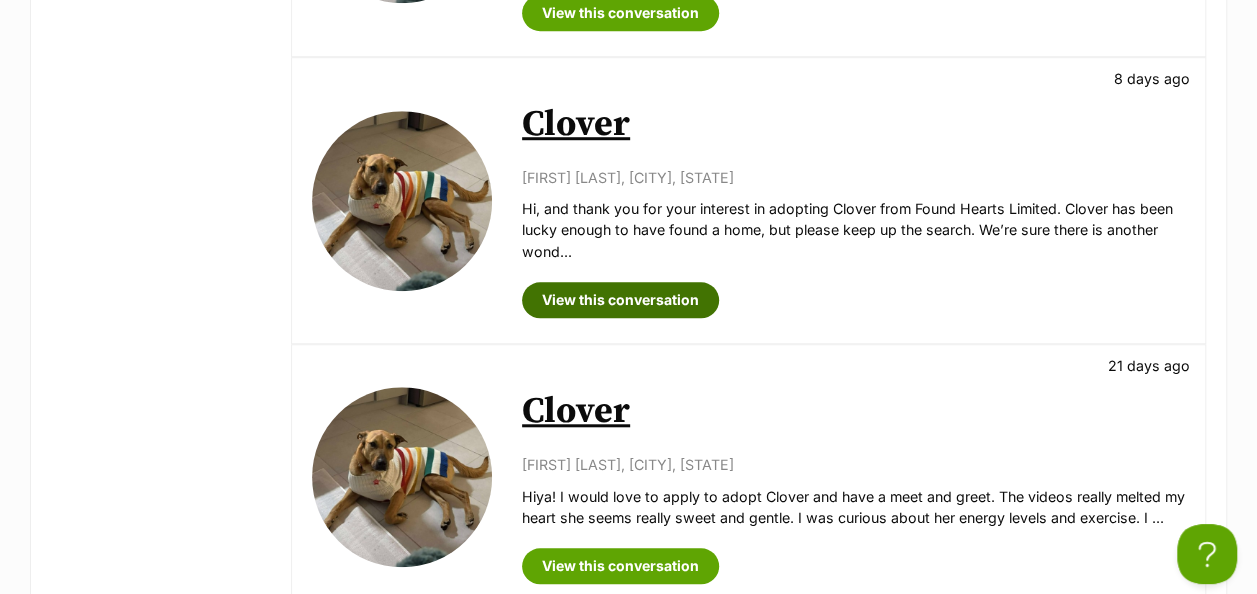 click on "View this conversation" at bounding box center (620, 300) 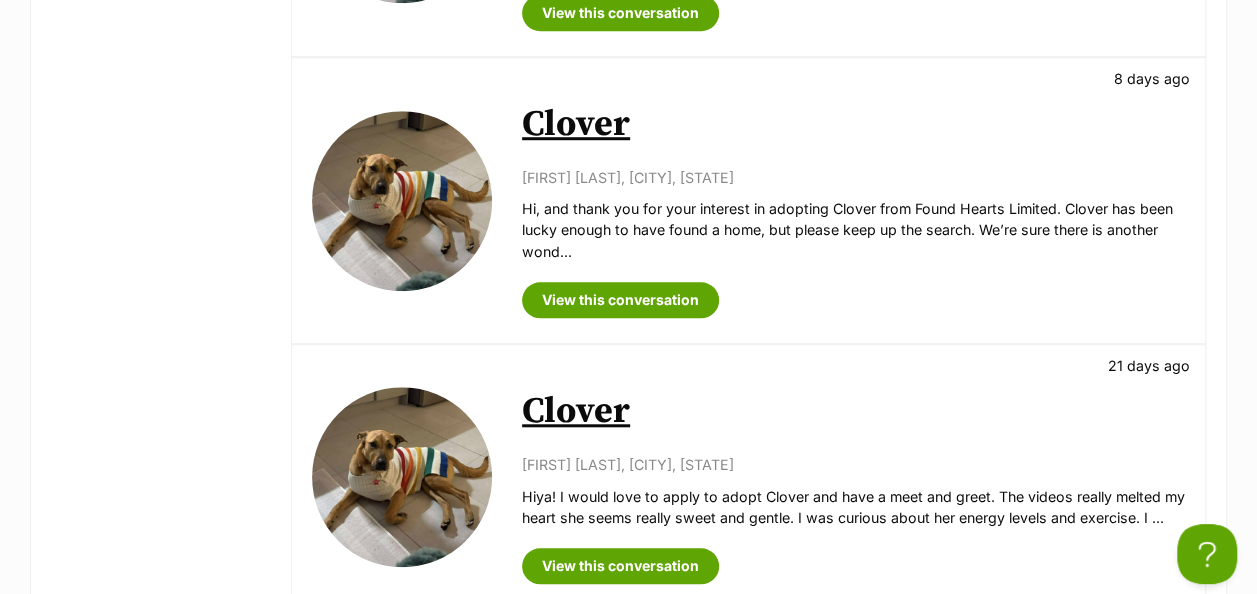 scroll, scrollTop: 100, scrollLeft: 0, axis: vertical 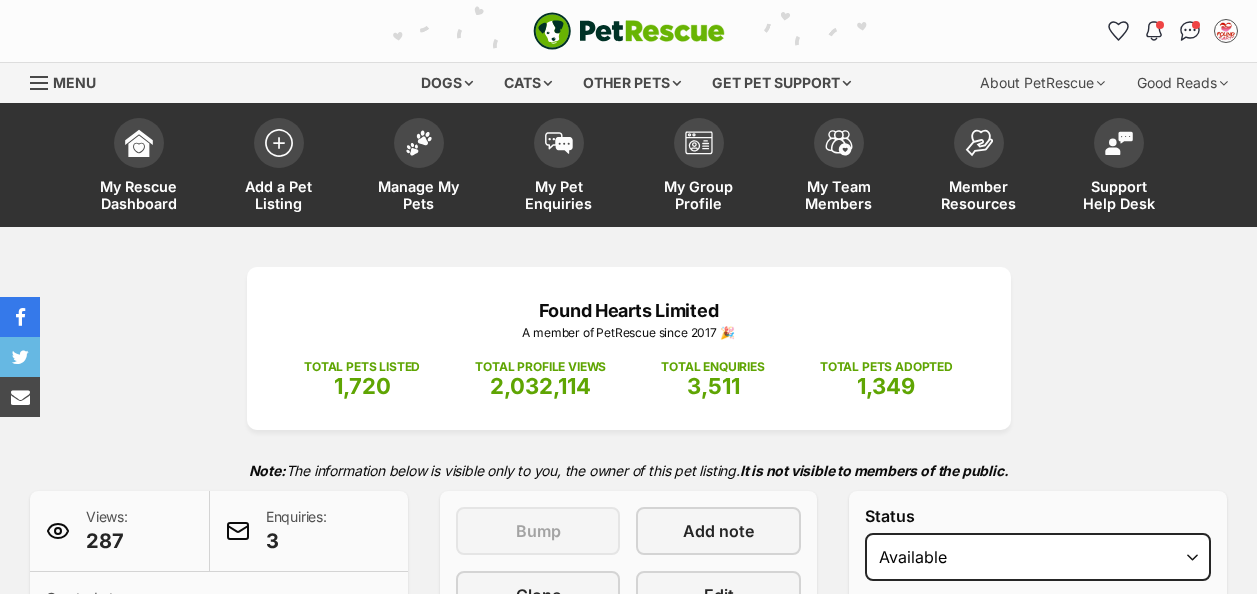 select on "active" 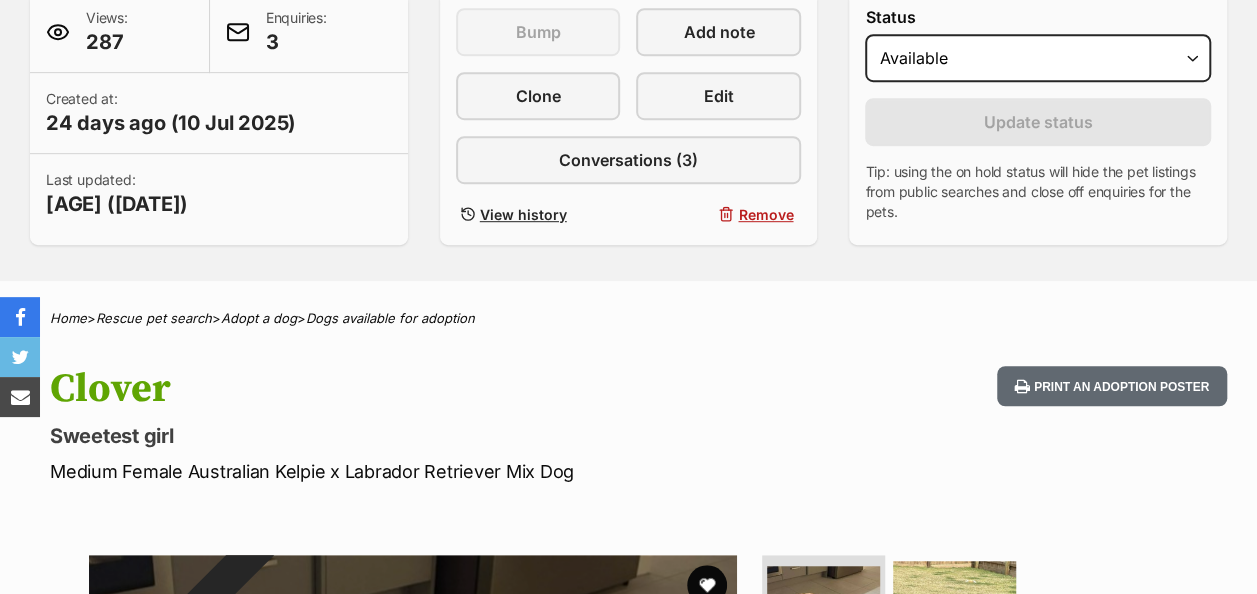 scroll, scrollTop: 0, scrollLeft: 0, axis: both 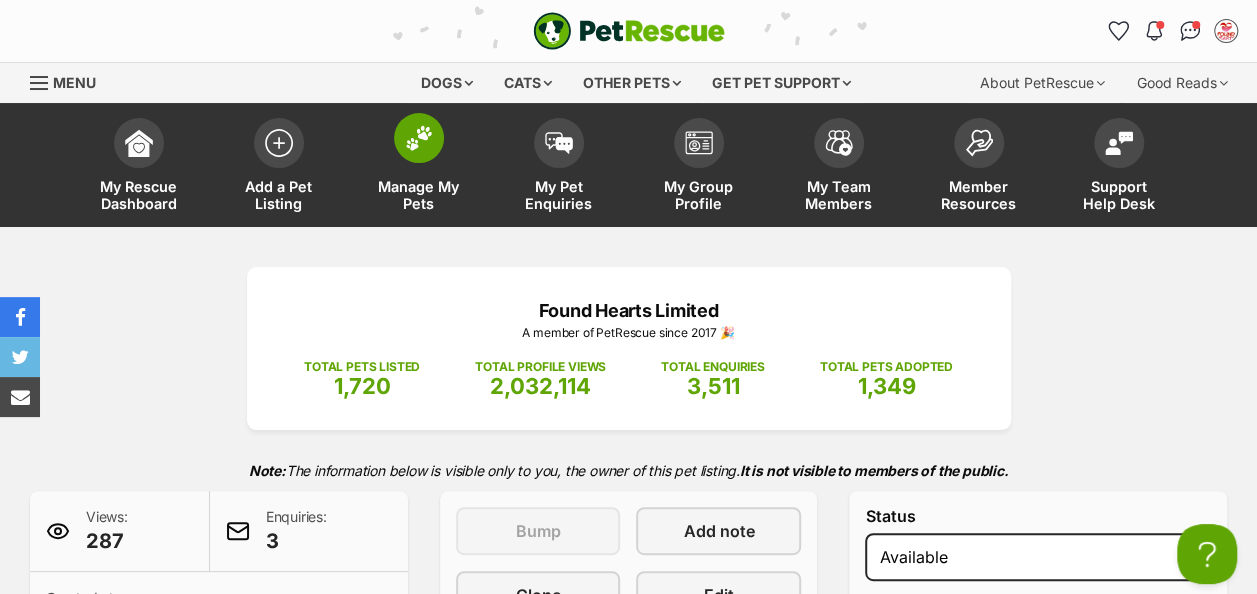 click at bounding box center [419, 138] 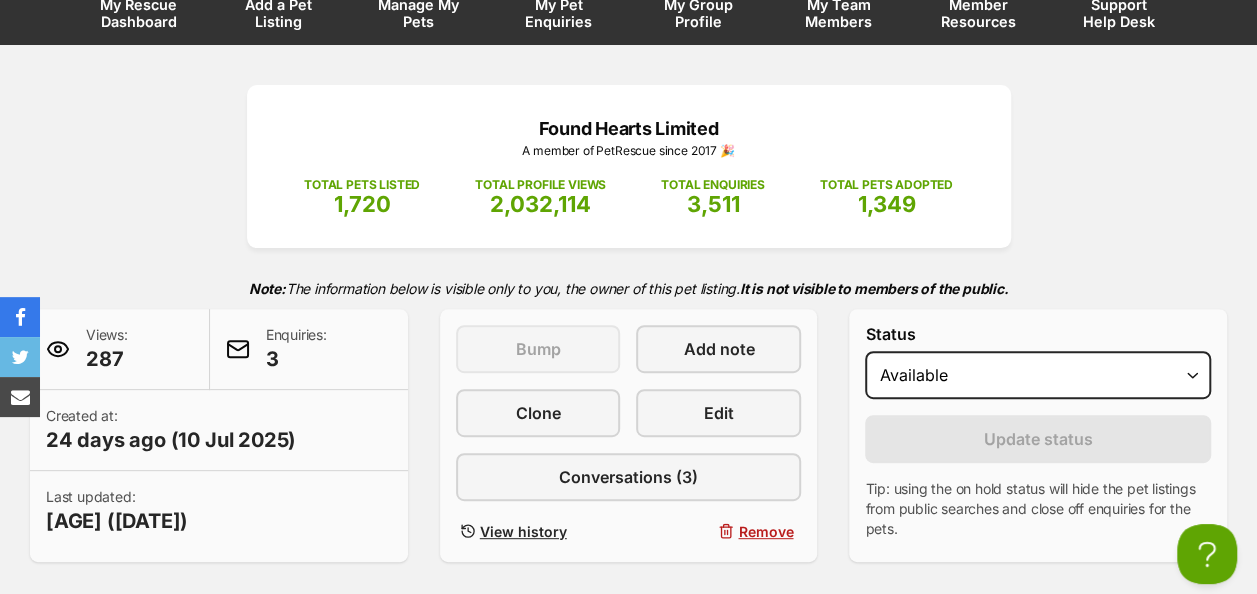 scroll, scrollTop: 400, scrollLeft: 0, axis: vertical 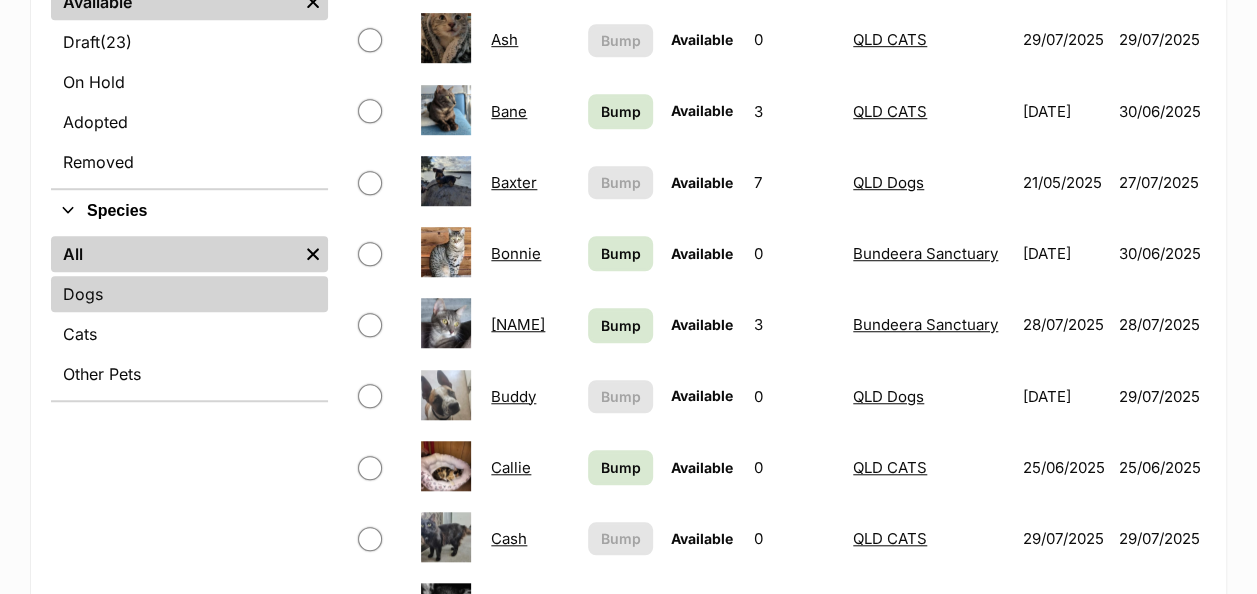 click on "Dogs" at bounding box center [189, 294] 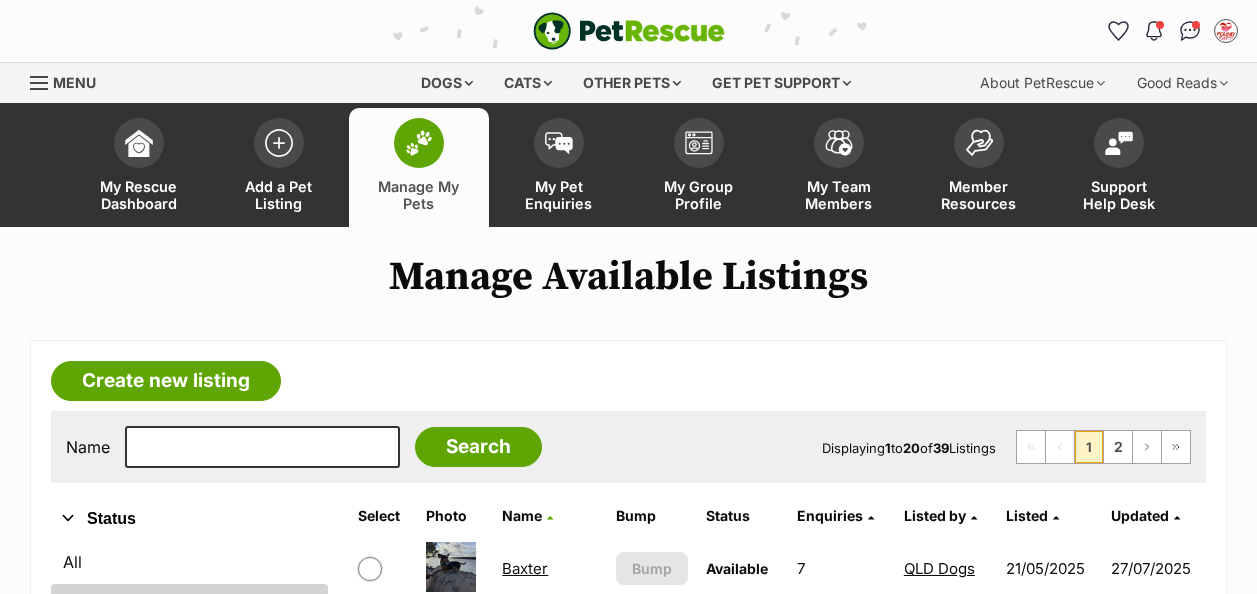 scroll, scrollTop: 0, scrollLeft: 0, axis: both 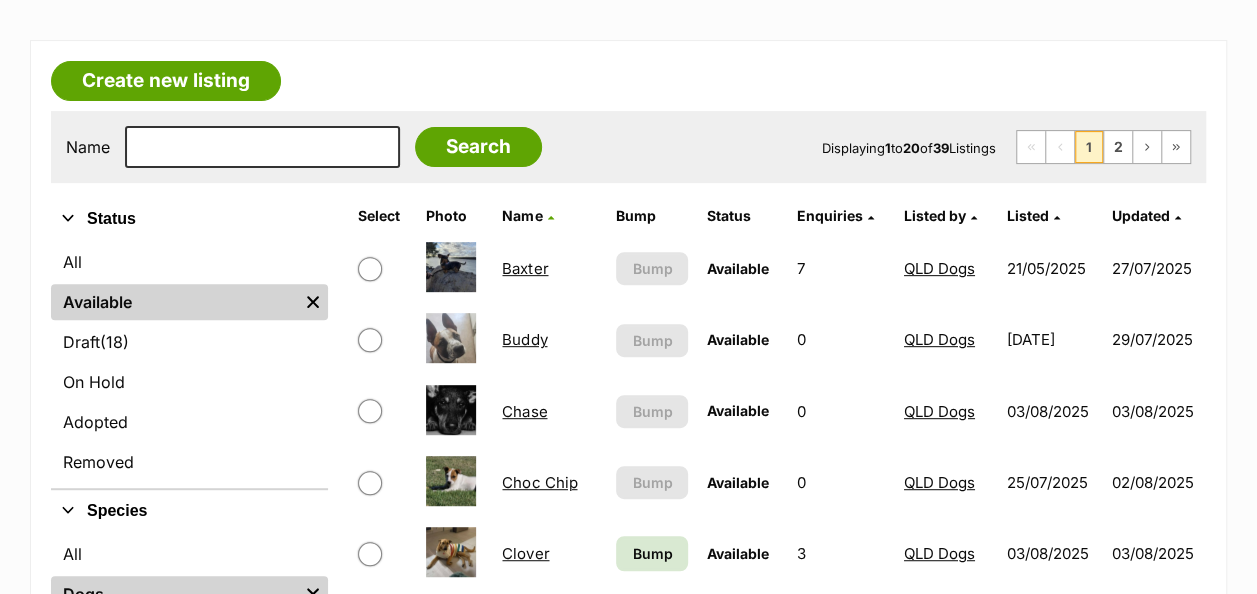 click on "Listed by" at bounding box center [935, 215] 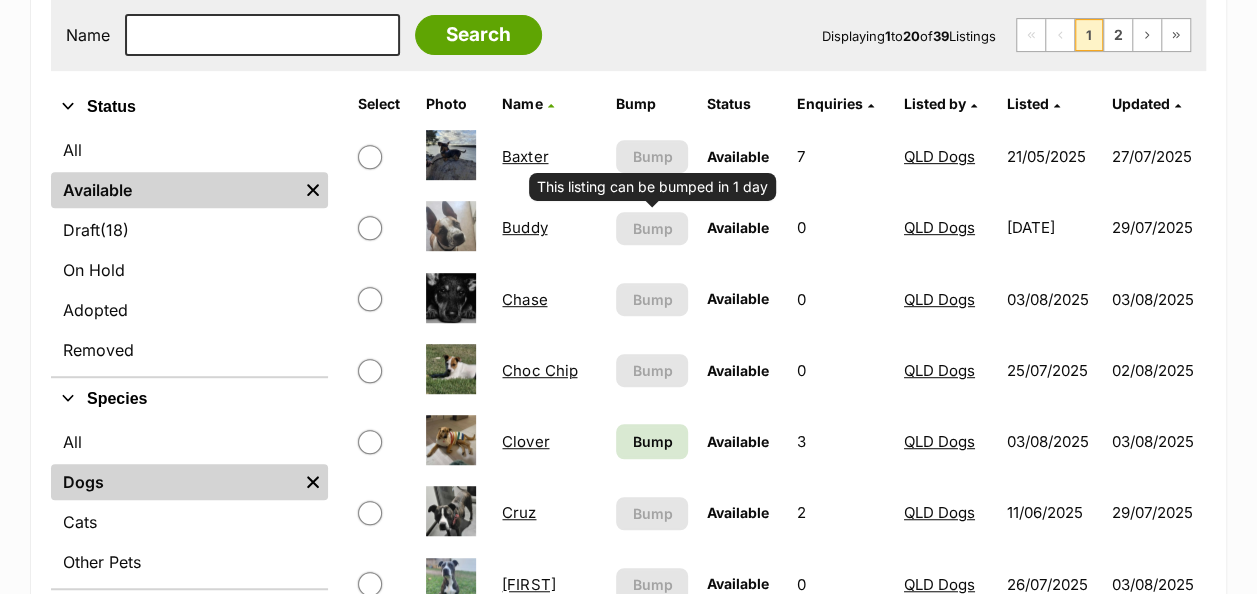 scroll, scrollTop: 600, scrollLeft: 0, axis: vertical 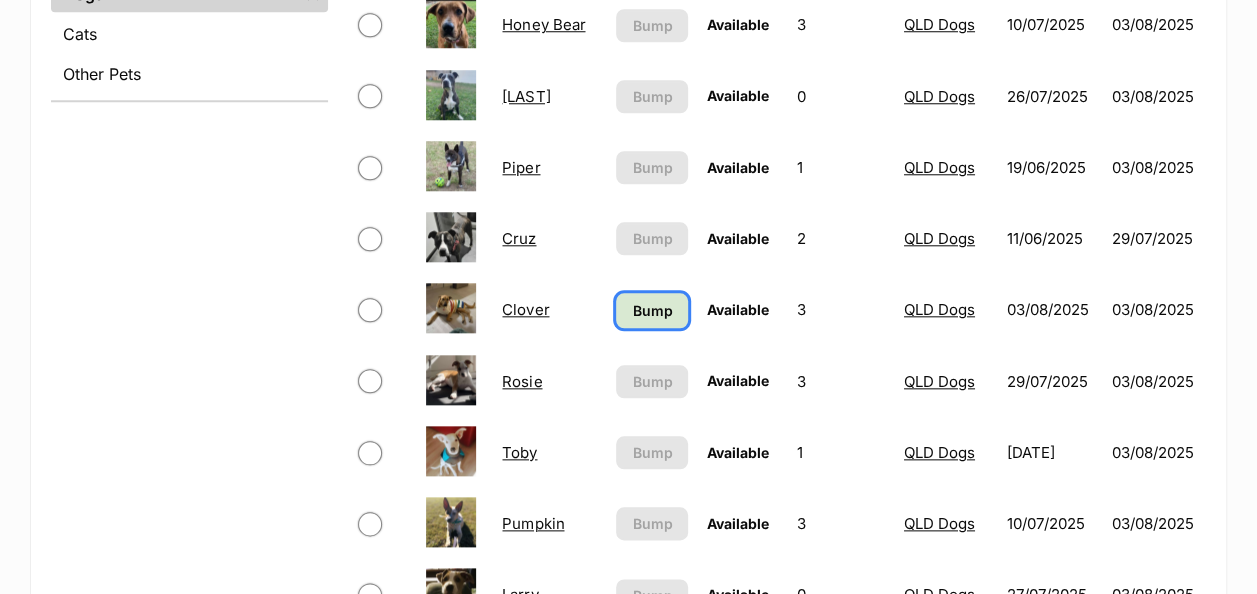 click on "Bump" at bounding box center [652, 310] 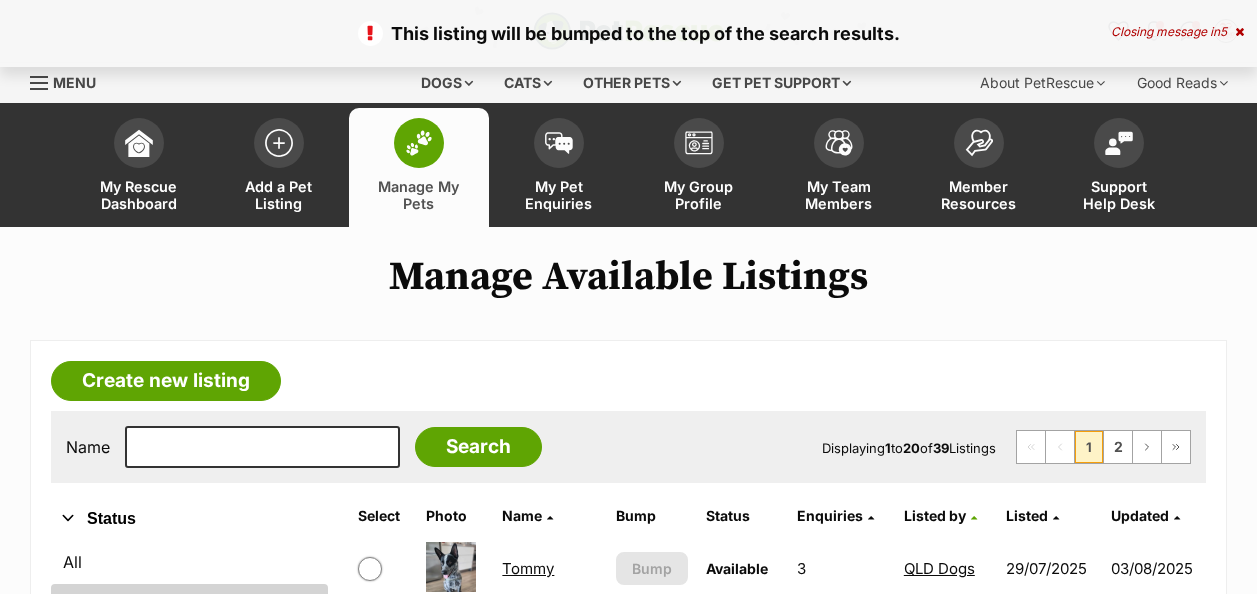 scroll, scrollTop: 7, scrollLeft: 0, axis: vertical 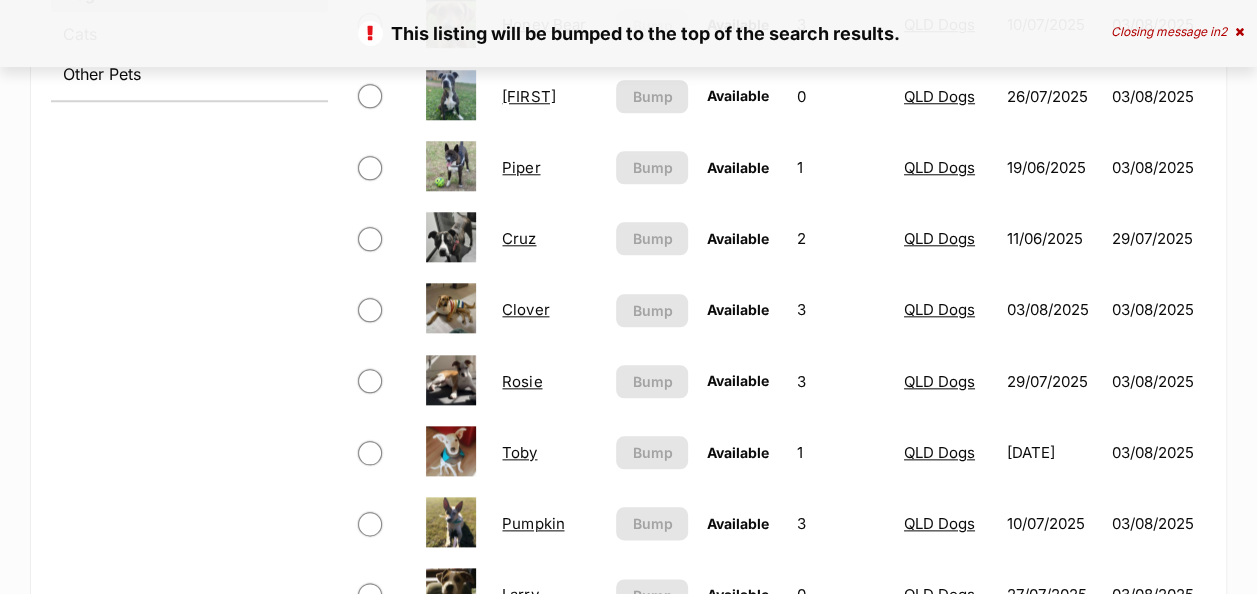 click on "Clover" at bounding box center [525, 309] 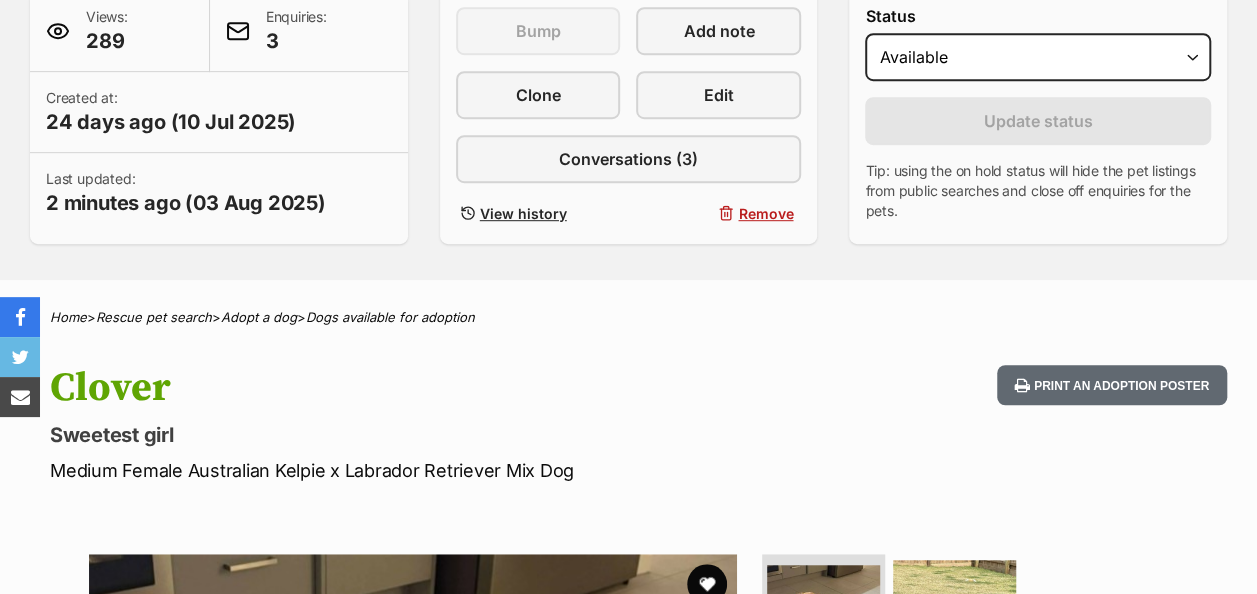 scroll, scrollTop: 572, scrollLeft: 0, axis: vertical 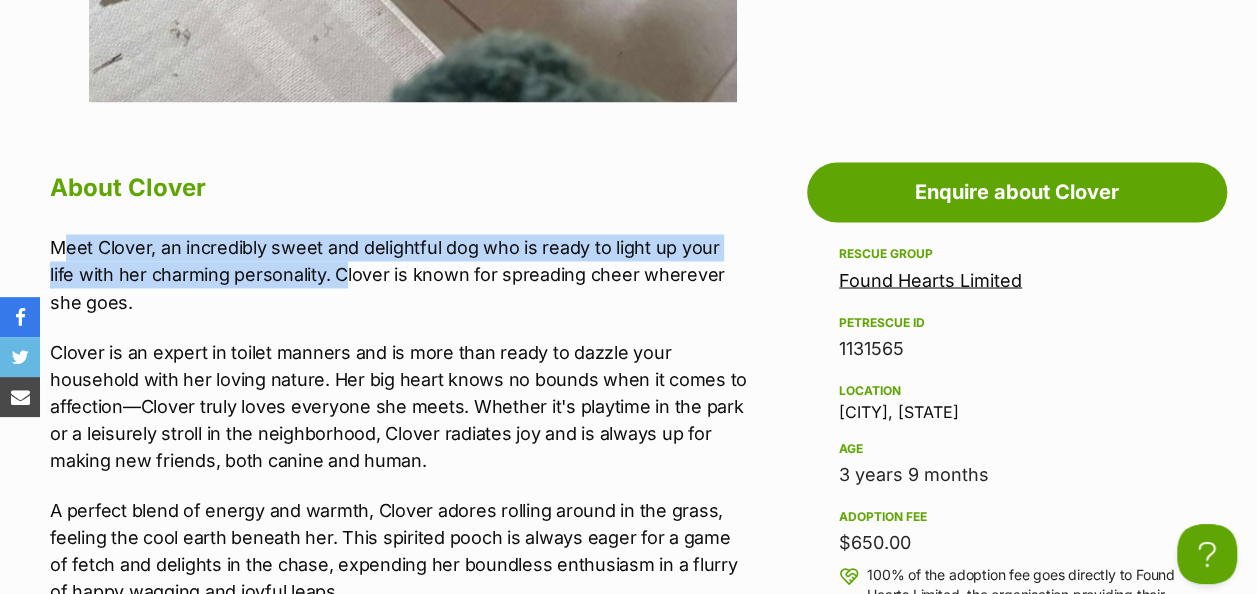 drag, startPoint x: 58, startPoint y: 242, endPoint x: 314, endPoint y: 264, distance: 256.94357 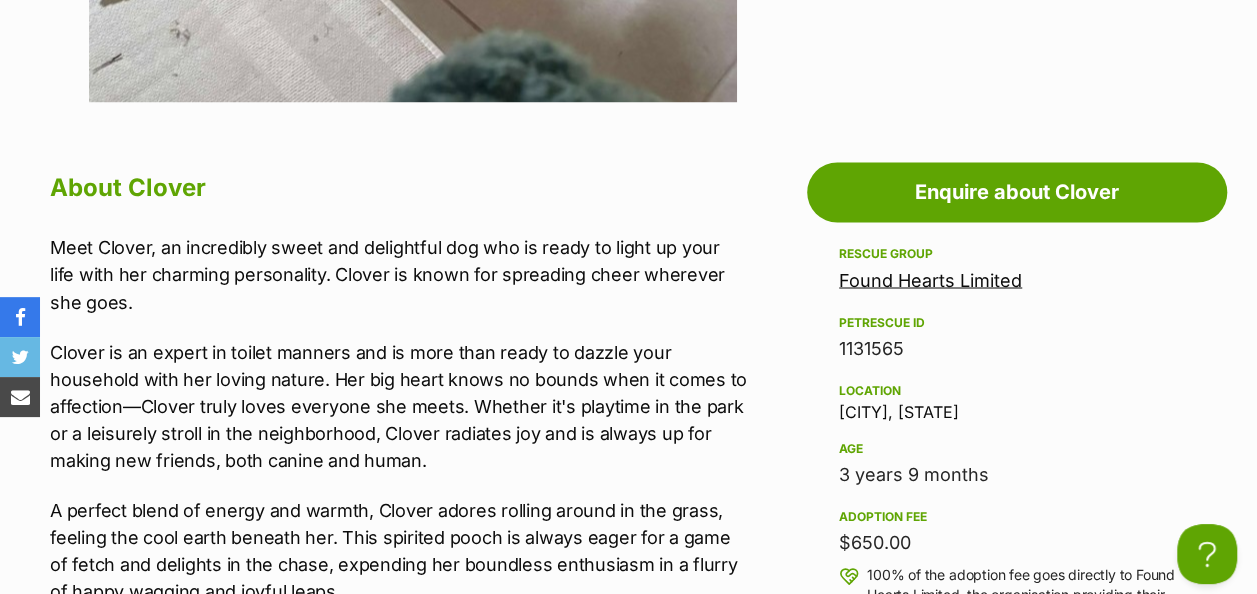 click on "About Clover
Meet Clover, an incredibly sweet and delightful dog who is ready to light up your life with her charming personality. Clover is known for spreading cheer wherever she goes.
Clover is an expert in toilet manners and is more than ready to dazzle your household with her loving nature. Her big heart knows no bounds when it comes to affection—Clover truly loves everyone she meets. Whether it's playtime in the park or a leisurely stroll in the neighborhood, Clover radiates joy and is always up for making new friends, both canine and human.
A perfect blend of energy and warmth, Clover adores rolling around in the grass, feeling the cool earth beneath her. This spirited pooch is always eager for a game of fetch and delights in the chase, expending her boundless enthusiasm in a flurry of happy wagging and joyful leaps.
** MORE PHOTOS TO COME **
Medical notes
No known pre-existing conditions.
Watch videos of Clover
Edit Videos
Adoption details" at bounding box center (389, 876) 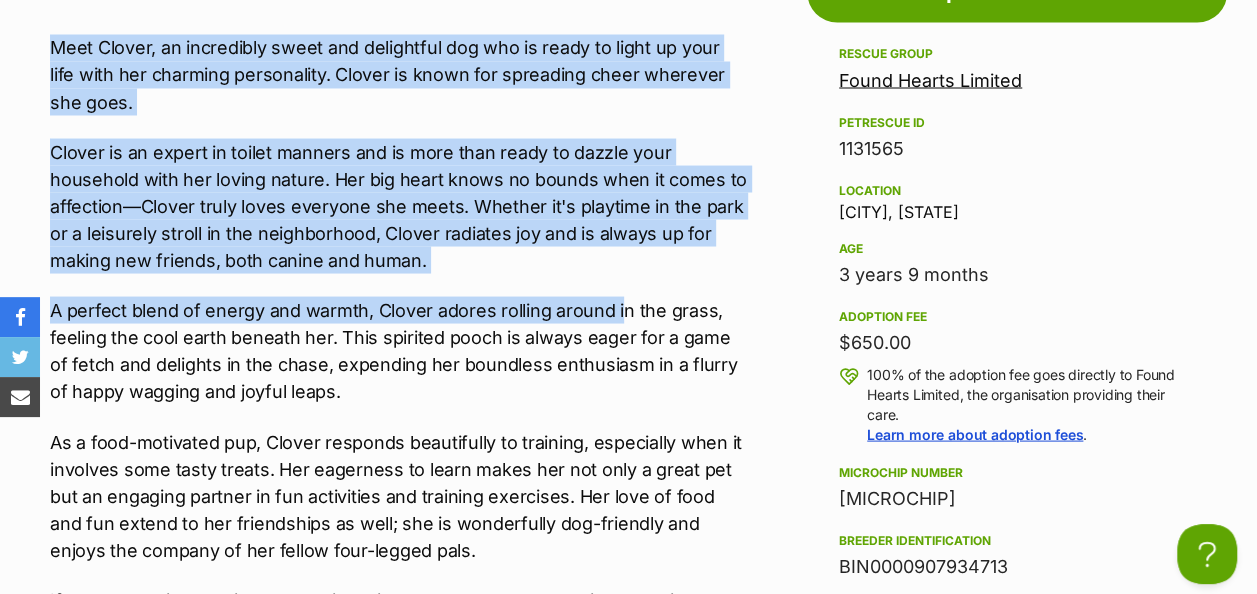 scroll, scrollTop: 2000, scrollLeft: 0, axis: vertical 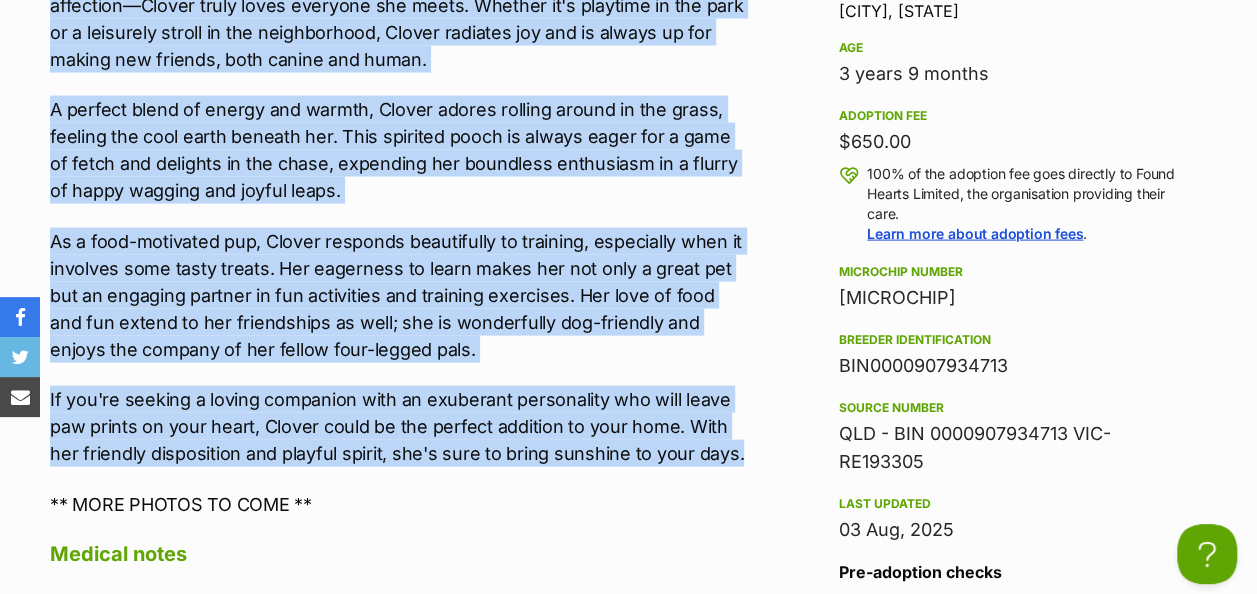 drag, startPoint x: 50, startPoint y: 244, endPoint x: 734, endPoint y: 442, distance: 712.0815 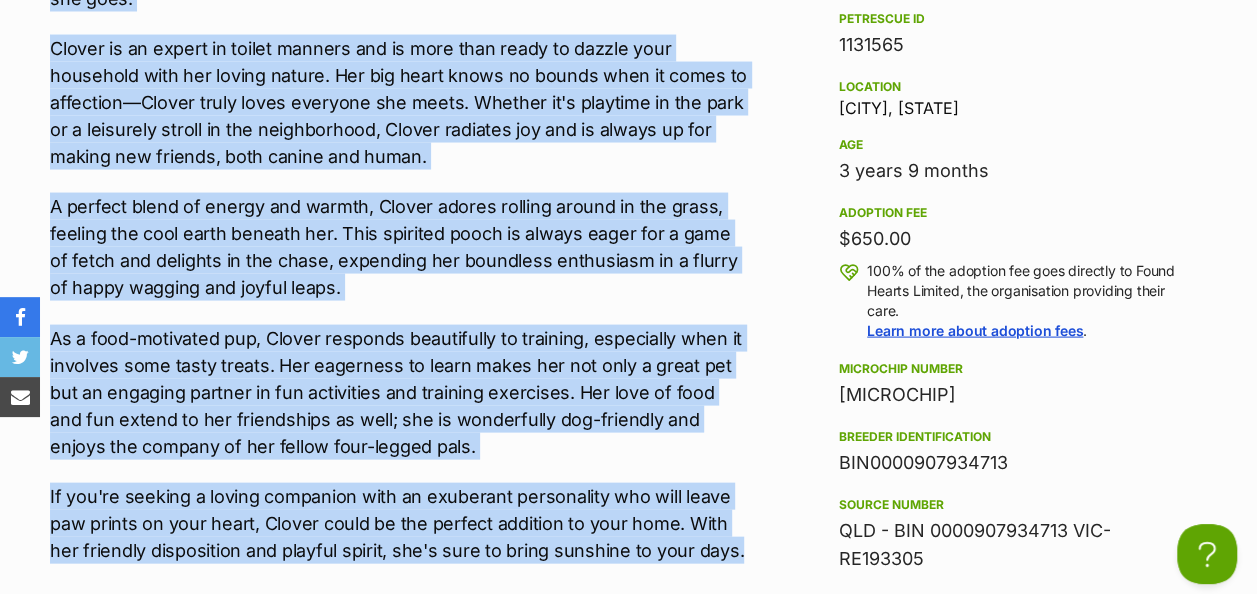 scroll, scrollTop: 2100, scrollLeft: 0, axis: vertical 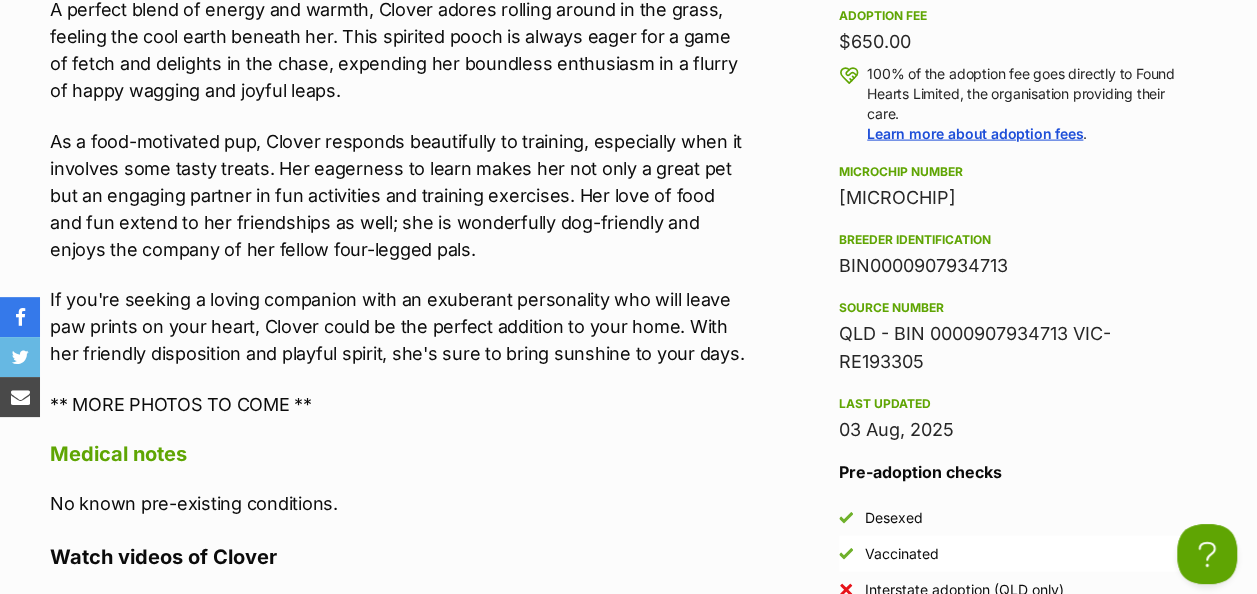 click on "991003001986505" at bounding box center (1017, 198) 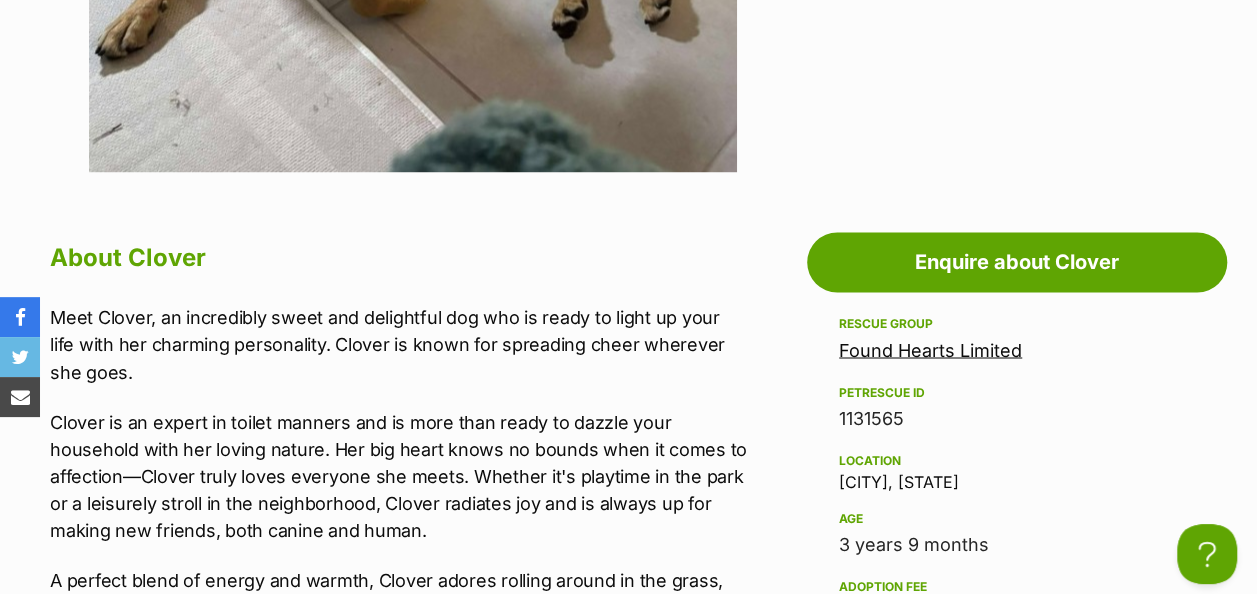 scroll, scrollTop: 1700, scrollLeft: 0, axis: vertical 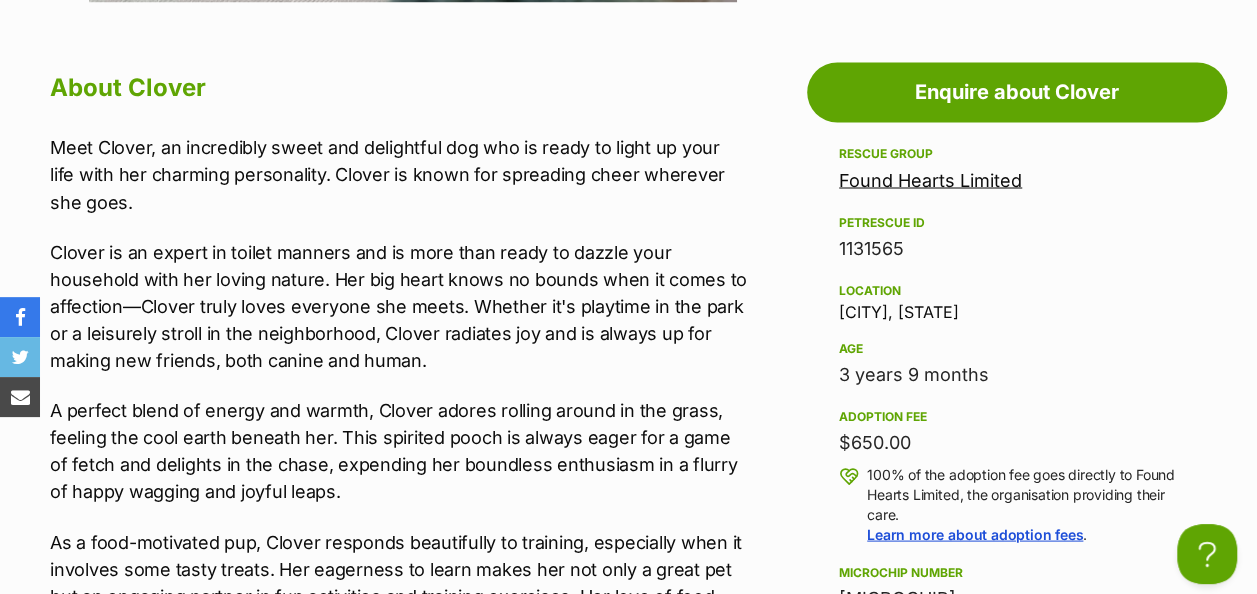 click on "About Clover
Meet Clover, an incredibly sweet and delightful dog who is ready to light up your life with her charming personality. Clover is known for spreading cheer wherever she goes.
Clover is an expert in toilet manners and is more than ready to dazzle your household with her loving nature. Her big heart knows no bounds when it comes to affection—Clover truly loves everyone she meets. Whether it's playtime in the park or a leisurely stroll in the neighborhood, Clover radiates joy and is always up for making new friends, both canine and human.
A perfect blend of energy and warmth, Clover adores rolling around in the grass, feeling the cool earth beneath her. This spirited pooch is always eager for a game of fetch and delights in the chase, expending her boundless enthusiasm in a flurry of happy wagging and joyful leaps.
** MORE PHOTOS TO COME **
Medical notes
No known pre-existing conditions.
Watch videos of Clover
Edit Videos
Adoption details" at bounding box center [389, 776] 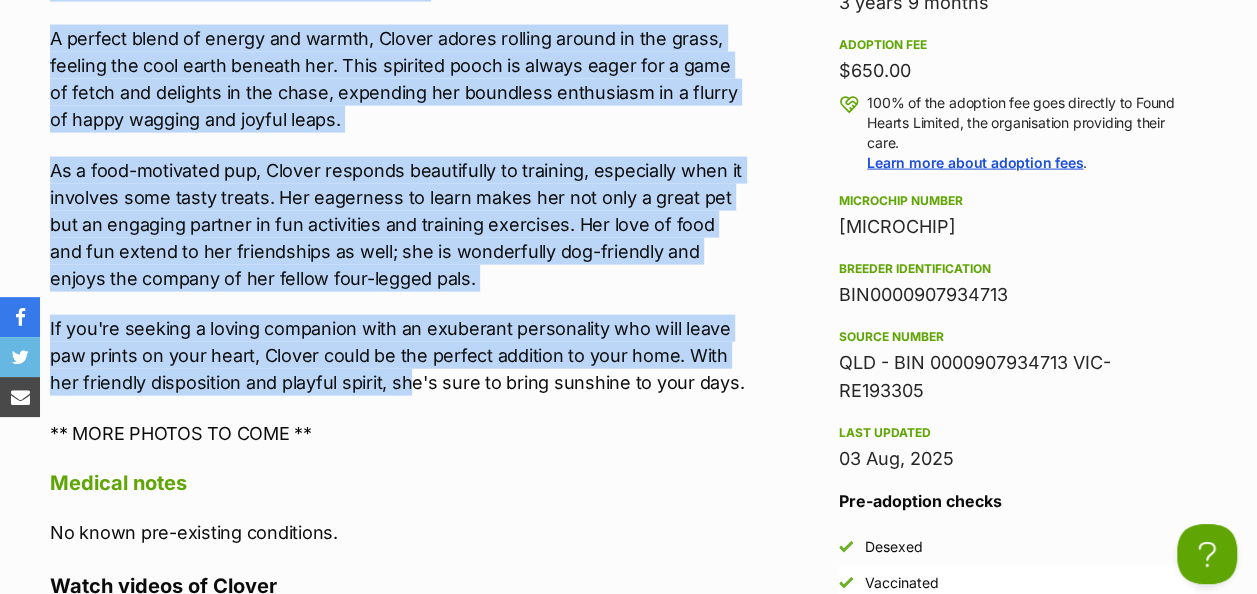 scroll, scrollTop: 2200, scrollLeft: 0, axis: vertical 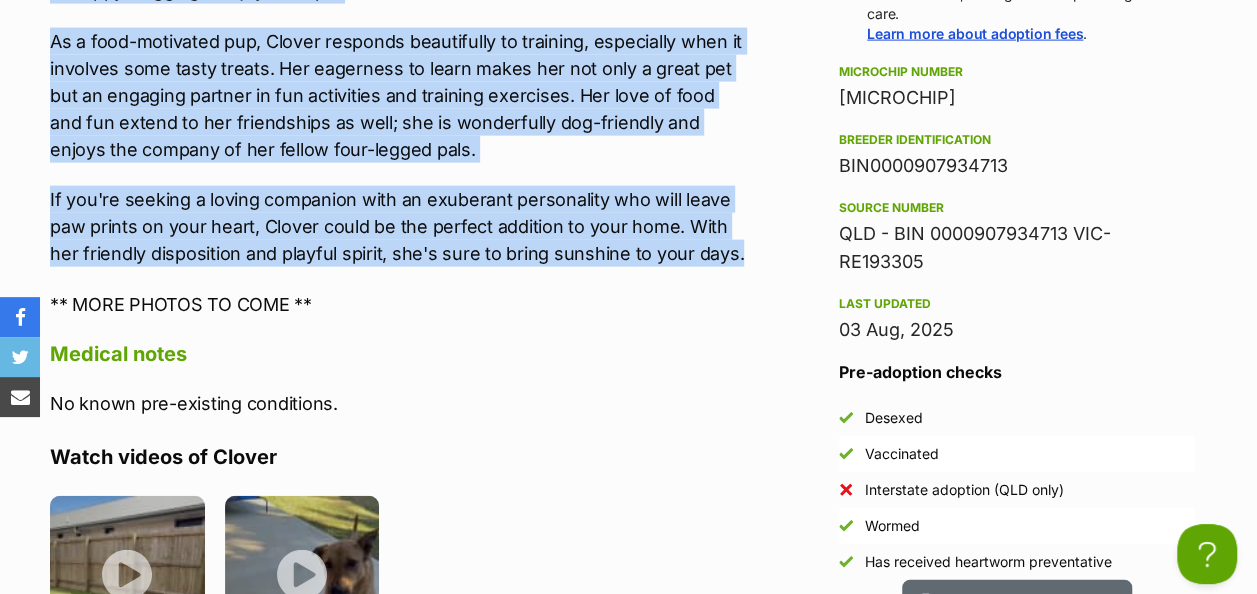drag, startPoint x: 50, startPoint y: 148, endPoint x: 758, endPoint y: 256, distance: 716.18994 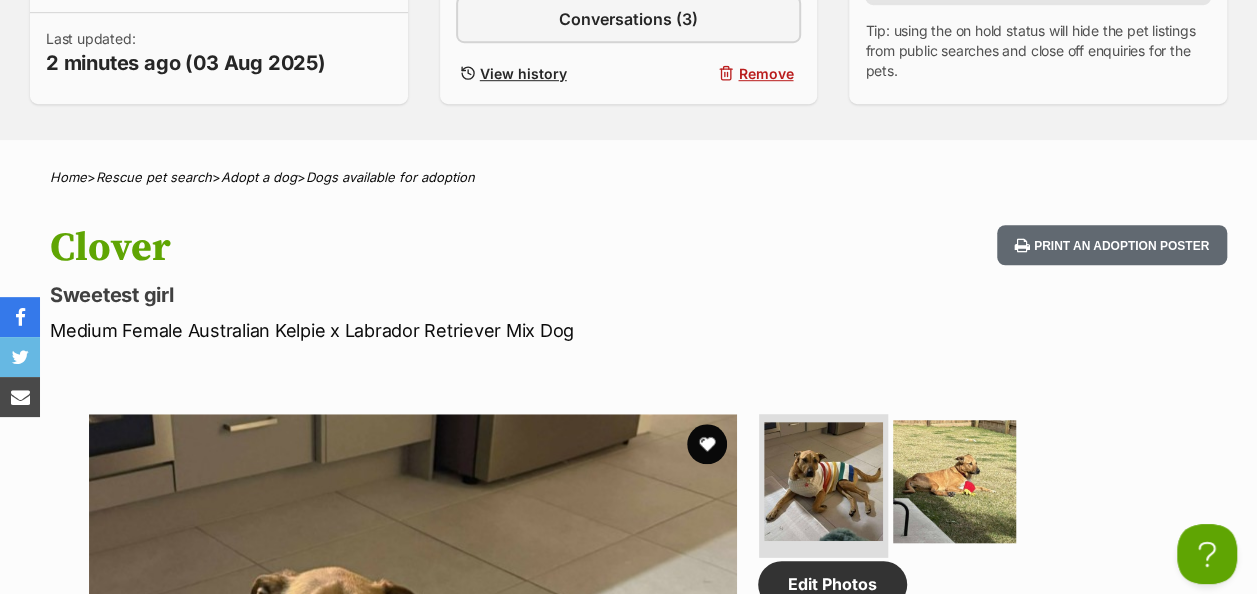 scroll, scrollTop: 500, scrollLeft: 0, axis: vertical 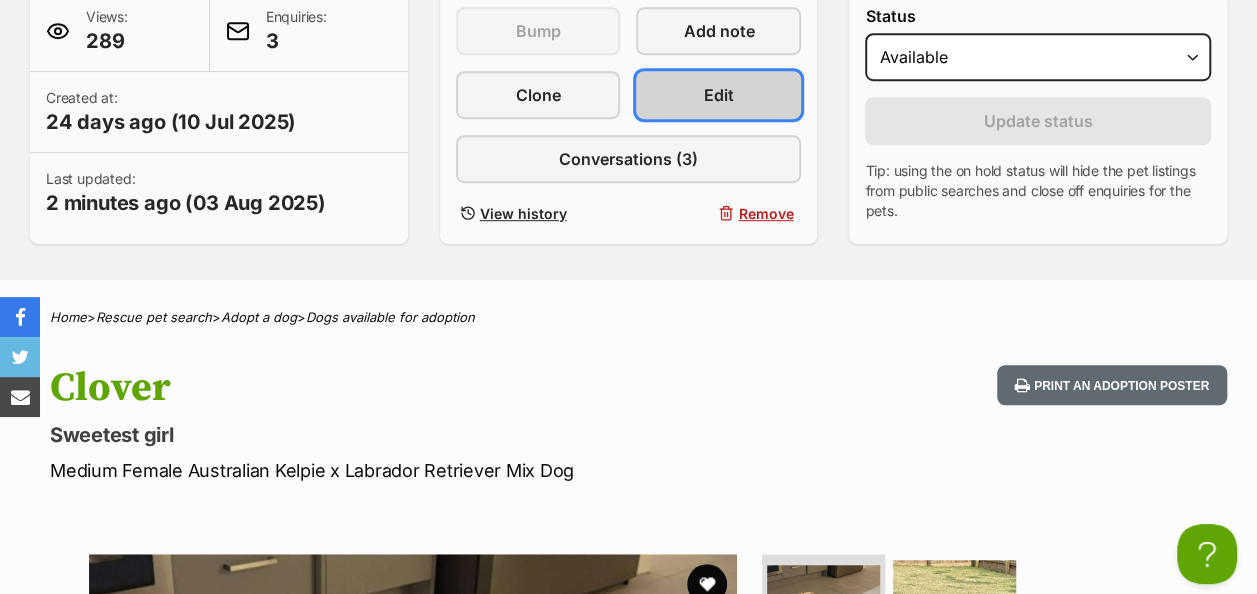 click on "Edit" at bounding box center [719, 95] 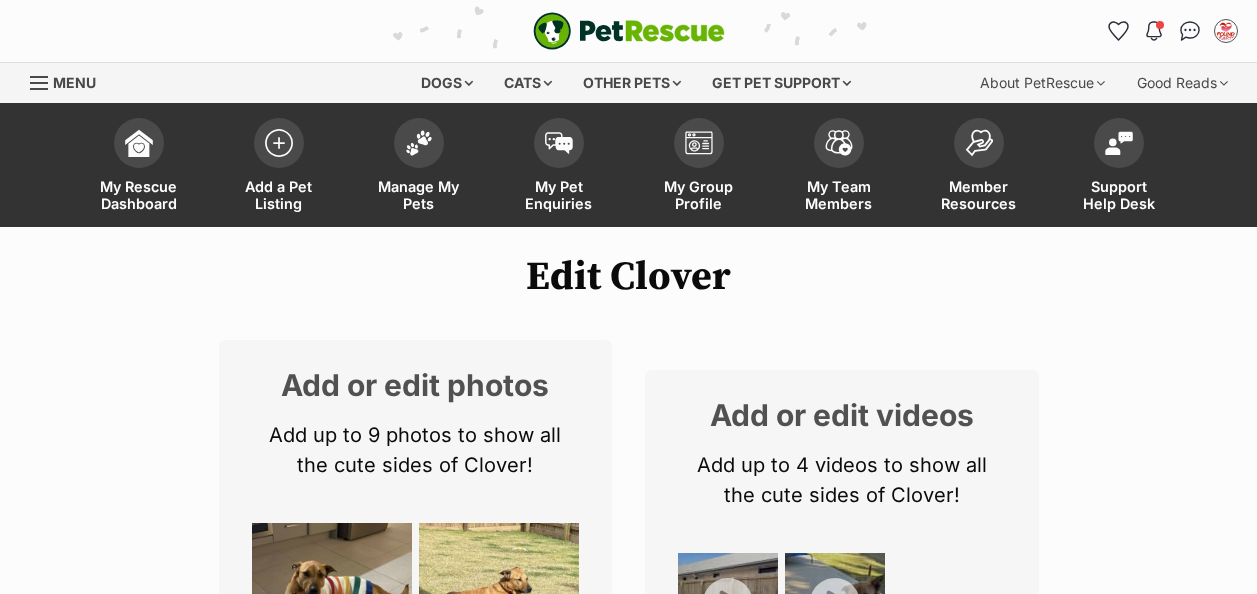 scroll, scrollTop: 0, scrollLeft: 0, axis: both 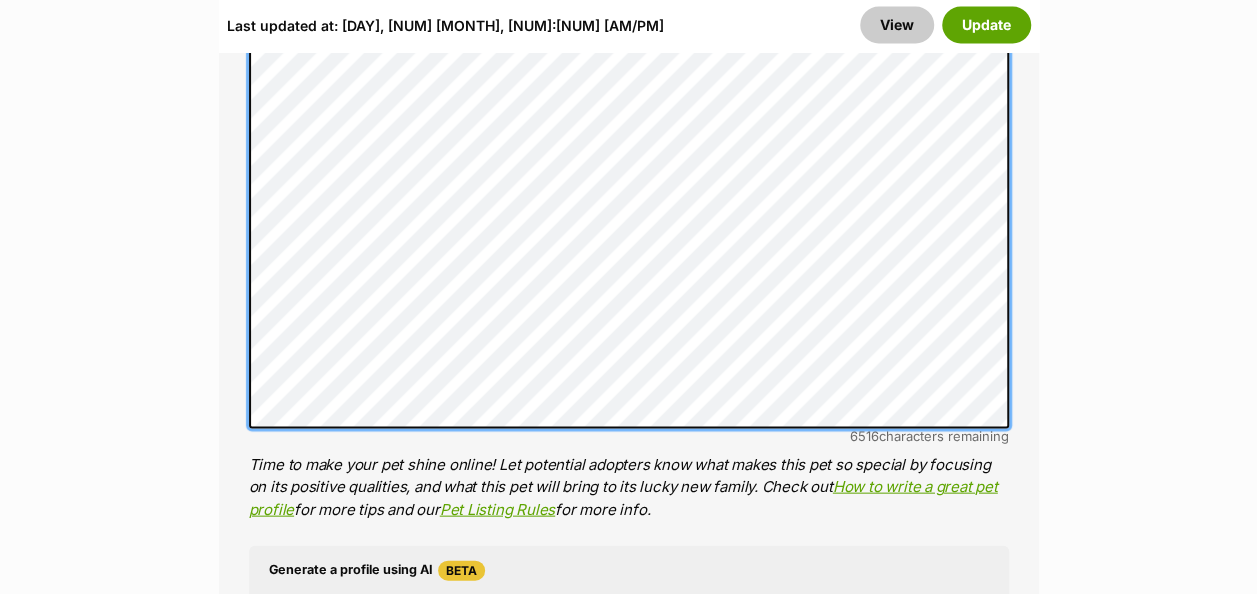 click on "Add or edit photos
Add up to 9 photos to show all
the cute sides of Clover!
Edit Photos
Add or edit videos
Add up to 4 videos to show all
the cute sides of Clover!
Edit Videos
Listing owner Choose an owner Qld Dogs
The owner of the pet listing is able to edit the listing and manage enquiries with potential adopters. Note:
Group Admins
are also able to edit this pet listing and manage all it's enquiries.
Any time this pet receives new enquiries or messages from potential adopters, we'll also send you an email notification. Members can opt out of receiving these emails via their
notification settings .
About This Pet Name
Henlo there, it looks like you might be using the pet name field to indicate that this pet is now on hold - we recommend updating the status to on hold from the  listing page  instead!
Species Dog
Best feature (optional)
Personality 6516  characters remaining" at bounding box center (629, 2553) 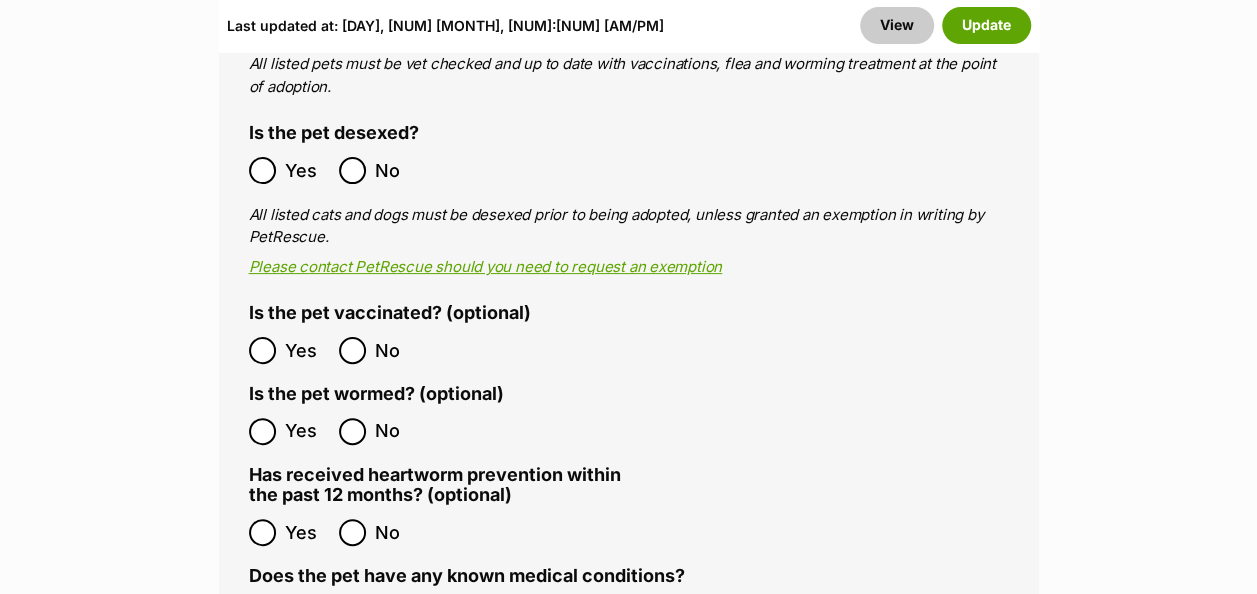 scroll, scrollTop: 3600, scrollLeft: 0, axis: vertical 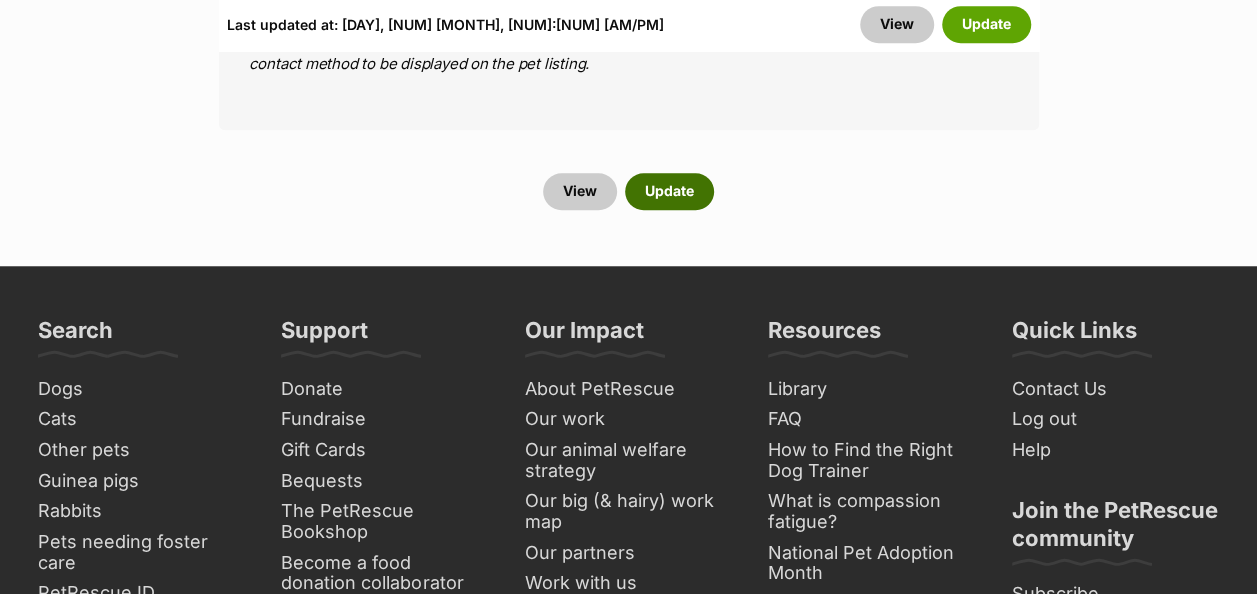 click on "Update" at bounding box center (669, 191) 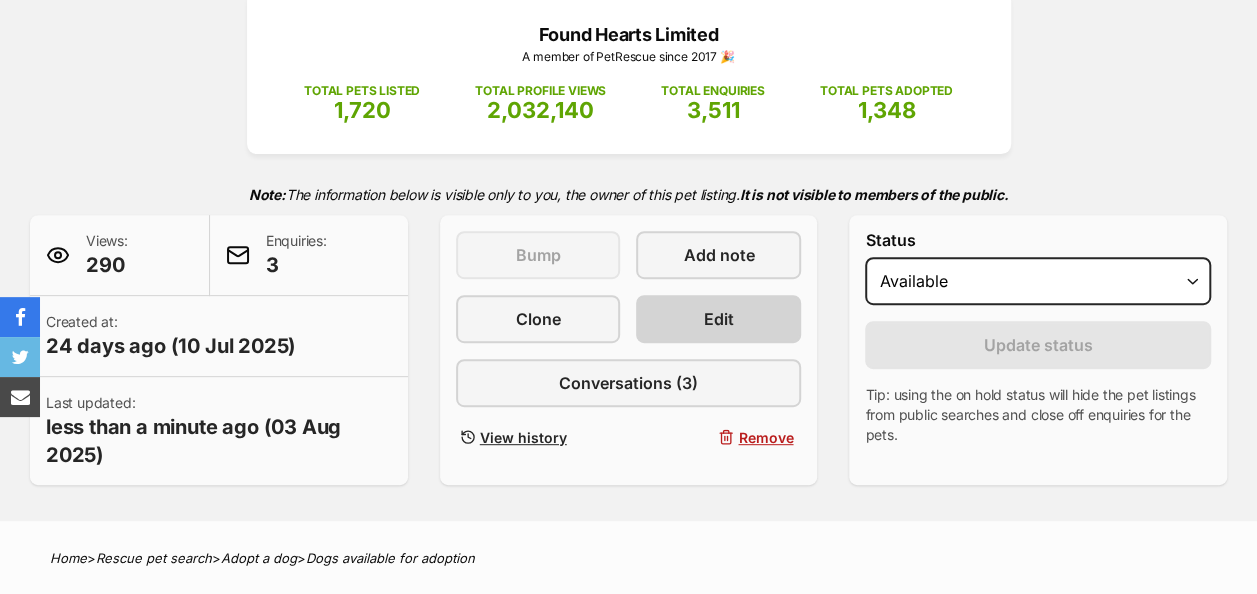 scroll, scrollTop: 300, scrollLeft: 0, axis: vertical 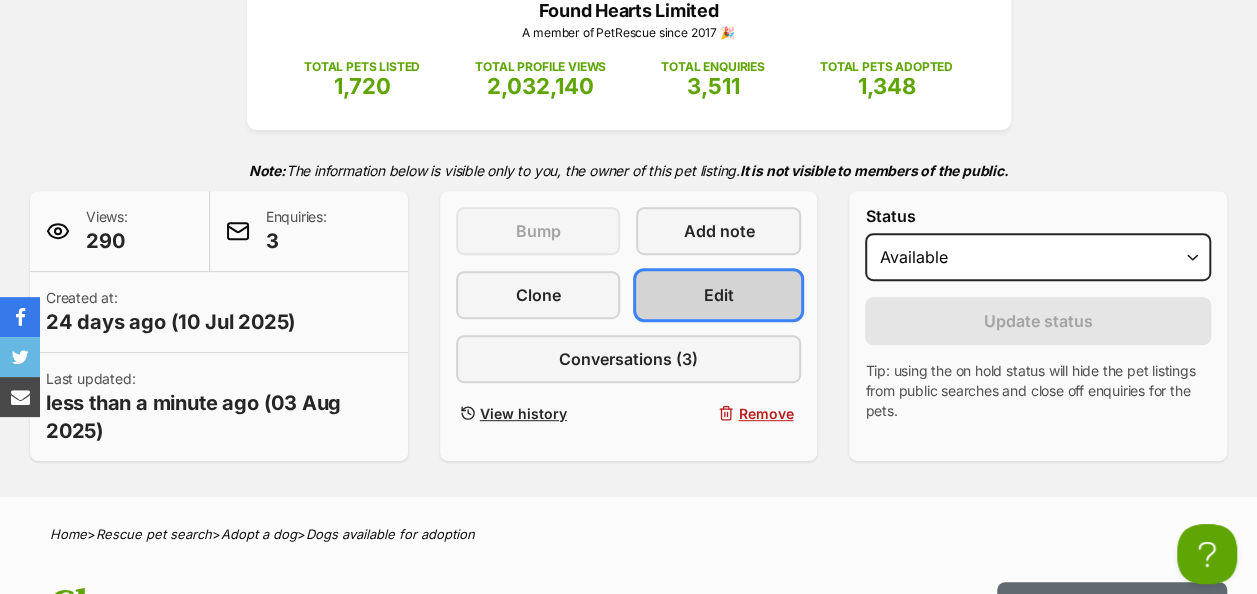 click on "Edit" at bounding box center [719, 295] 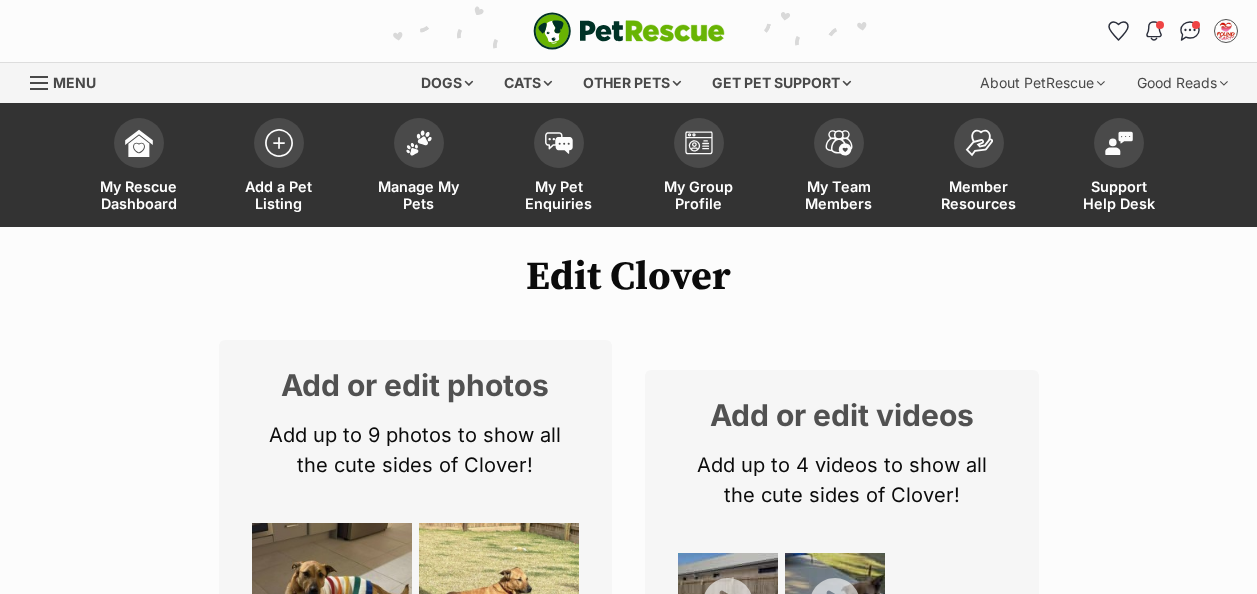scroll, scrollTop: 400, scrollLeft: 0, axis: vertical 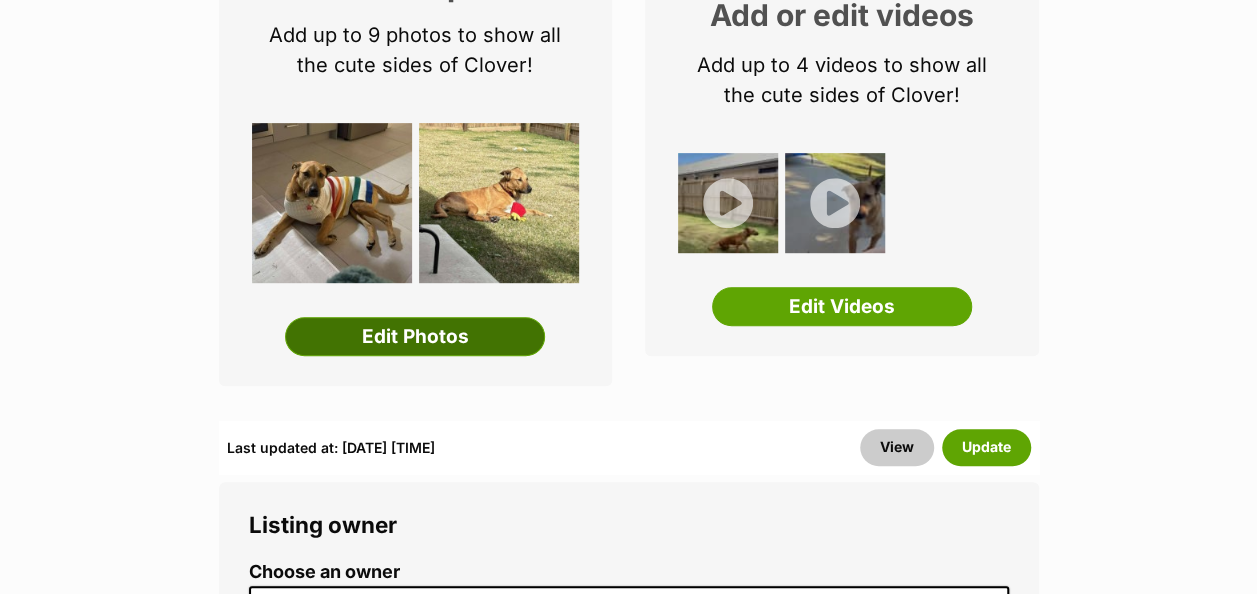 click on "Edit Photos" at bounding box center [415, 337] 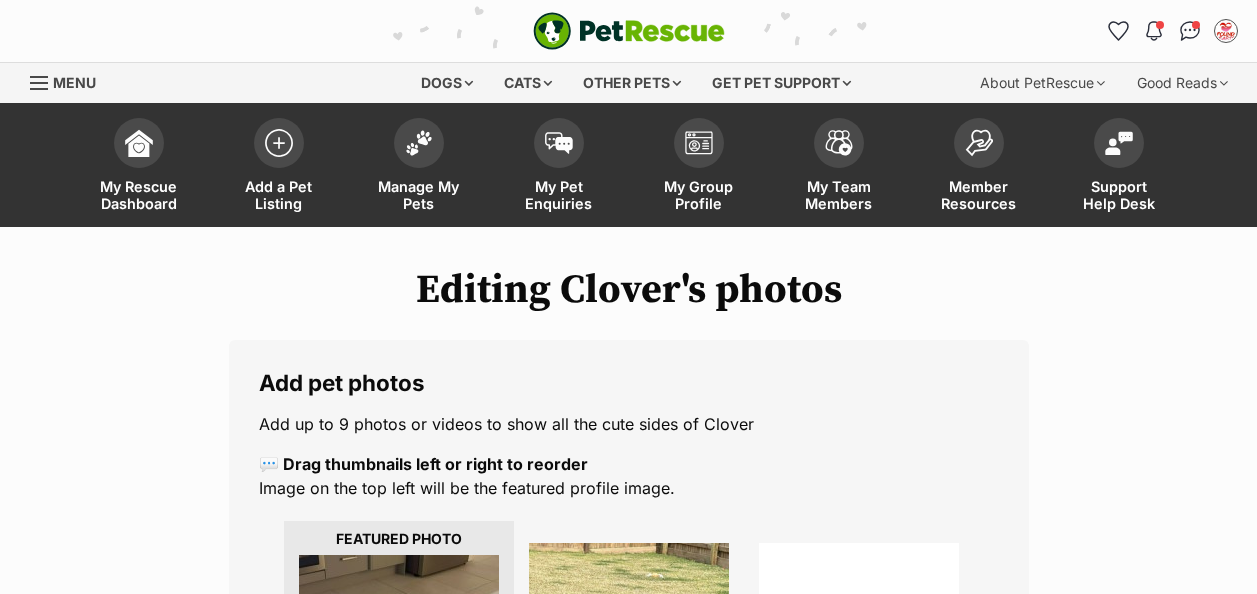 scroll, scrollTop: 1, scrollLeft: 0, axis: vertical 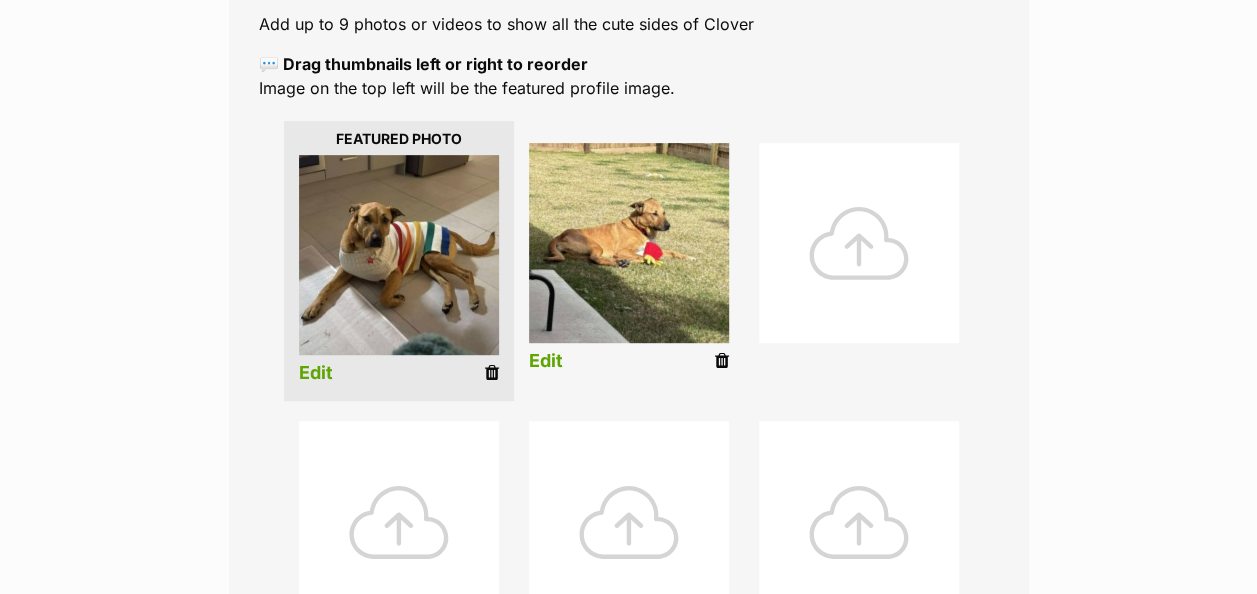 click at bounding box center (859, 243) 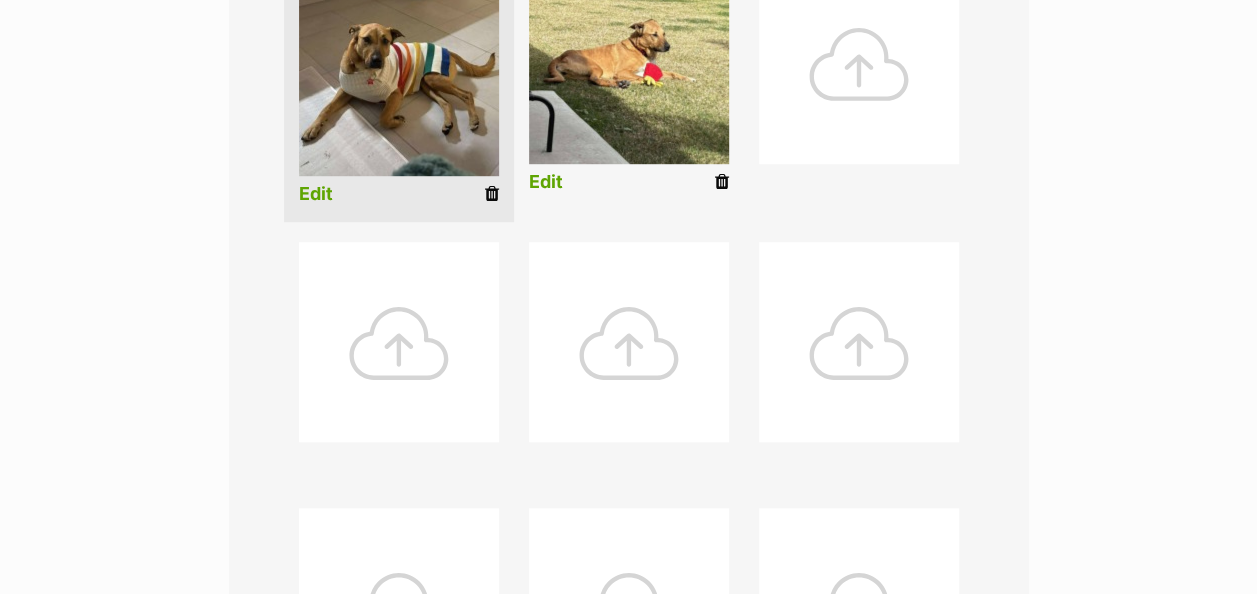 scroll, scrollTop: 800, scrollLeft: 0, axis: vertical 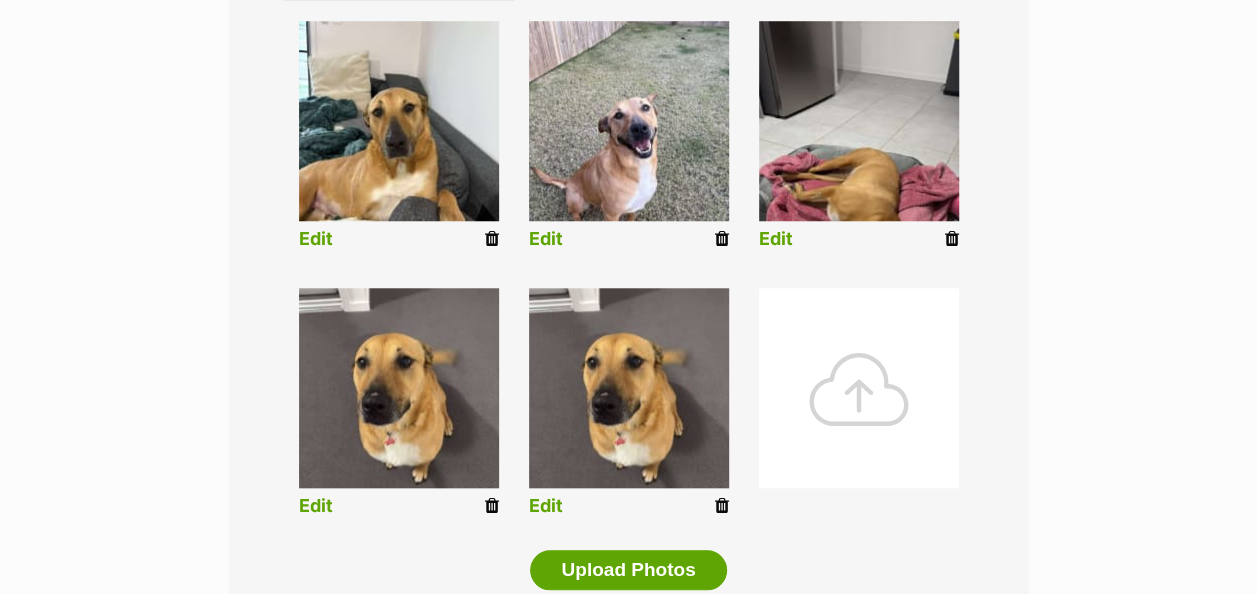 click at bounding box center (722, 506) 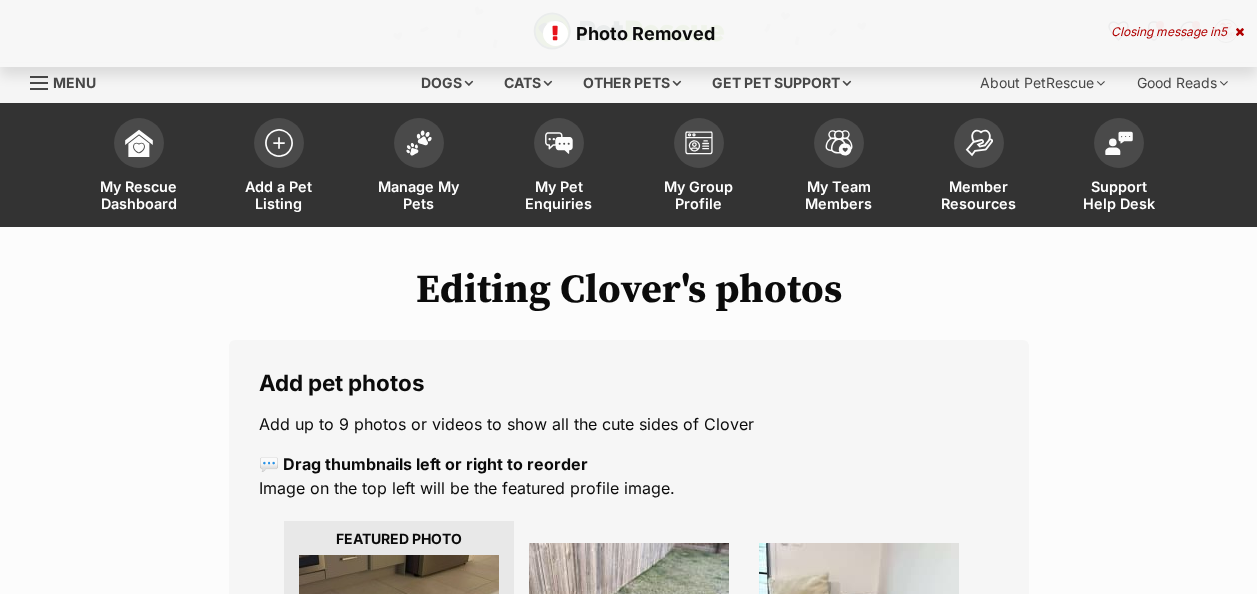 scroll, scrollTop: 0, scrollLeft: 0, axis: both 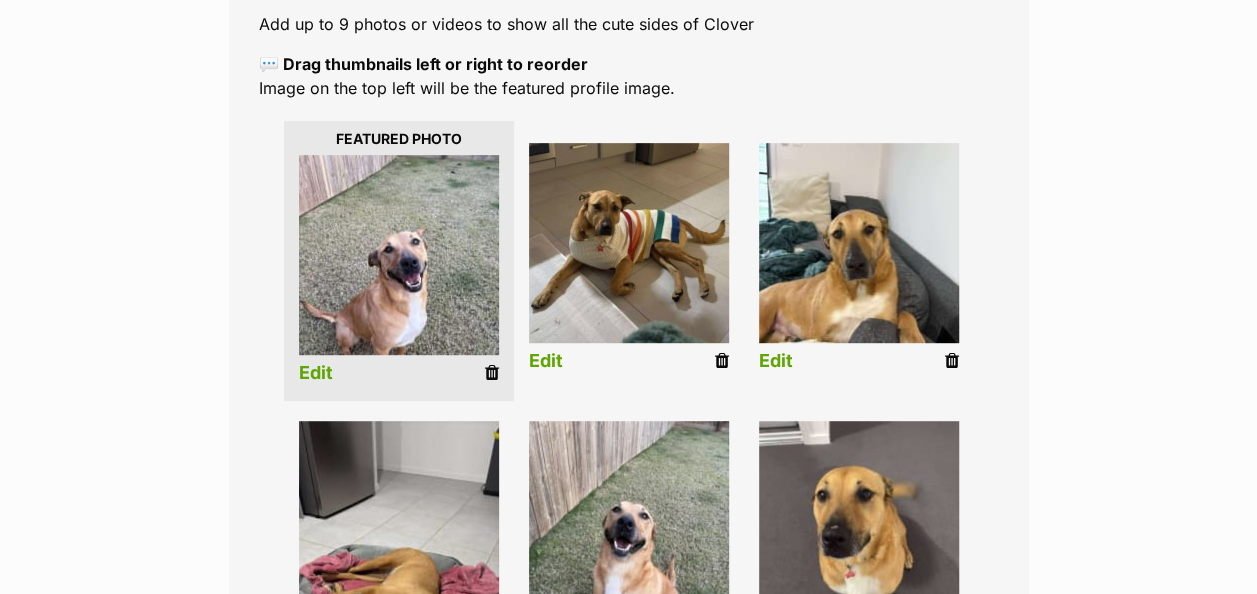click on "Edit" at bounding box center [399, 261] 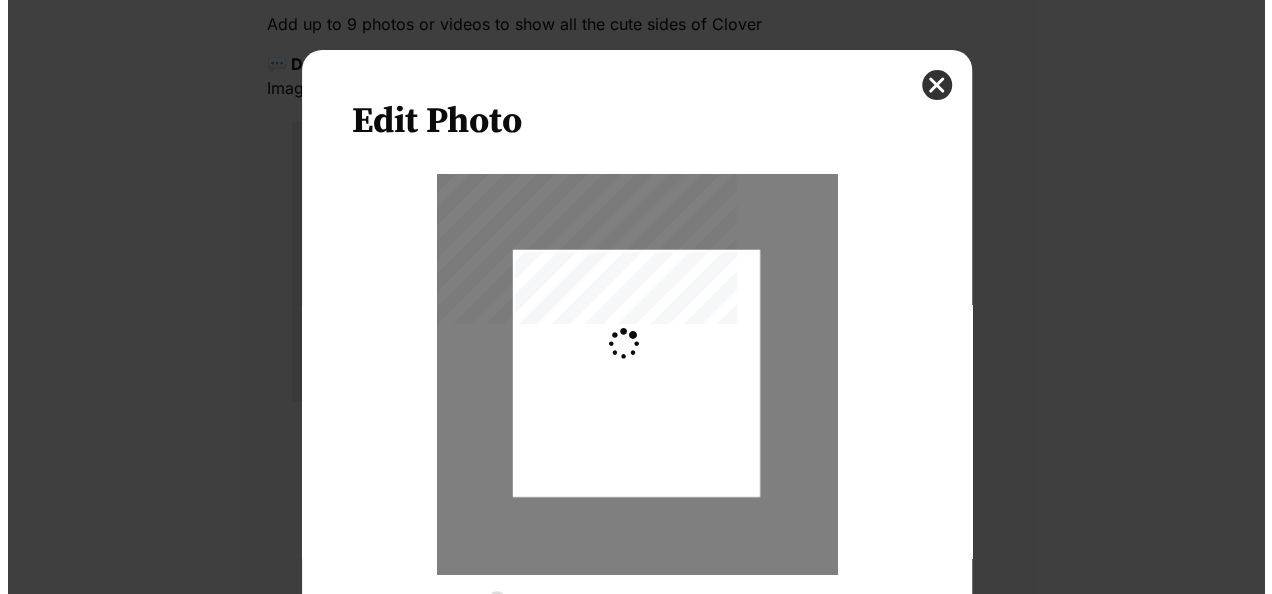 scroll, scrollTop: 0, scrollLeft: 0, axis: both 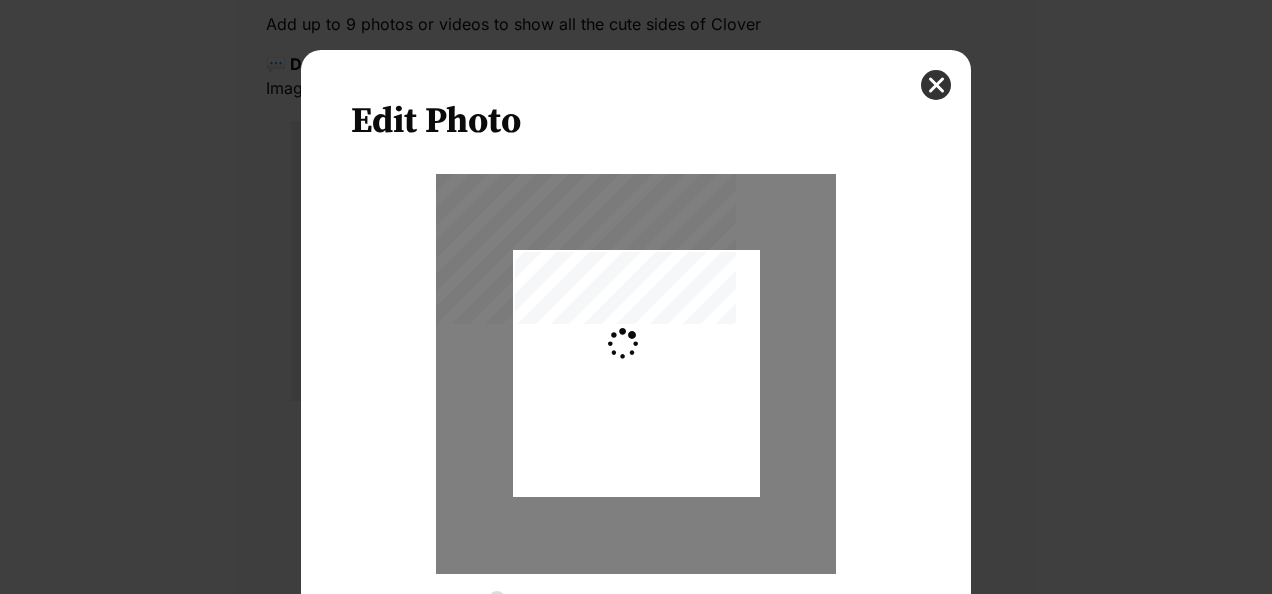 type on "0.2744" 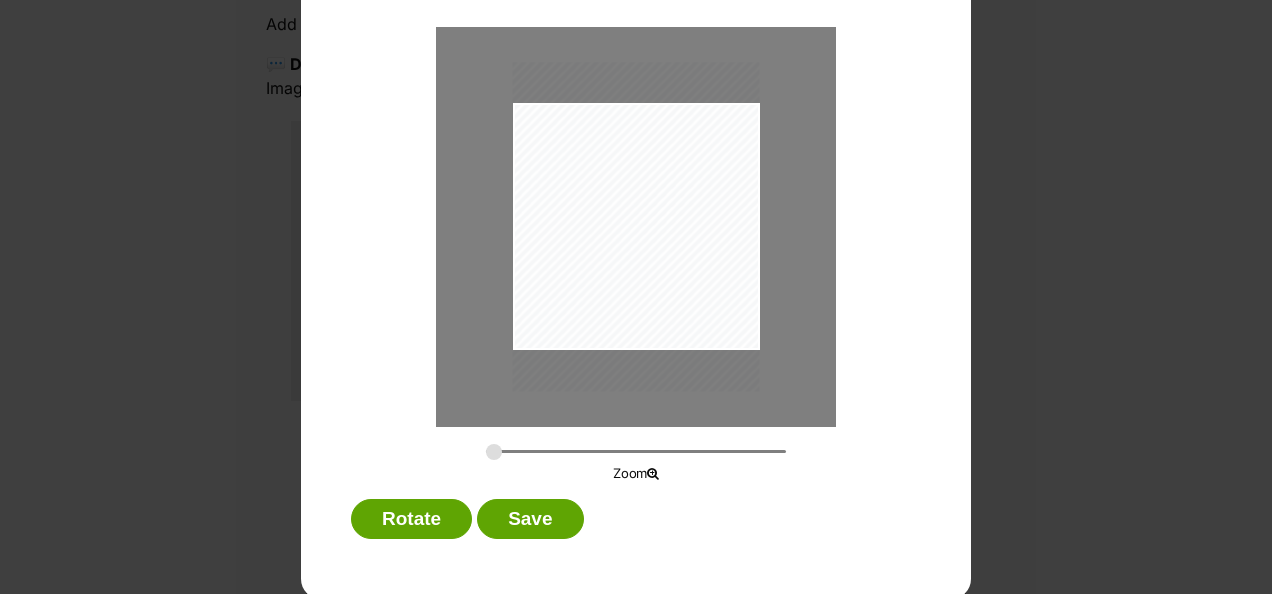 scroll, scrollTop: 151, scrollLeft: 0, axis: vertical 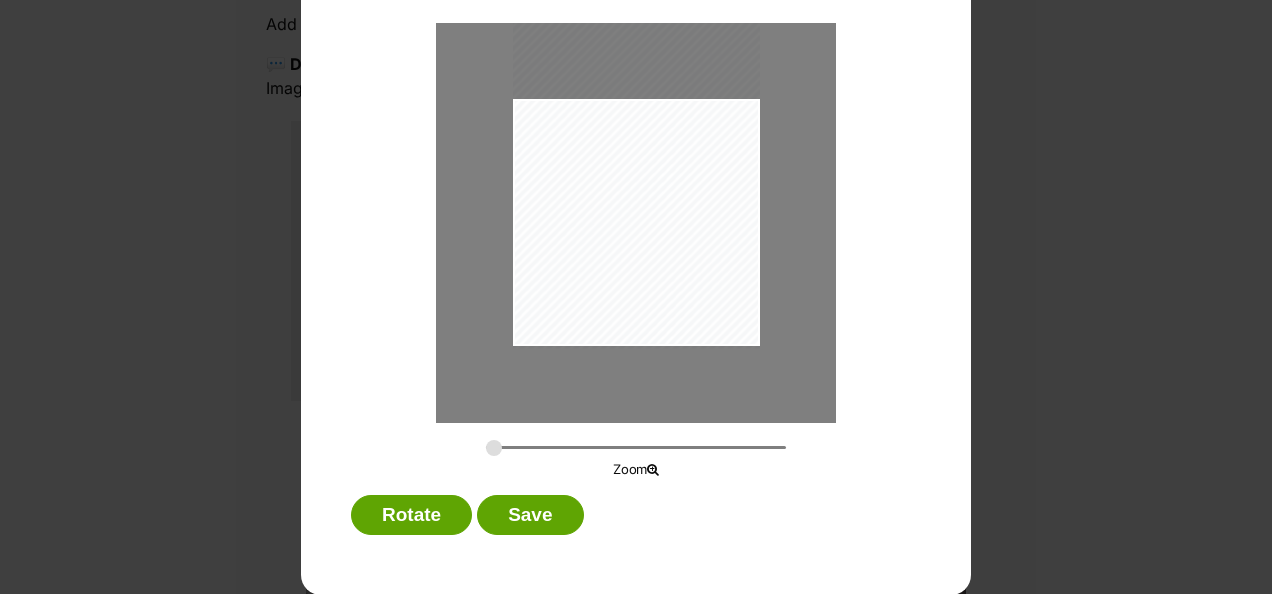 drag, startPoint x: 580, startPoint y: 207, endPoint x: 585, endPoint y: 188, distance: 19.646883 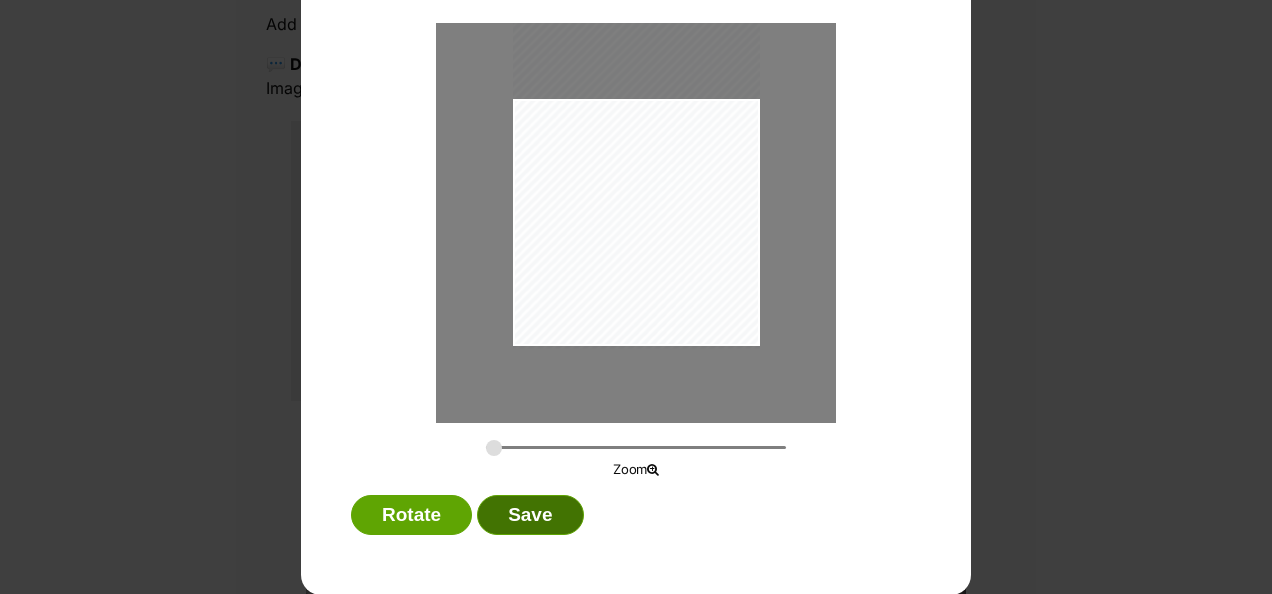 click on "Save" at bounding box center [530, 515] 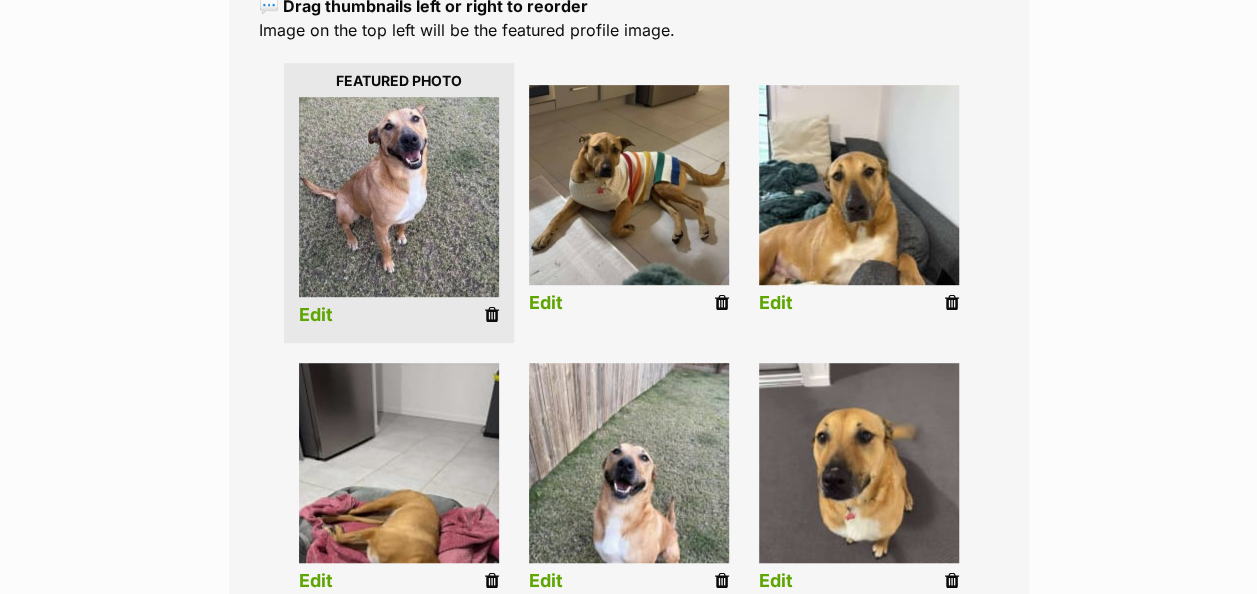 scroll, scrollTop: 500, scrollLeft: 0, axis: vertical 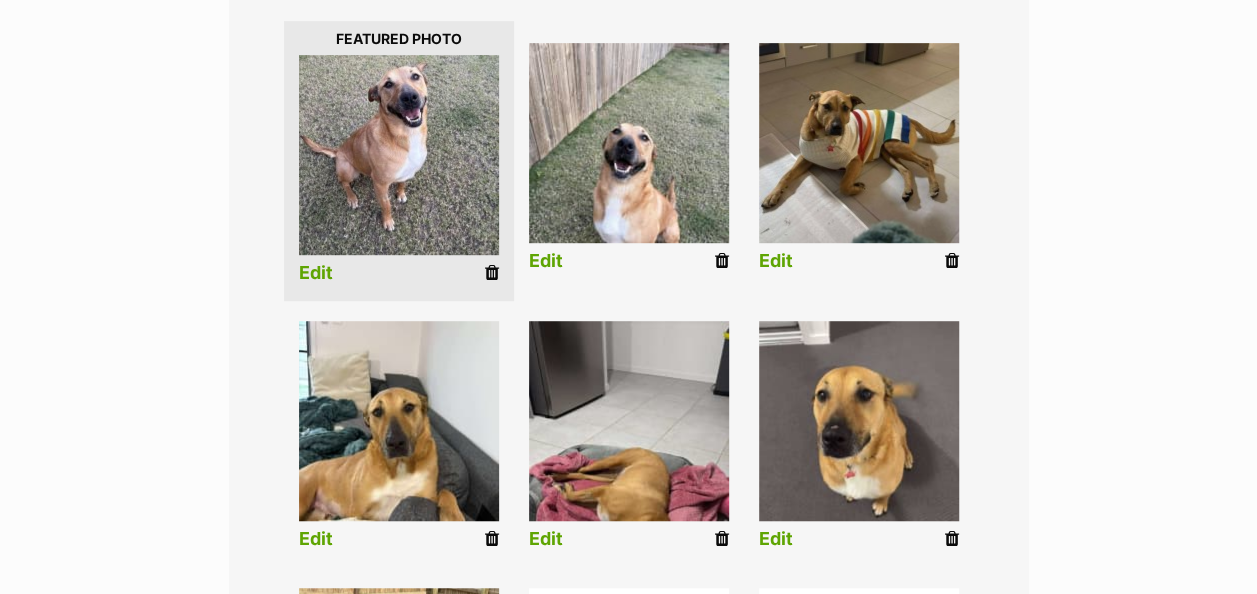 click on "Edit" at bounding box center [546, 261] 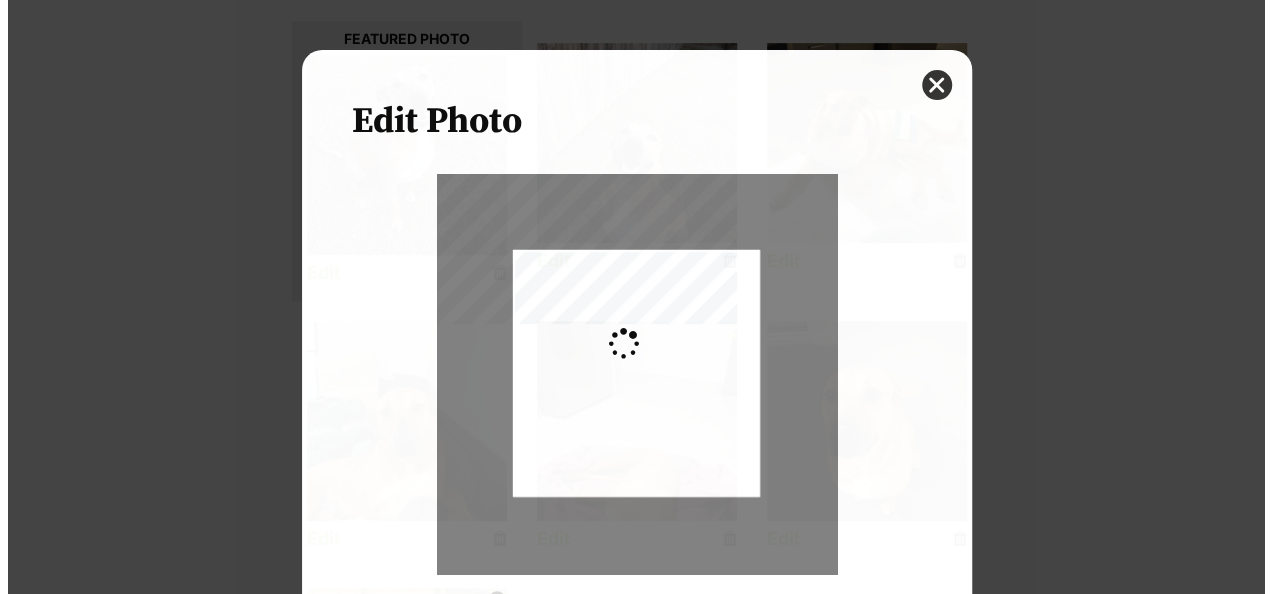 scroll, scrollTop: 0, scrollLeft: 0, axis: both 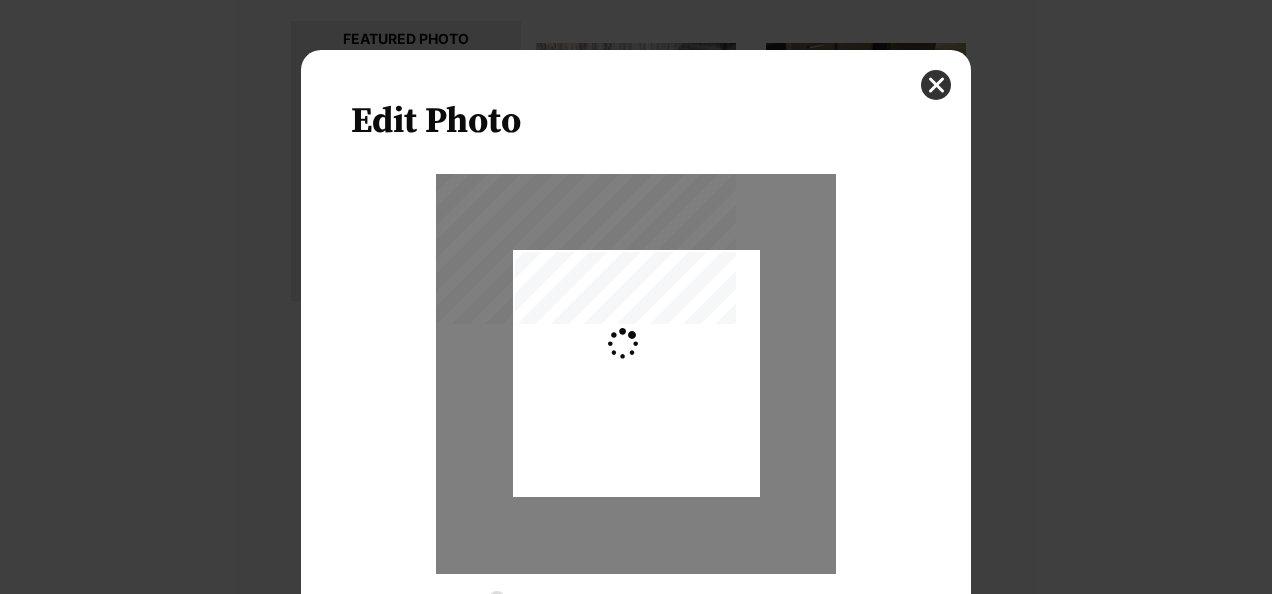 type on "0.2744" 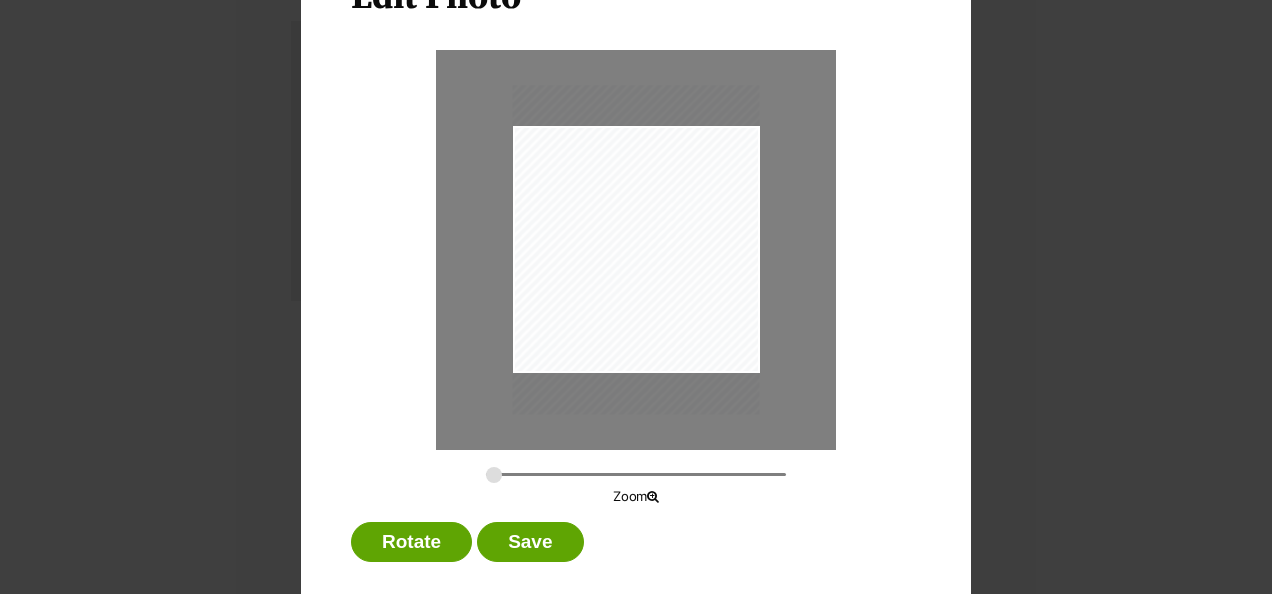 scroll, scrollTop: 151, scrollLeft: 0, axis: vertical 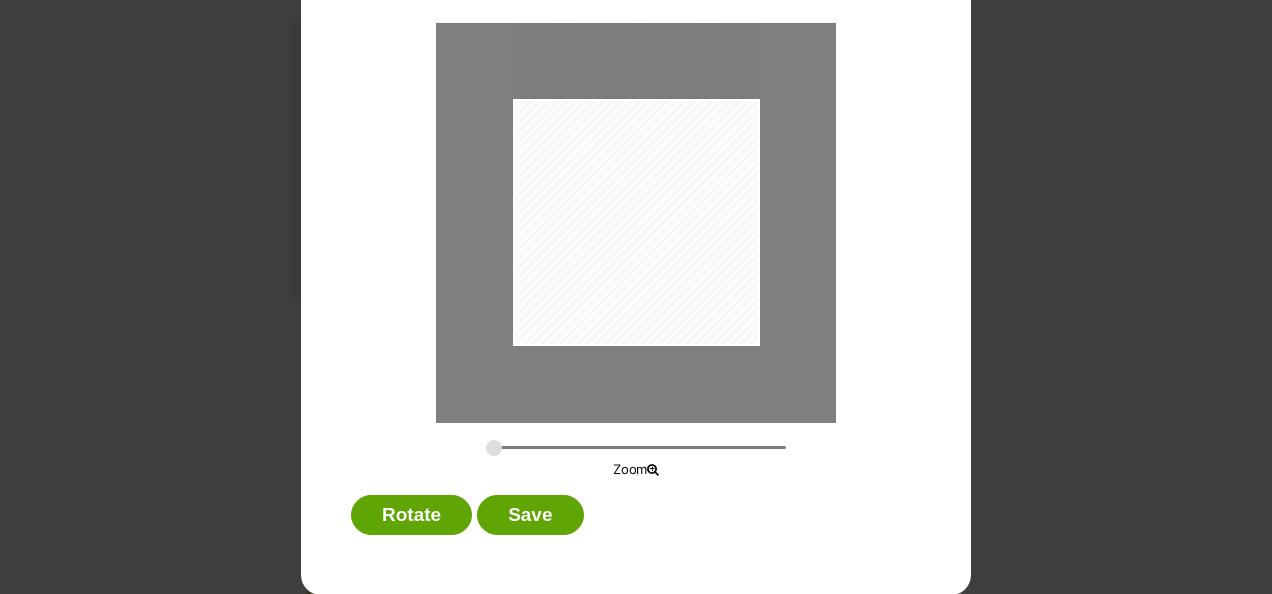 drag, startPoint x: 640, startPoint y: 224, endPoint x: 638, endPoint y: 176, distance: 48.04165 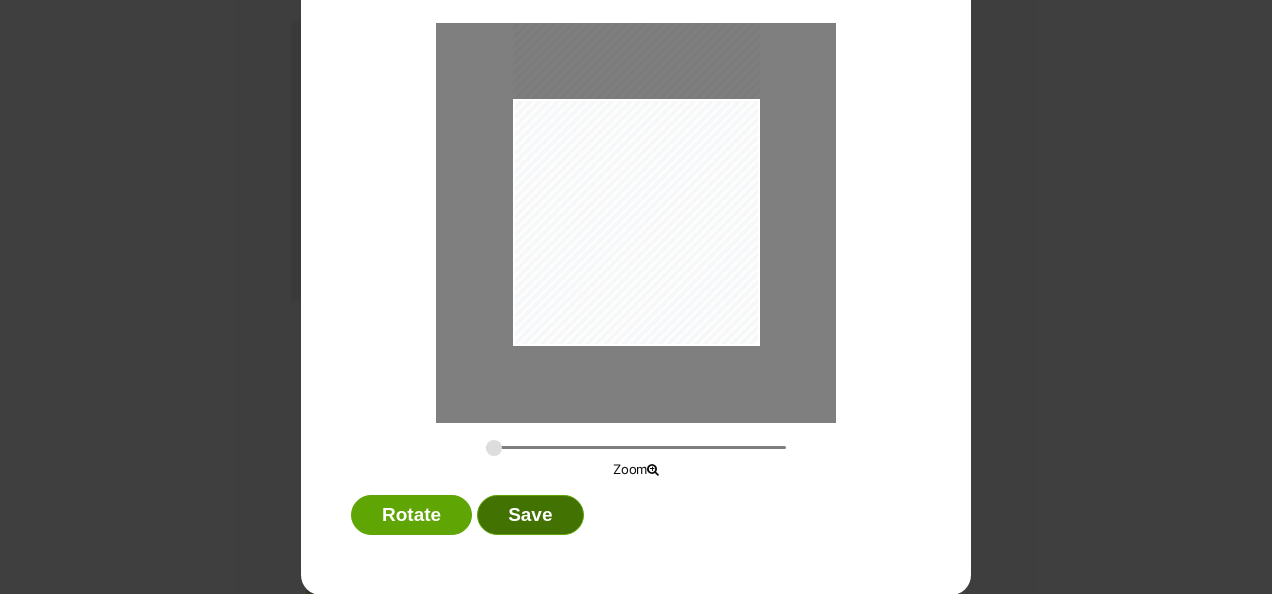 click on "Save" at bounding box center [530, 515] 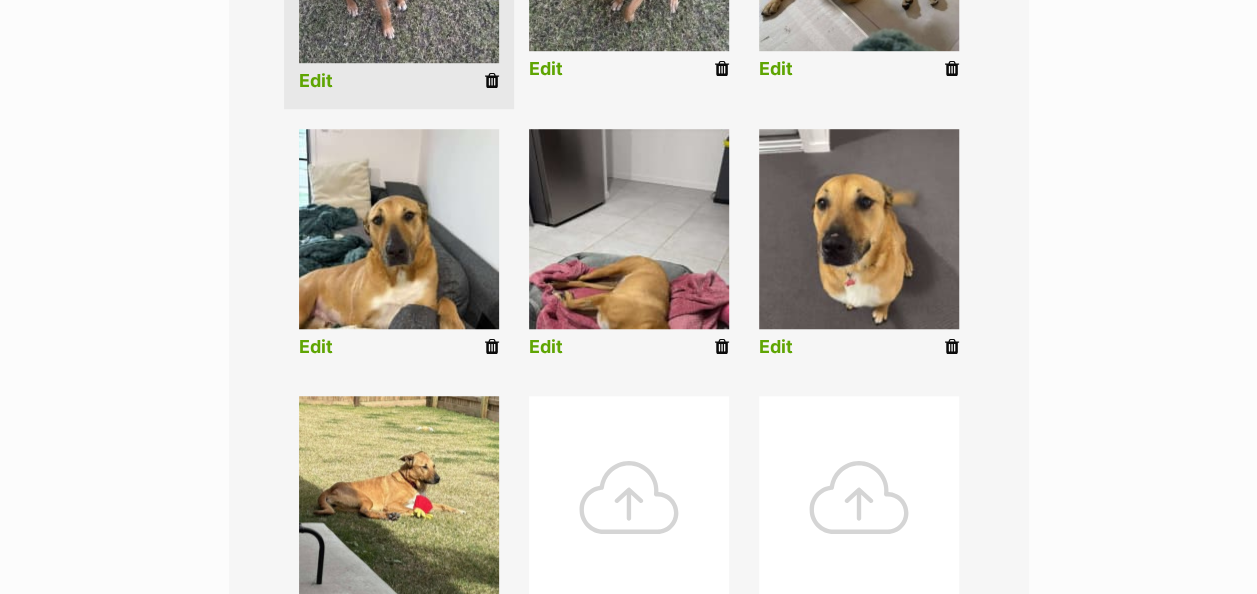 scroll, scrollTop: 700, scrollLeft: 0, axis: vertical 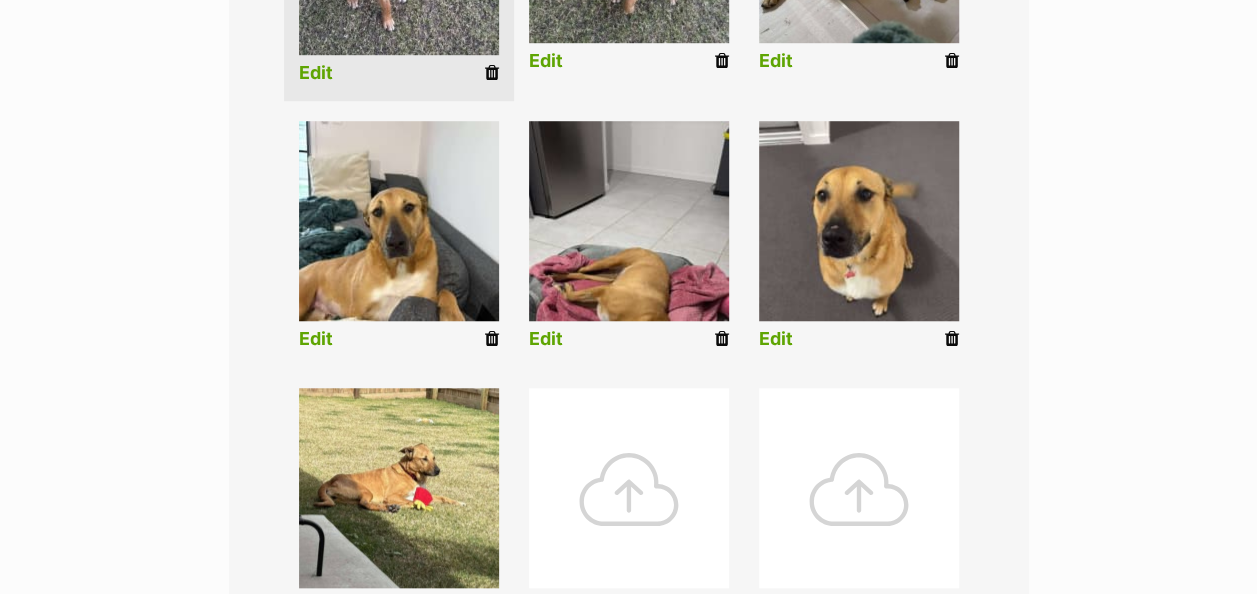 click on "Edit" at bounding box center (316, 339) 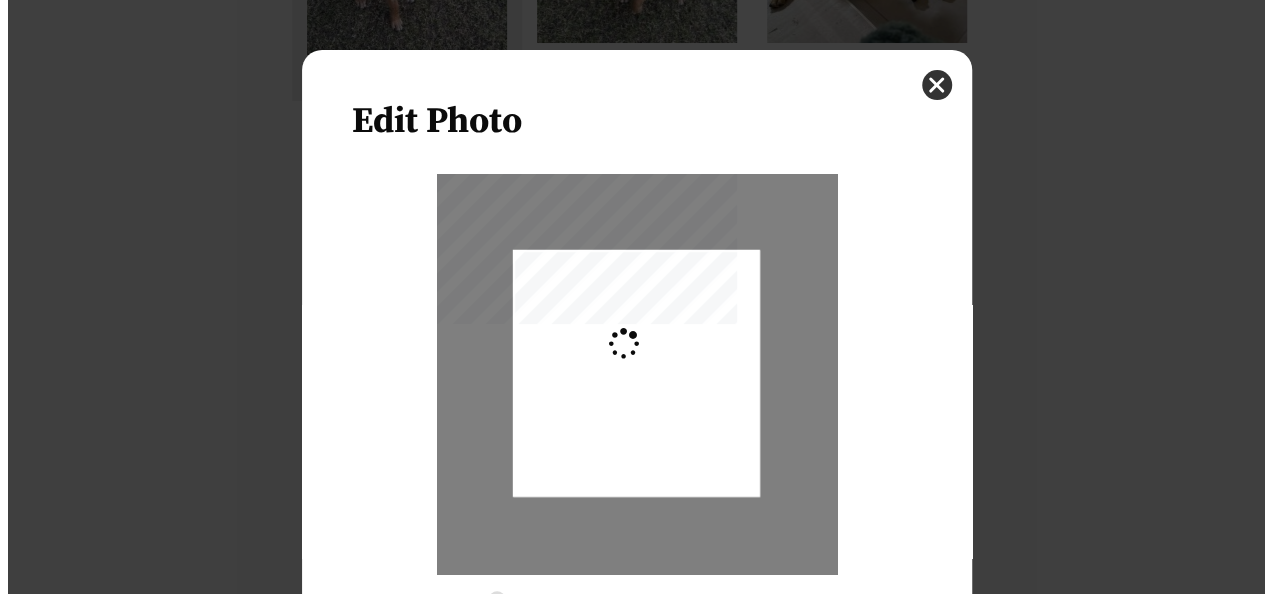 scroll, scrollTop: 0, scrollLeft: 0, axis: both 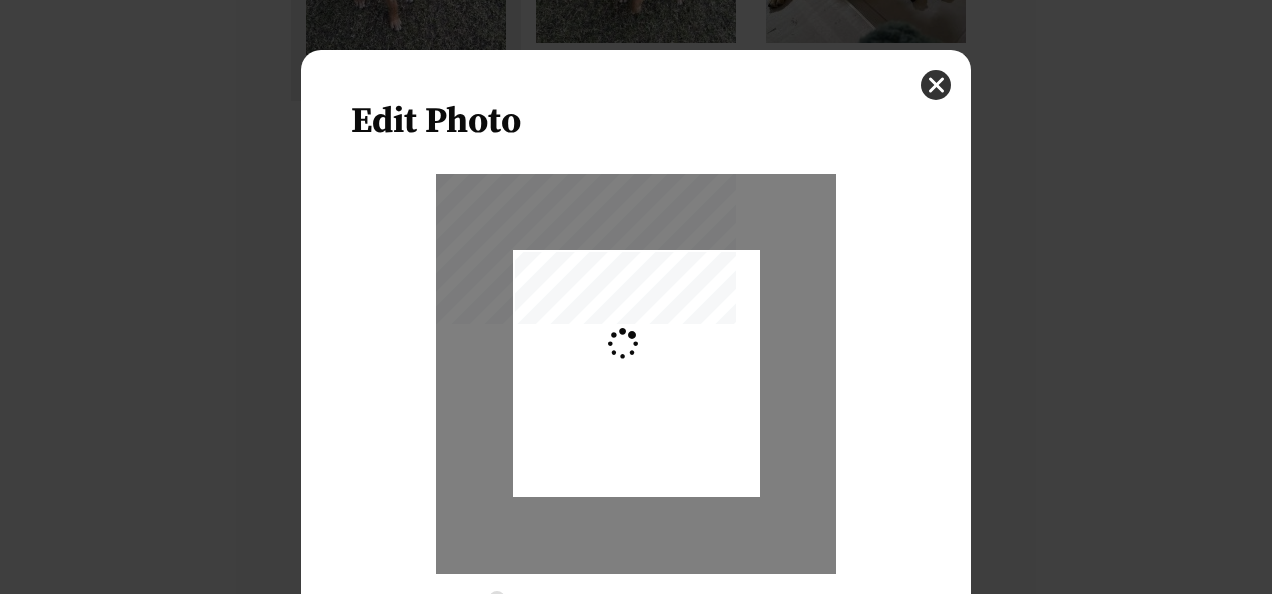 type on "0.2744" 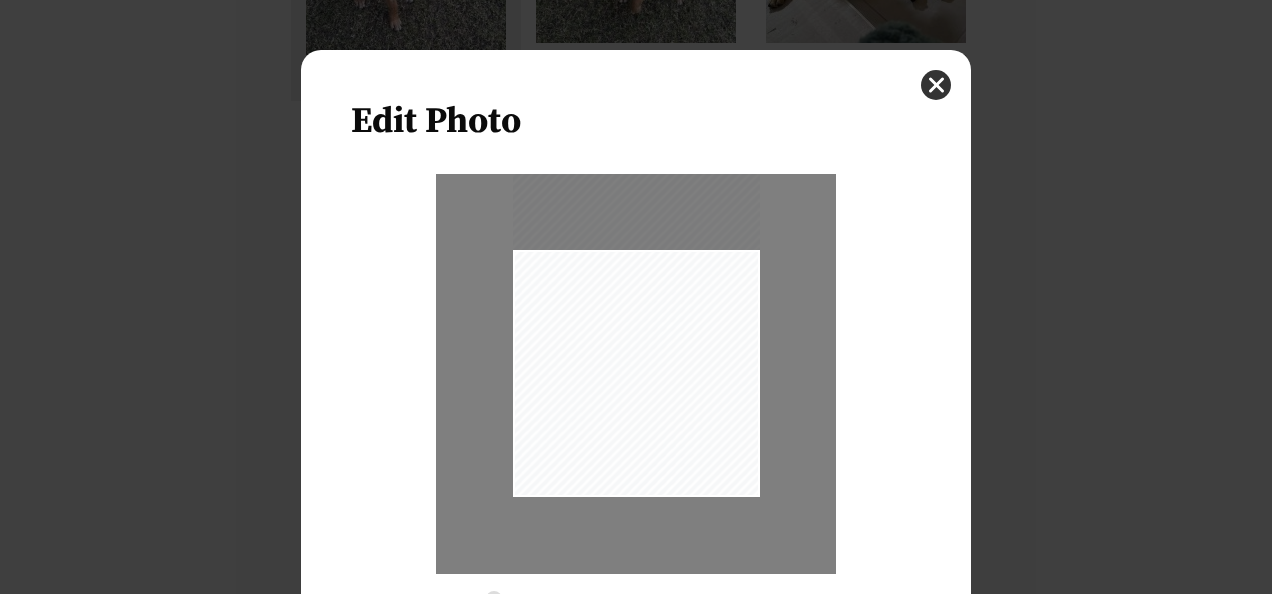 drag, startPoint x: 645, startPoint y: 342, endPoint x: 651, endPoint y: 259, distance: 83.21658 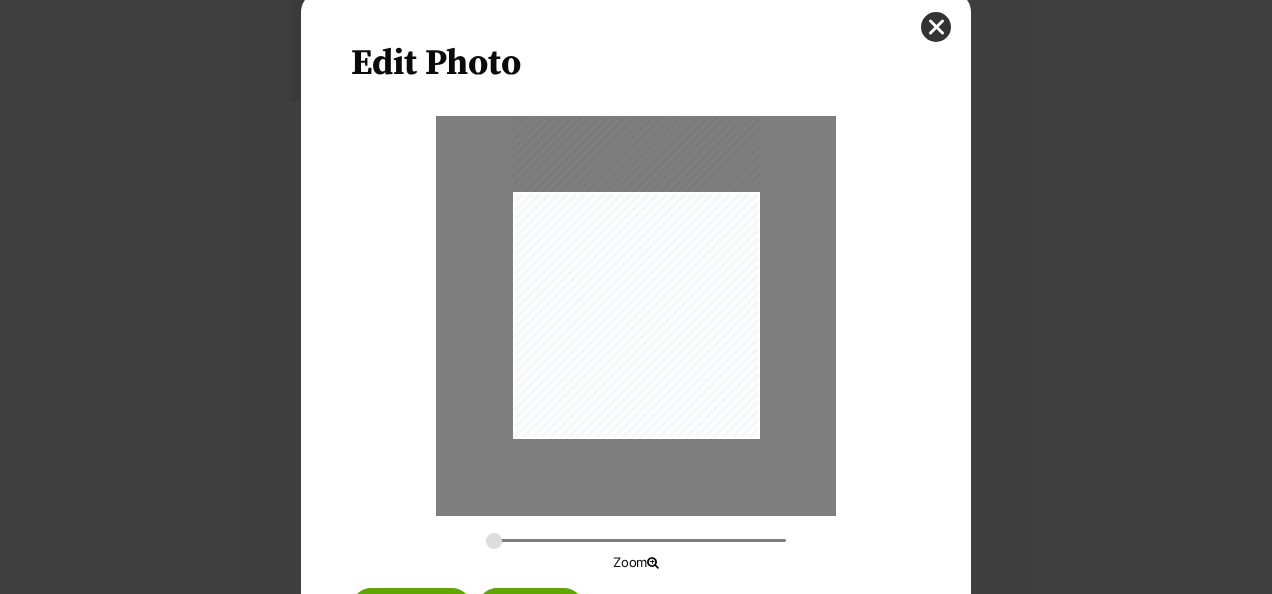 scroll, scrollTop: 151, scrollLeft: 0, axis: vertical 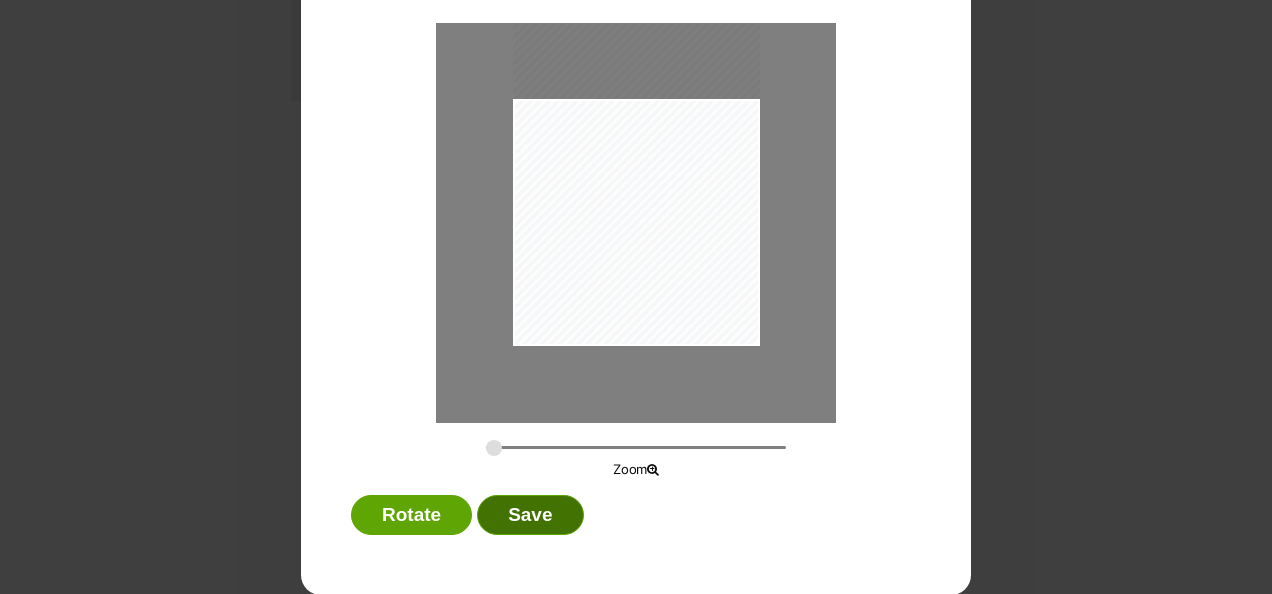 click on "Save" at bounding box center [530, 515] 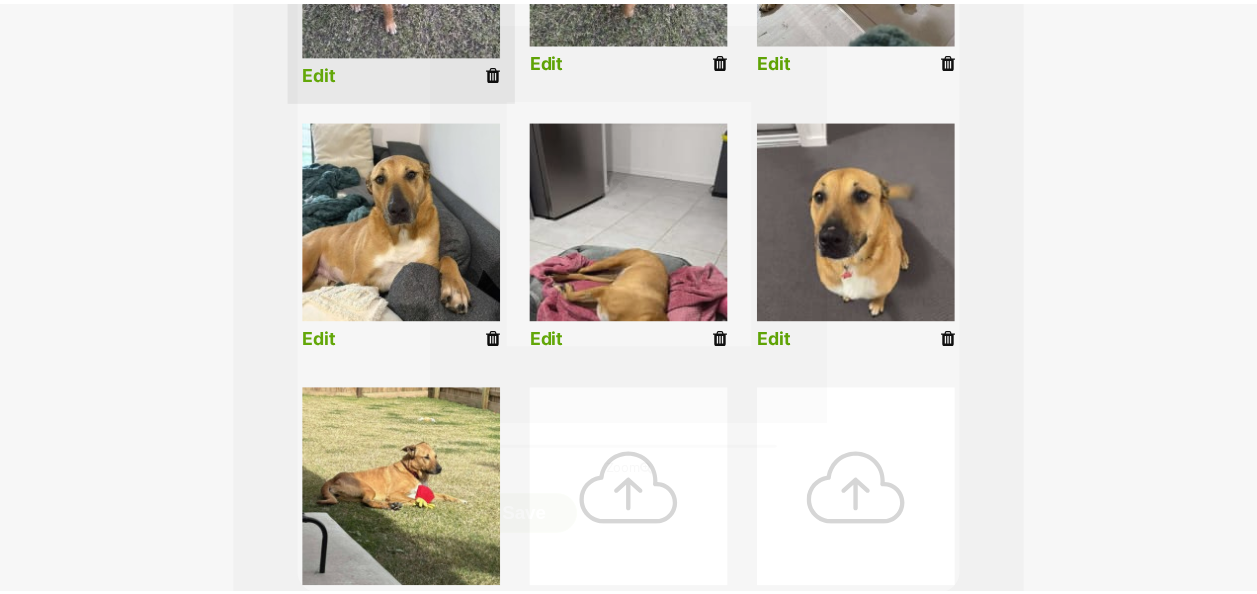scroll, scrollTop: 700, scrollLeft: 0, axis: vertical 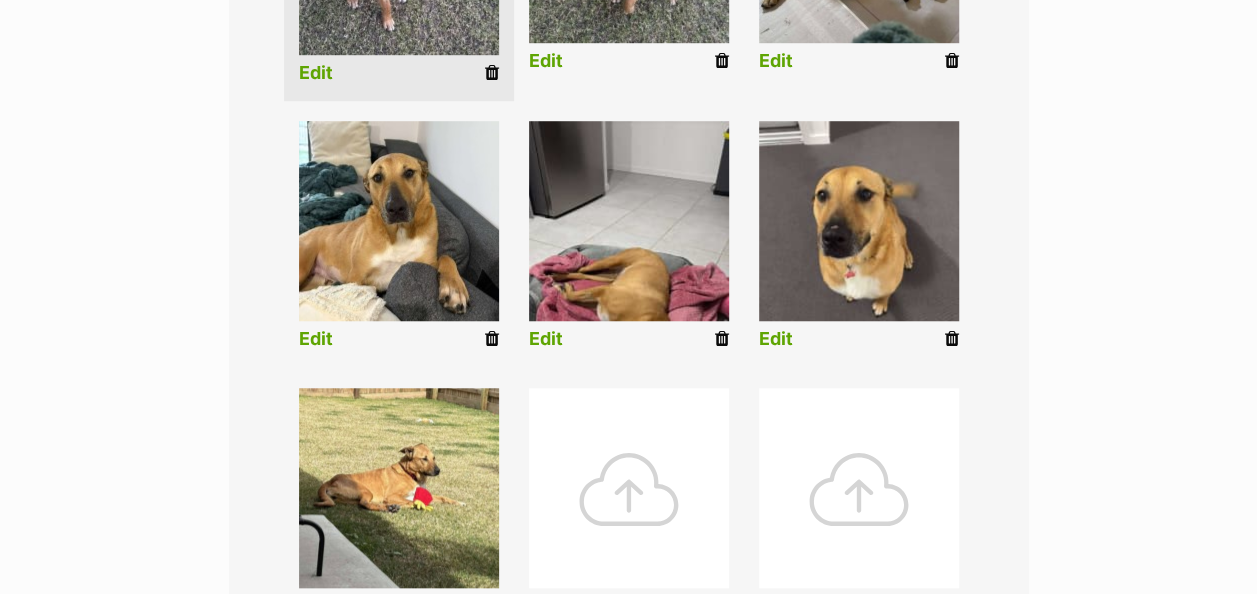 click on "Edit" at bounding box center [546, 339] 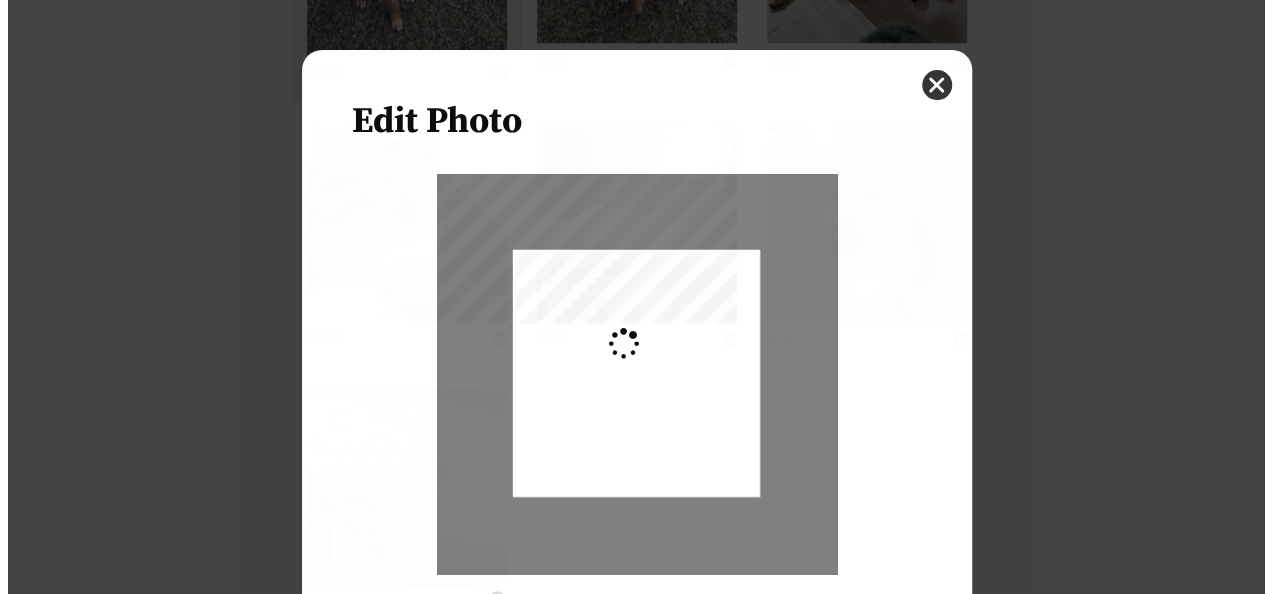 scroll, scrollTop: 0, scrollLeft: 0, axis: both 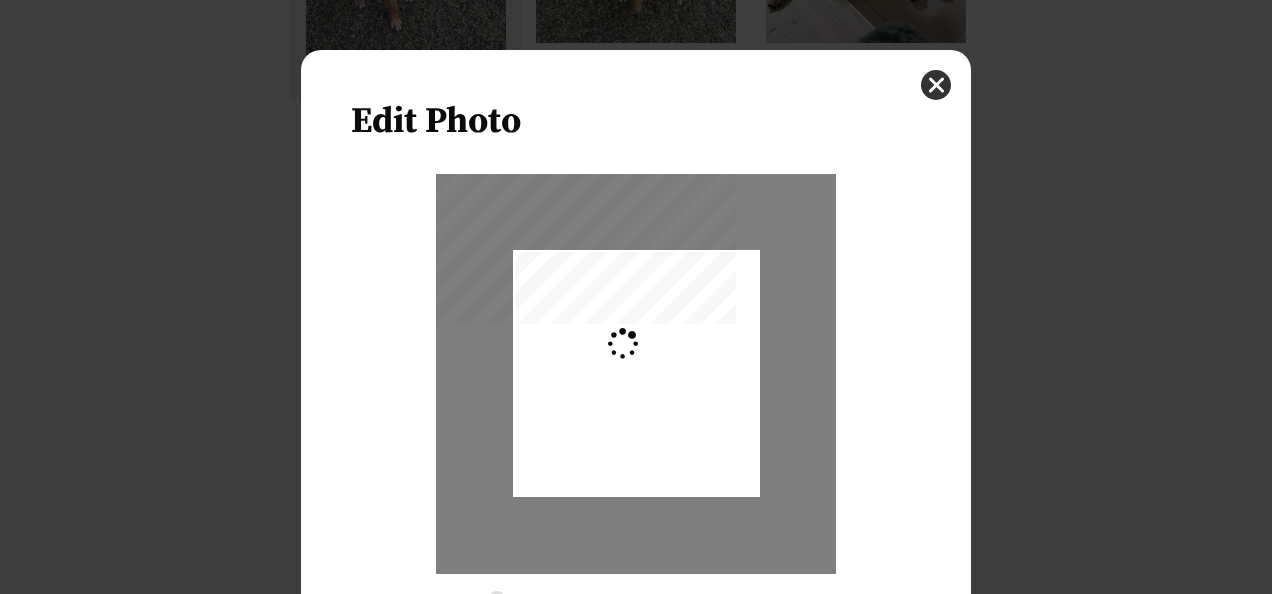 type on "0.2744" 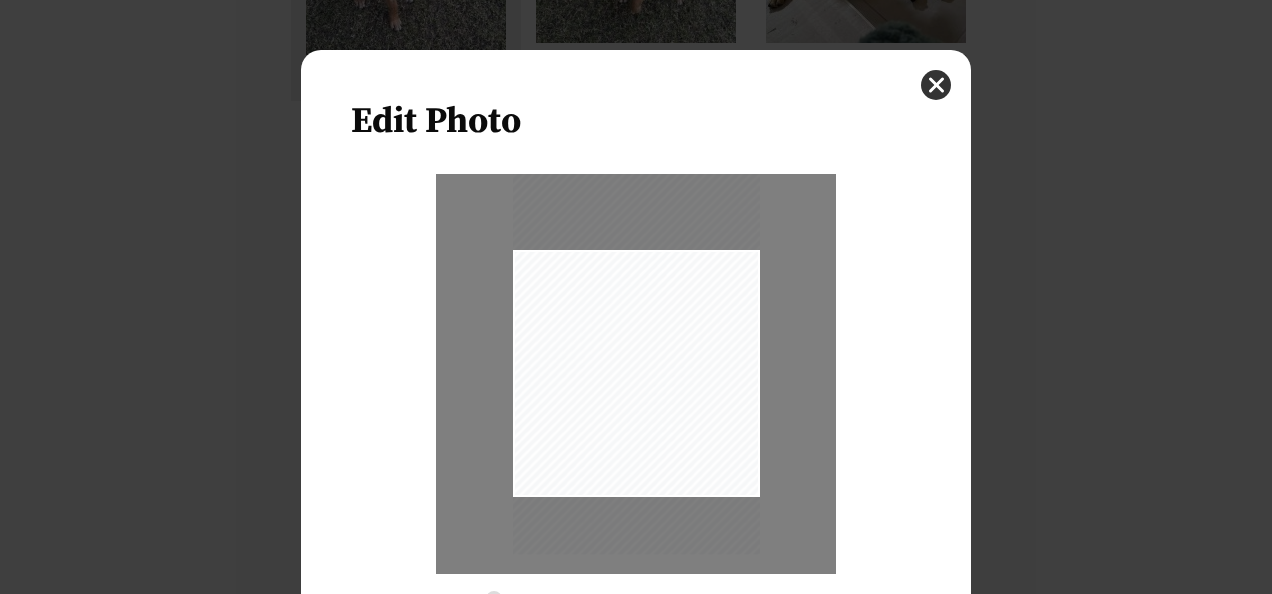 drag, startPoint x: 654, startPoint y: 360, endPoint x: 657, endPoint y: 321, distance: 39.115215 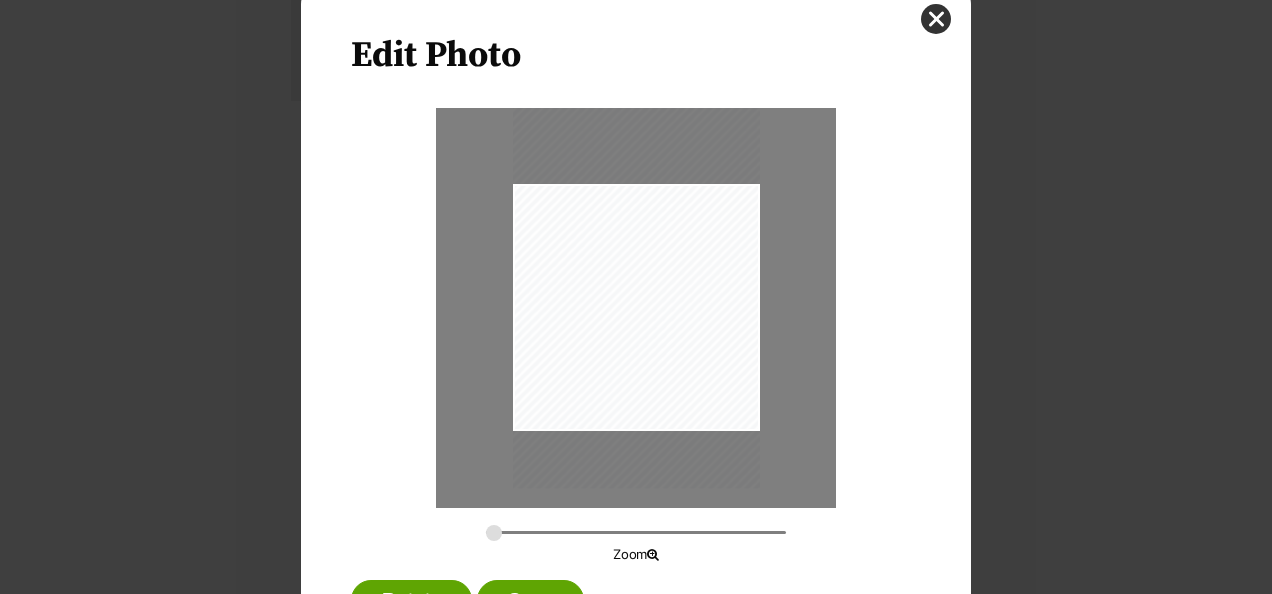scroll, scrollTop: 151, scrollLeft: 0, axis: vertical 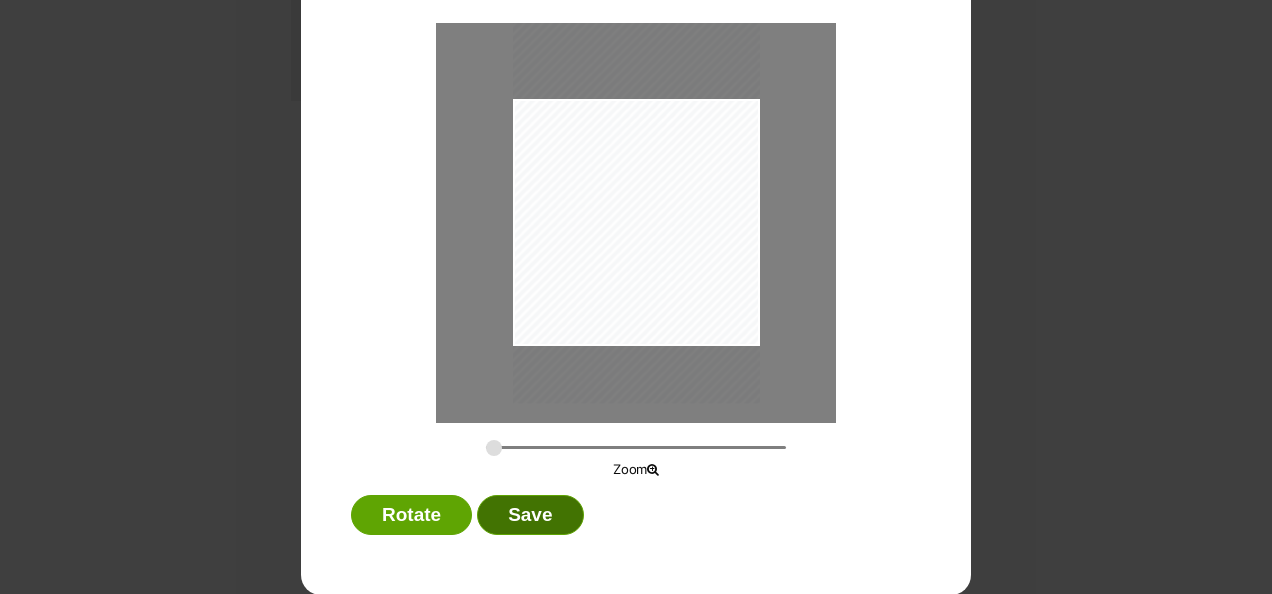 click on "Save" at bounding box center (530, 515) 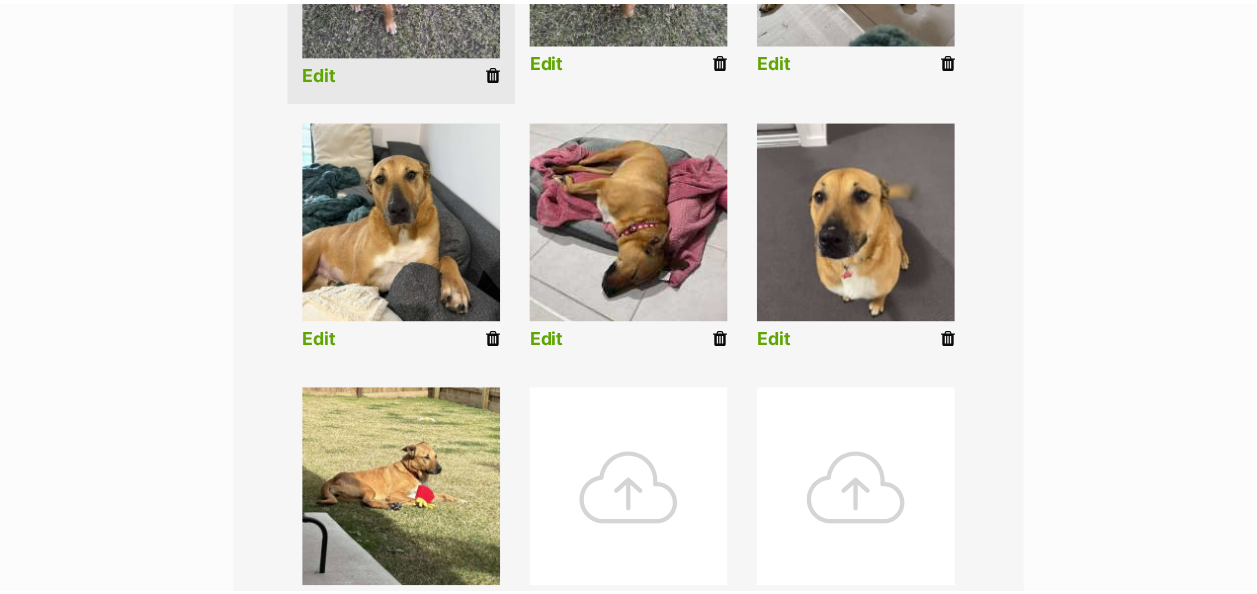 scroll, scrollTop: 700, scrollLeft: 0, axis: vertical 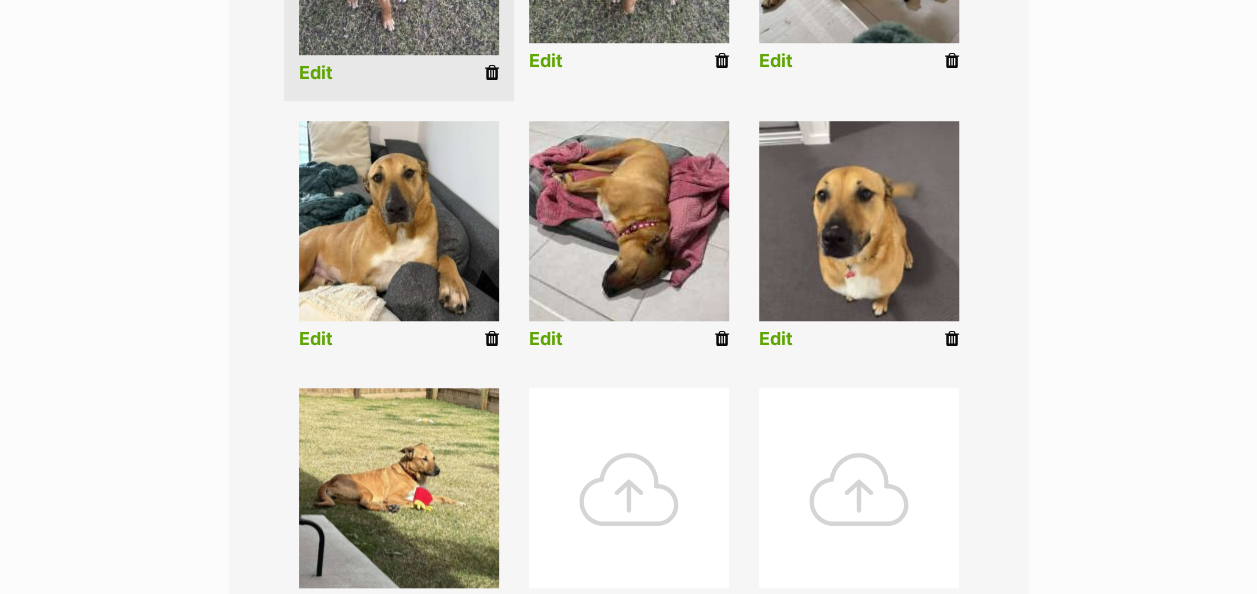 click on "Edit" at bounding box center (776, 339) 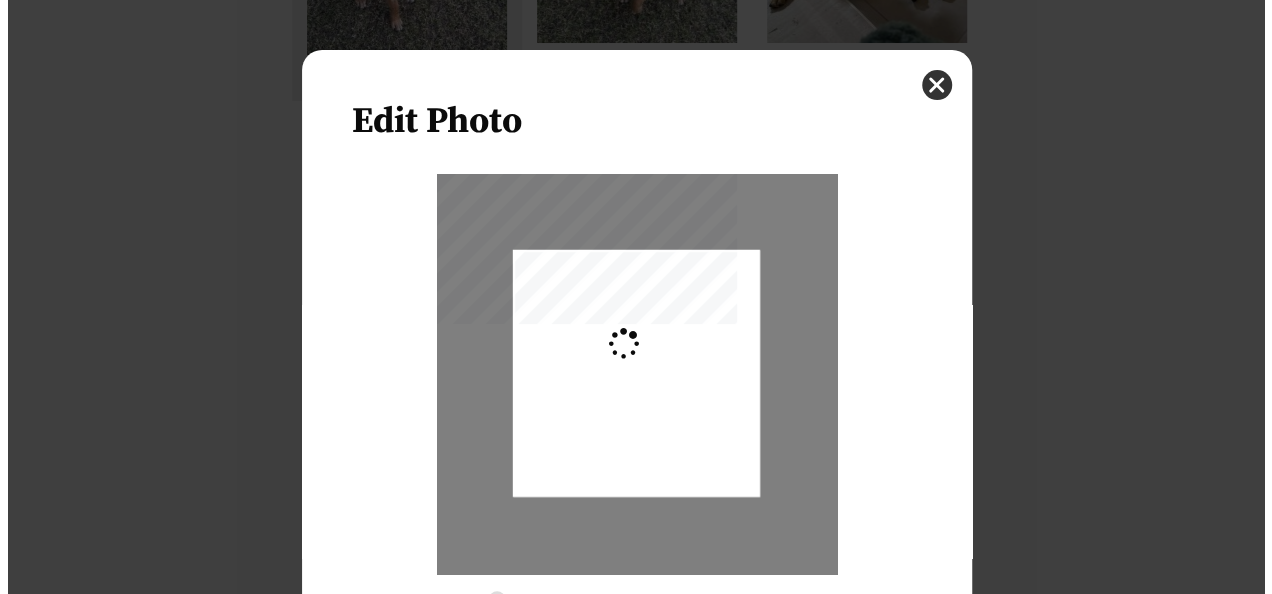 scroll, scrollTop: 0, scrollLeft: 0, axis: both 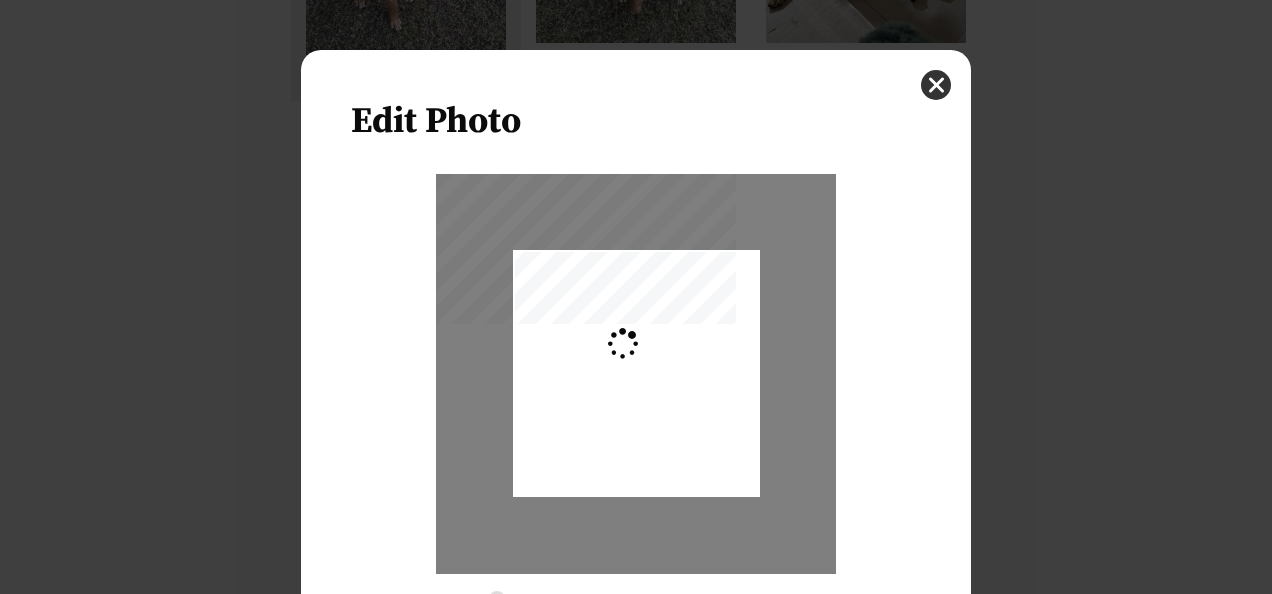 type on "0.2744" 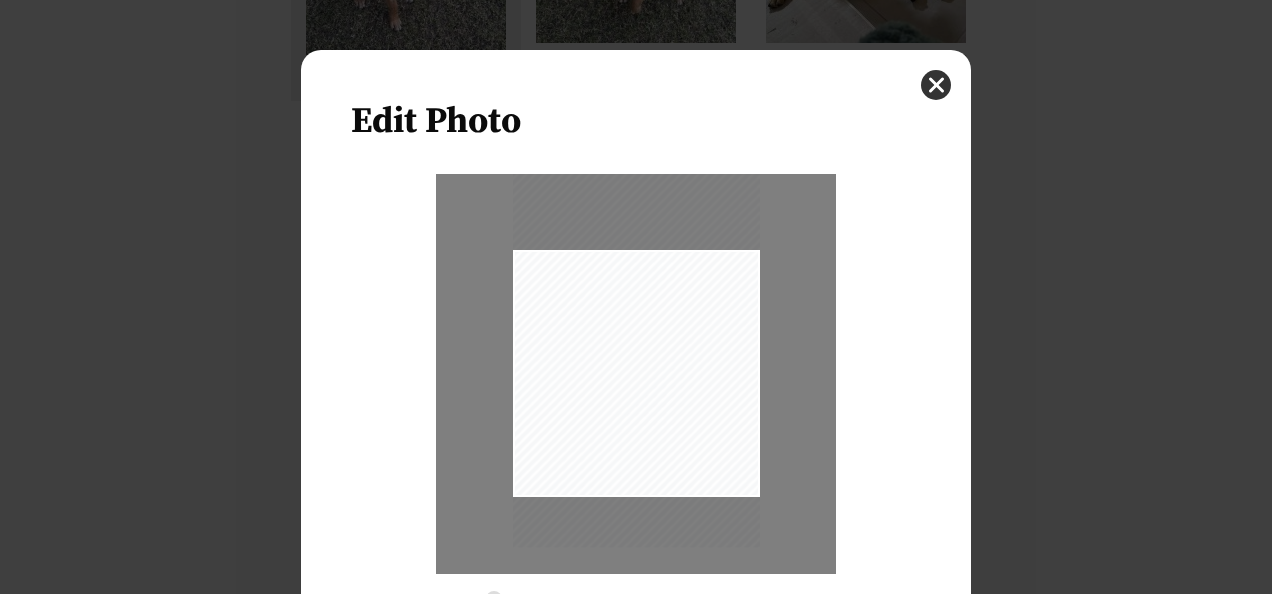 drag, startPoint x: 672, startPoint y: 366, endPoint x: 672, endPoint y: 320, distance: 46 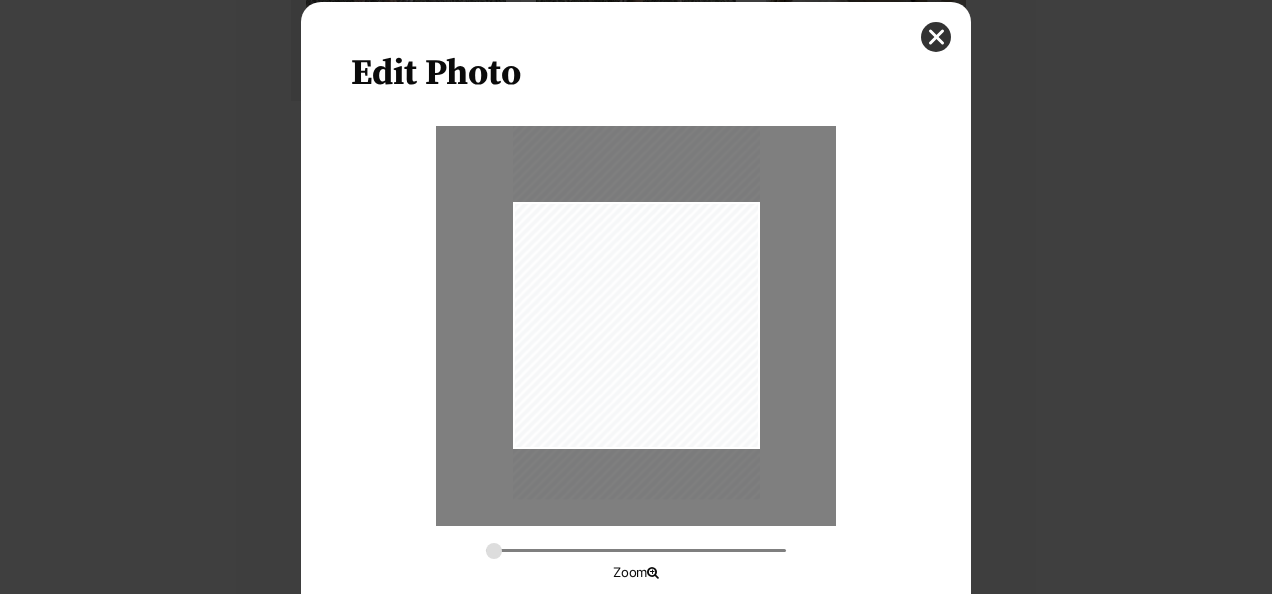 scroll, scrollTop: 151, scrollLeft: 0, axis: vertical 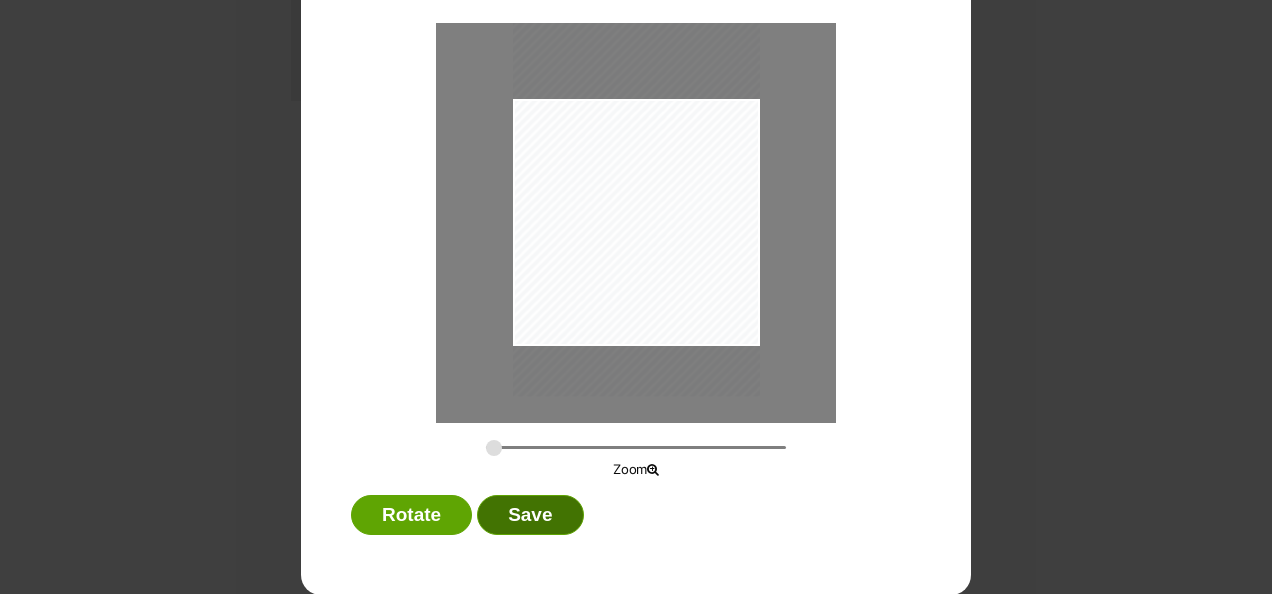 click on "Save" at bounding box center [530, 515] 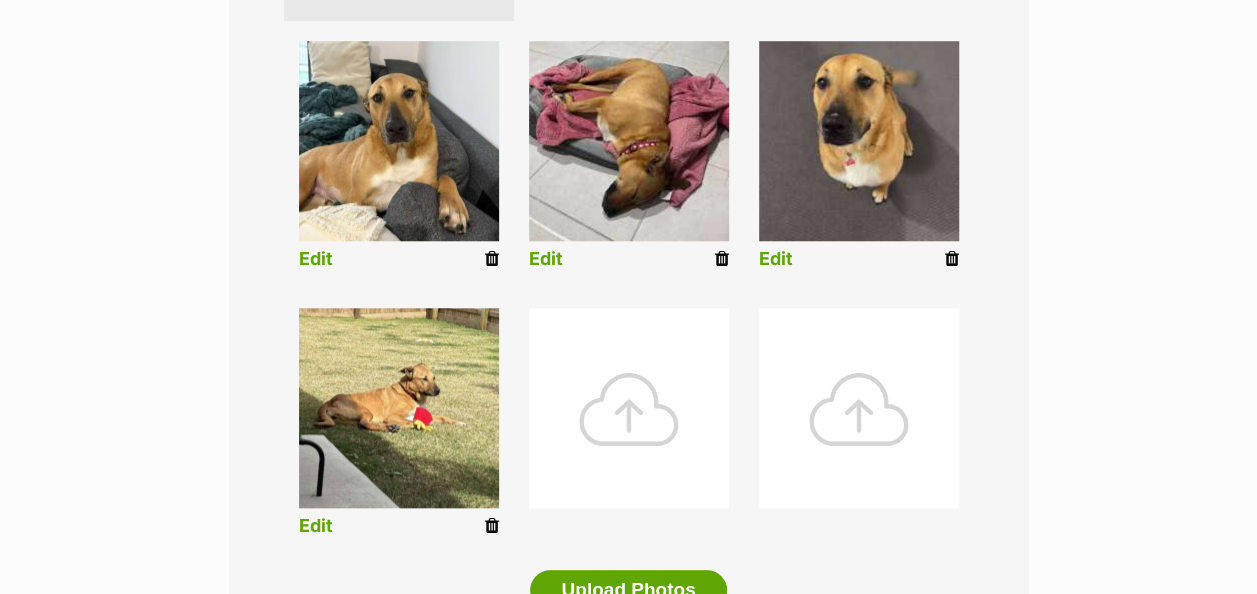 scroll, scrollTop: 1000, scrollLeft: 0, axis: vertical 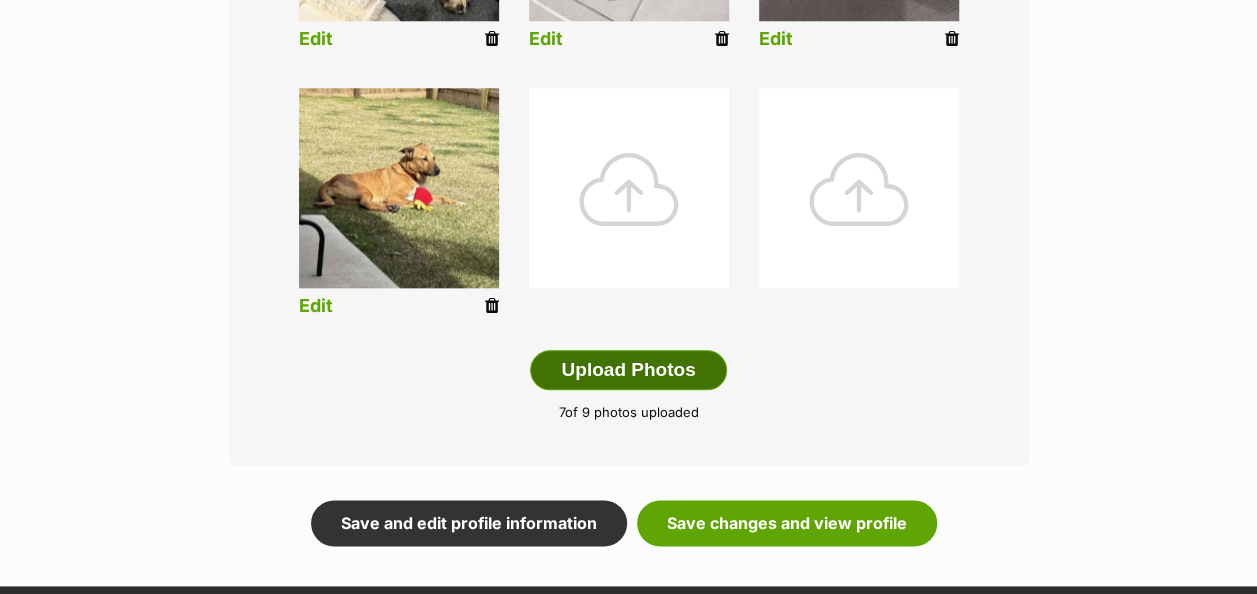 click on "Upload Photos" at bounding box center (628, 370) 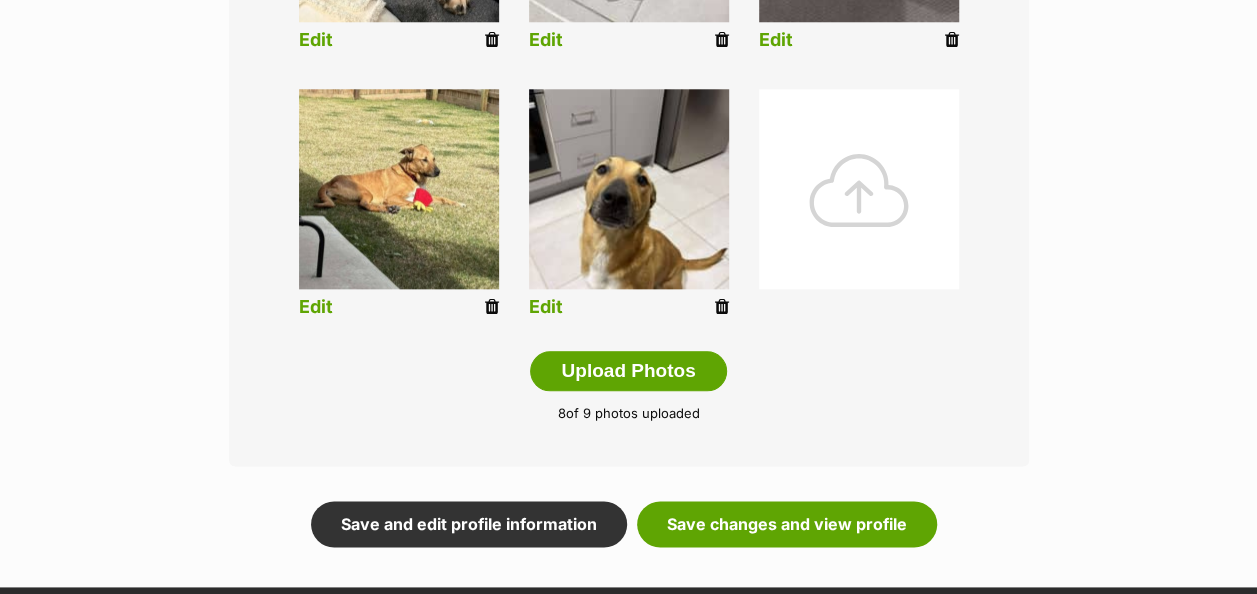 scroll, scrollTop: 1000, scrollLeft: 0, axis: vertical 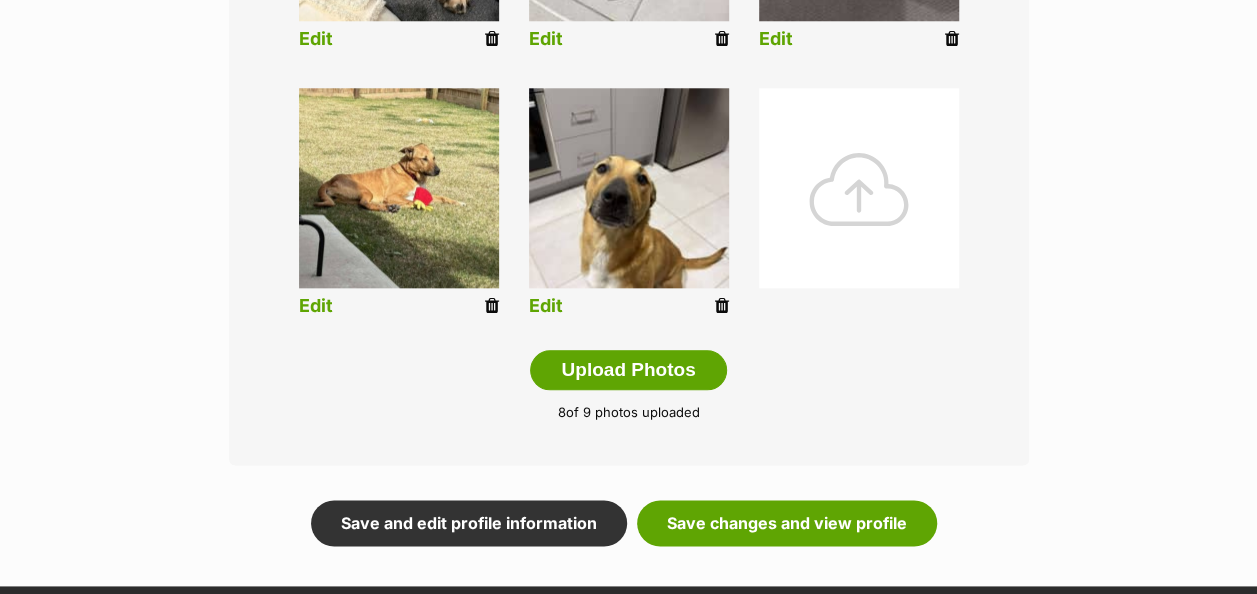 click on "Edit" at bounding box center [546, 306] 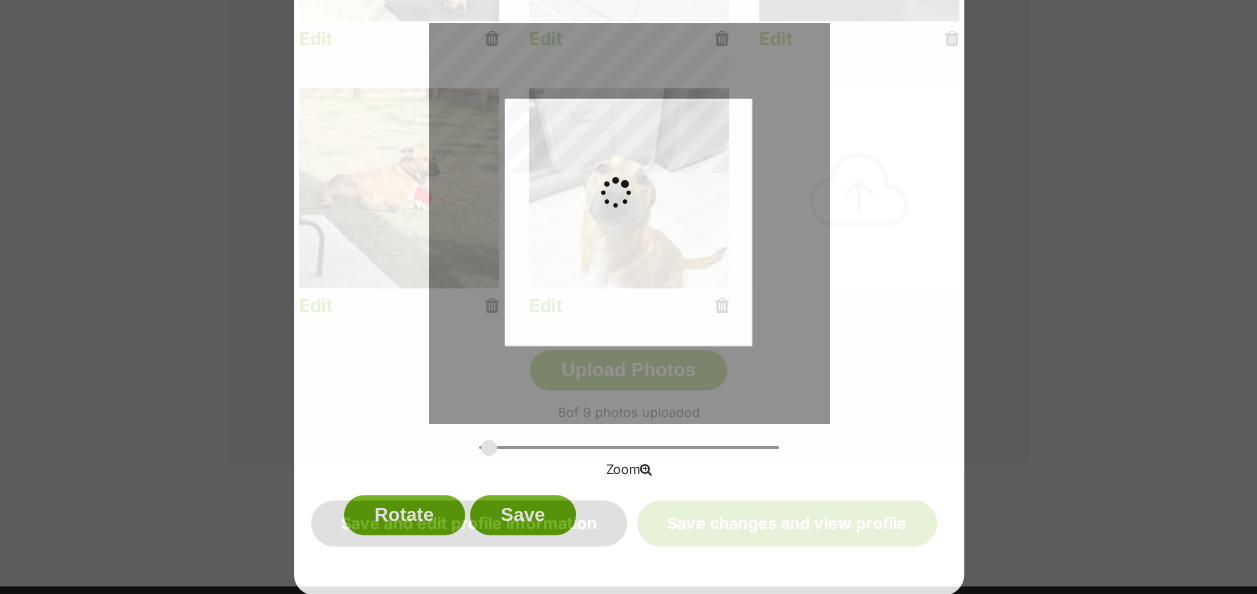 scroll, scrollTop: 0, scrollLeft: 0, axis: both 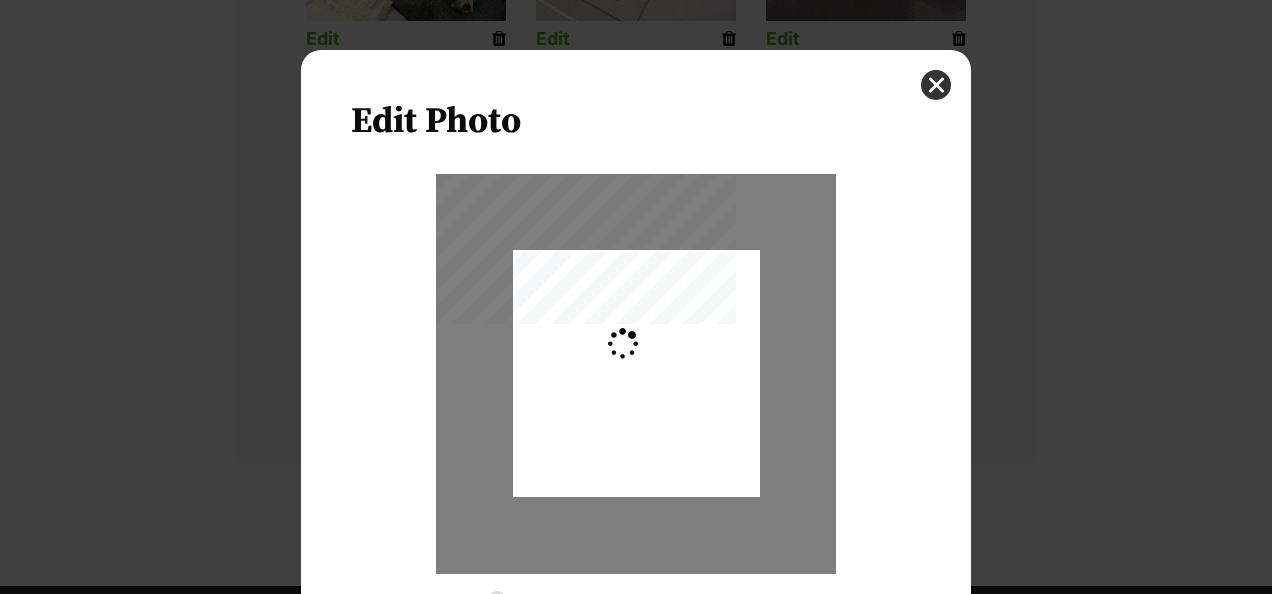 type on "0.2744" 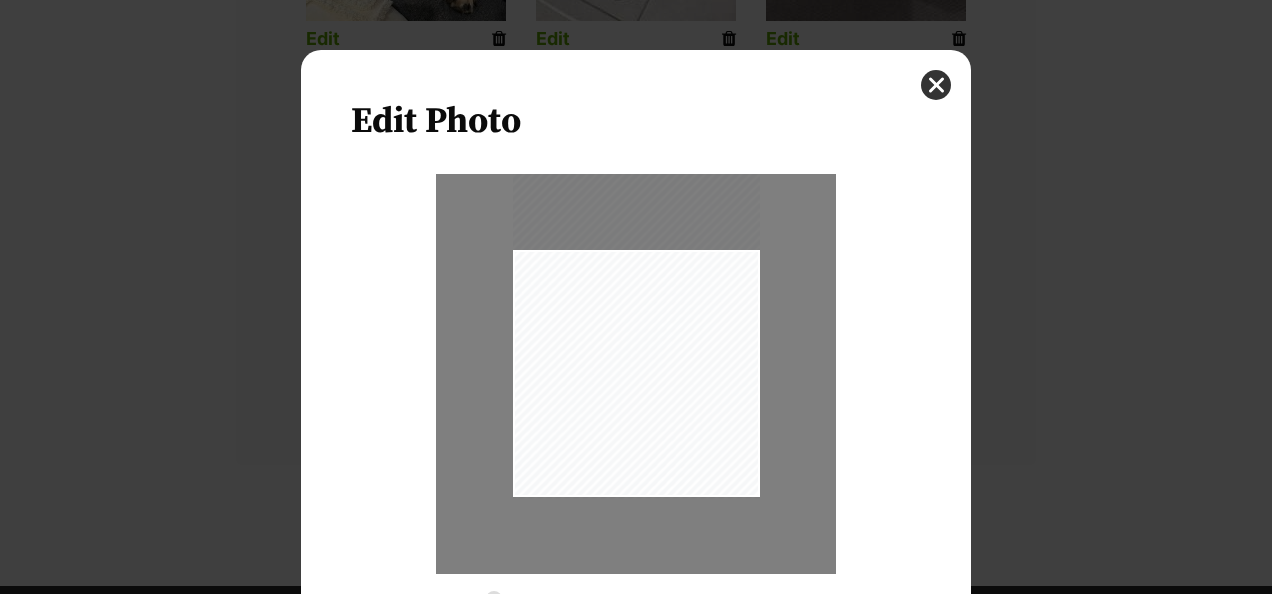 drag, startPoint x: 646, startPoint y: 332, endPoint x: 646, endPoint y: 292, distance: 40 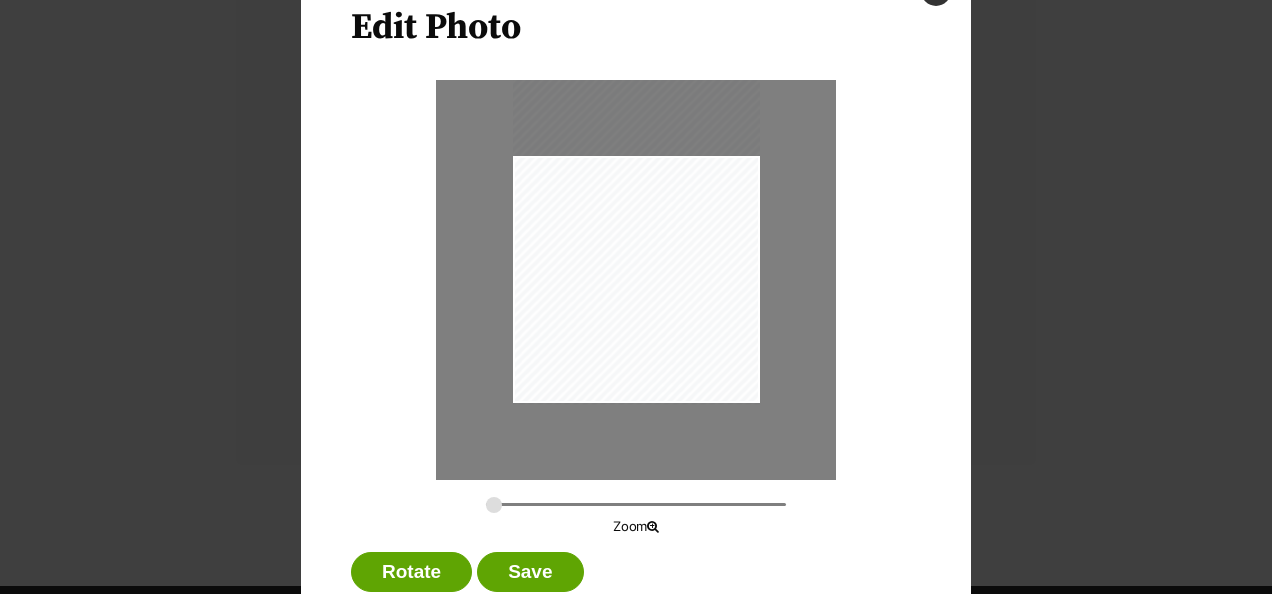 scroll, scrollTop: 151, scrollLeft: 0, axis: vertical 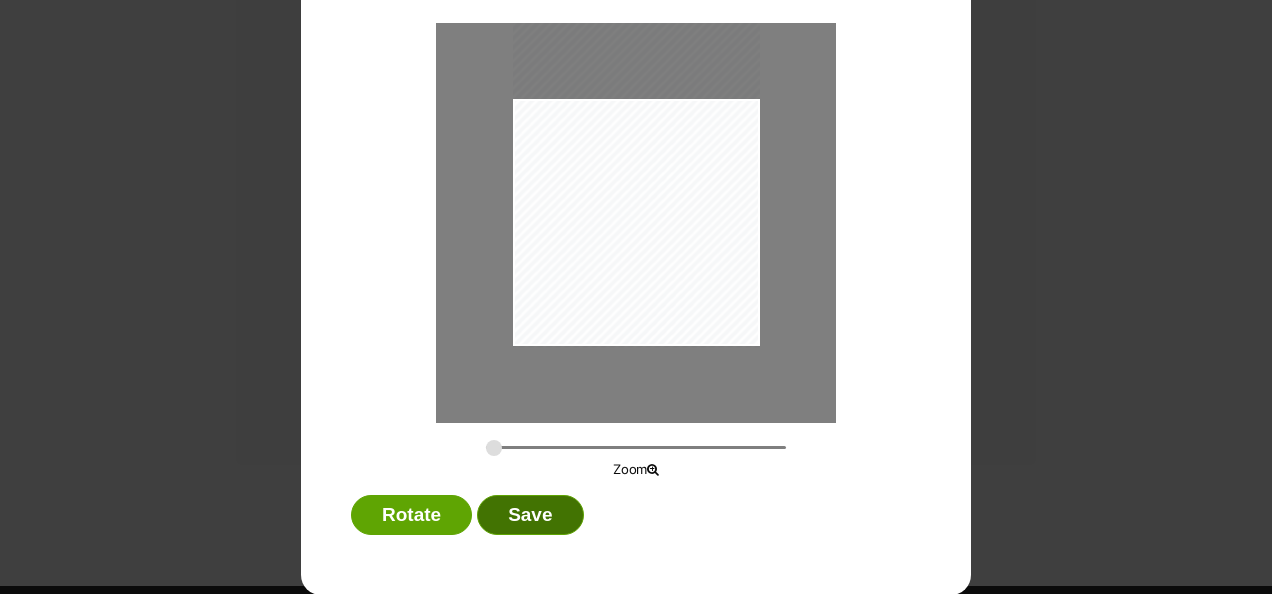 click on "Save" at bounding box center [530, 515] 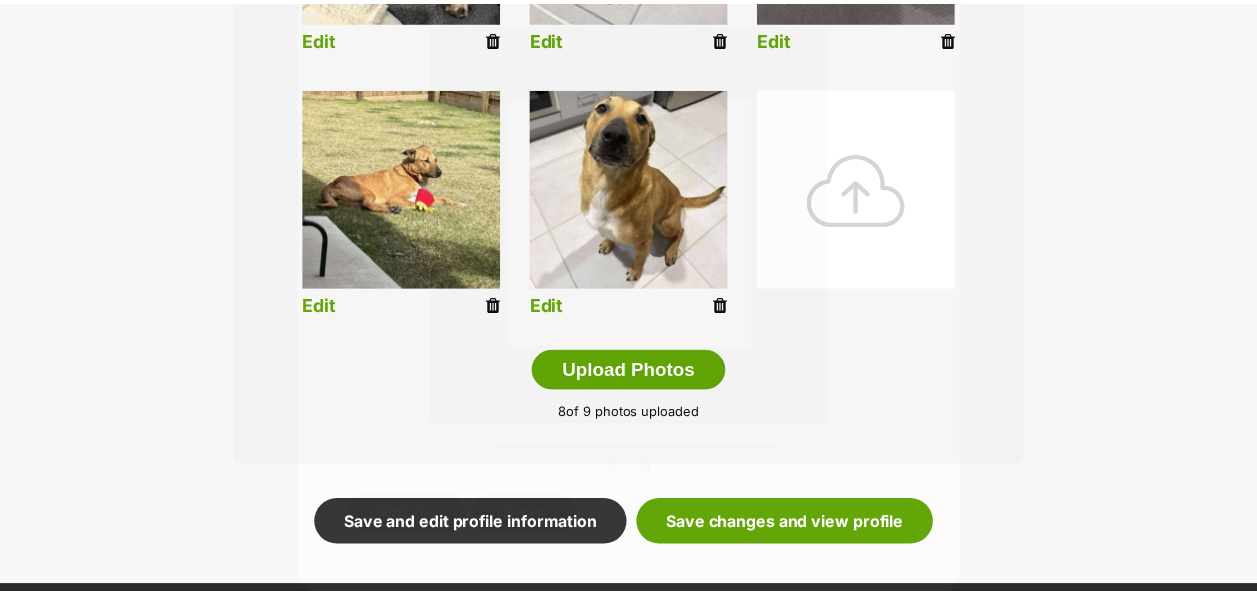 scroll, scrollTop: 1000, scrollLeft: 0, axis: vertical 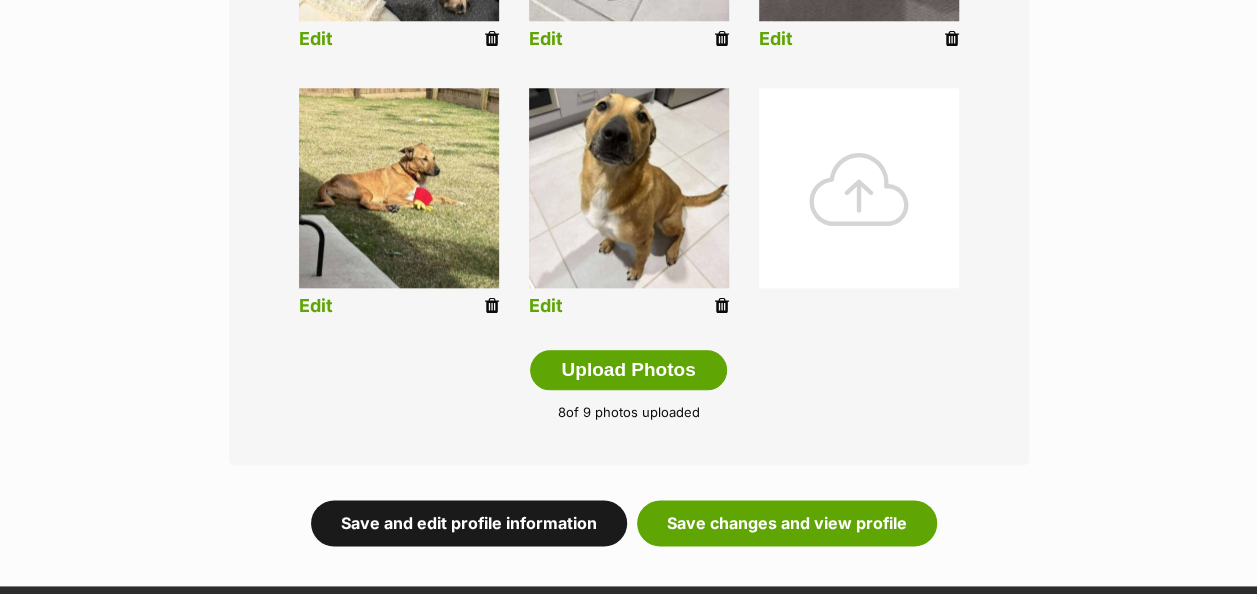 click on "Save and edit profile information" at bounding box center [469, 523] 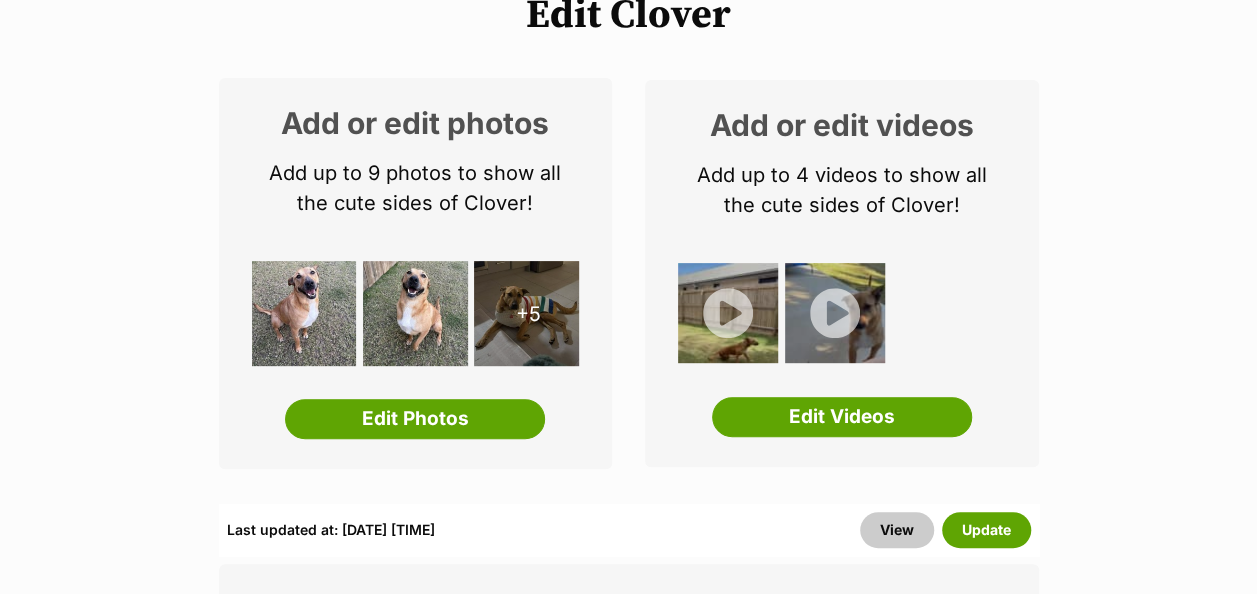 scroll, scrollTop: 0, scrollLeft: 0, axis: both 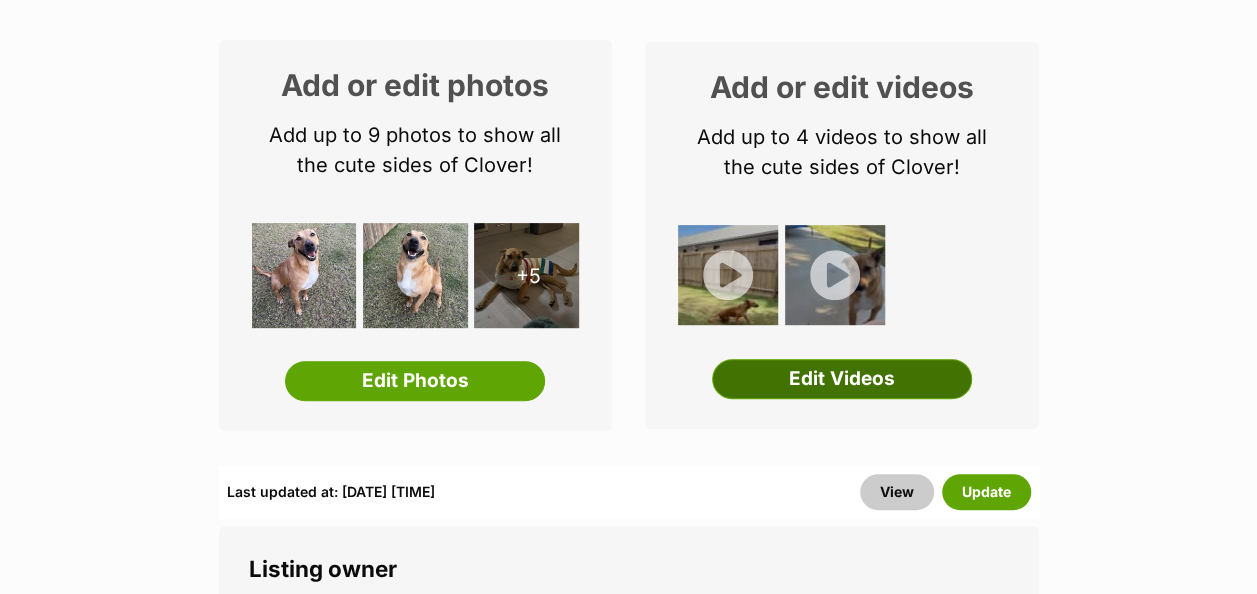 click on "Edit Videos" at bounding box center [842, 379] 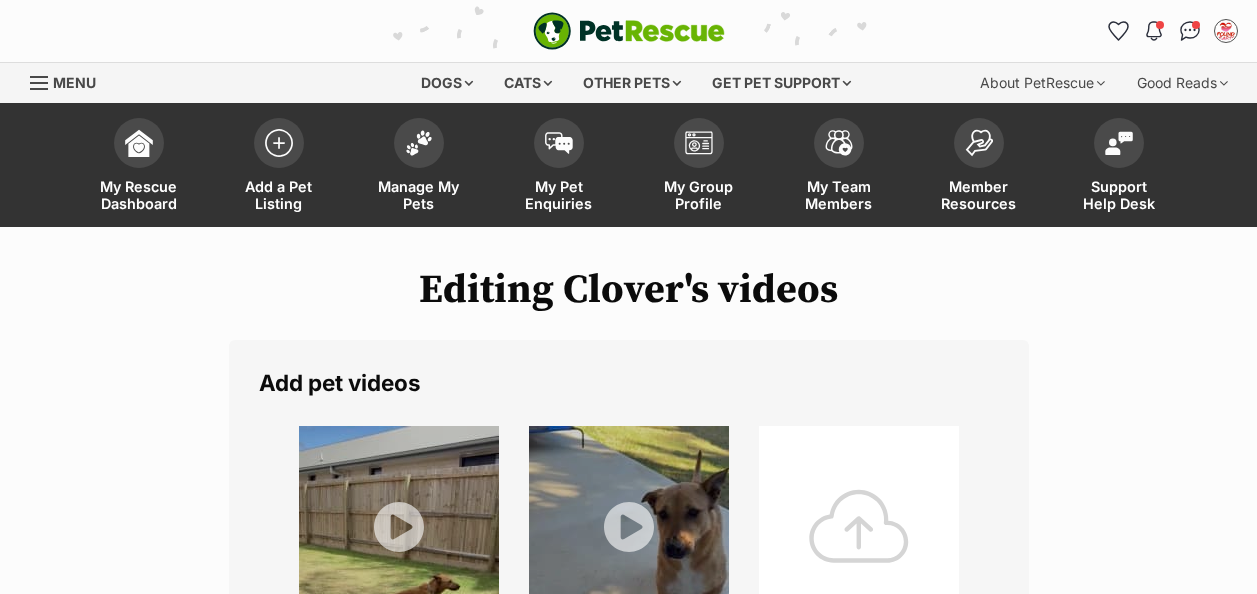 scroll, scrollTop: 0, scrollLeft: 0, axis: both 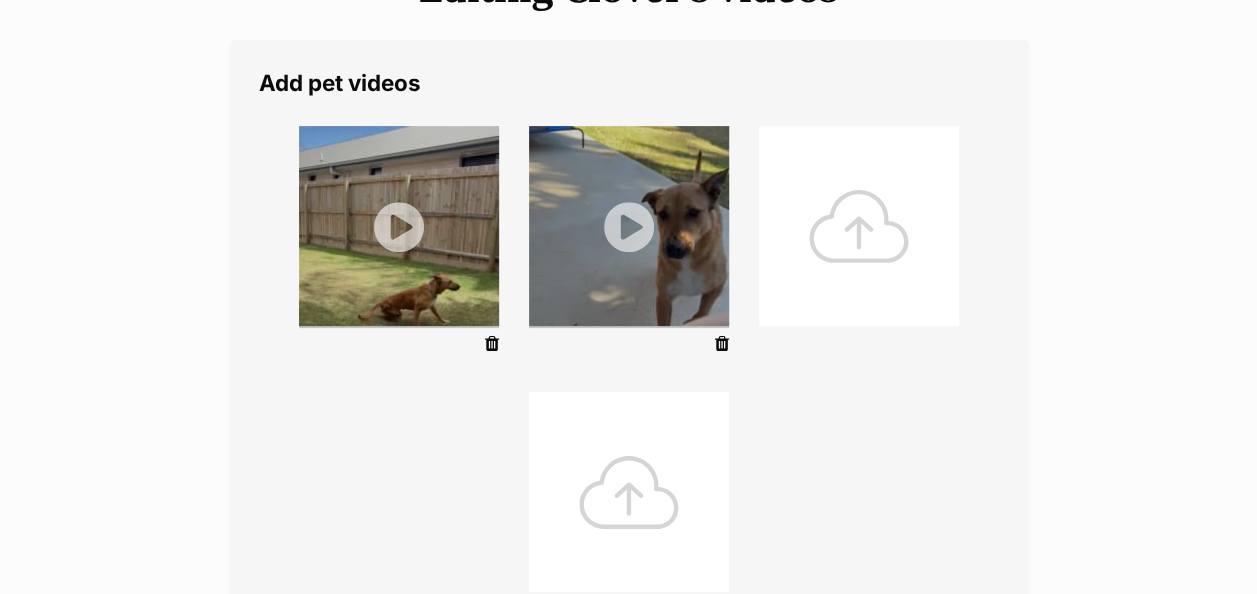 click at bounding box center [859, 226] 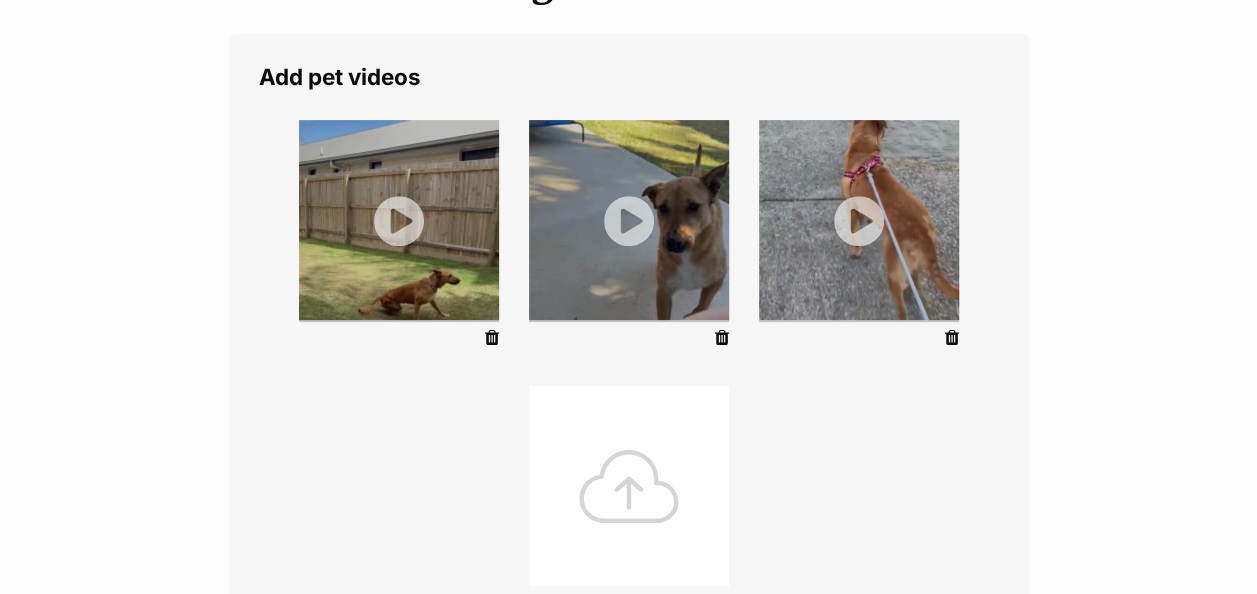 scroll, scrollTop: 700, scrollLeft: 0, axis: vertical 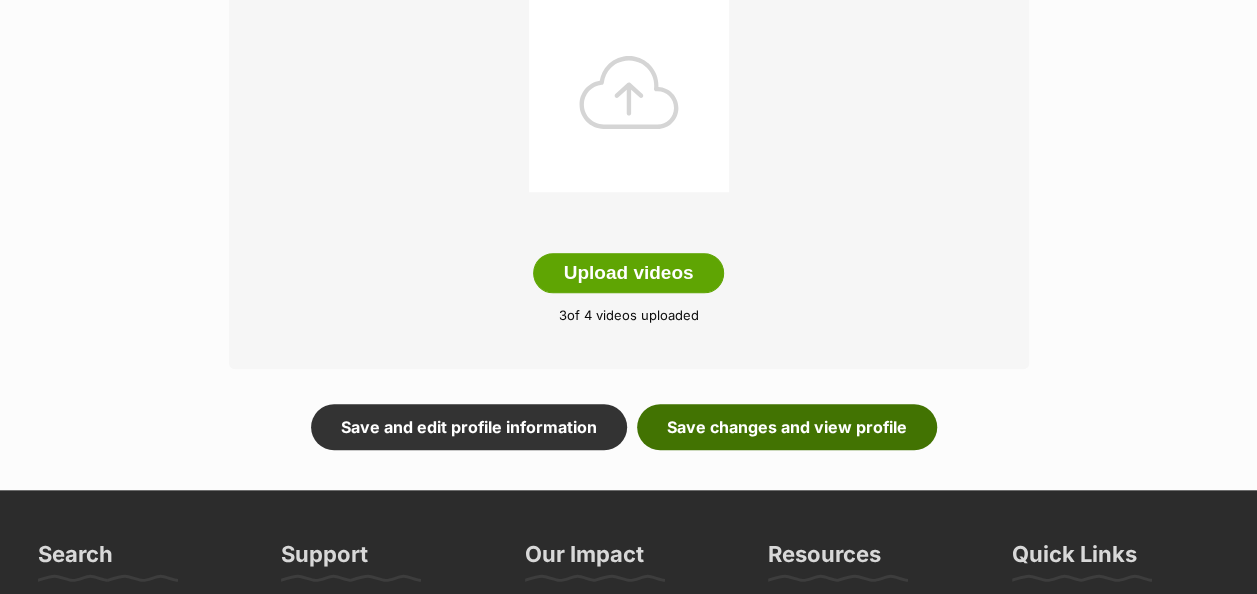 click on "Save changes and view profile" at bounding box center [787, 427] 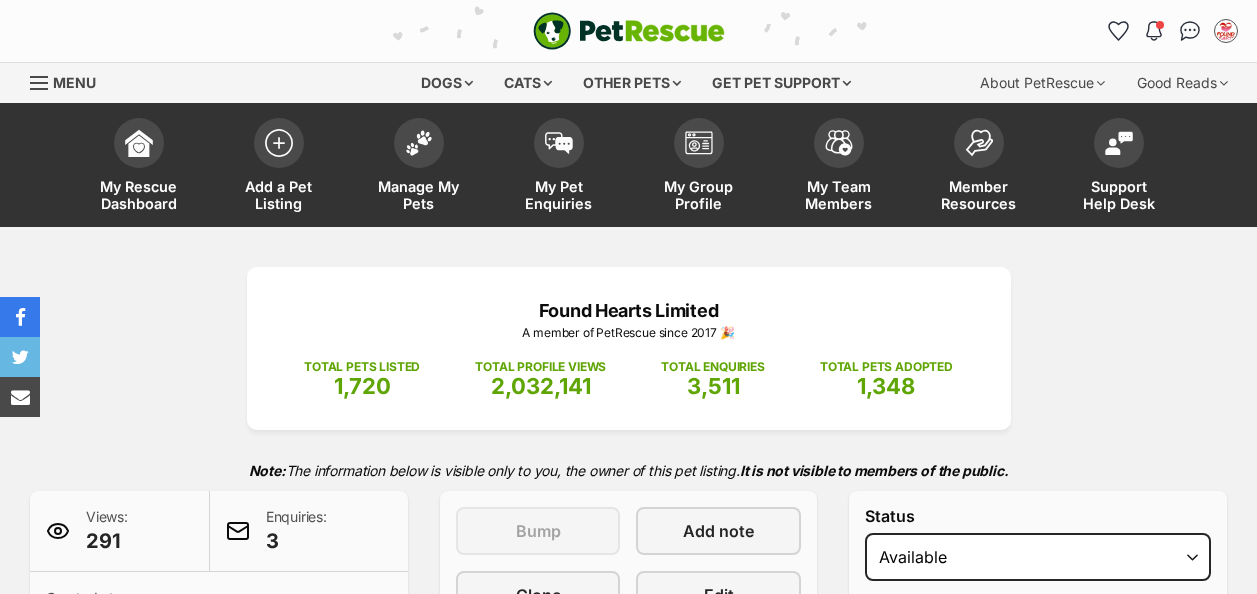 scroll, scrollTop: 0, scrollLeft: 0, axis: both 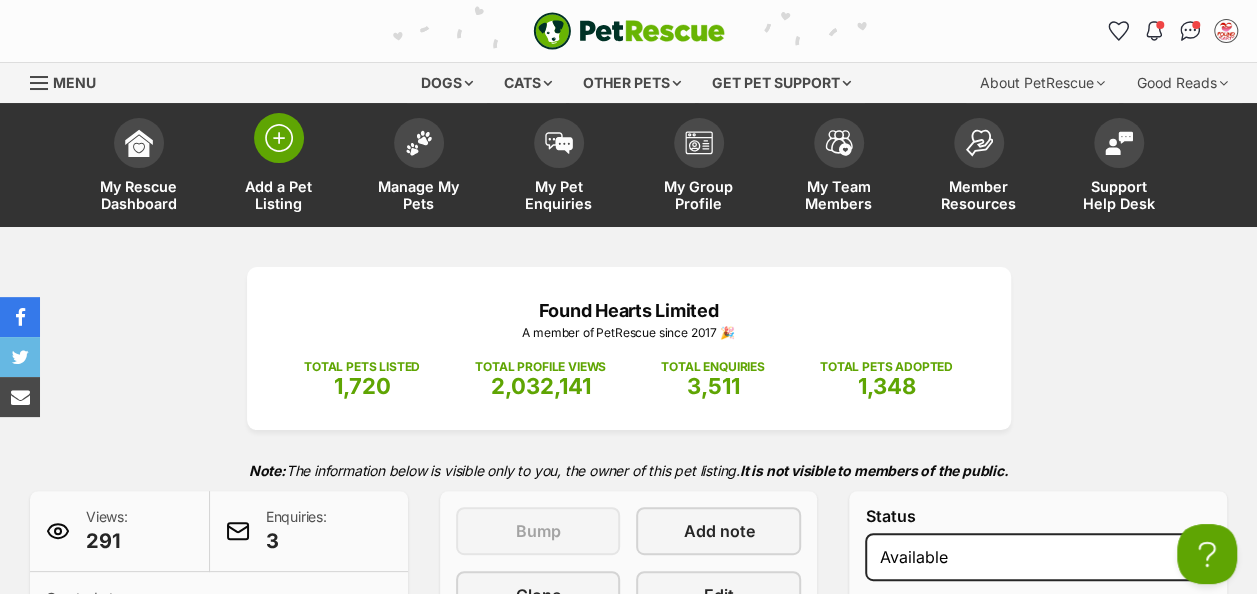 click at bounding box center [279, 138] 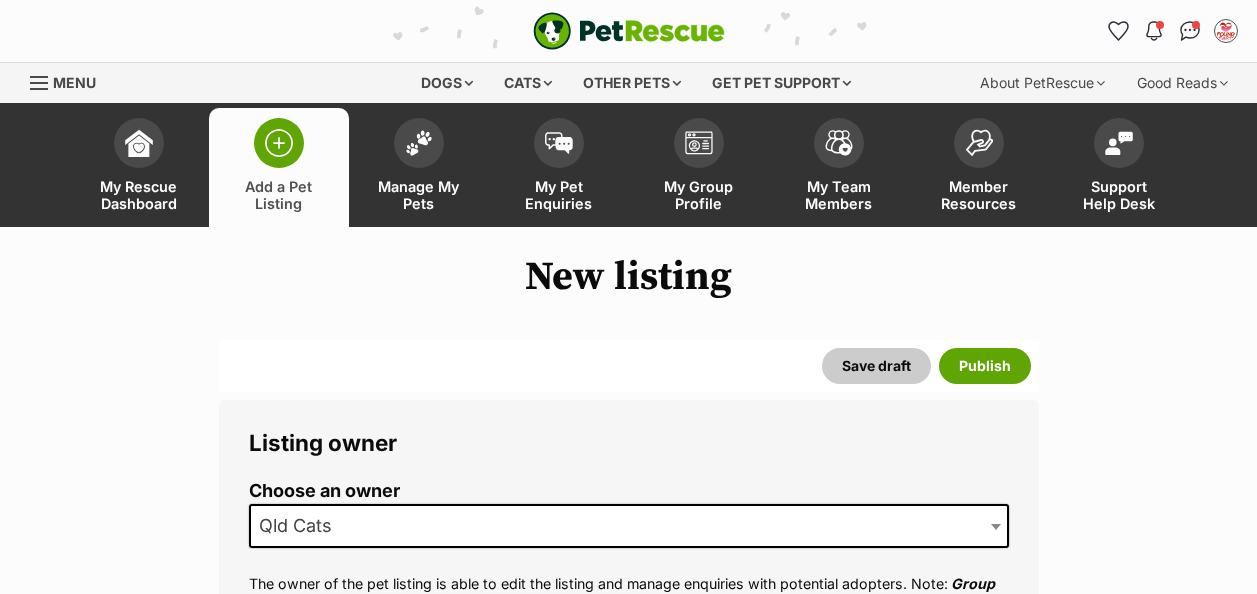 scroll, scrollTop: 200, scrollLeft: 0, axis: vertical 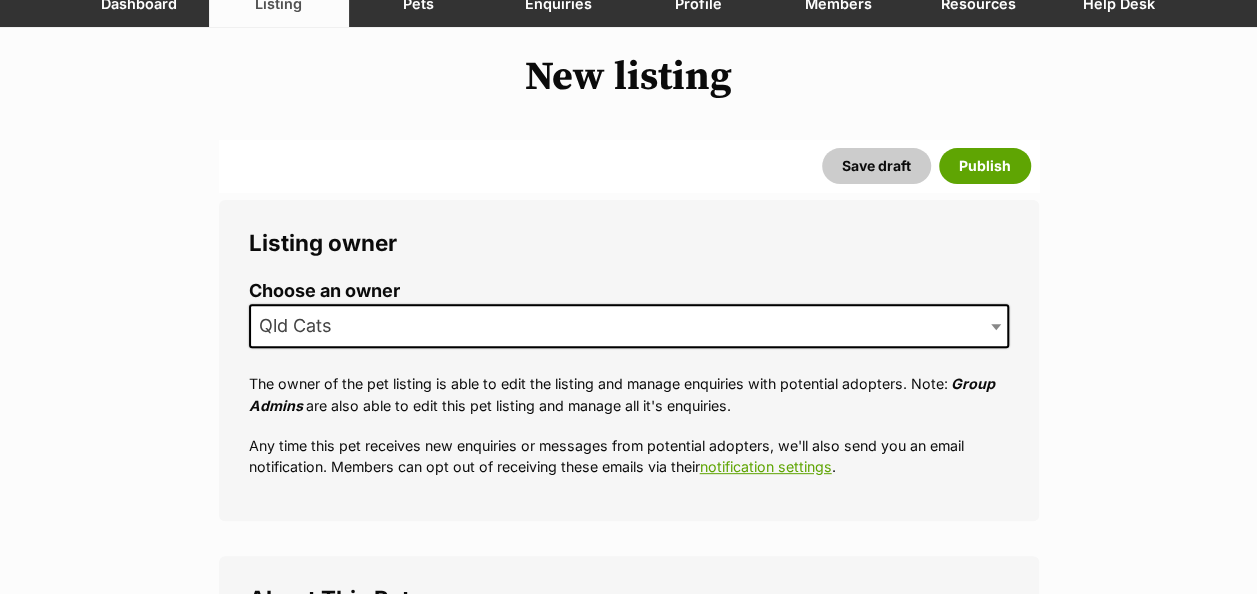 click on "Qld Cats" at bounding box center [629, 326] 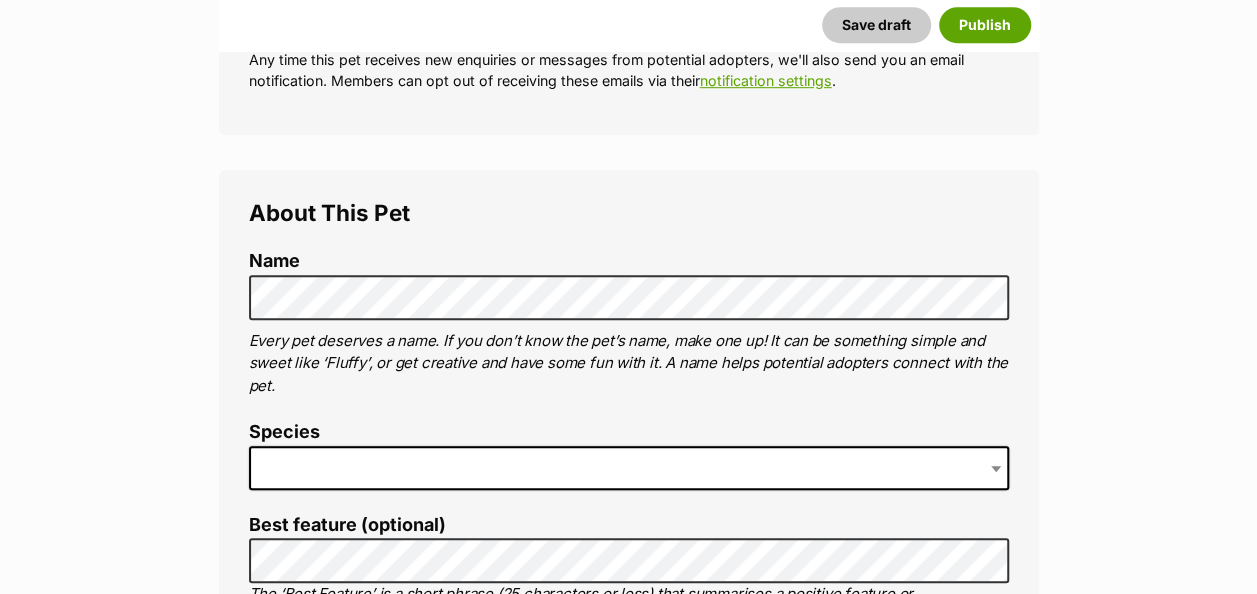 scroll, scrollTop: 600, scrollLeft: 0, axis: vertical 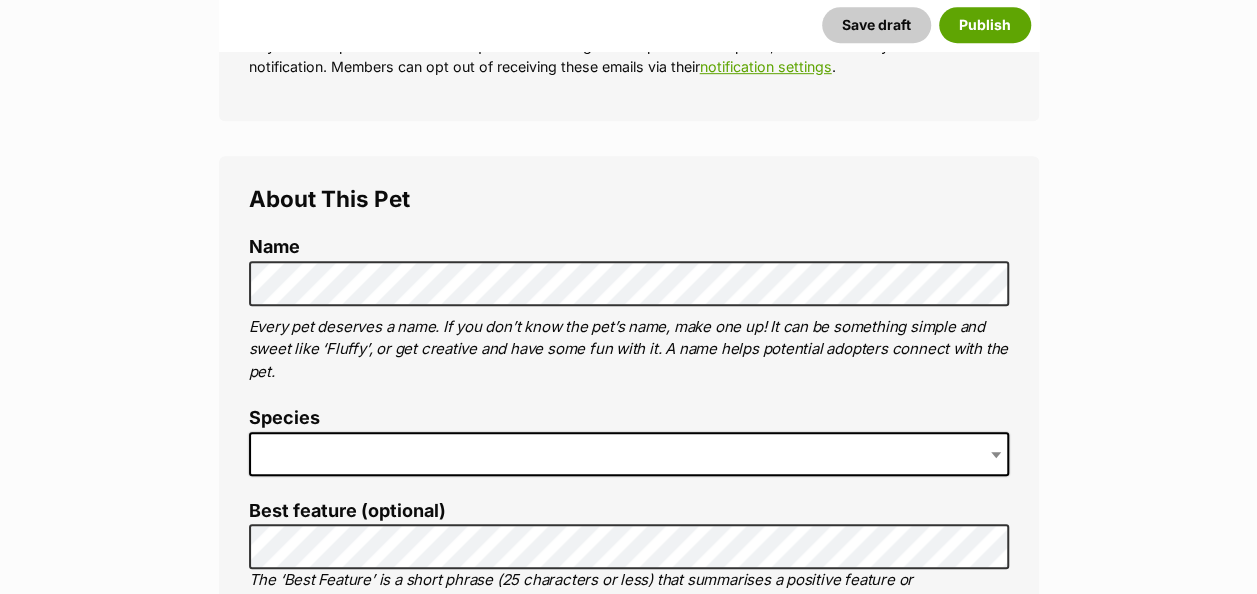click on "Name
Henlo there, it looks like you might be using the pet name field to indicate that this pet is now on hold - we recommend updating the status to on hold from the listing page instead!
Every pet deserves a name. If you don’t know the pet’s name, make one up! It can be something simple and sweet like ‘Fluffy’, or get creative and have some fun with it. A name helps potential adopters connect with the pet.
Species
Best feature (optional)
The ‘Best Feature’ is a short phrase (25 characters or less) that summarises a positive feature or characteristic that will help the pet stand out - for example “Good with kids” or “I’m cat-friendly!” or “I love the car” etc. This appears below the pet’s name in the search results, and on the pet’s profile page.
Personality 8000  characters remaining
How to write a great pet profile  for more tips and our  Pet Listing Rules  for more info.
Generate a profile using AI
Beta
- Good with other dogs" at bounding box center (629, 1019) 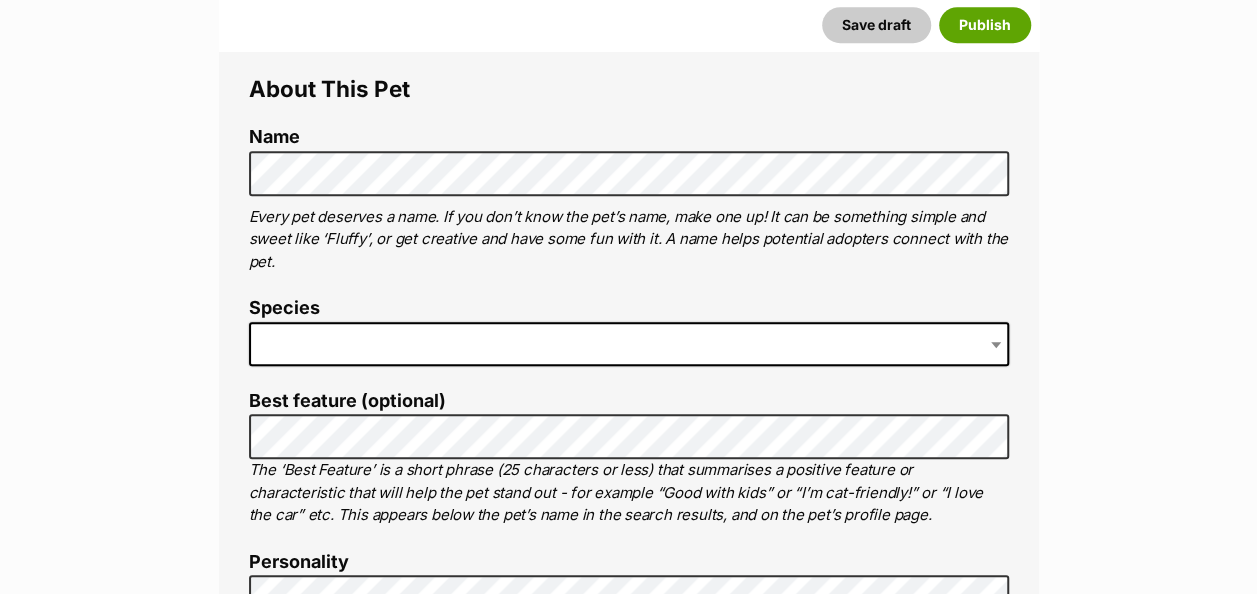 scroll, scrollTop: 800, scrollLeft: 0, axis: vertical 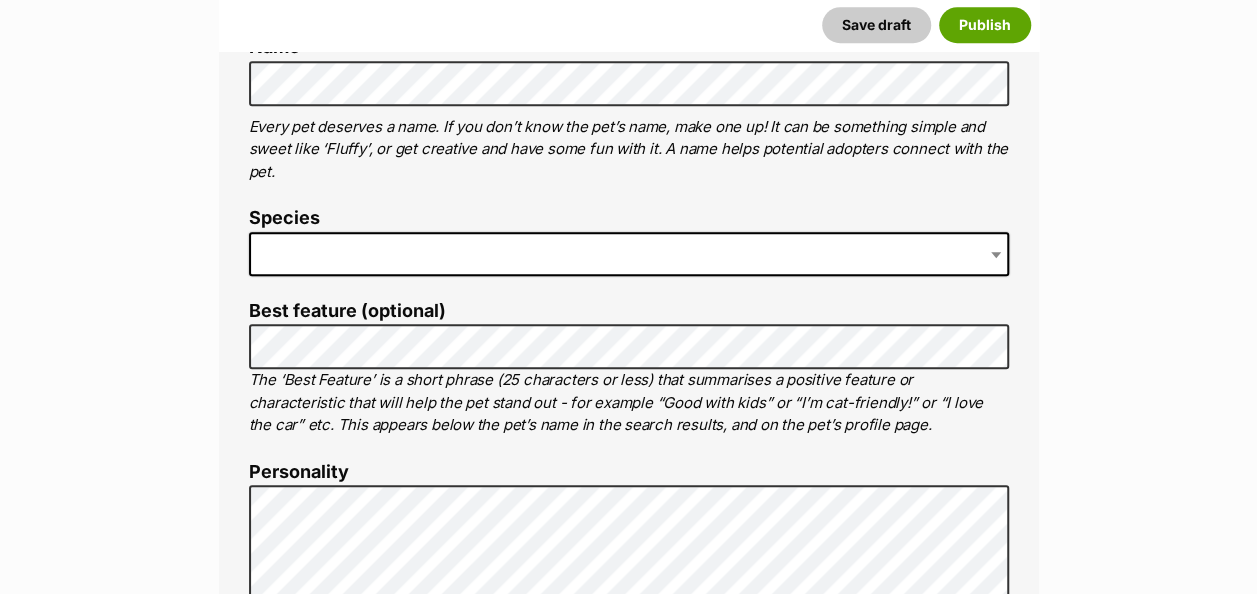 click at bounding box center [629, 254] 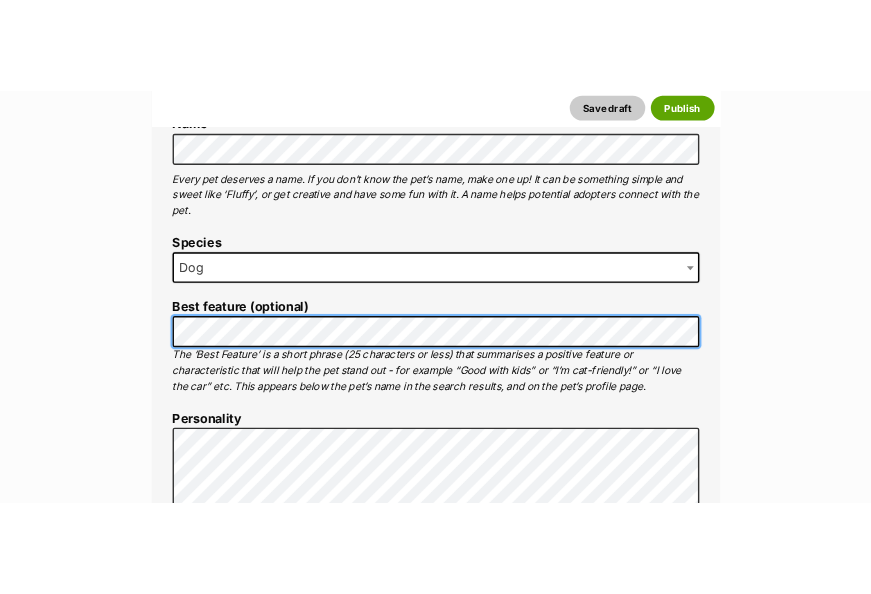 scroll, scrollTop: 840, scrollLeft: 0, axis: vertical 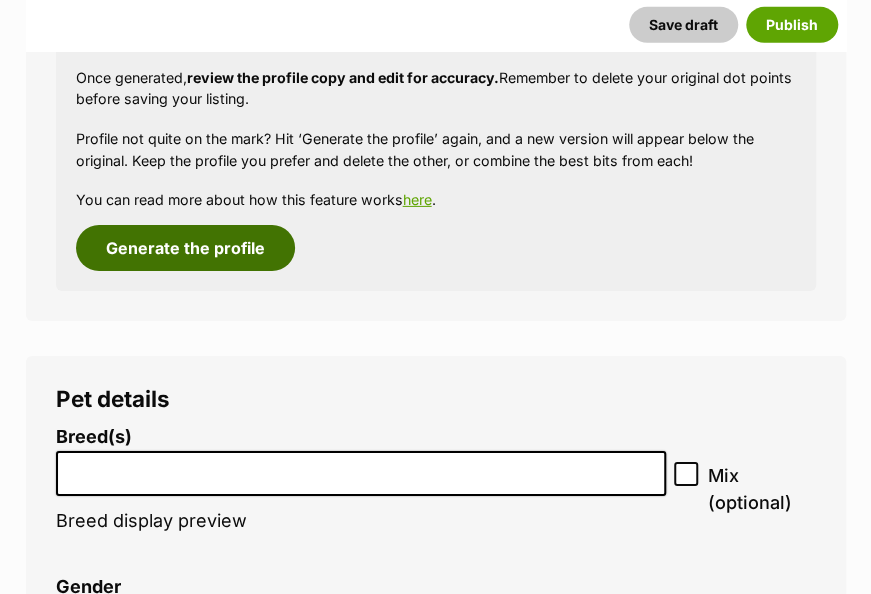 click on "Generate the profile" at bounding box center (185, 248) 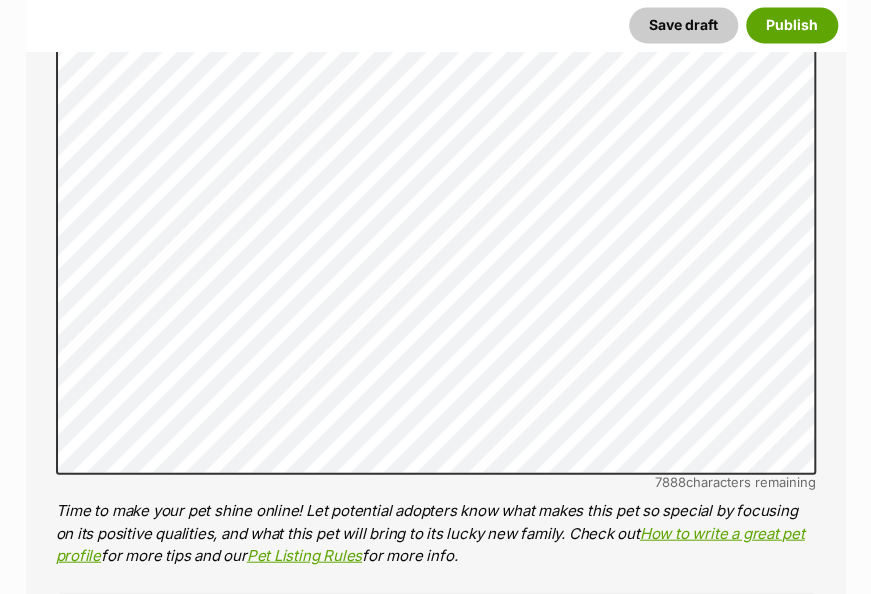 scroll, scrollTop: 1248, scrollLeft: 0, axis: vertical 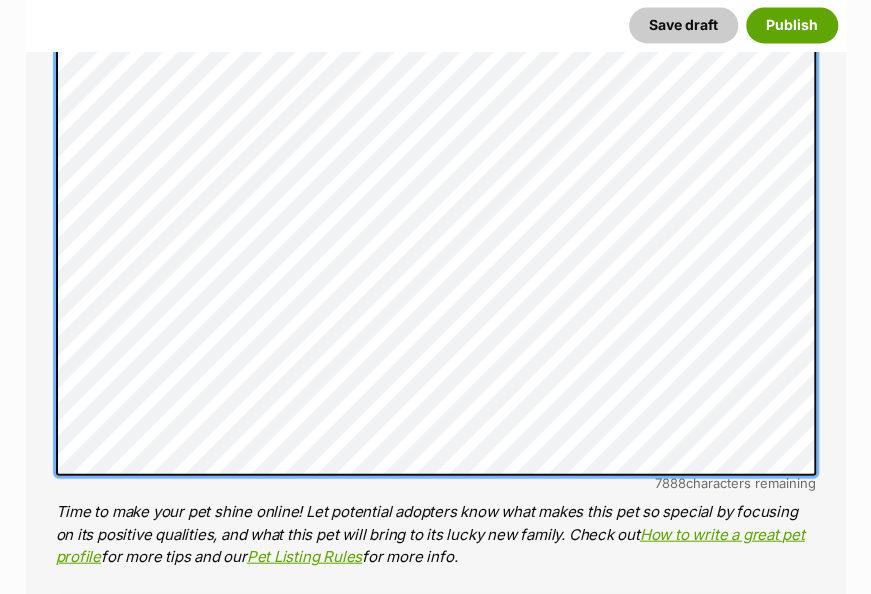 click on "Listing owner Choose an owner Qld Dogs
The owner of the pet listing is able to edit the listing and manage enquiries with potential adopters. Note:
Group Admins
are also able to edit this pet listing and manage all it's enquiries.
Any time this pet receives new enquiries or messages from potential adopters, we'll also send you an email notification. Members can opt out of receiving these emails via their
notification settings .
About This Pet Name
Henlo there, it looks like you might be using the pet name field to indicate that this pet is now on hold - we recommend updating the status to on hold from the listing page instead!
Every pet deserves a name. If you don’t know the pet’s name, make one up! It can be something simple and sweet like ‘Fluffy’, or get creative and have some fun with it. A name helps potential adopters connect with the pet.
Species Dog
Best feature (optional)
Personality 7888  characters remaining
for more tips and our" at bounding box center [436, 2776] 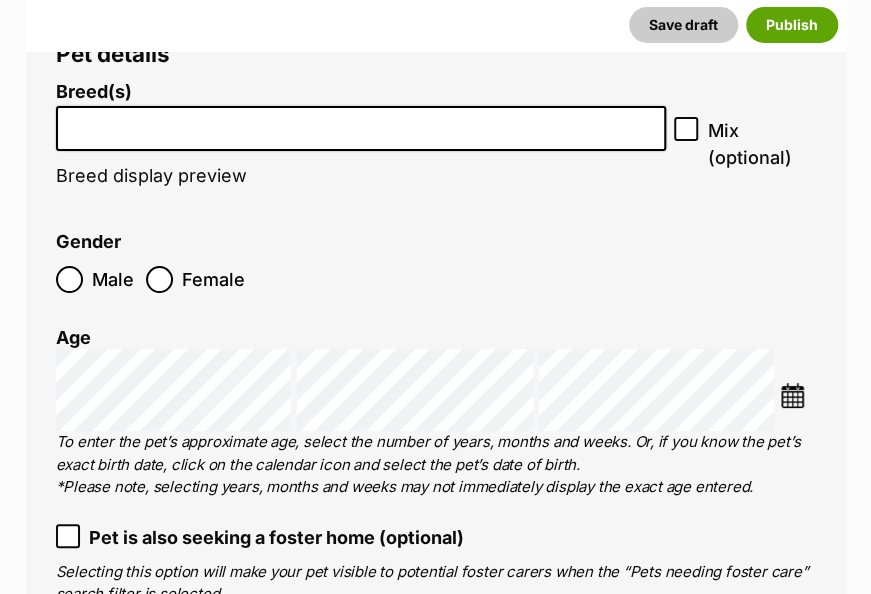 scroll, scrollTop: 2622, scrollLeft: 0, axis: vertical 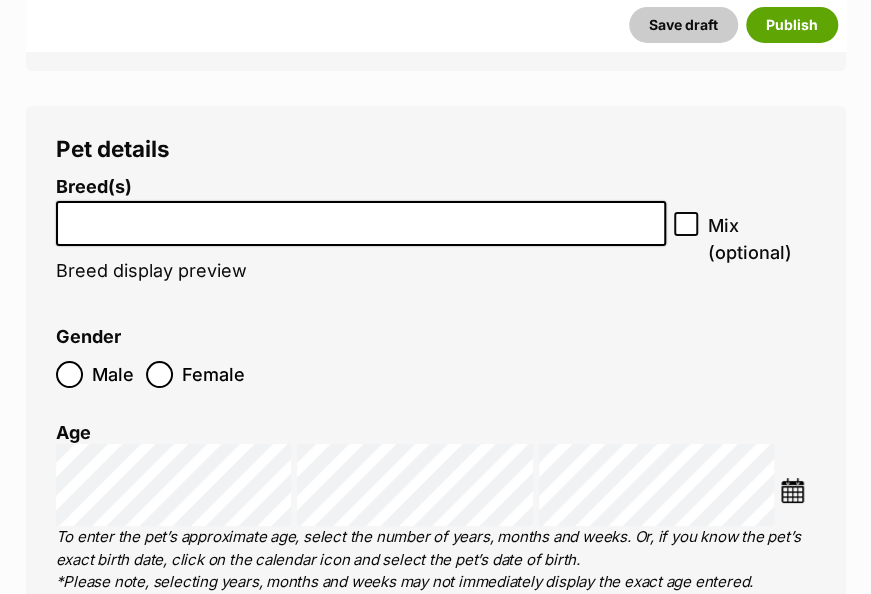 click at bounding box center [361, 218] 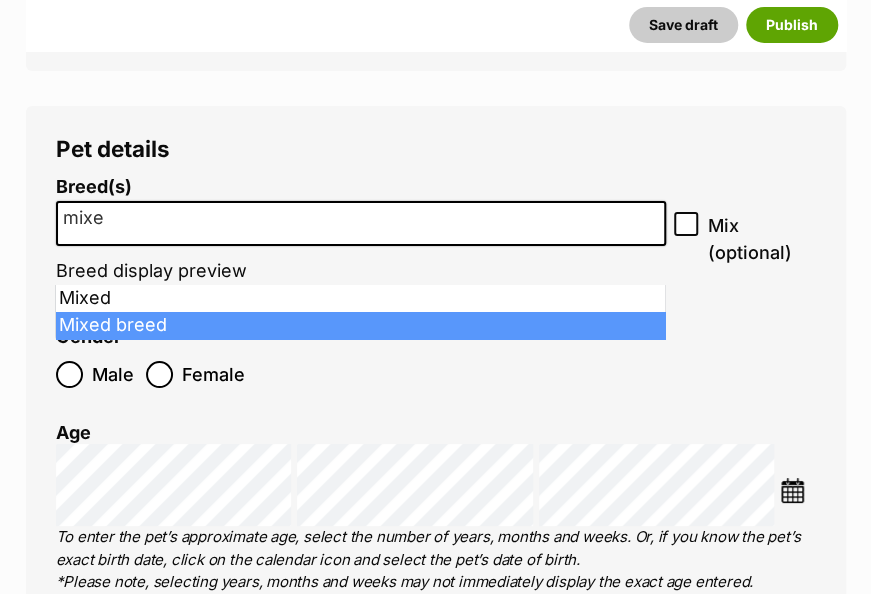 type on "mixe" 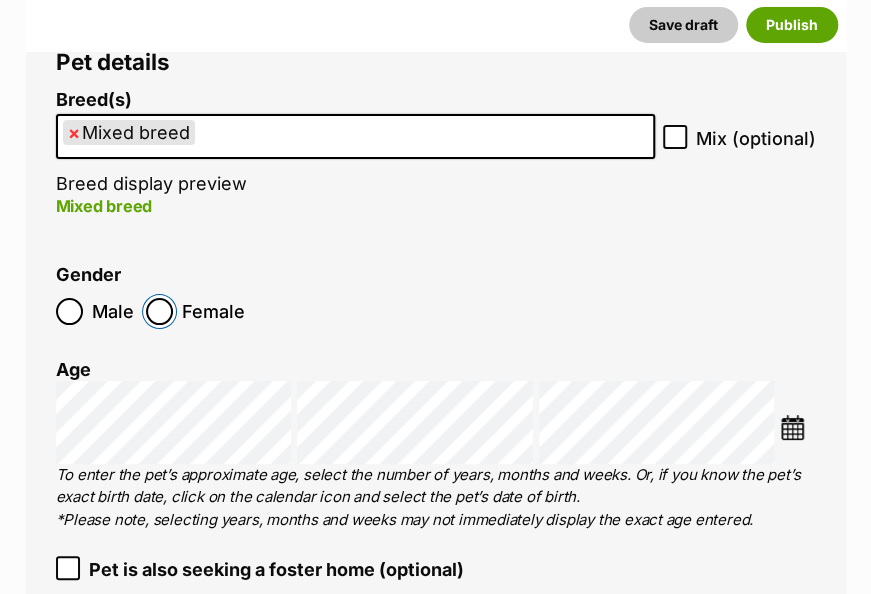 scroll, scrollTop: 2622, scrollLeft: 0, axis: vertical 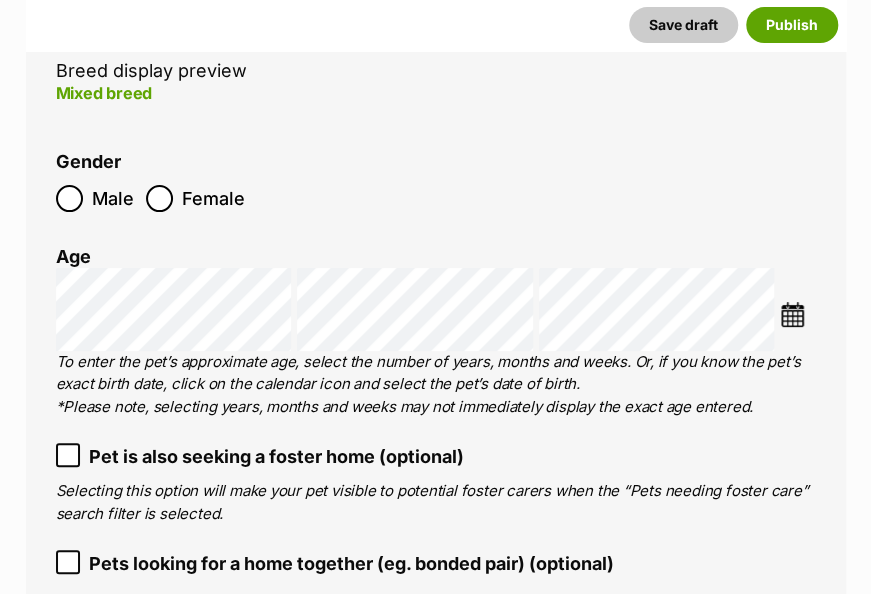 click at bounding box center (792, 314) 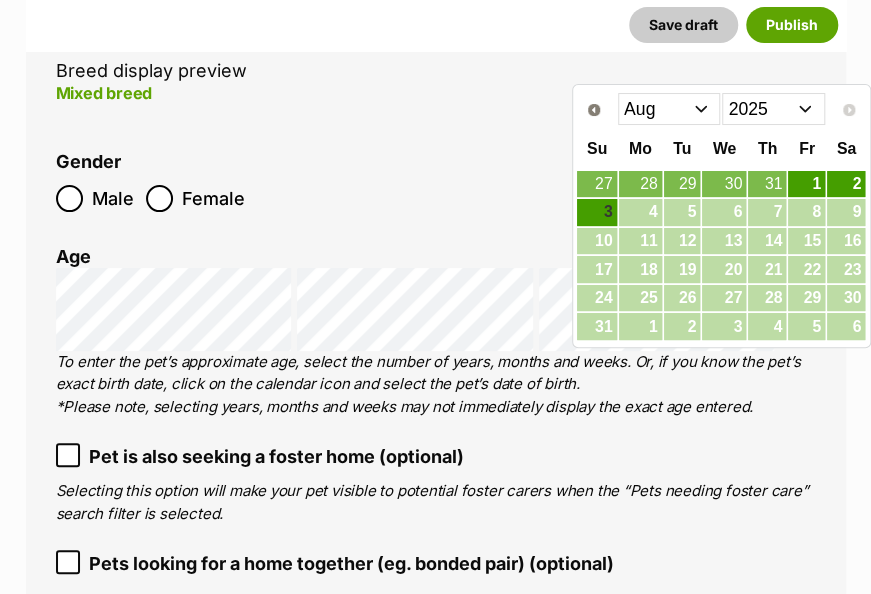 click on "Jan Feb Mar Apr May Jun Jul Aug" at bounding box center (669, 109) 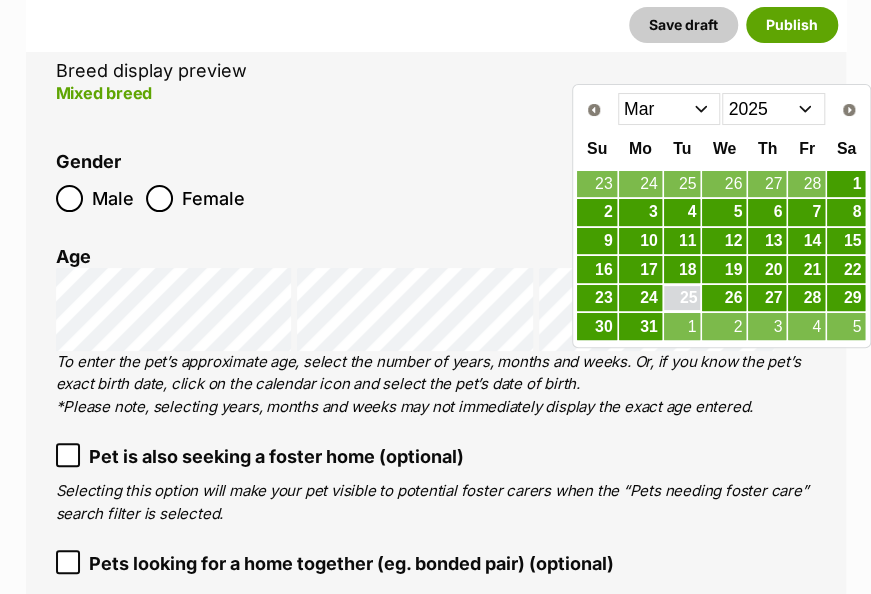 click on "25" at bounding box center (682, 298) 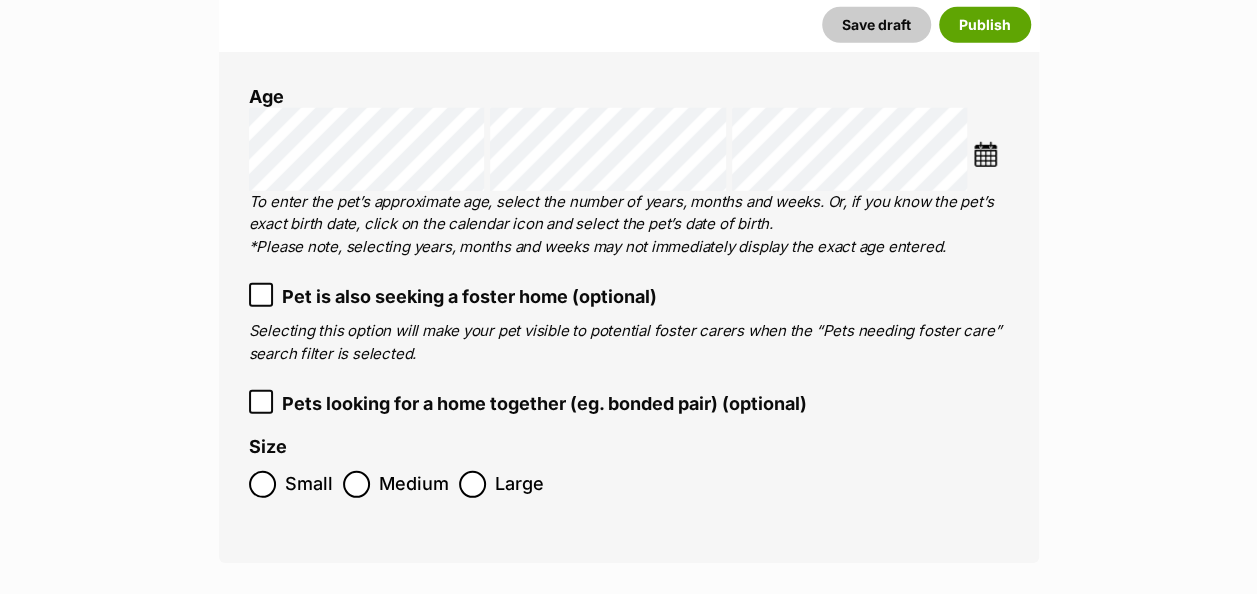 scroll, scrollTop: 2982, scrollLeft: 0, axis: vertical 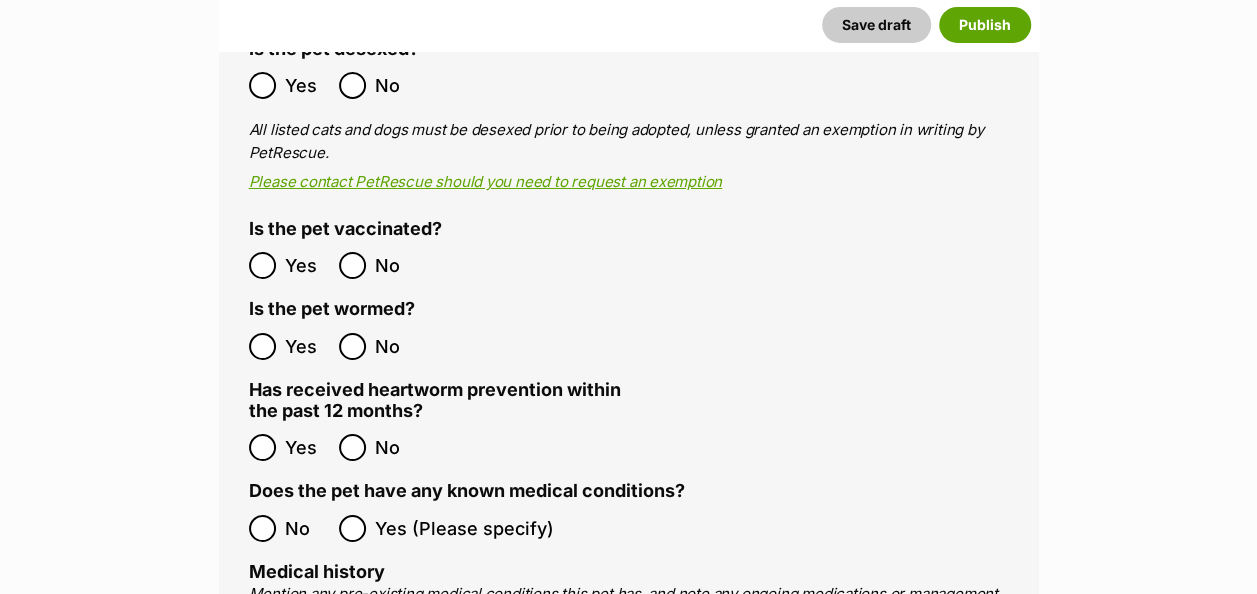 click on "Yes
No" at bounding box center (439, 447) 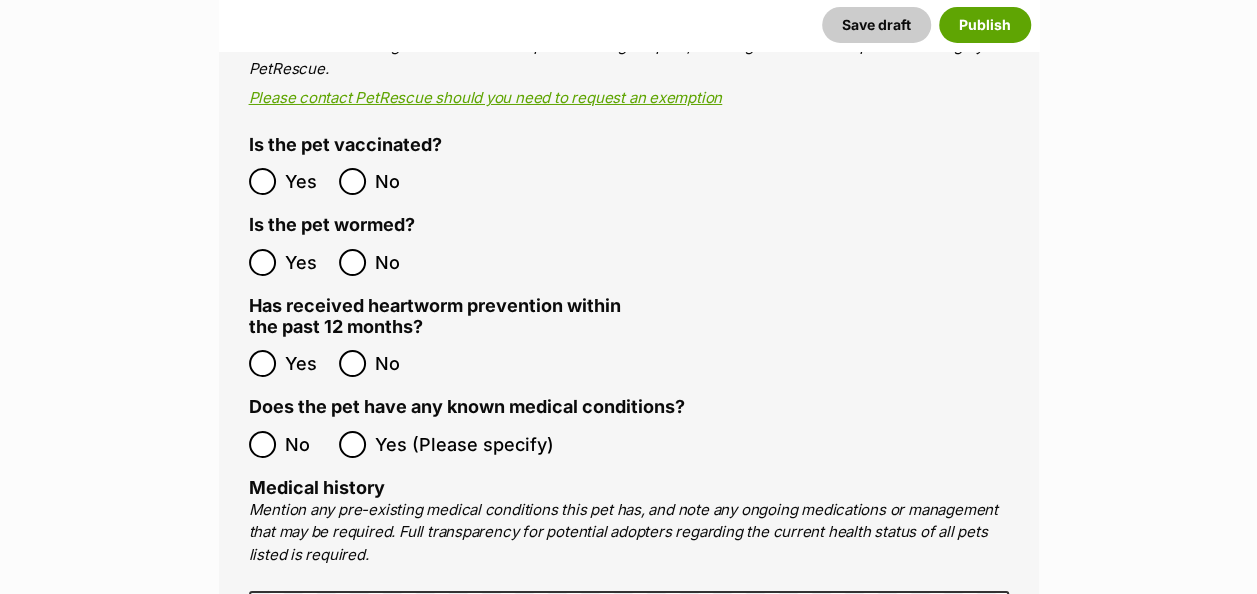 scroll, scrollTop: 3682, scrollLeft: 0, axis: vertical 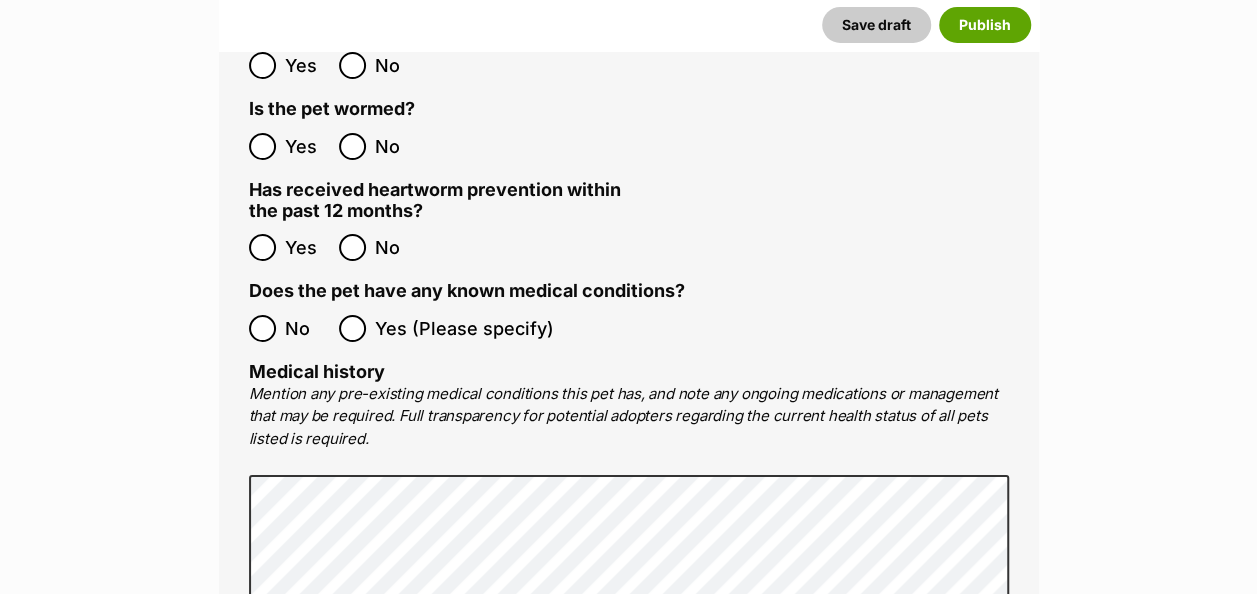 click on "No" at bounding box center (289, 328) 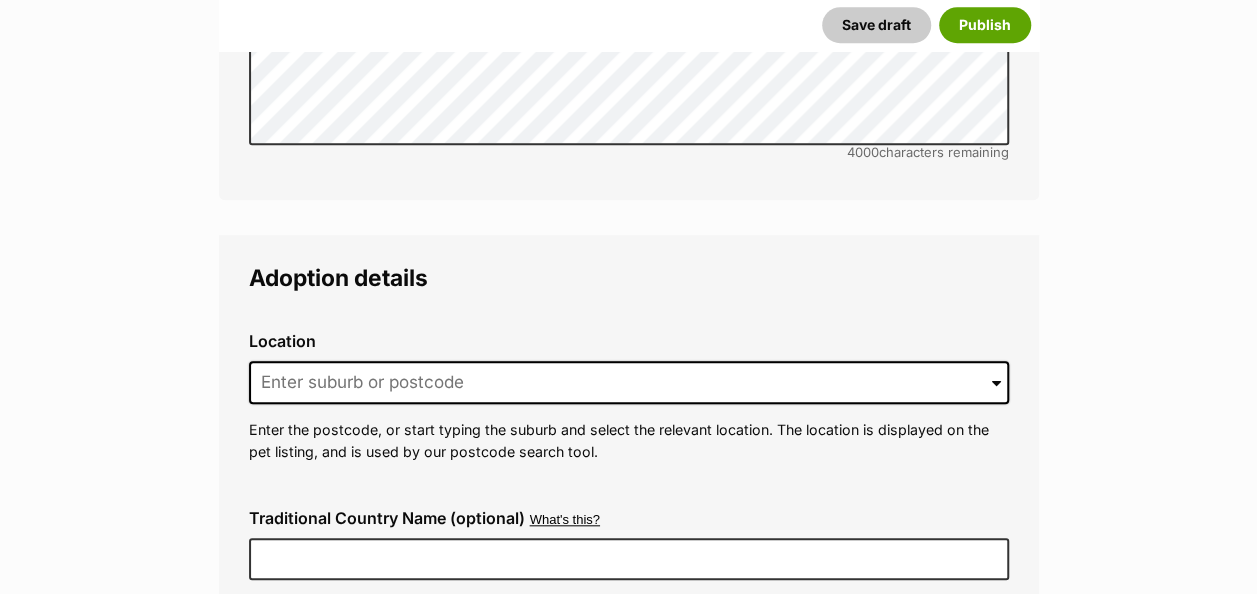 scroll, scrollTop: 4482, scrollLeft: 0, axis: vertical 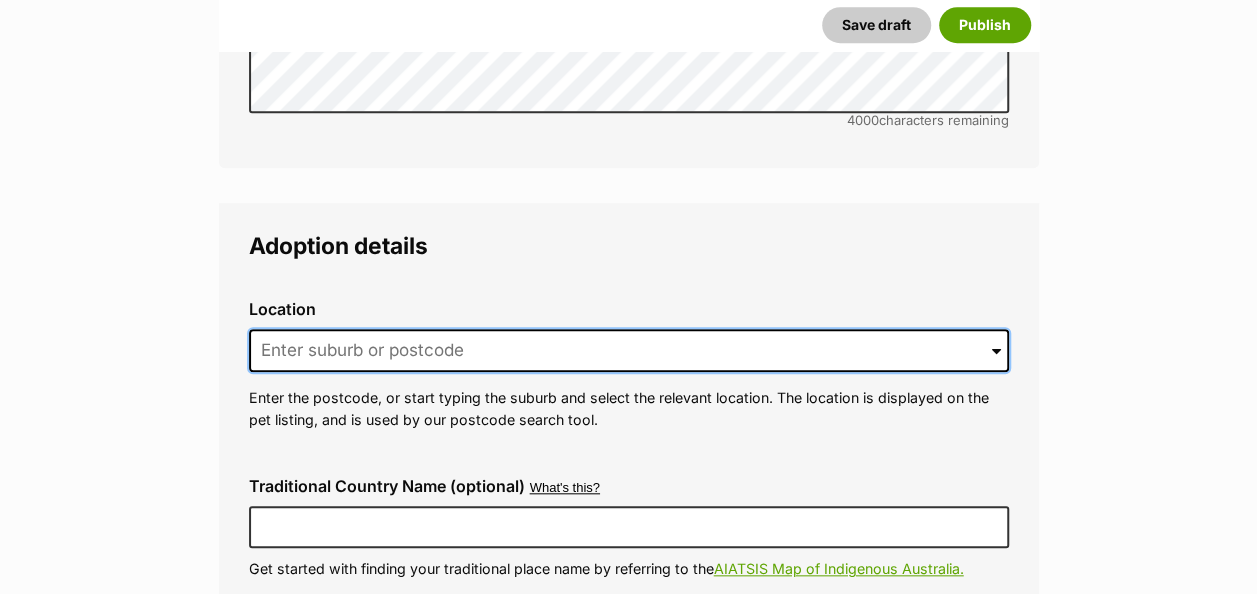 click at bounding box center [629, 351] 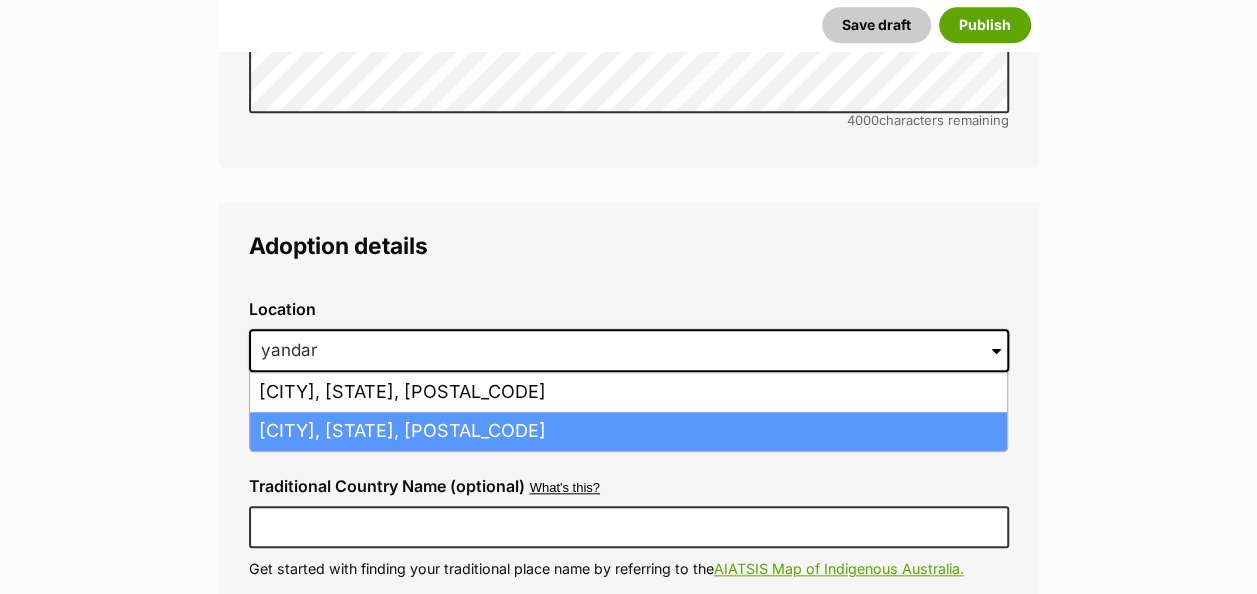 click on "Yandaran, Queensland, 4673" at bounding box center (628, 431) 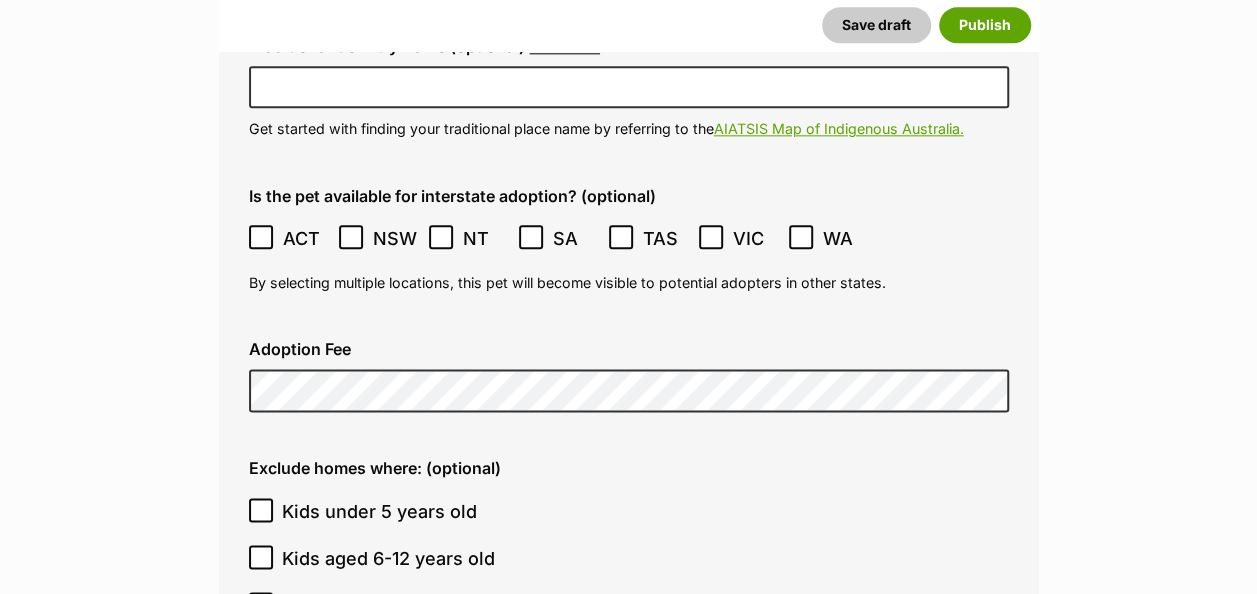 scroll, scrollTop: 4982, scrollLeft: 0, axis: vertical 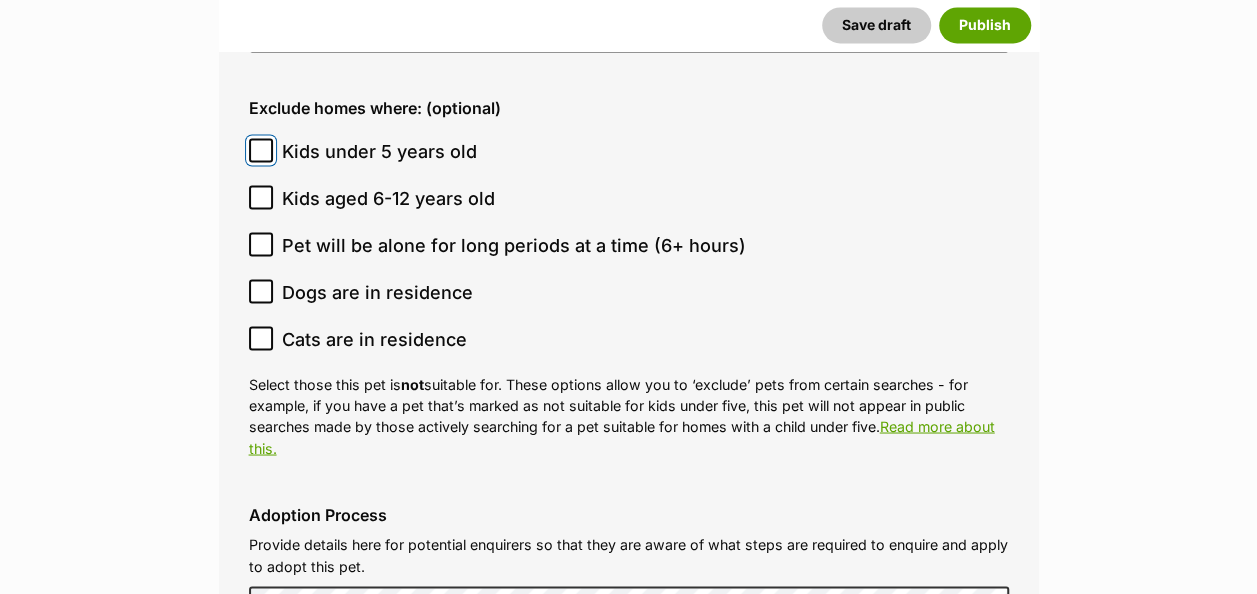 click on "Kids under 5 years old" at bounding box center (261, 150) 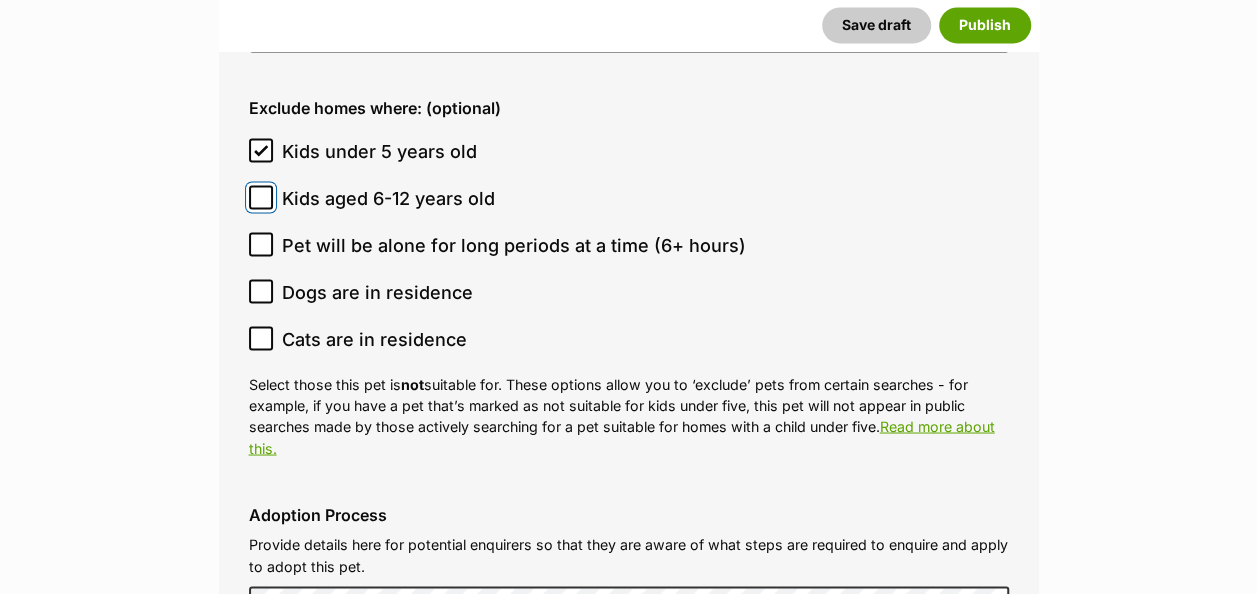 drag, startPoint x: 268, startPoint y: 190, endPoint x: 268, endPoint y: 233, distance: 43 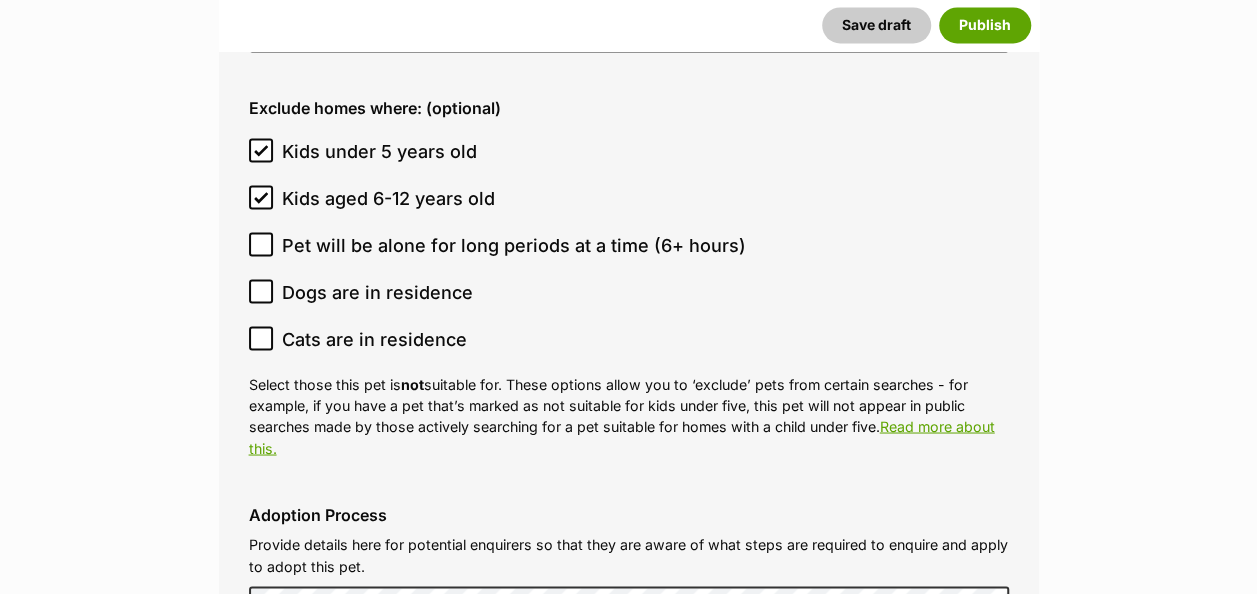 click on "Kids under 5 years old
Kids aged 6-12 years old
Pet will be alone for long periods at a time (6+ hours)
Dogs are in residence
Cats are in residence" at bounding box center [629, 245] 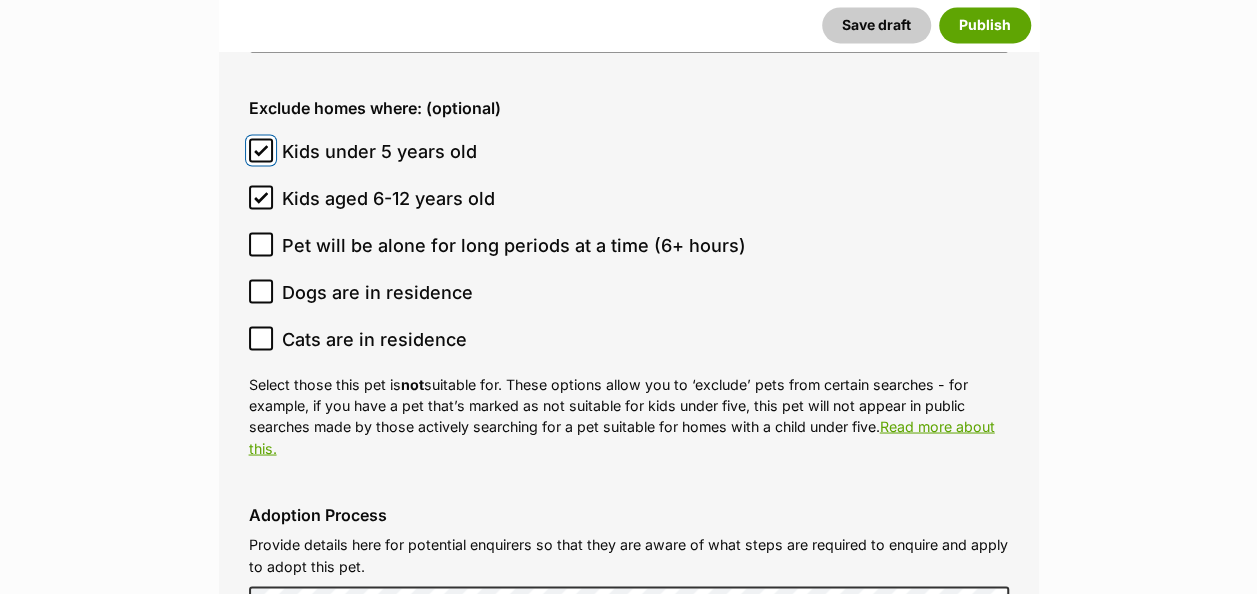 click on "Kids under 5 years old" at bounding box center (261, 150) 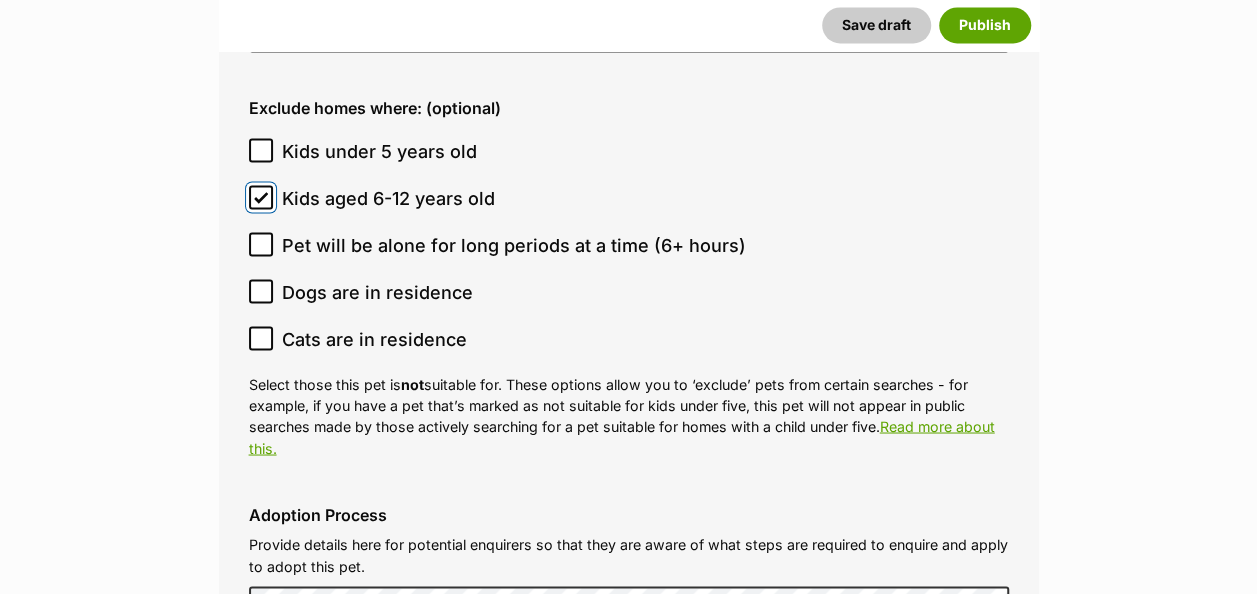 click on "Kids aged 6-12 years old" at bounding box center (261, 197) 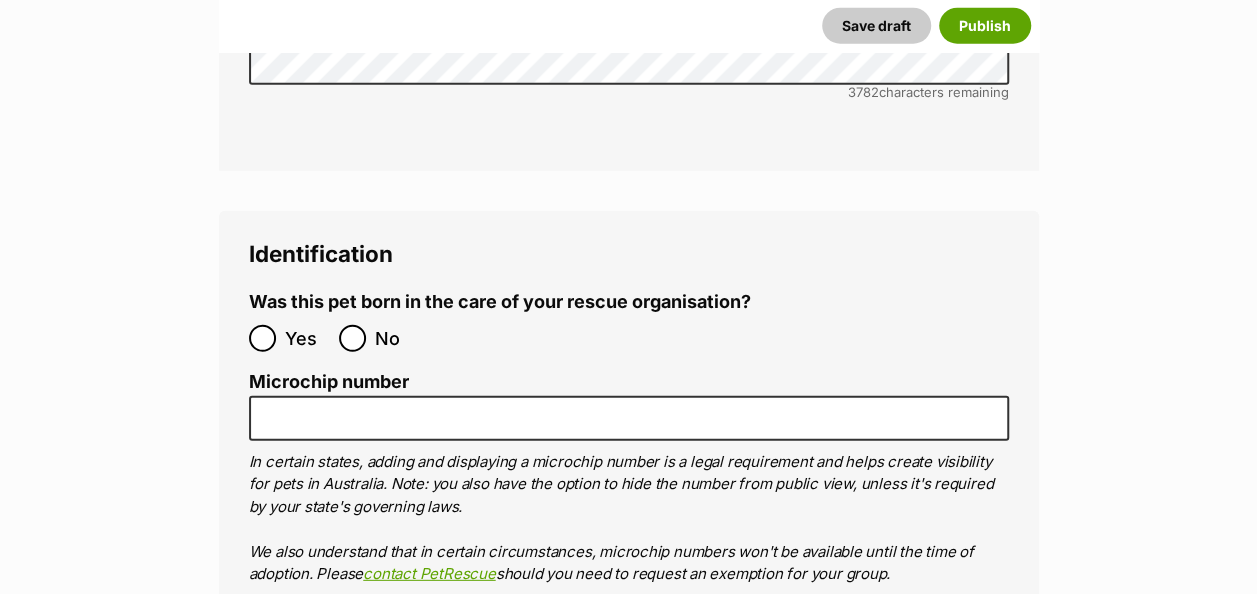 scroll, scrollTop: 6482, scrollLeft: 0, axis: vertical 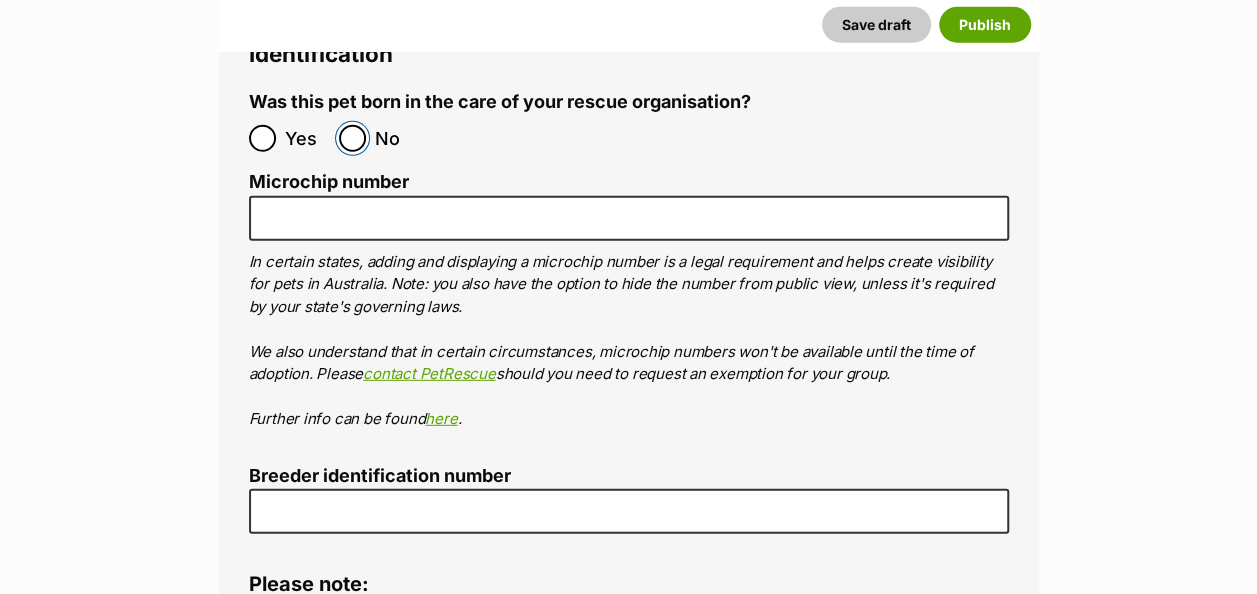 click on "No" at bounding box center [352, 138] 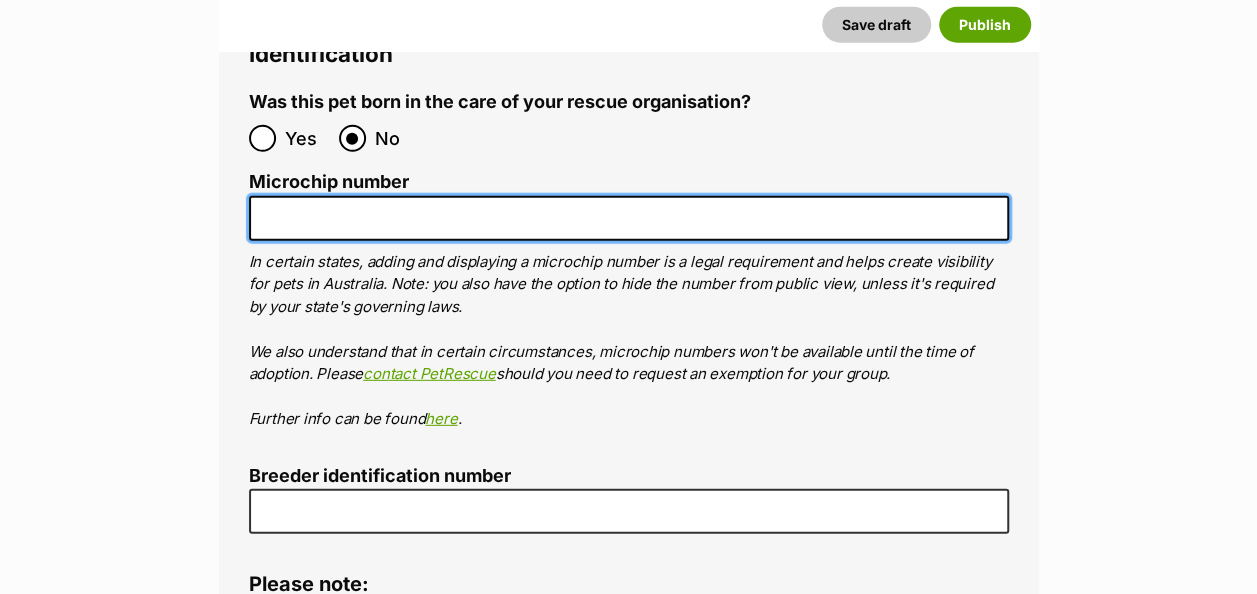 click on "Microchip number" at bounding box center [629, 218] 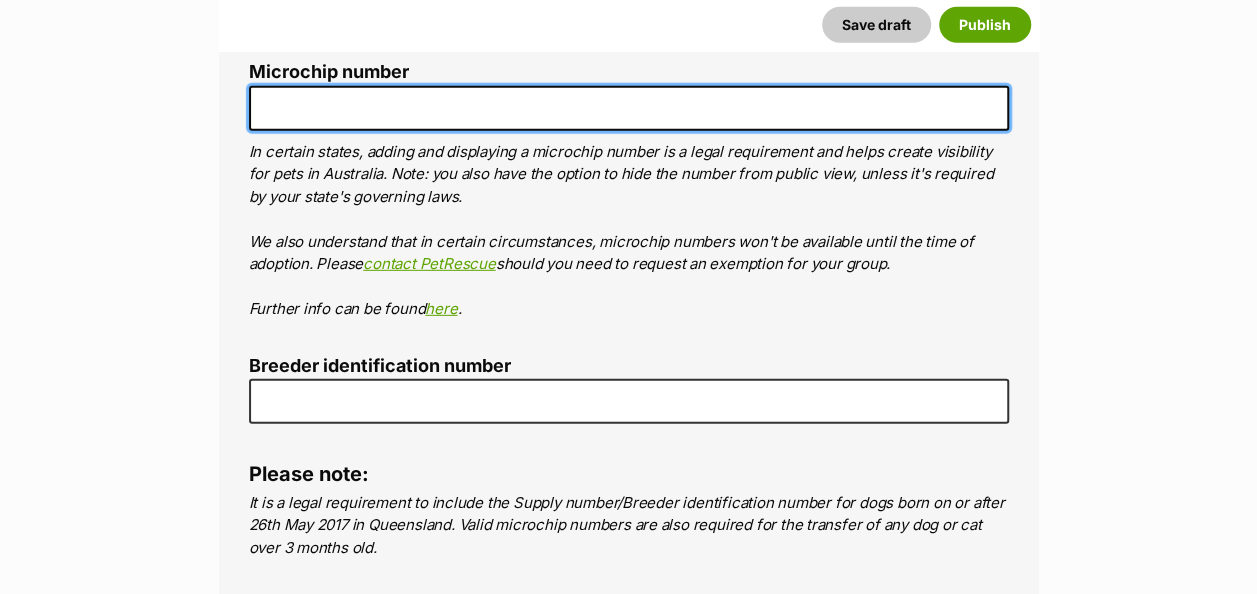 scroll, scrollTop: 6482, scrollLeft: 0, axis: vertical 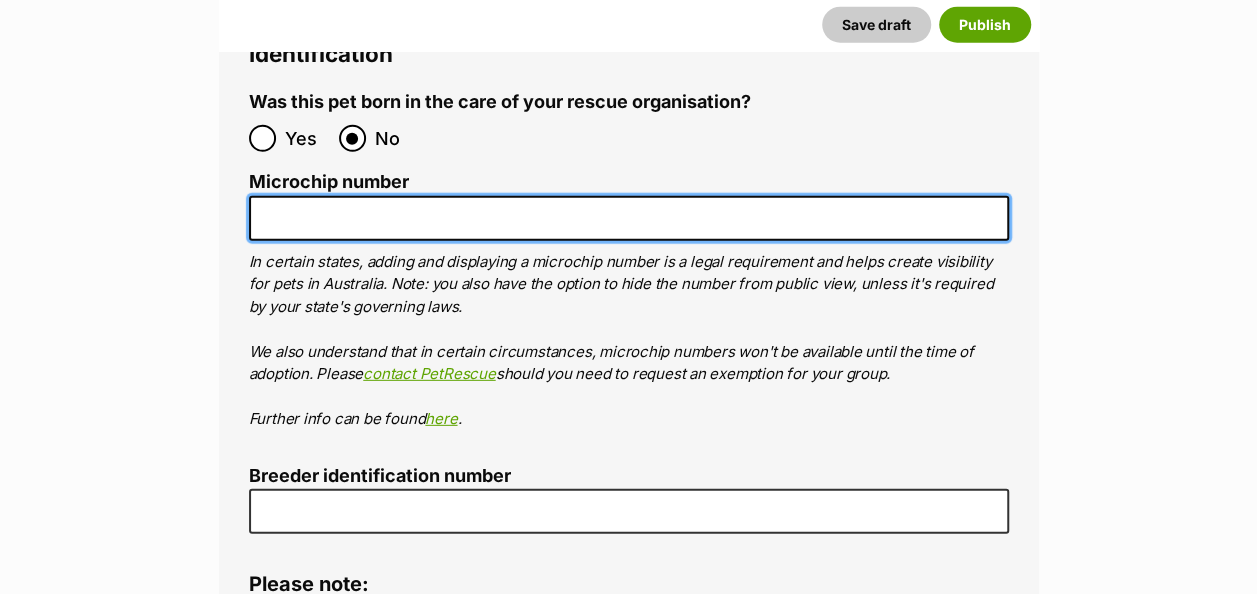 click on "Microchip number" at bounding box center (629, 218) 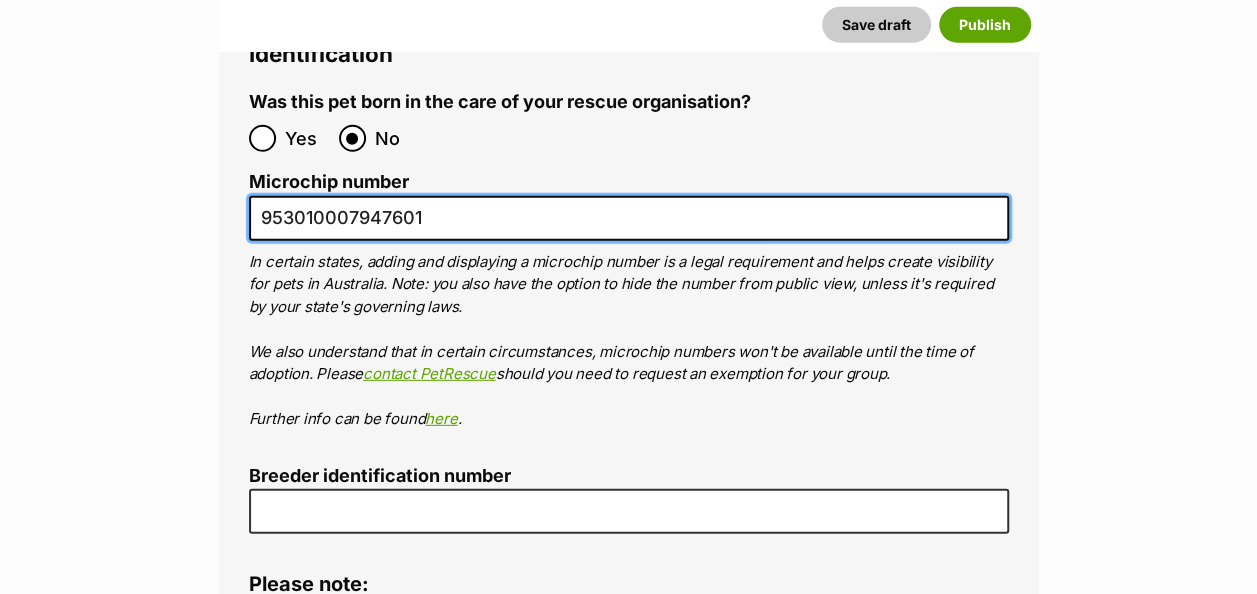 click on "953010007947601" at bounding box center (629, 218) 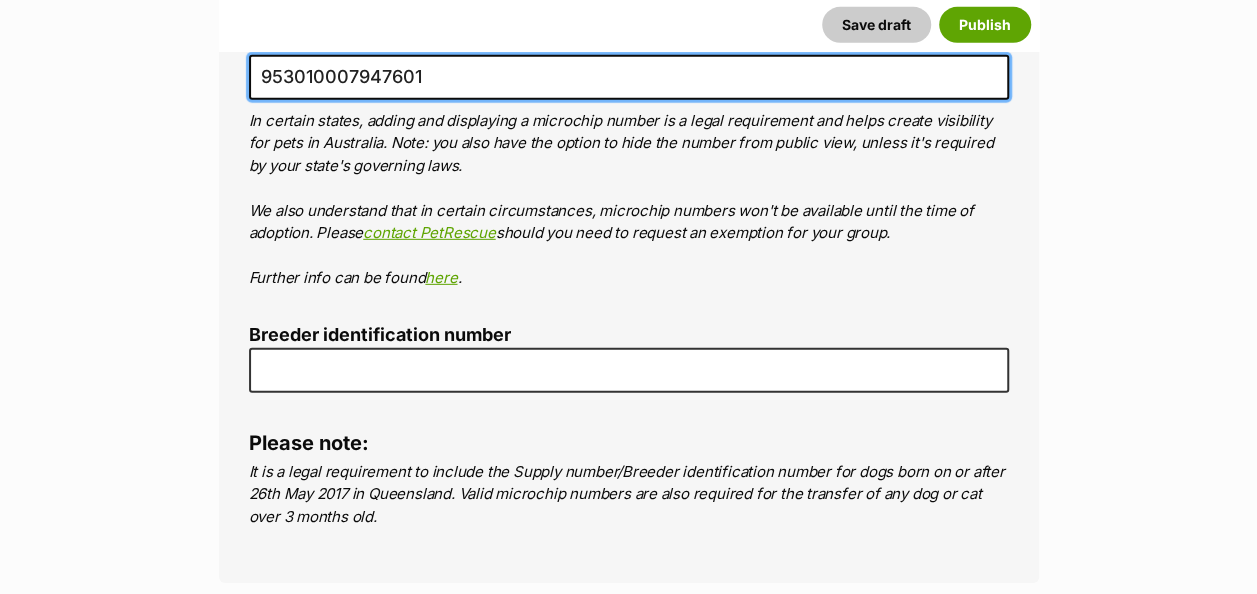 scroll, scrollTop: 6682, scrollLeft: 0, axis: vertical 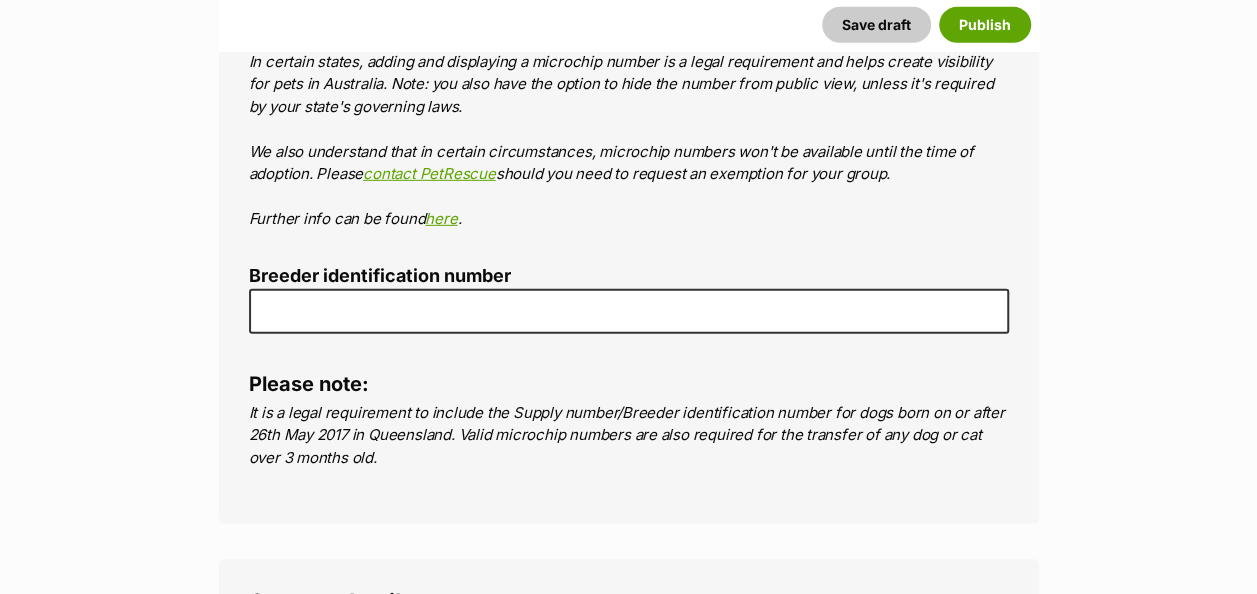 type on "953010007947601" 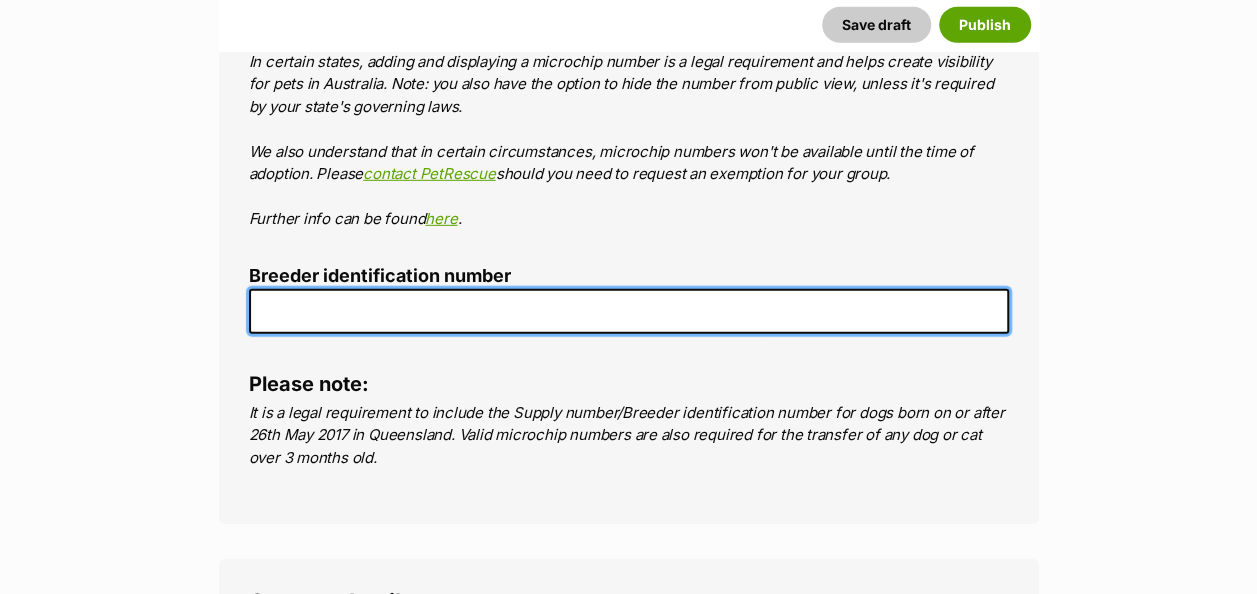 click on "Breeder identification number" at bounding box center (629, 311) 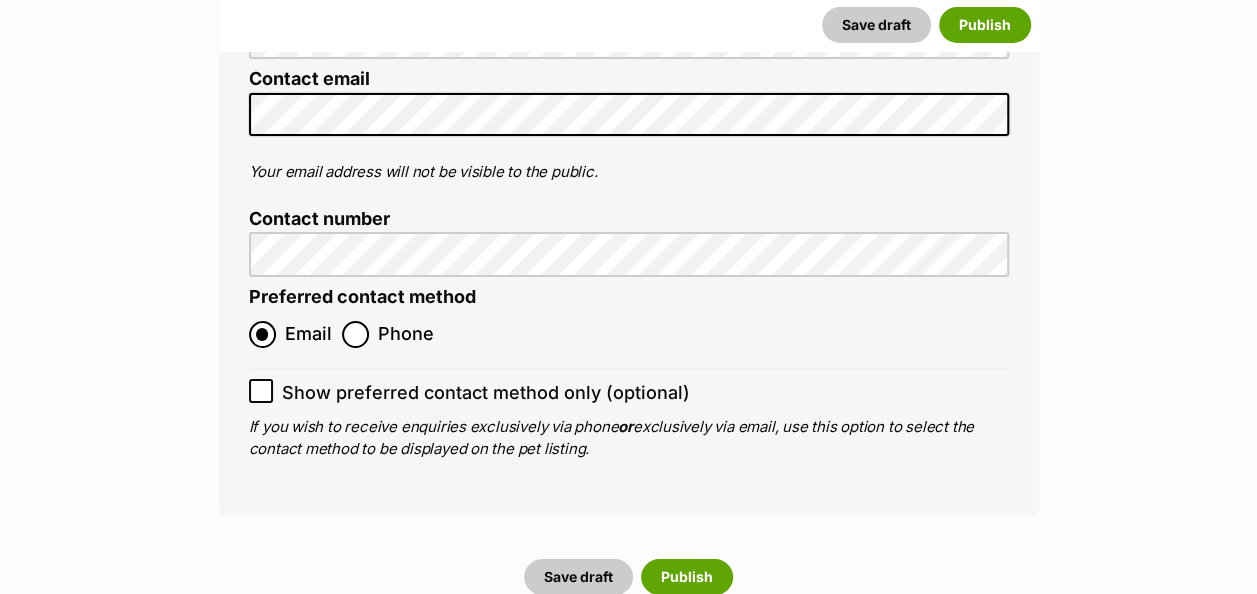 scroll, scrollTop: 7639, scrollLeft: 0, axis: vertical 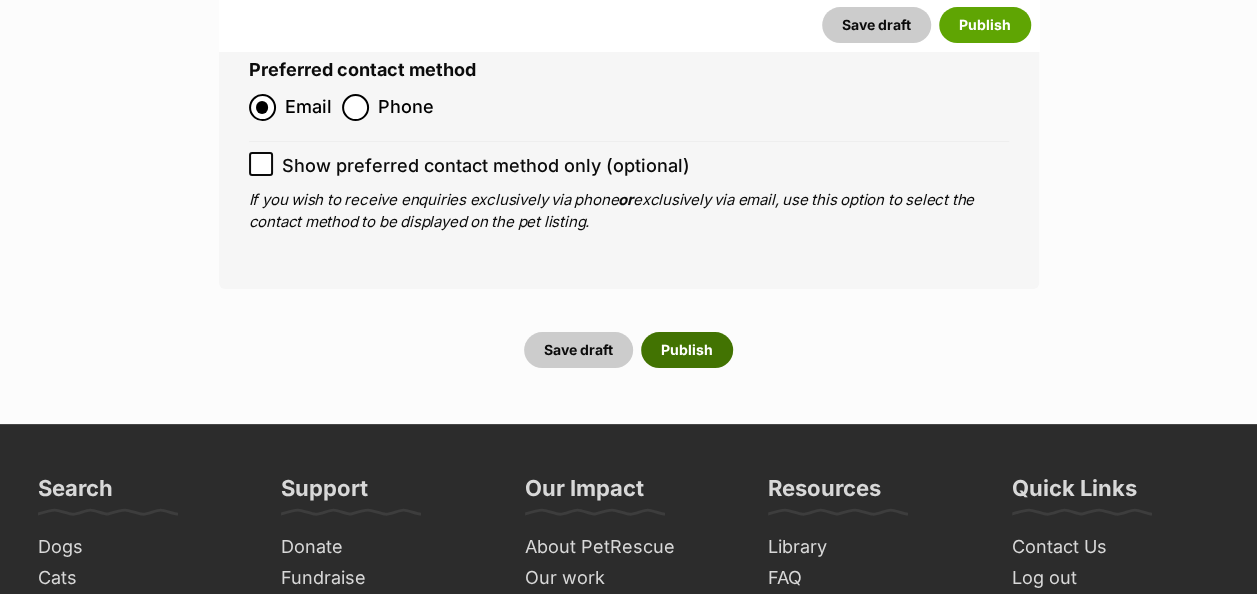 click on "Publish" at bounding box center [687, 350] 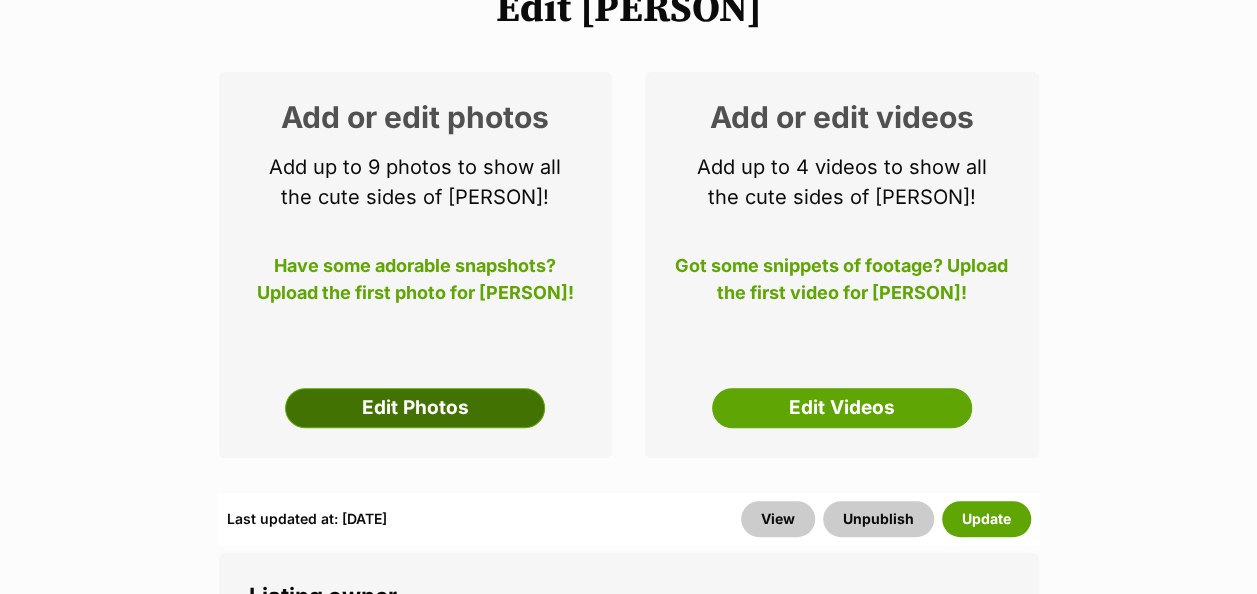 scroll, scrollTop: 300, scrollLeft: 0, axis: vertical 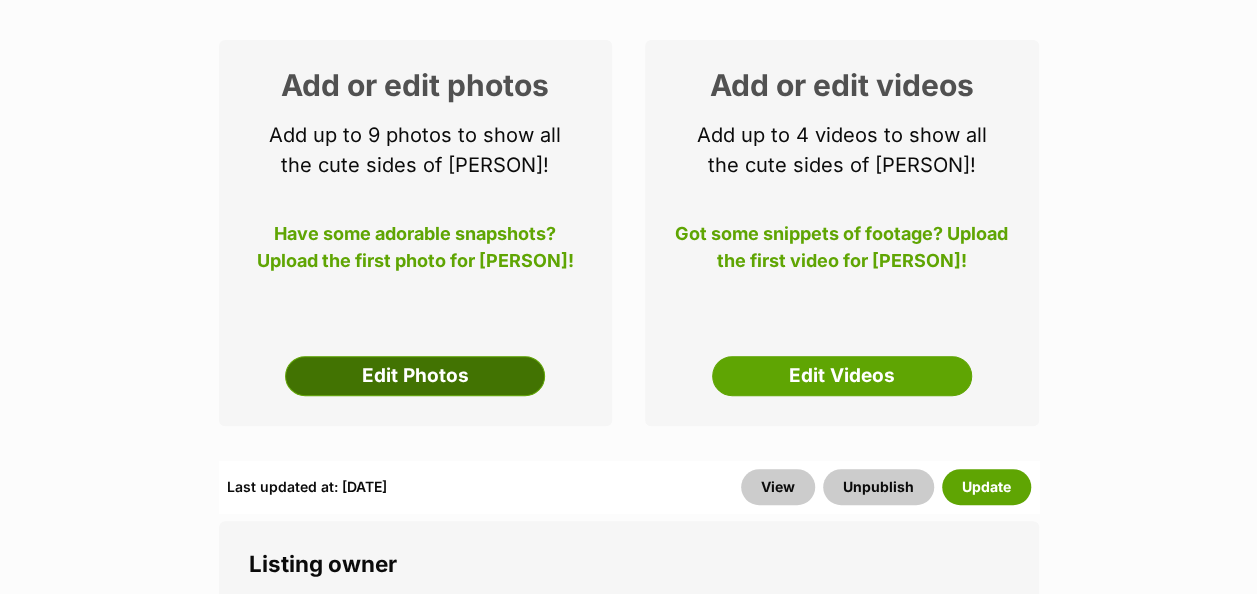 click on "Edit Photos" at bounding box center [415, 376] 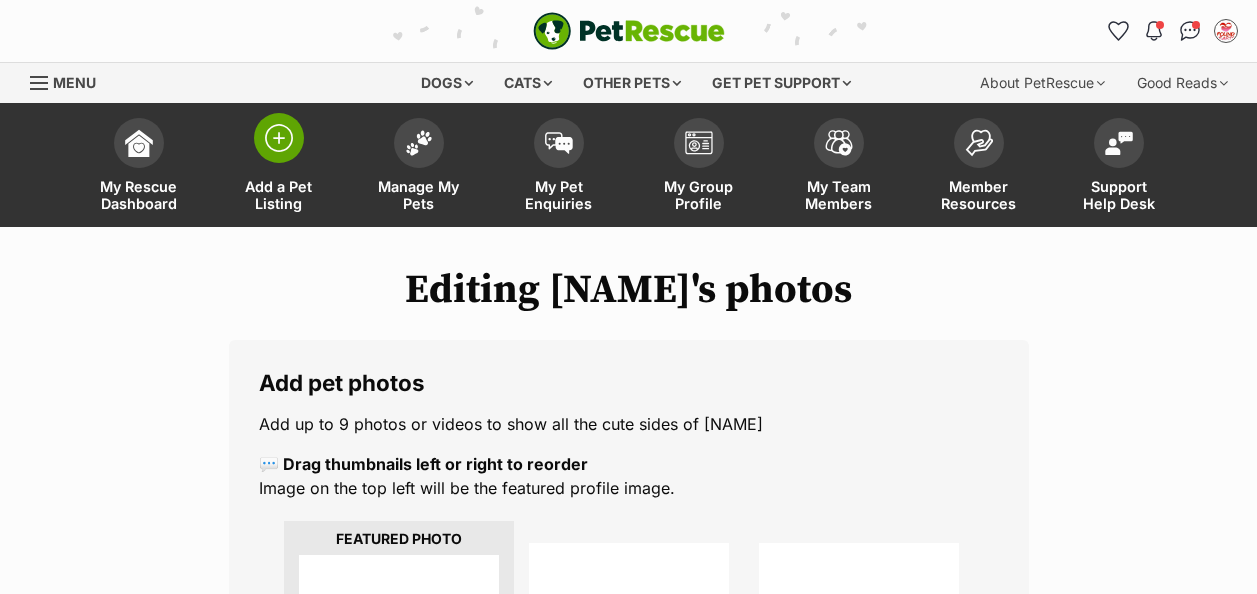 scroll, scrollTop: 0, scrollLeft: 0, axis: both 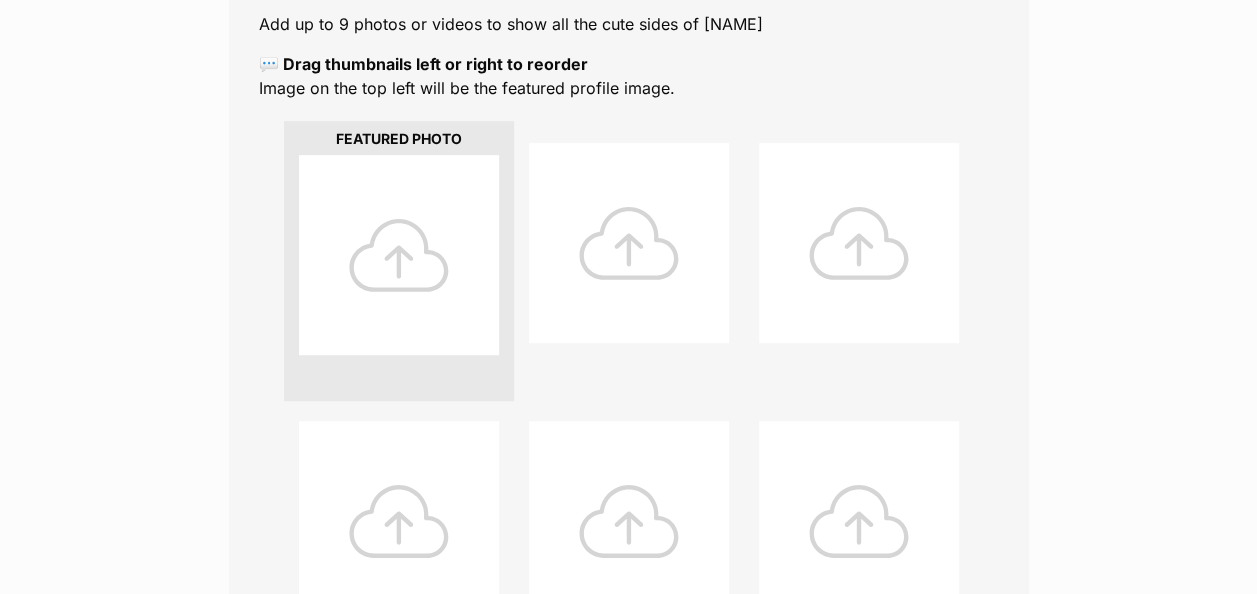 click at bounding box center (399, 255) 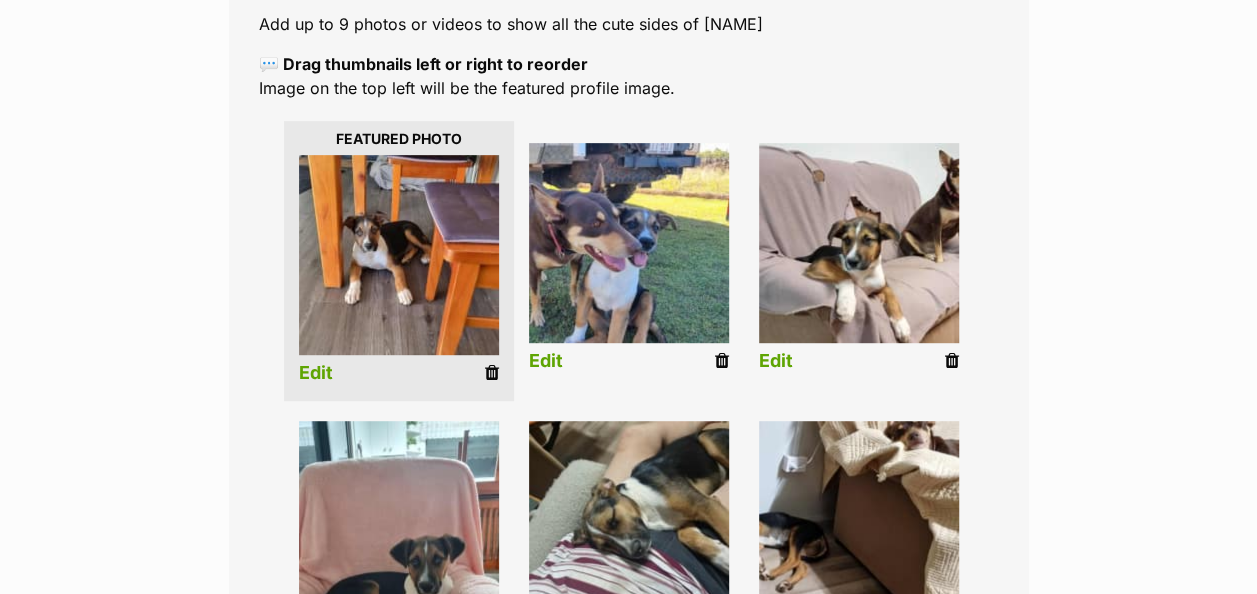 click on "Edit" at bounding box center [316, 373] 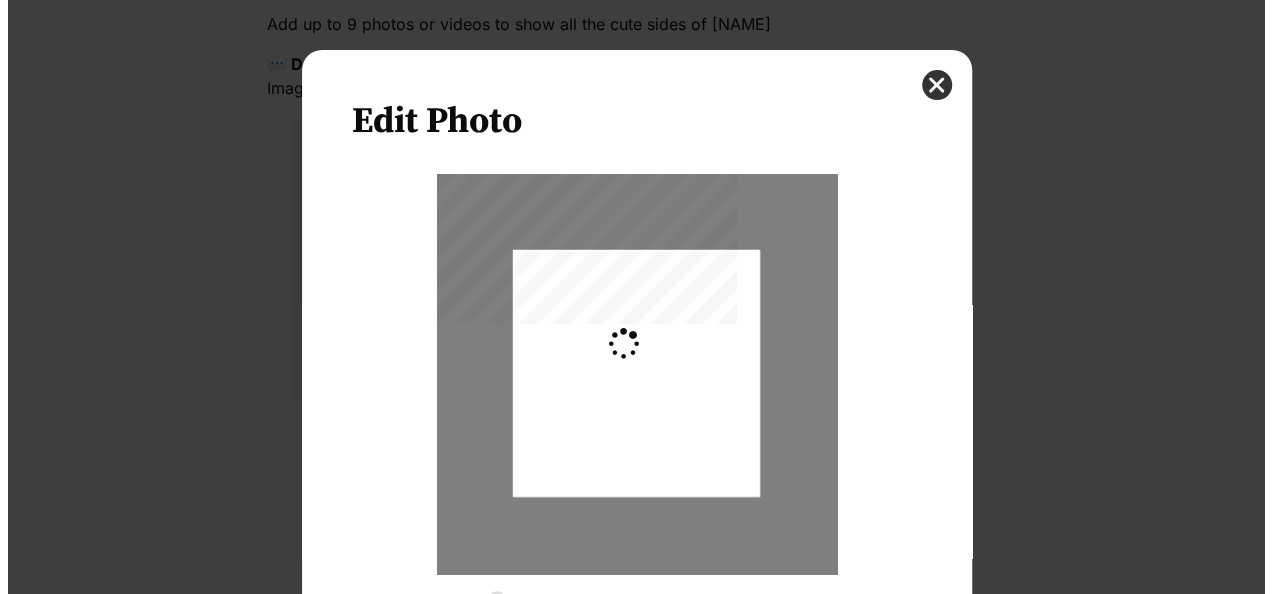 scroll, scrollTop: 0, scrollLeft: 0, axis: both 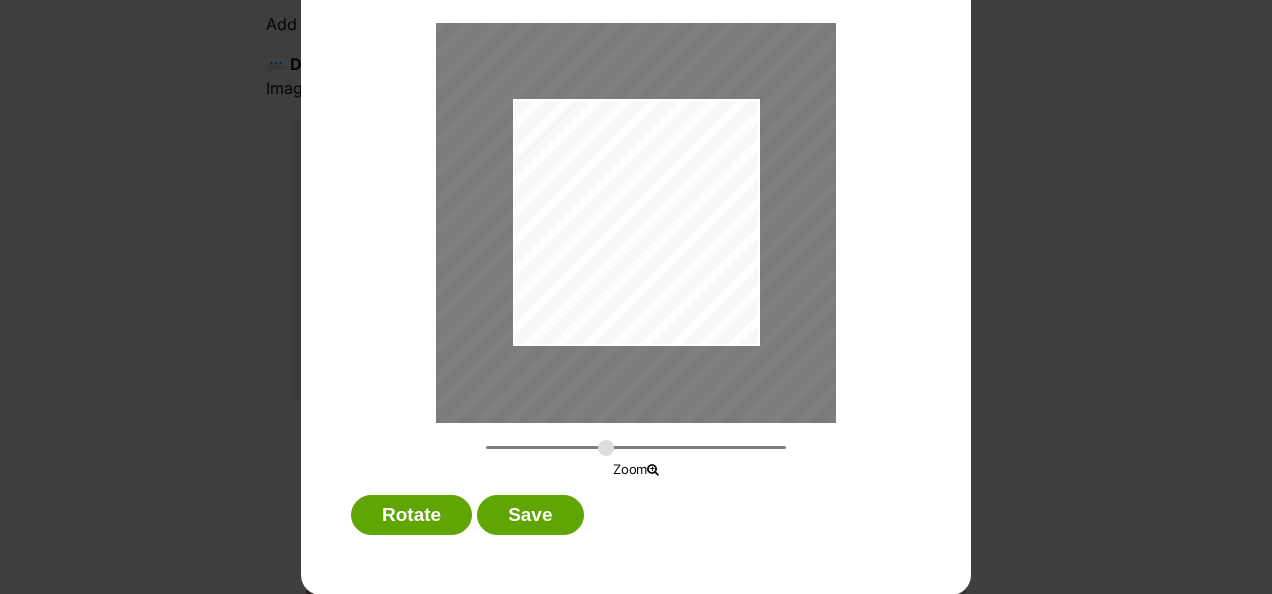drag, startPoint x: 490, startPoint y: 448, endPoint x: 598, endPoint y: 442, distance: 108.16654 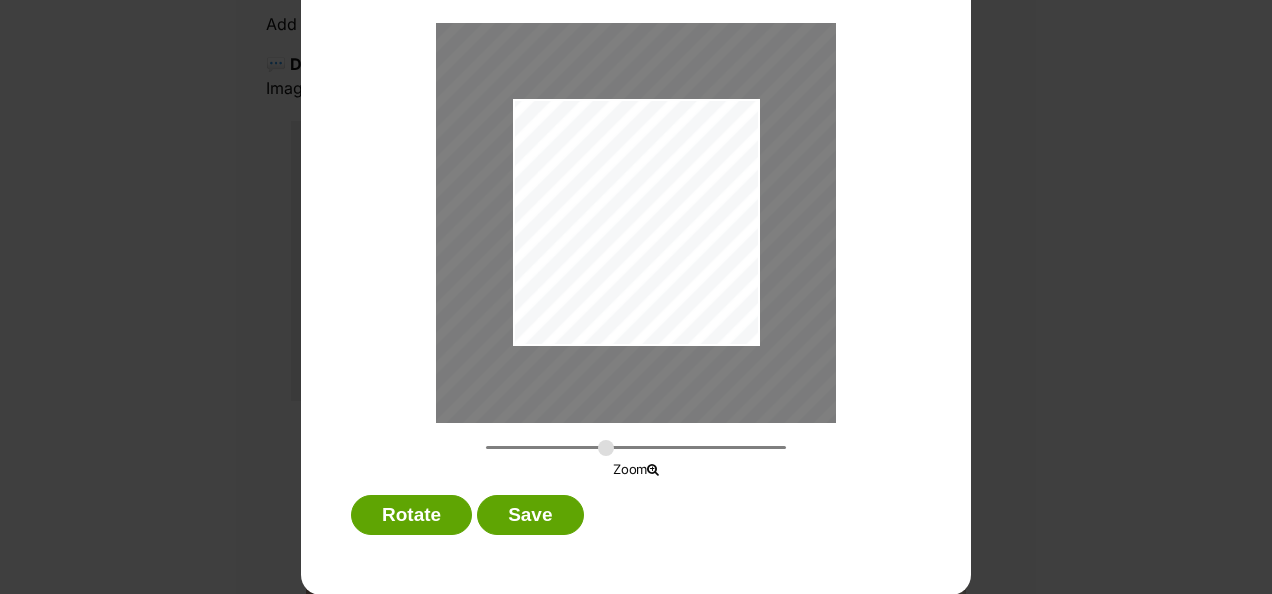 drag, startPoint x: 616, startPoint y: 279, endPoint x: 662, endPoint y: 281, distance: 46.043457 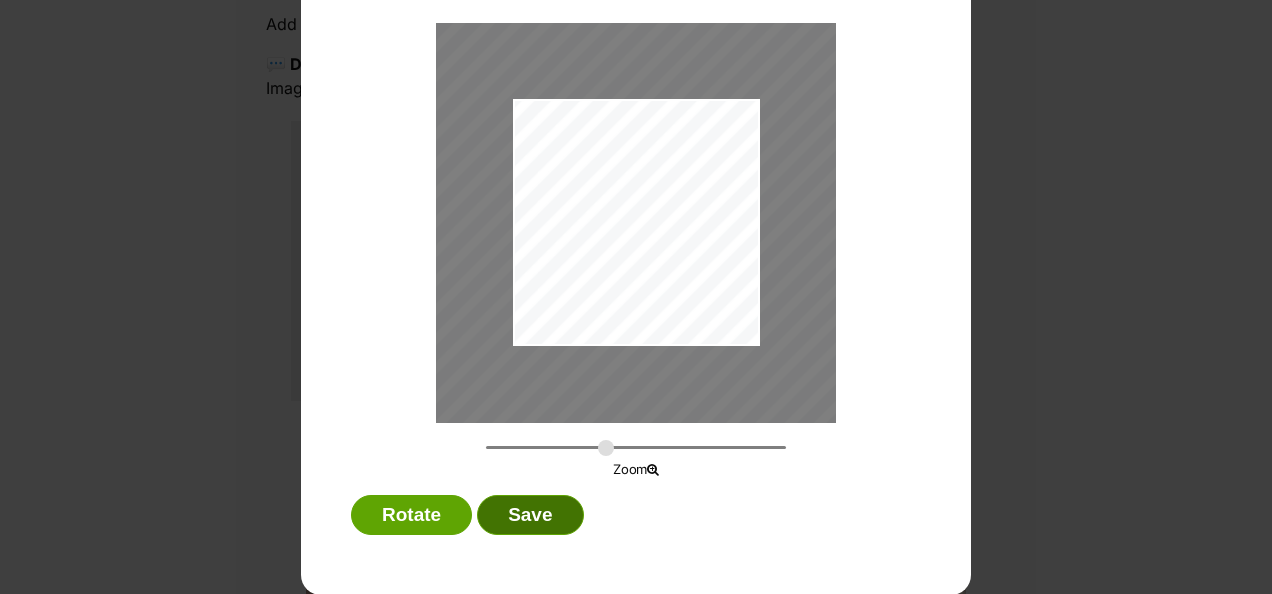 click on "Save" at bounding box center (530, 515) 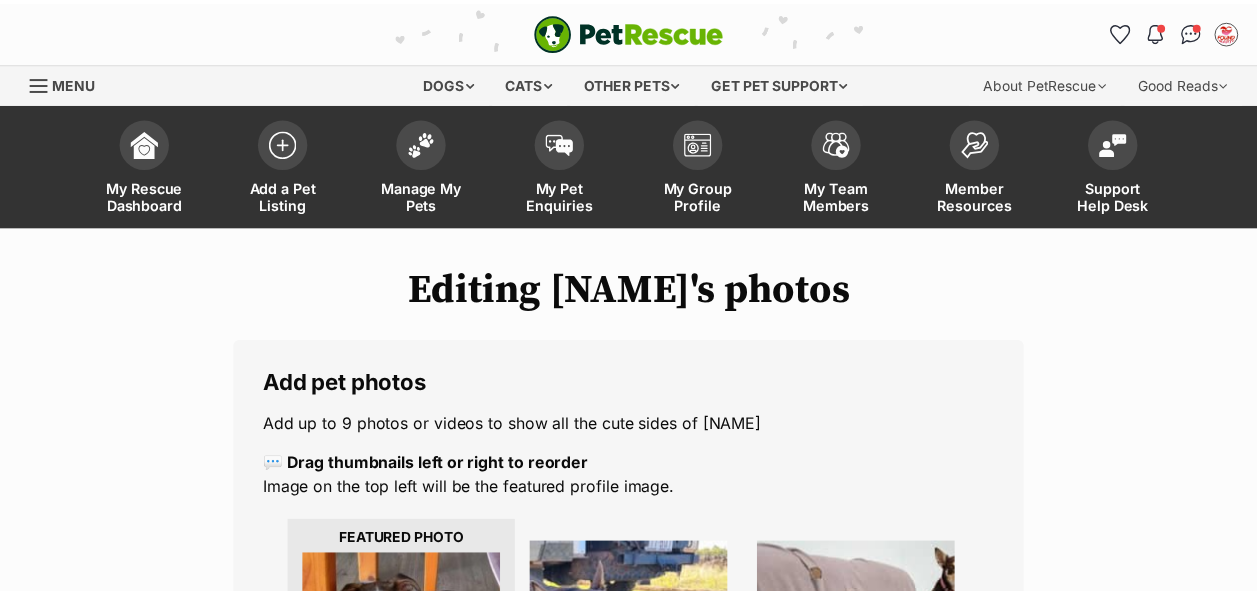 scroll, scrollTop: 400, scrollLeft: 0, axis: vertical 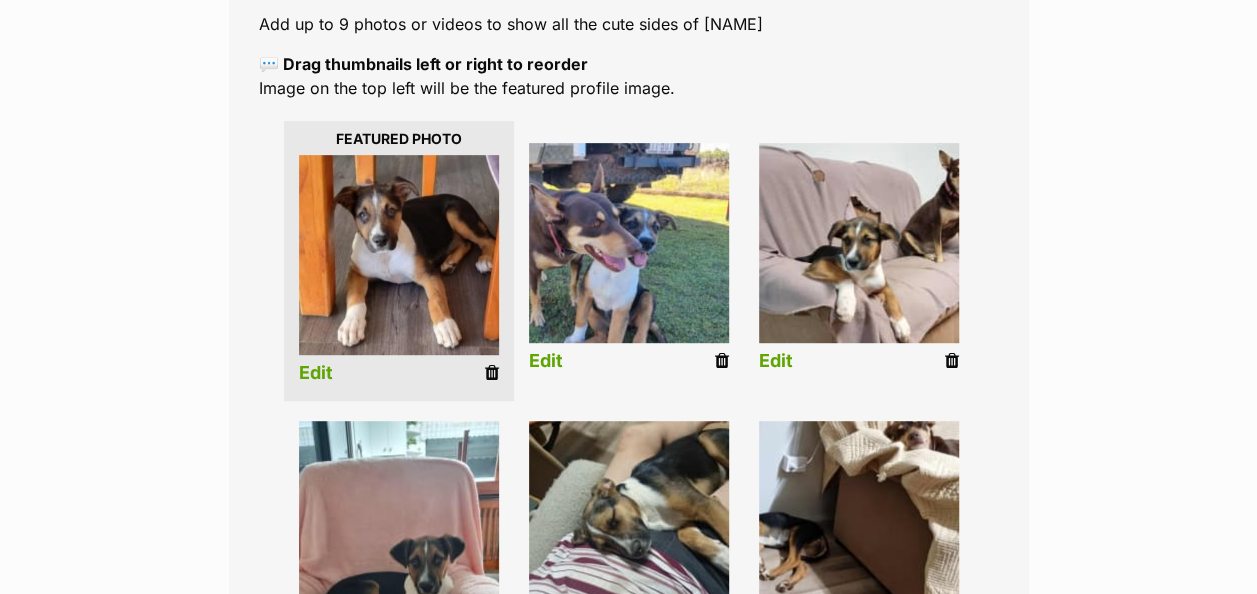 click on "Edit" at bounding box center (629, 261) 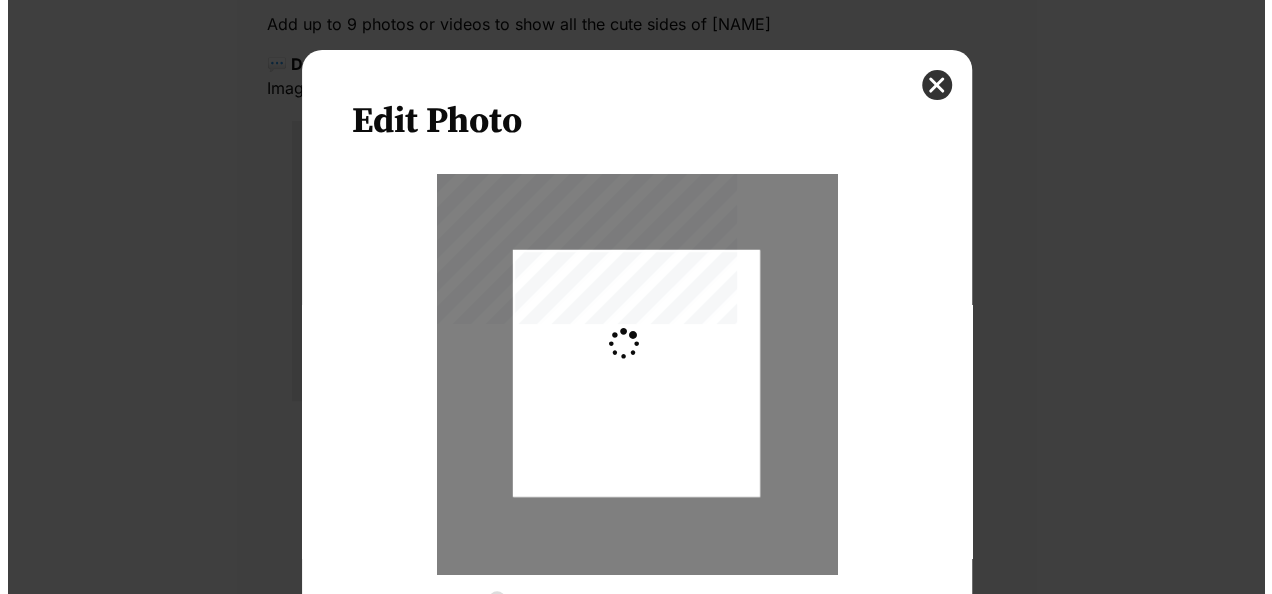 scroll, scrollTop: 0, scrollLeft: 0, axis: both 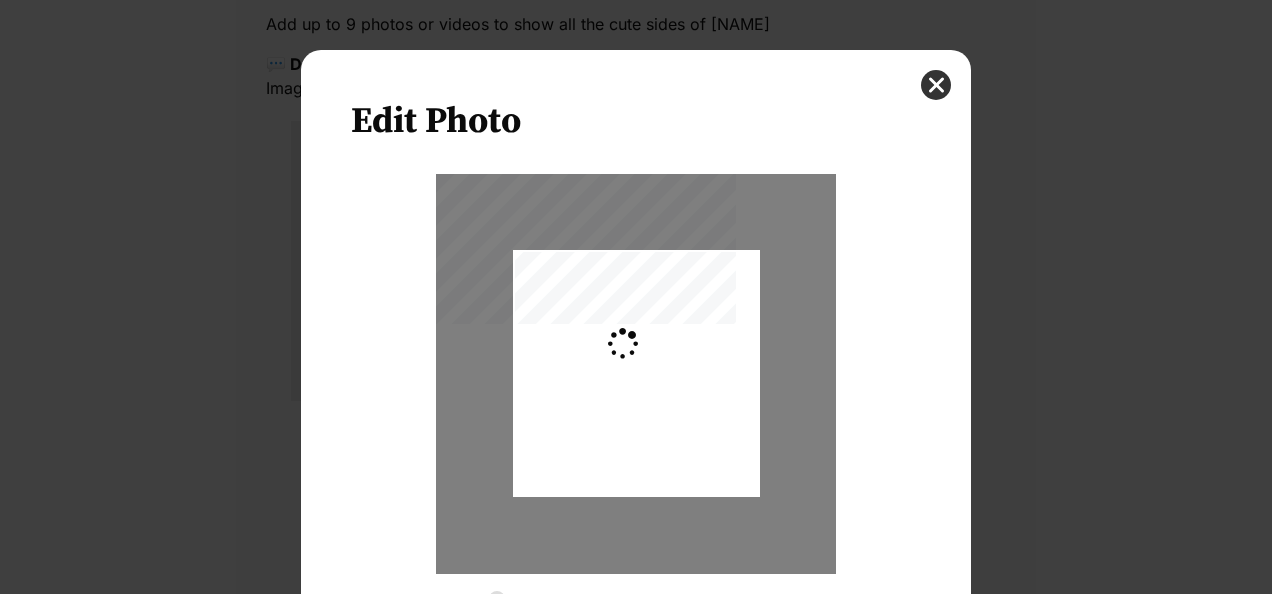 type on "0.4881" 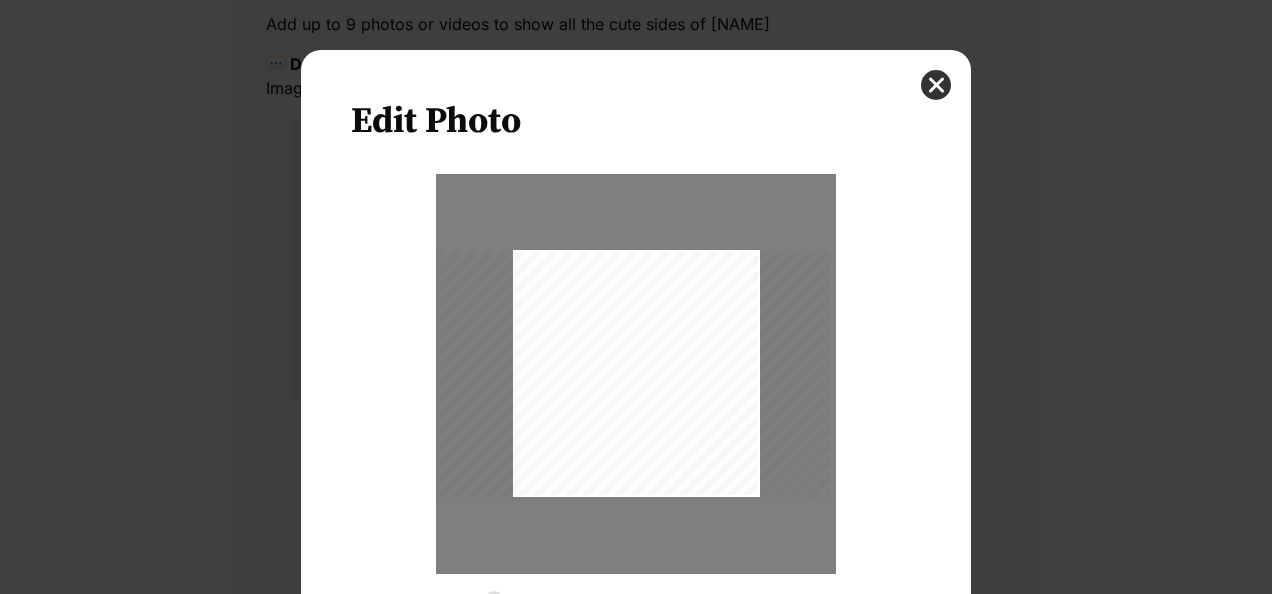 drag, startPoint x: 664, startPoint y: 386, endPoint x: 638, endPoint y: 385, distance: 26.019224 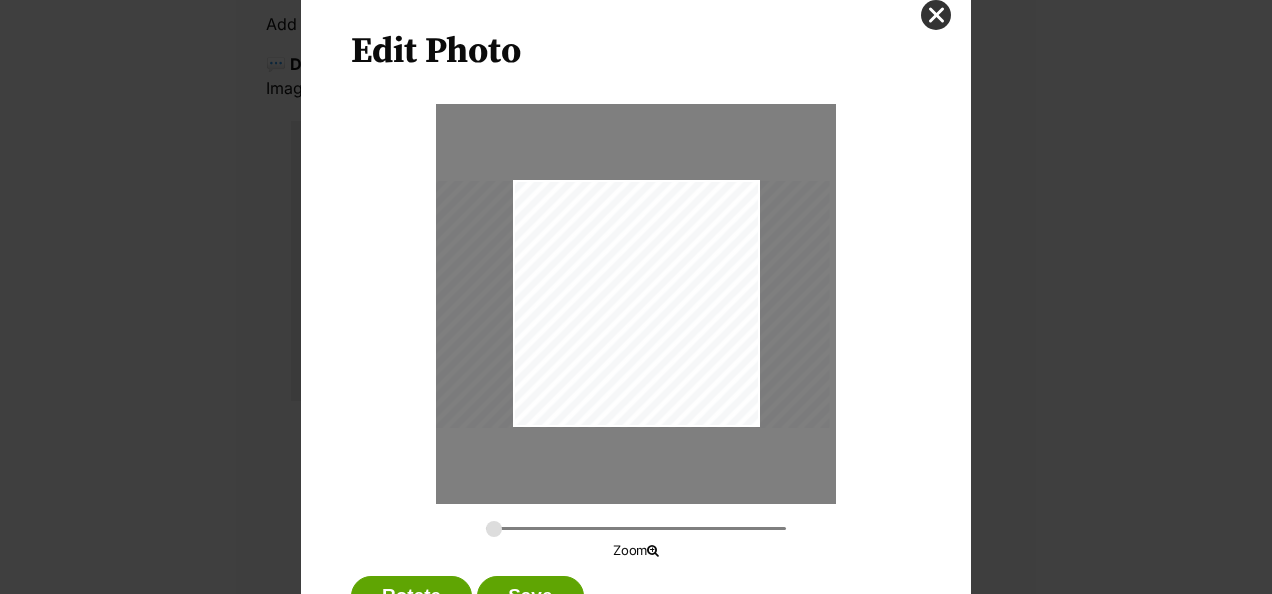 scroll, scrollTop: 151, scrollLeft: 0, axis: vertical 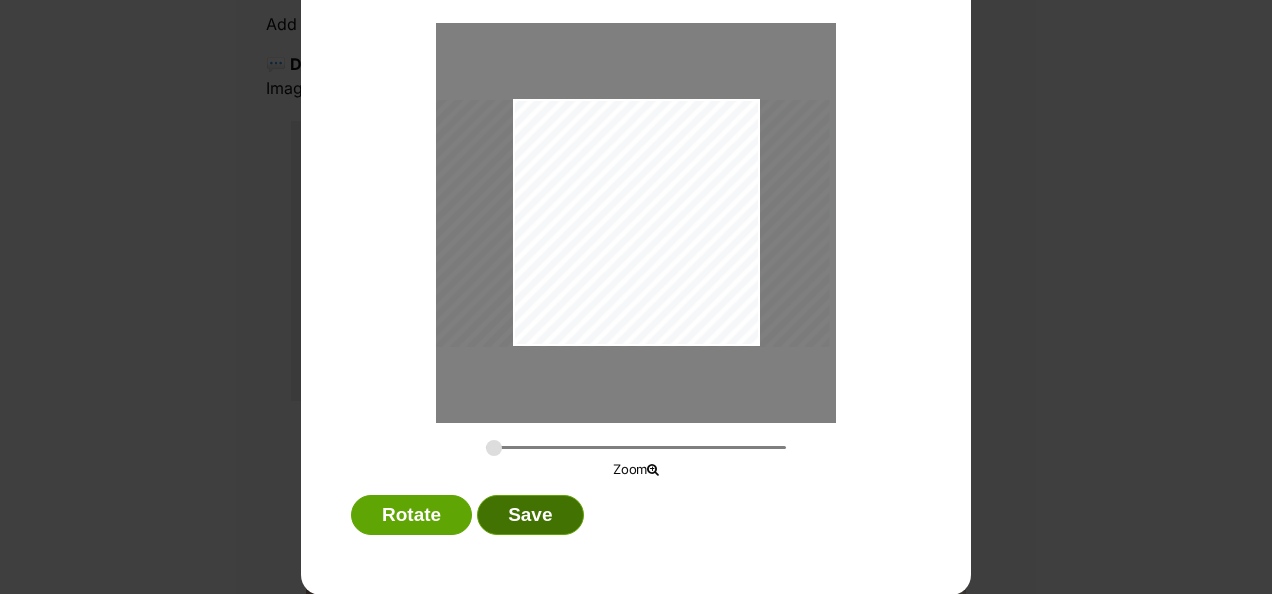 click on "Save" at bounding box center (530, 515) 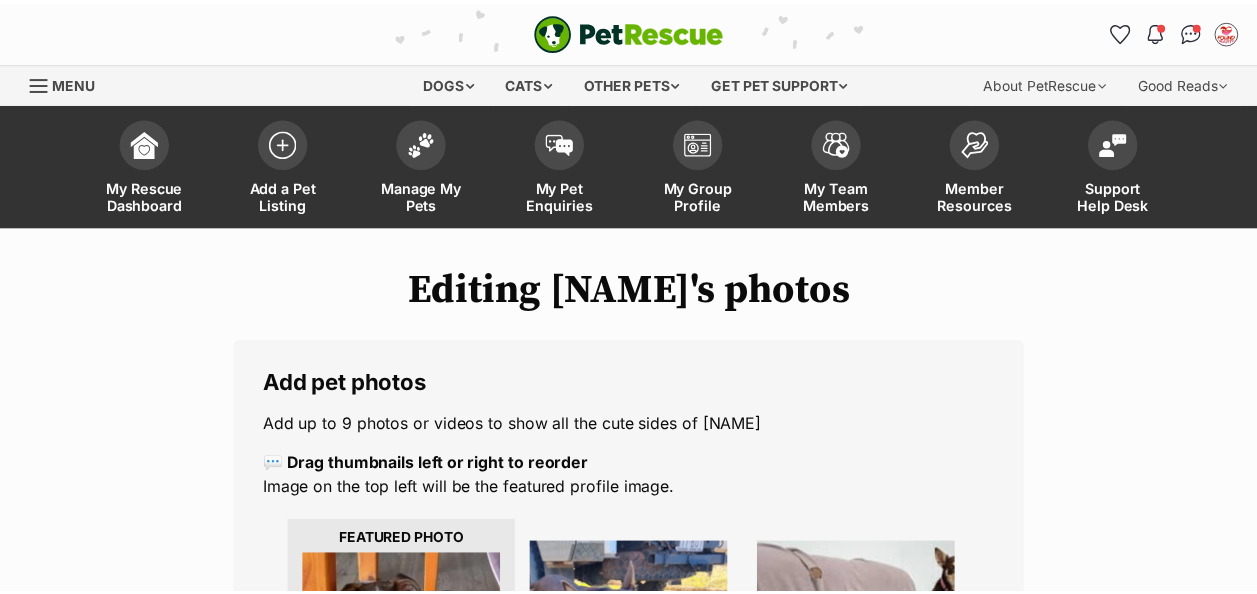 scroll, scrollTop: 400, scrollLeft: 0, axis: vertical 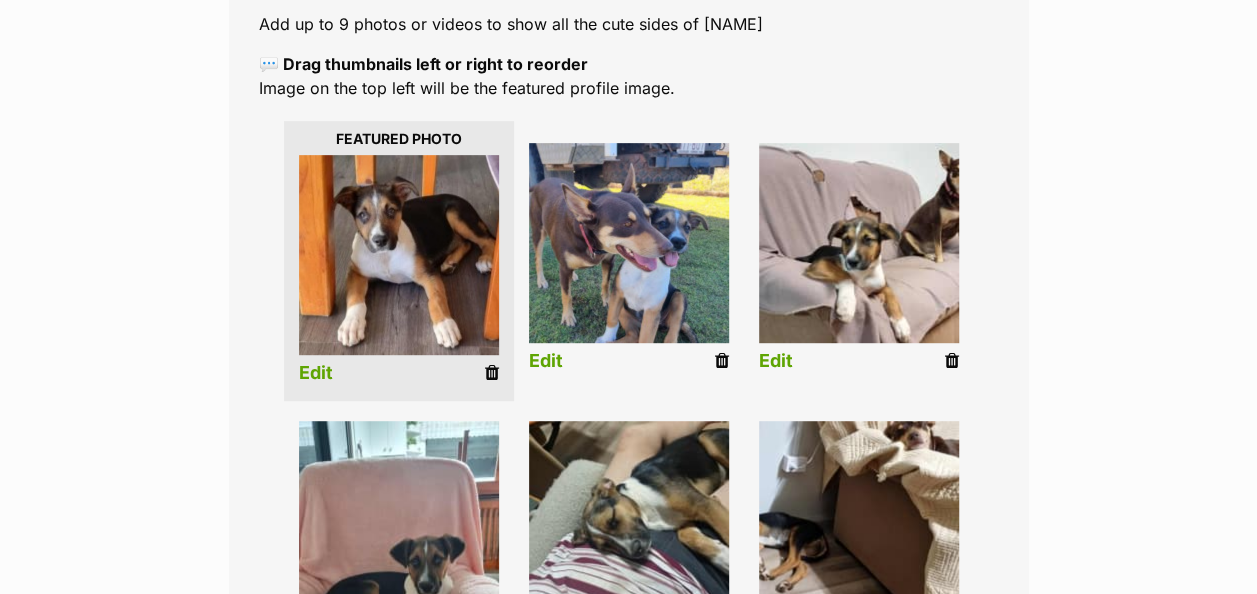 click on "Edit" at bounding box center [776, 361] 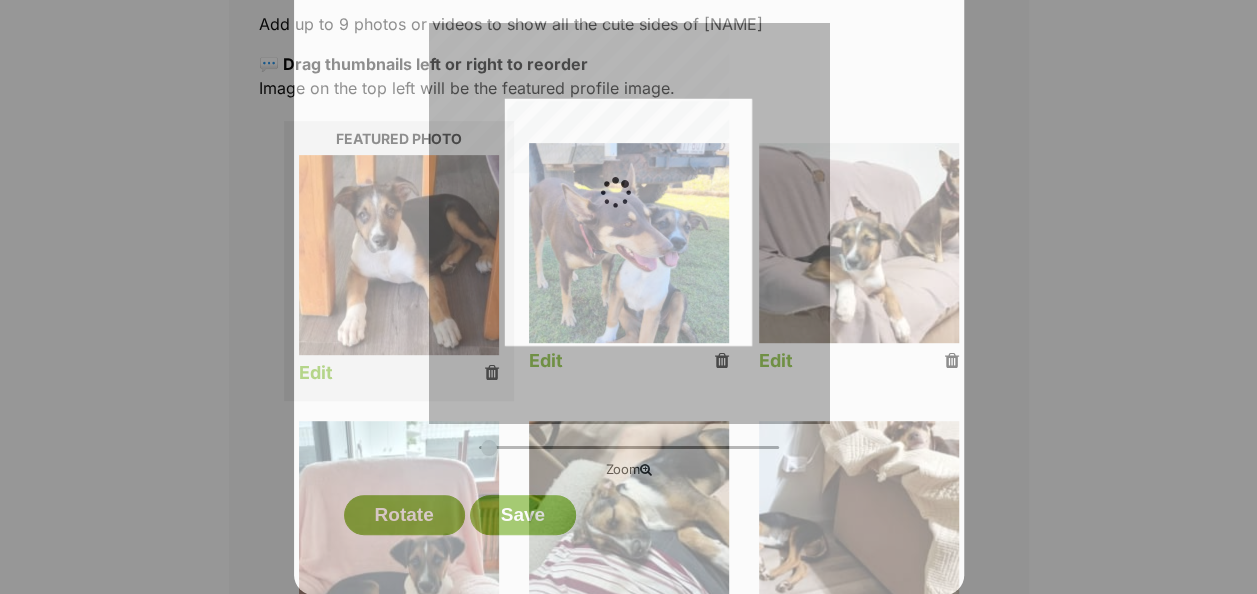 scroll, scrollTop: 0, scrollLeft: 0, axis: both 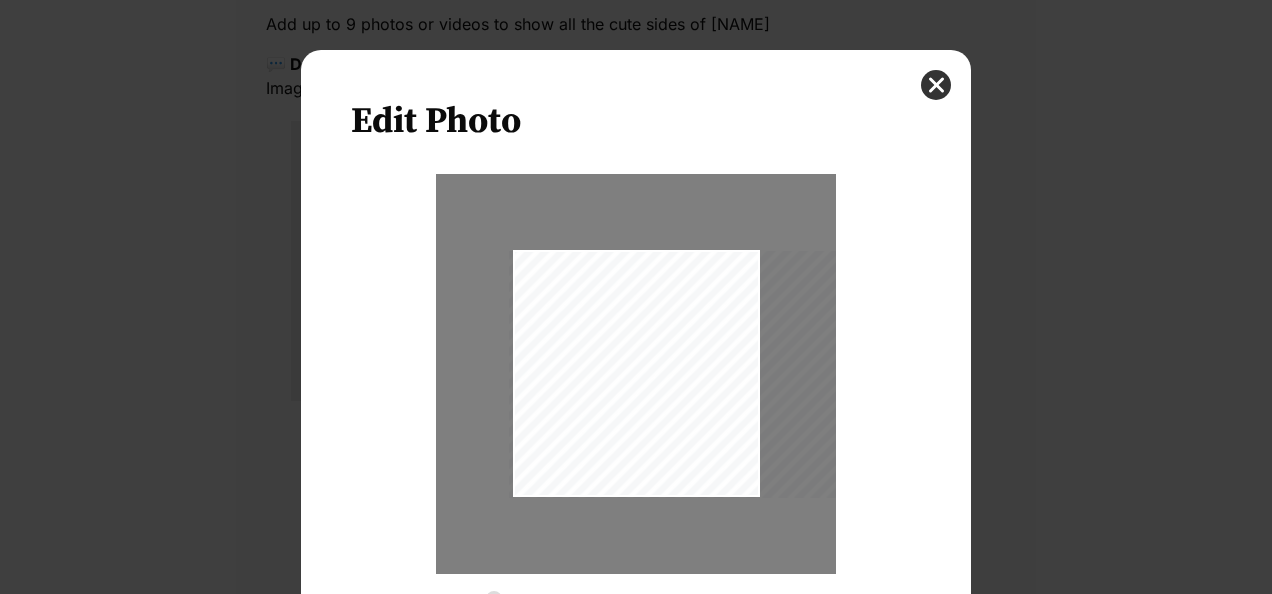 drag, startPoint x: 655, startPoint y: 384, endPoint x: 757, endPoint y: 354, distance: 106.320274 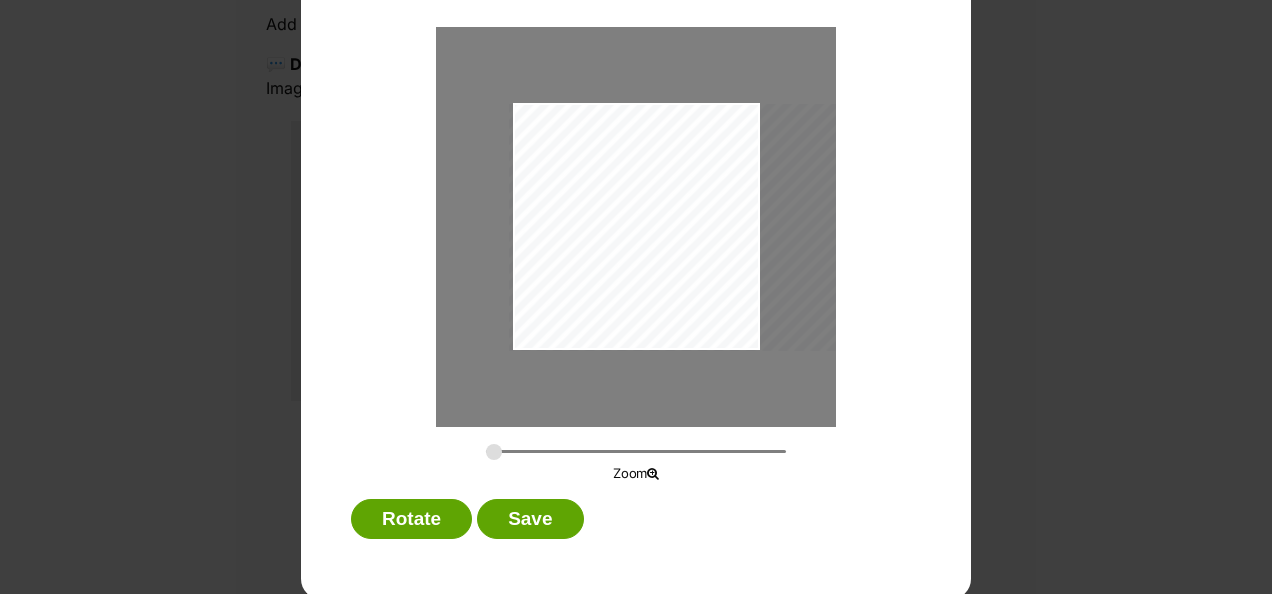 scroll, scrollTop: 151, scrollLeft: 0, axis: vertical 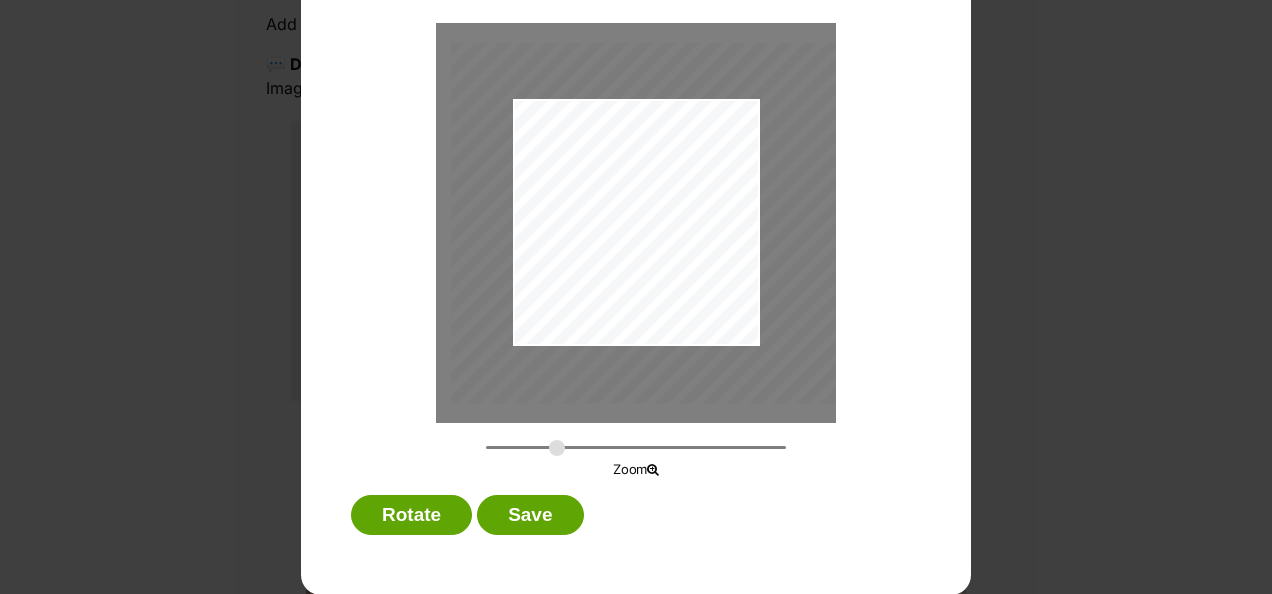 drag, startPoint x: 491, startPoint y: 448, endPoint x: 549, endPoint y: 444, distance: 58.137768 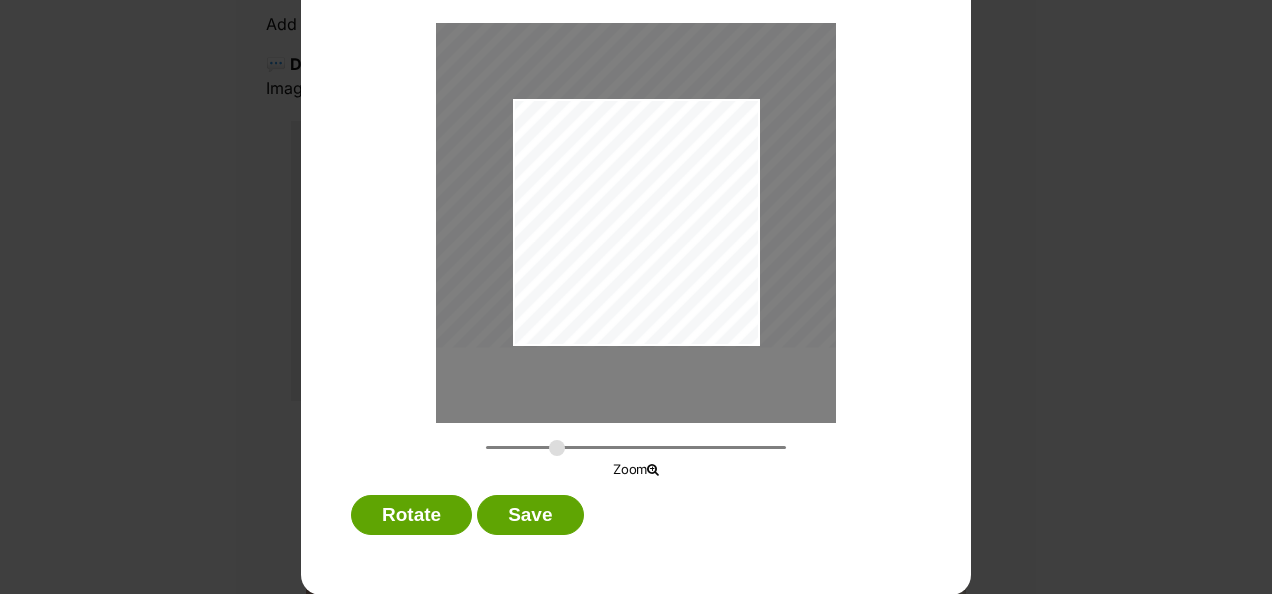 drag, startPoint x: 608, startPoint y: 242, endPoint x: 570, endPoint y: 167, distance: 84.07735 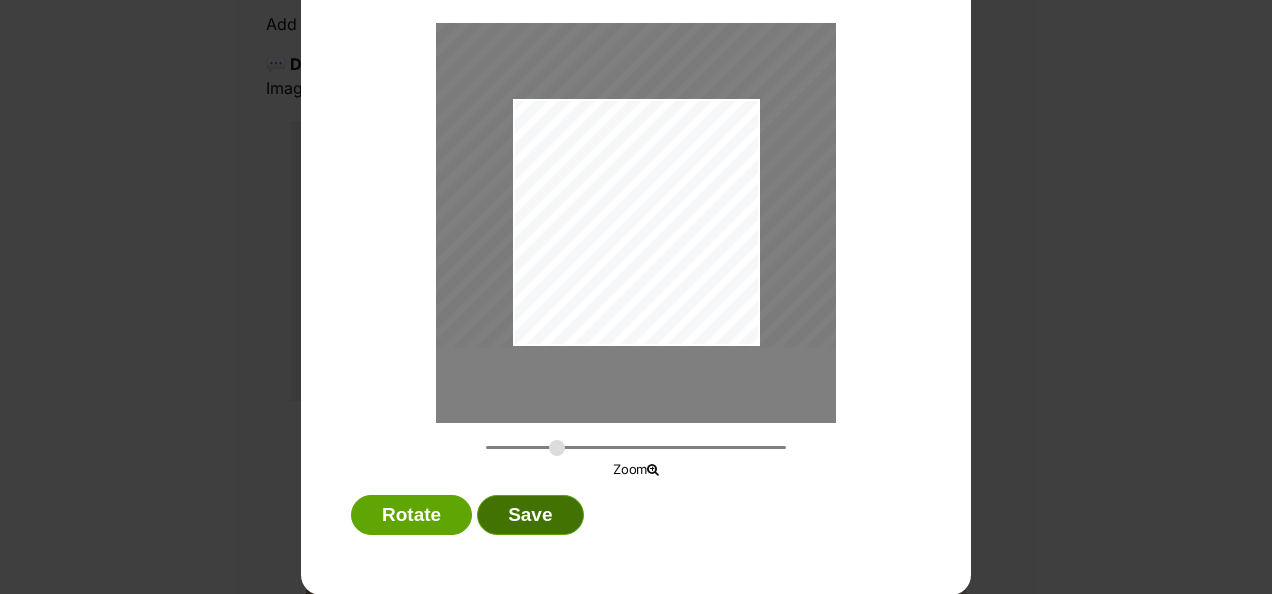 click on "Save" at bounding box center [530, 515] 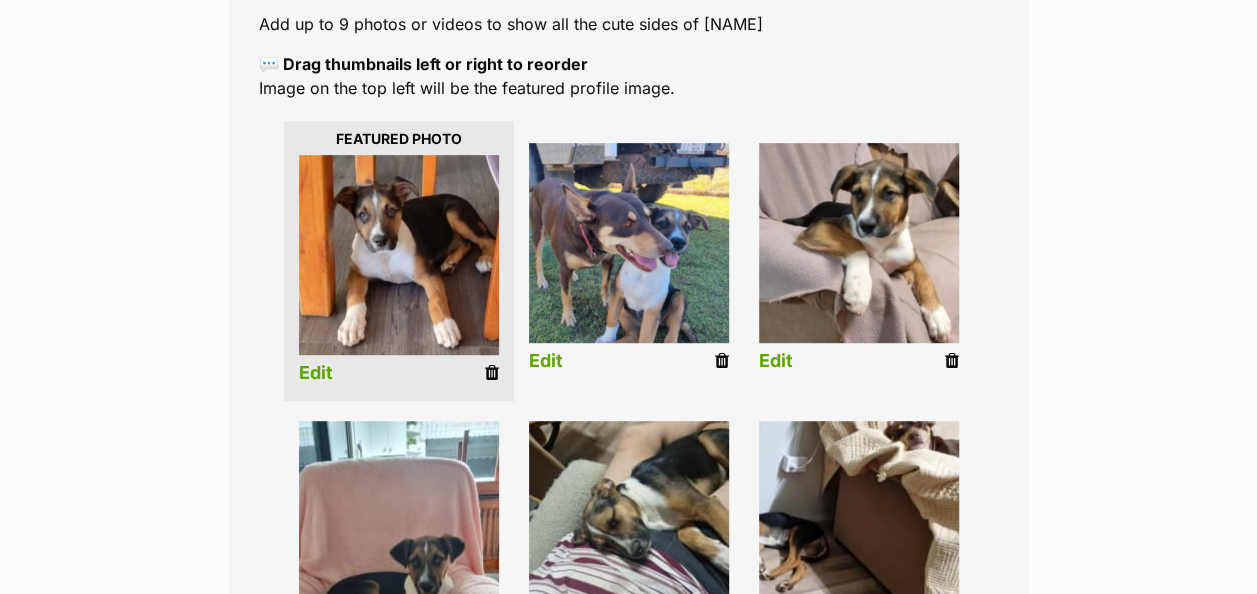 scroll, scrollTop: 600, scrollLeft: 0, axis: vertical 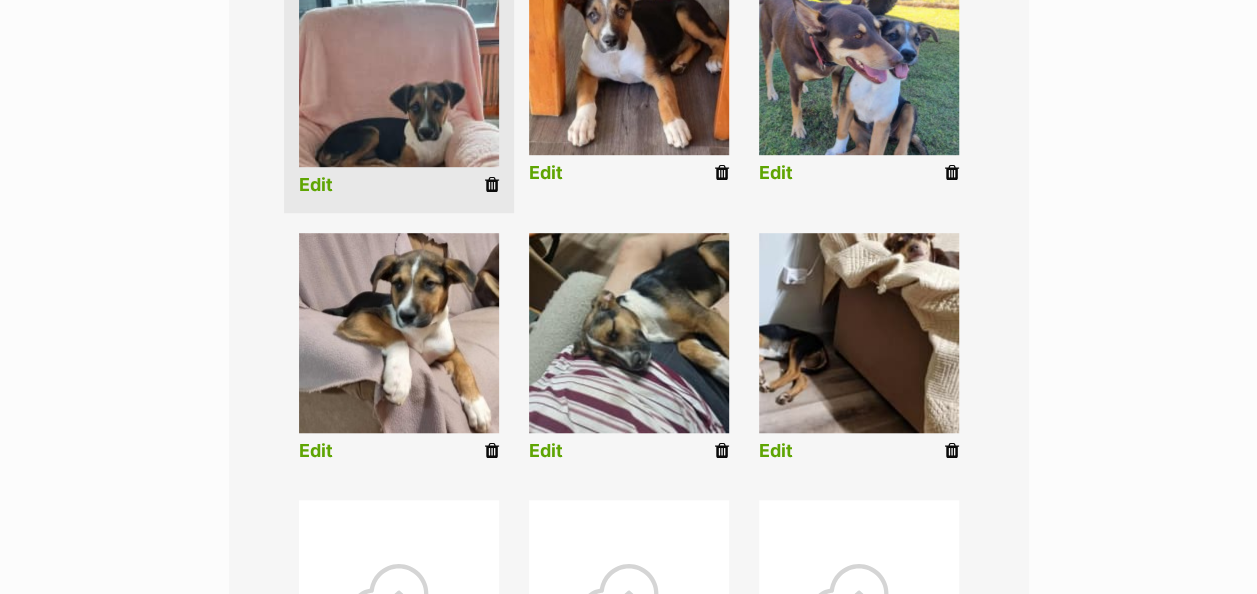 click on "Edit" at bounding box center (316, 185) 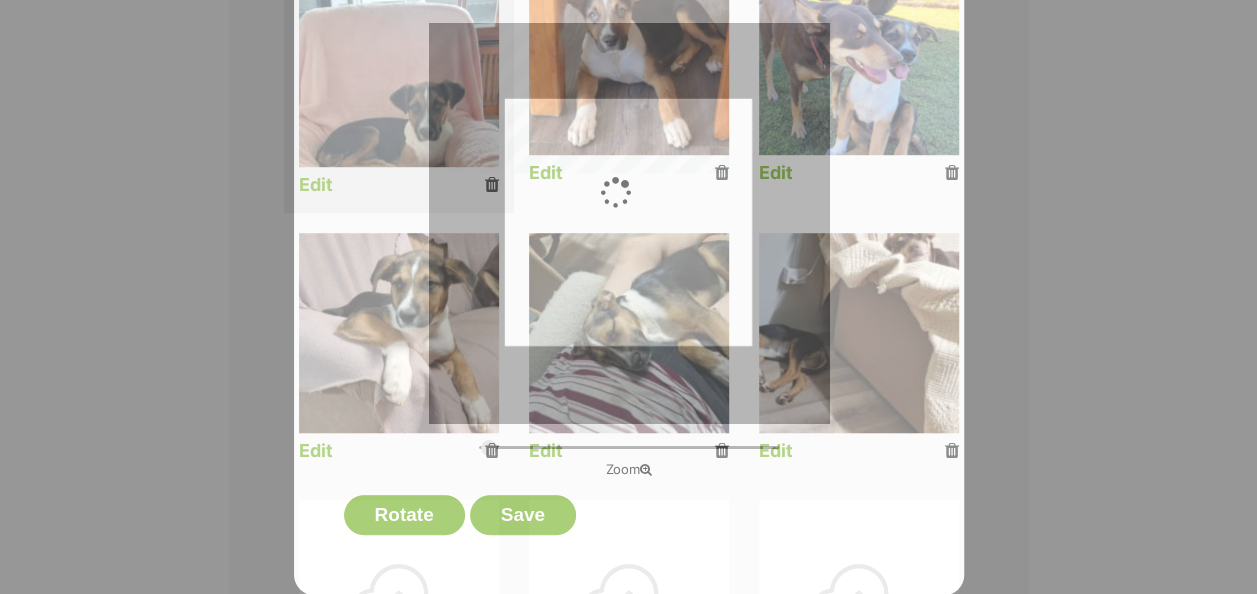 scroll, scrollTop: 0, scrollLeft: 0, axis: both 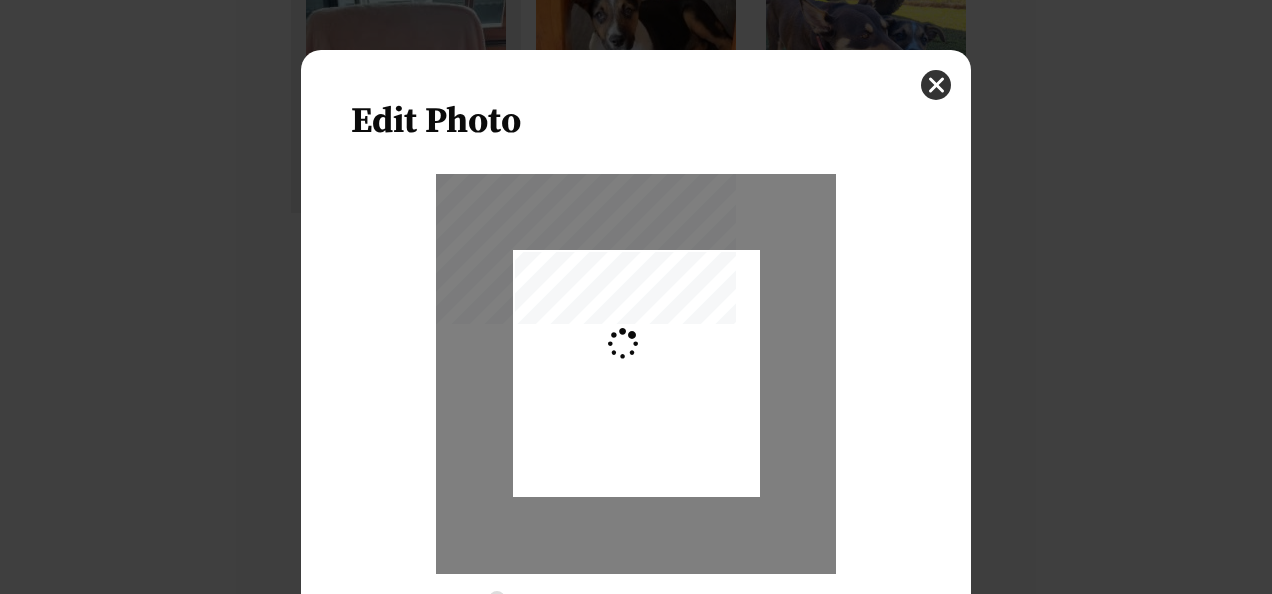 type on "0.2744" 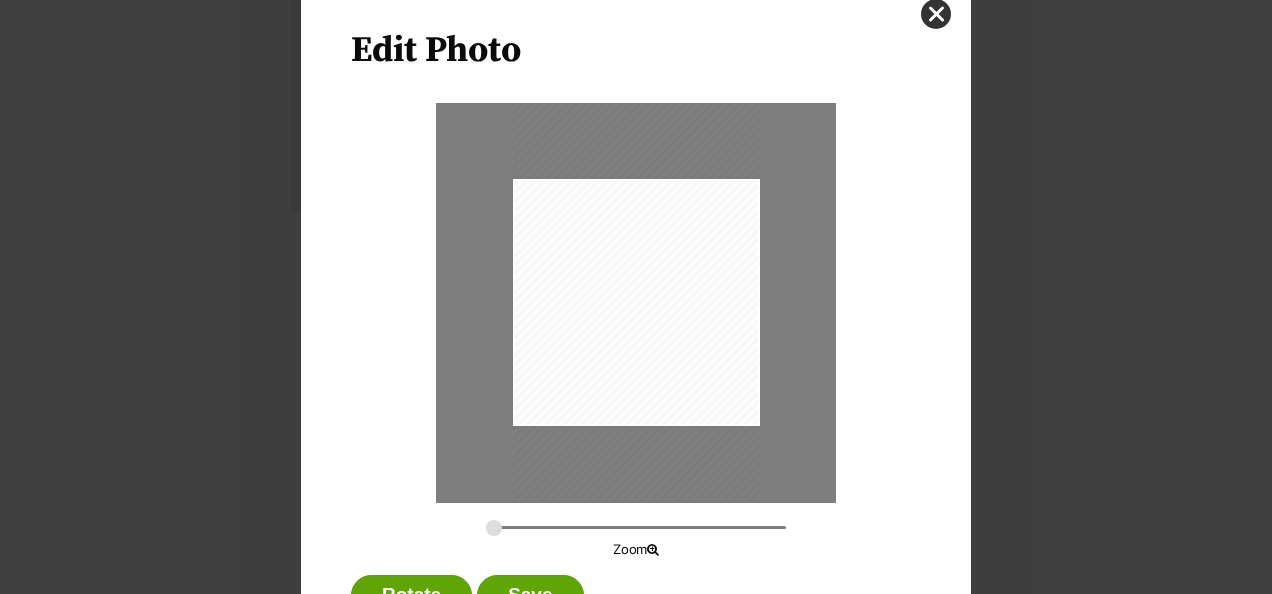 scroll, scrollTop: 151, scrollLeft: 0, axis: vertical 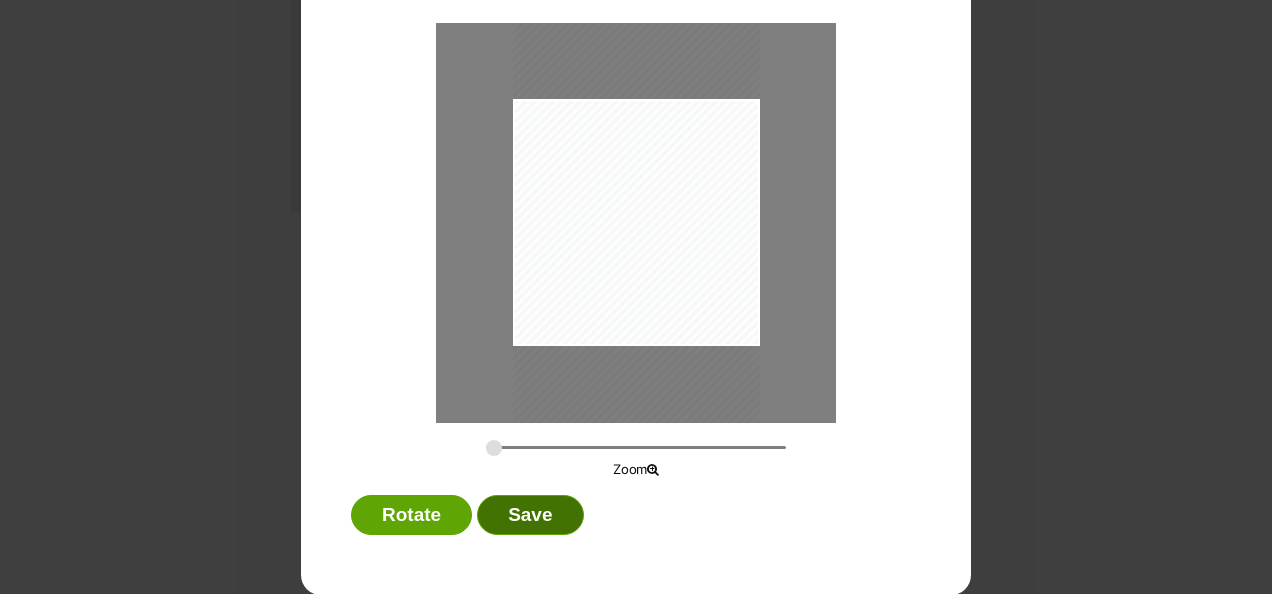 click on "Save" at bounding box center (530, 515) 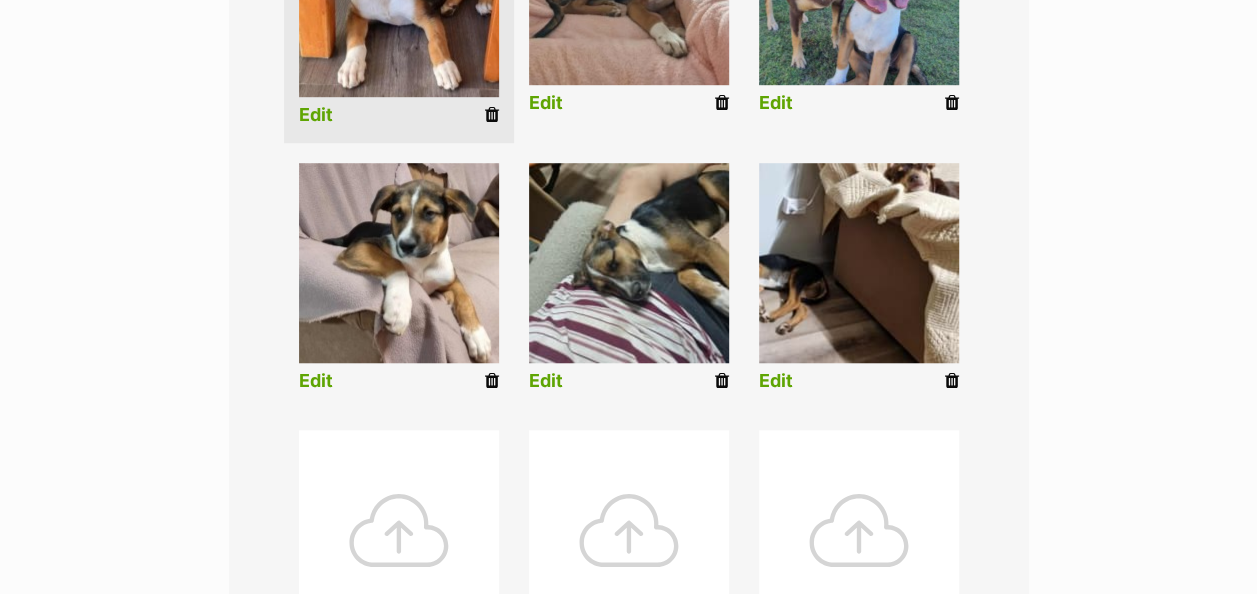 scroll, scrollTop: 688, scrollLeft: 0, axis: vertical 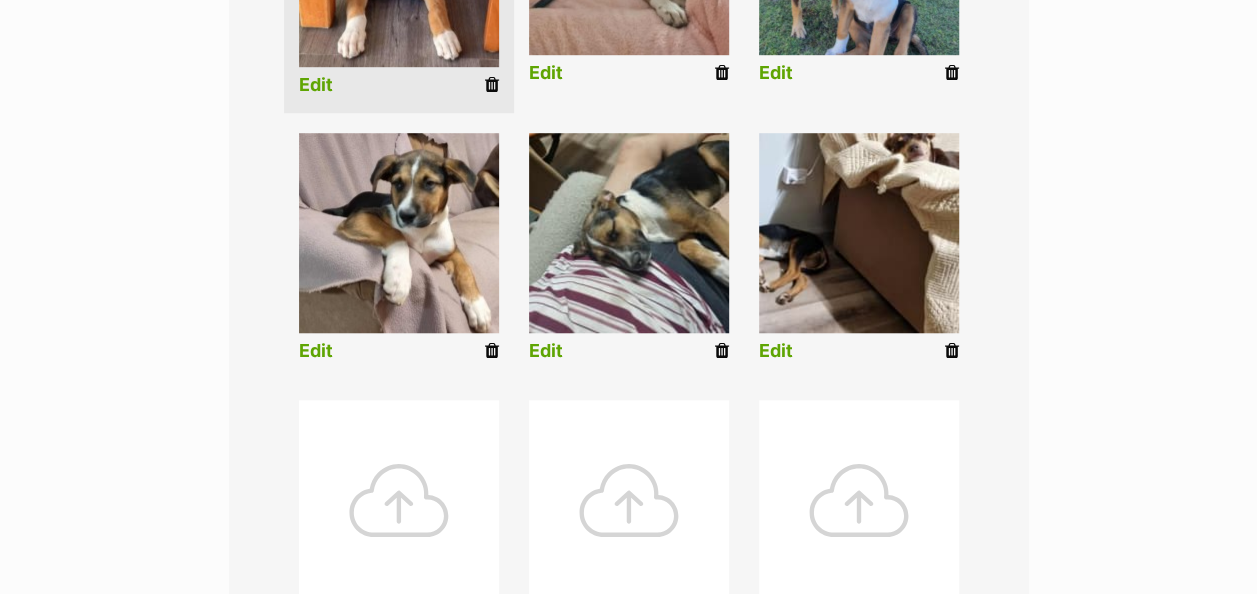 click on "Edit" at bounding box center [776, 351] 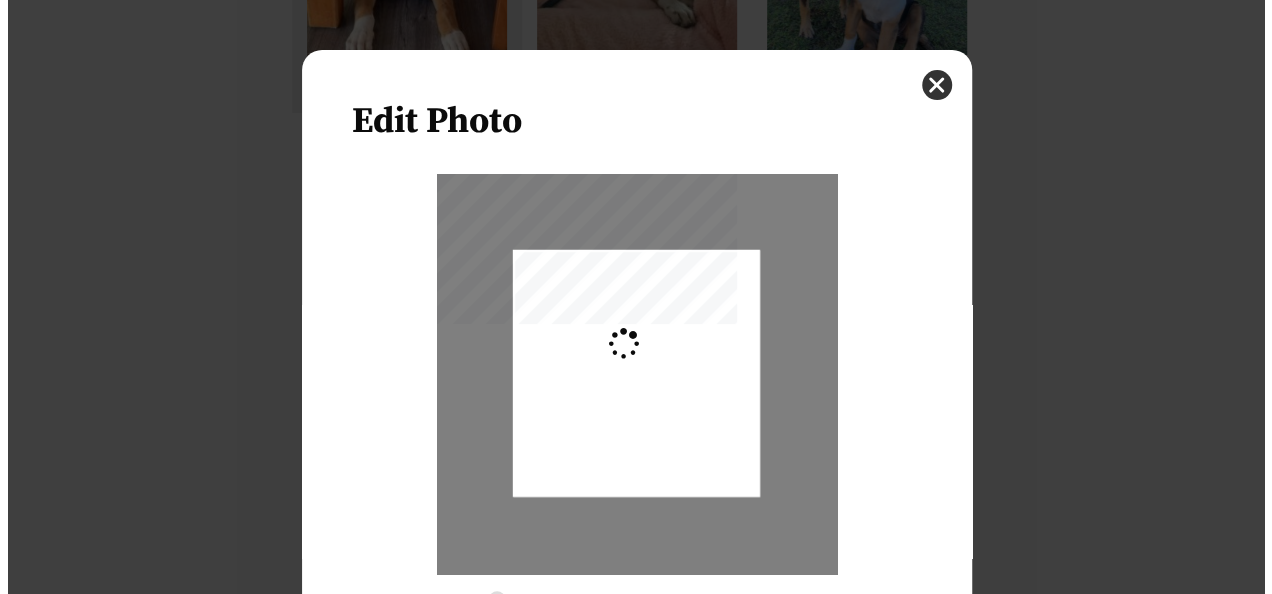 scroll, scrollTop: 0, scrollLeft: 0, axis: both 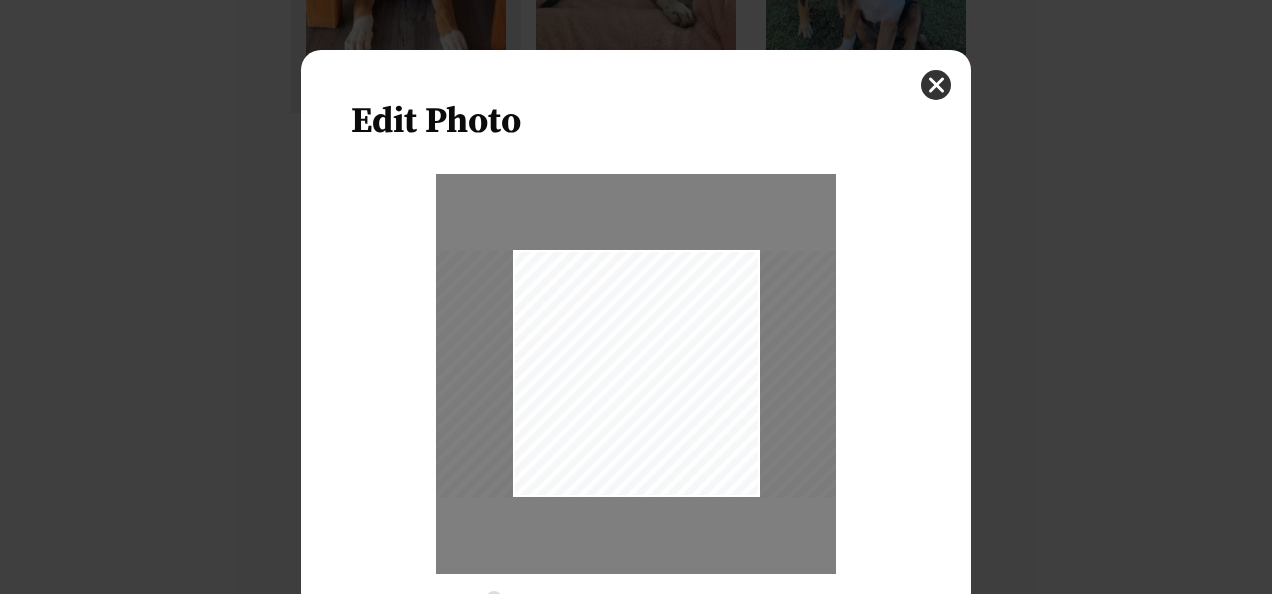 drag, startPoint x: 624, startPoint y: 369, endPoint x: 698, endPoint y: 318, distance: 89.87213 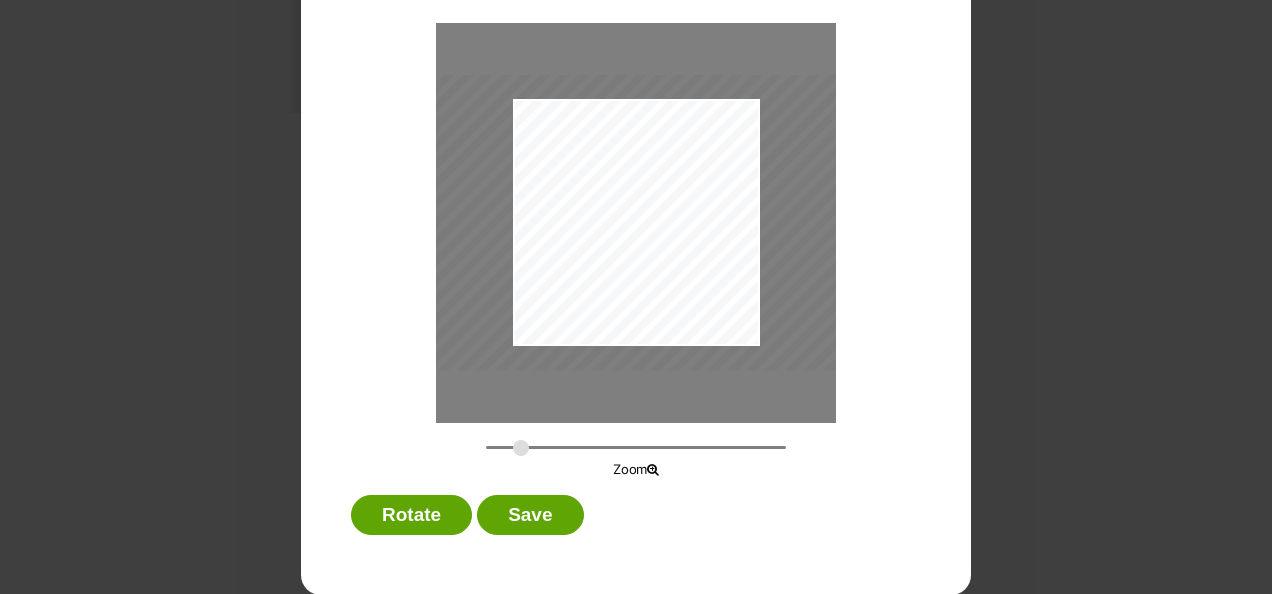 drag, startPoint x: 494, startPoint y: 442, endPoint x: 547, endPoint y: 393, distance: 72.18033 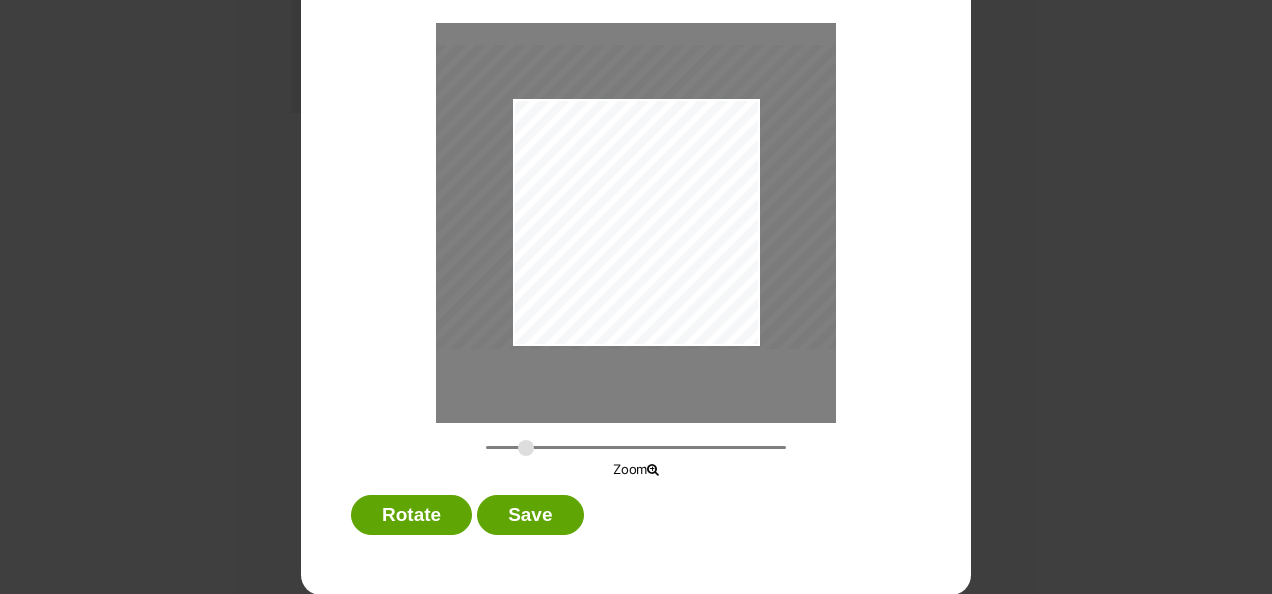 drag, startPoint x: 608, startPoint y: 236, endPoint x: 646, endPoint y: 208, distance: 47.201694 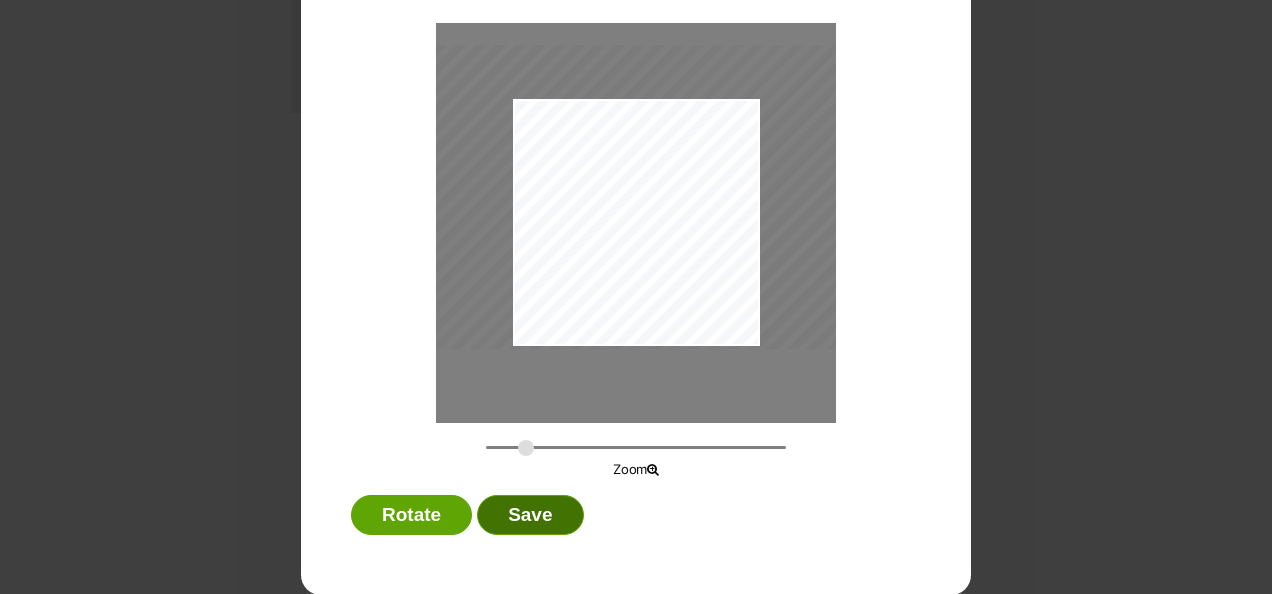 click on "Save" at bounding box center [530, 515] 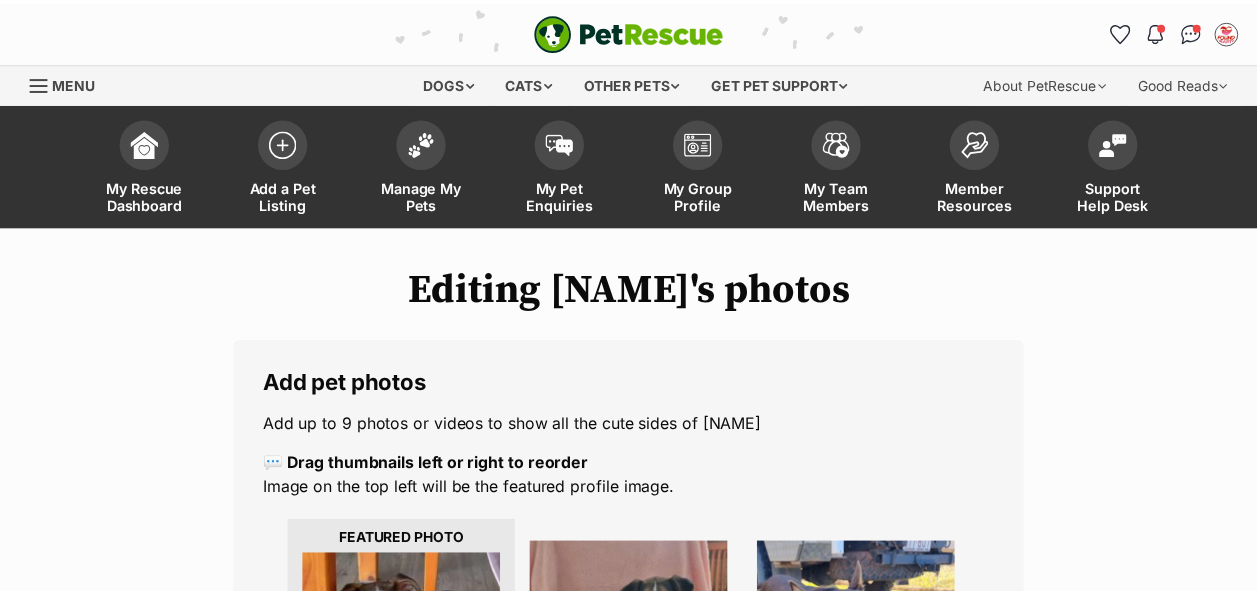 scroll, scrollTop: 688, scrollLeft: 0, axis: vertical 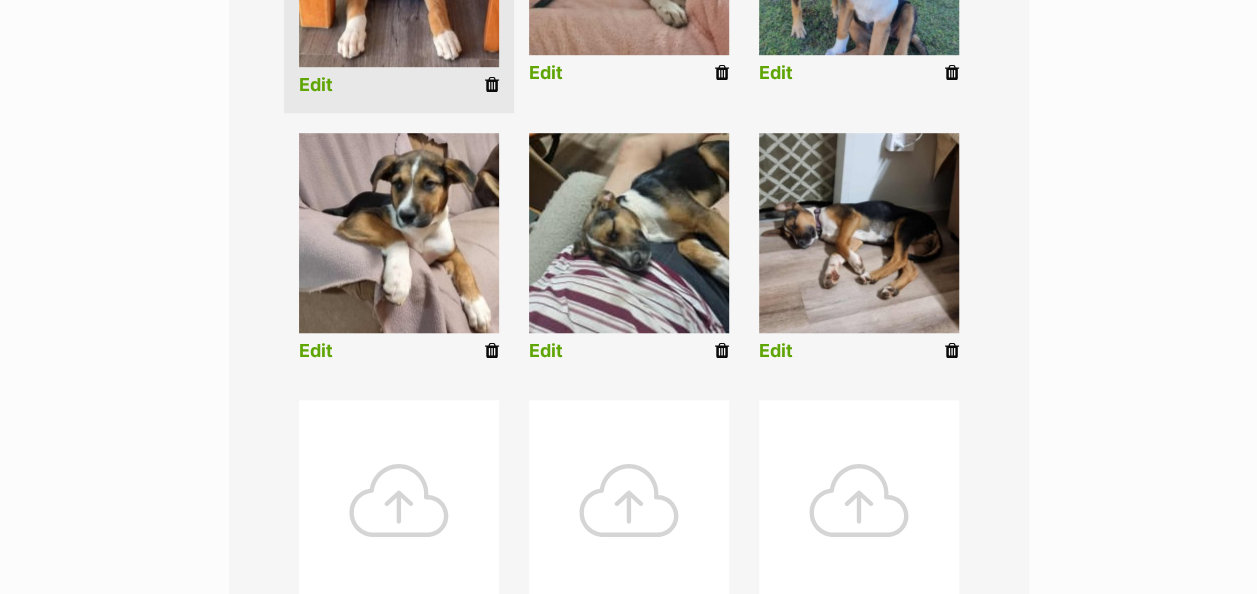 click on "Edit" at bounding box center [546, 351] 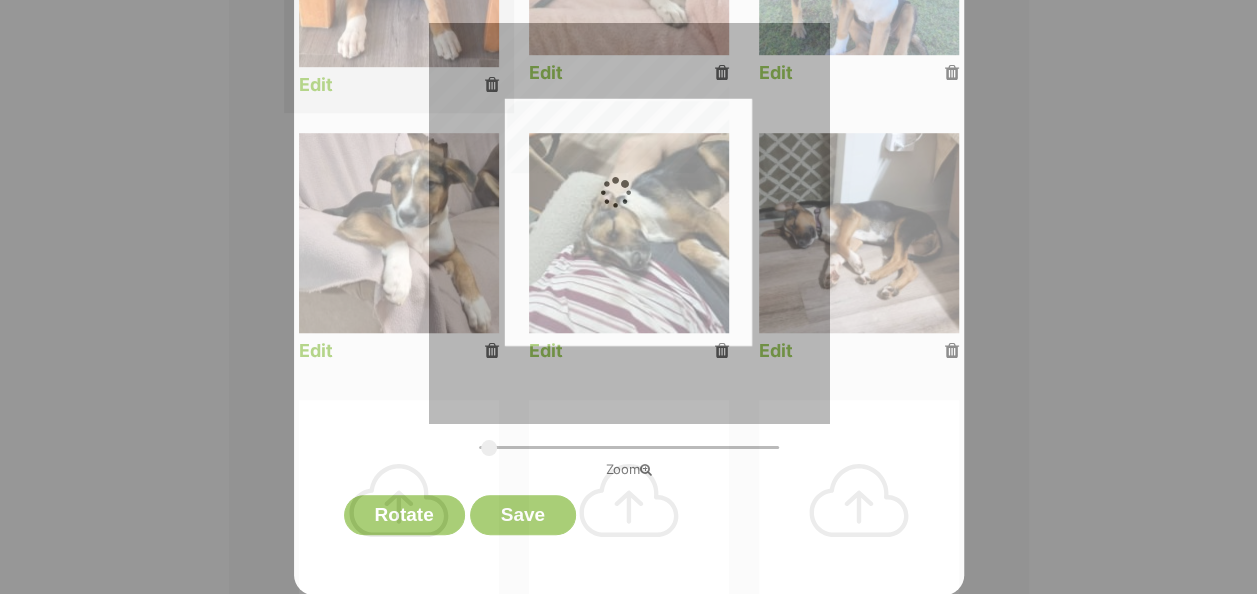 scroll, scrollTop: 0, scrollLeft: 0, axis: both 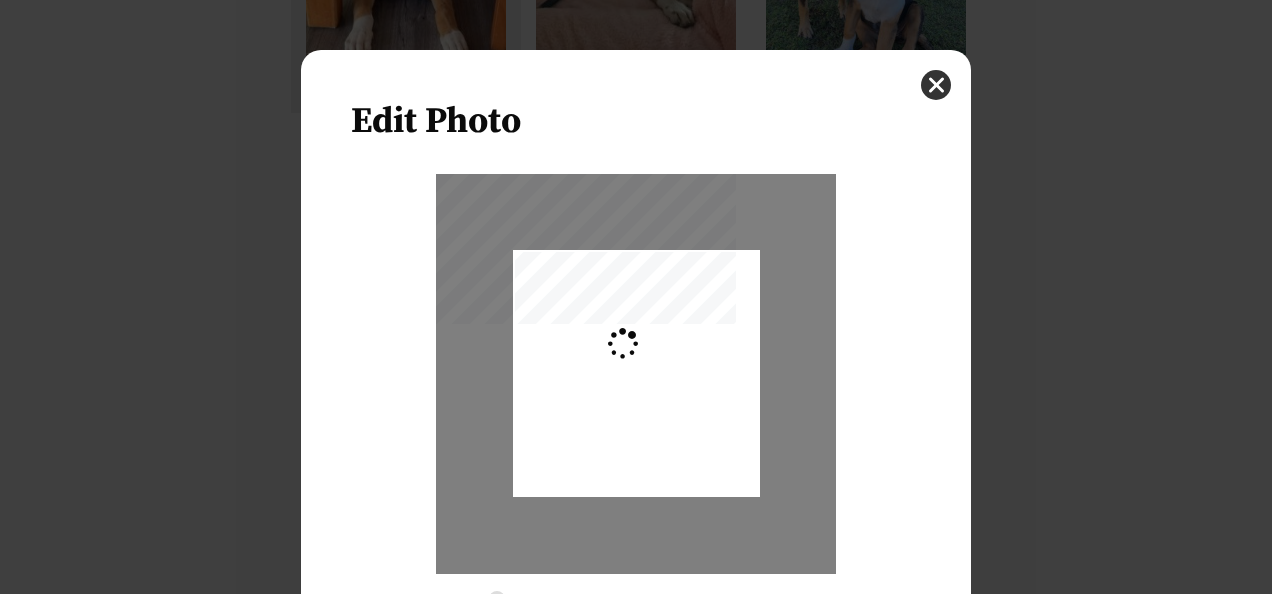 type on "0.3659" 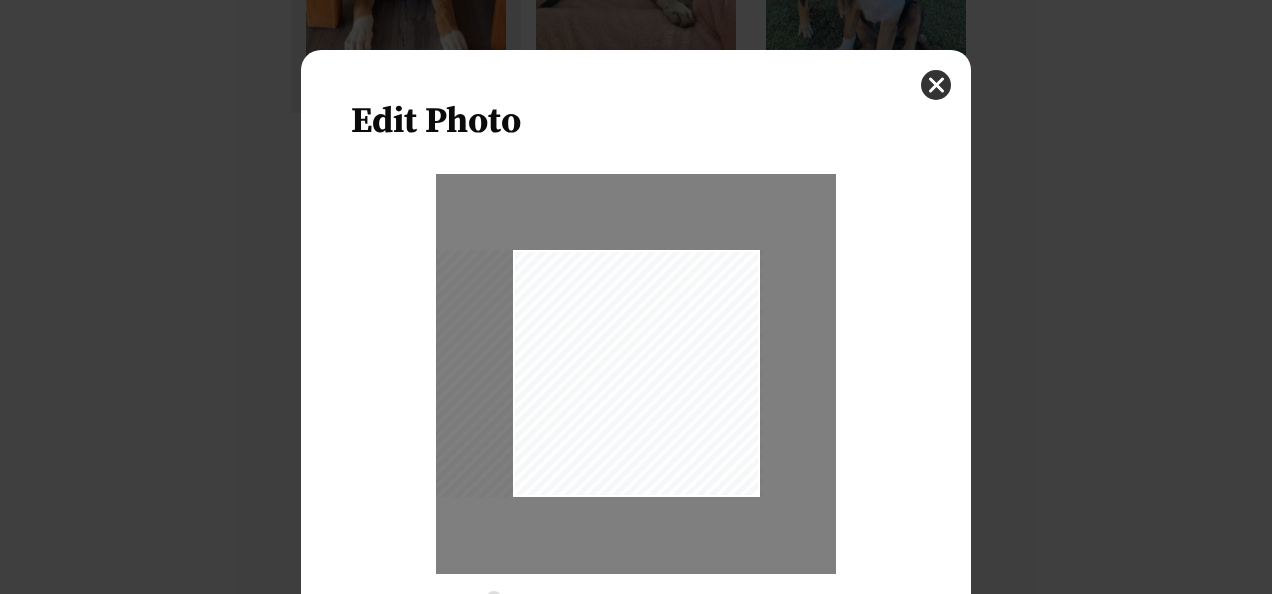 drag, startPoint x: 624, startPoint y: 376, endPoint x: 442, endPoint y: 399, distance: 183.44754 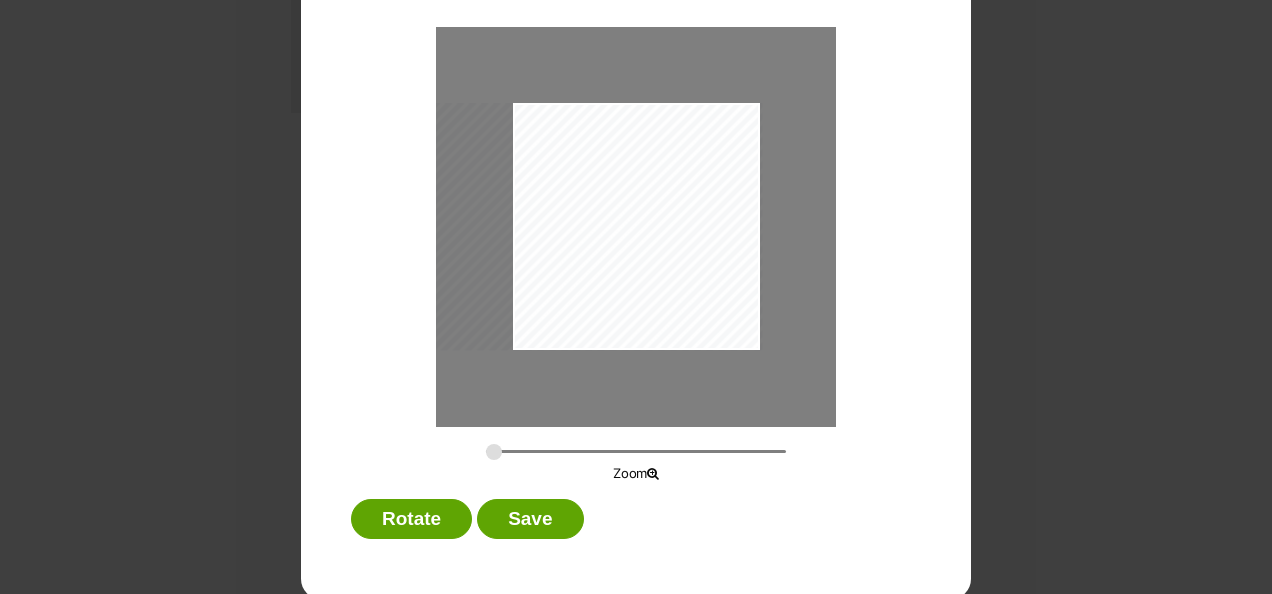 scroll, scrollTop: 151, scrollLeft: 0, axis: vertical 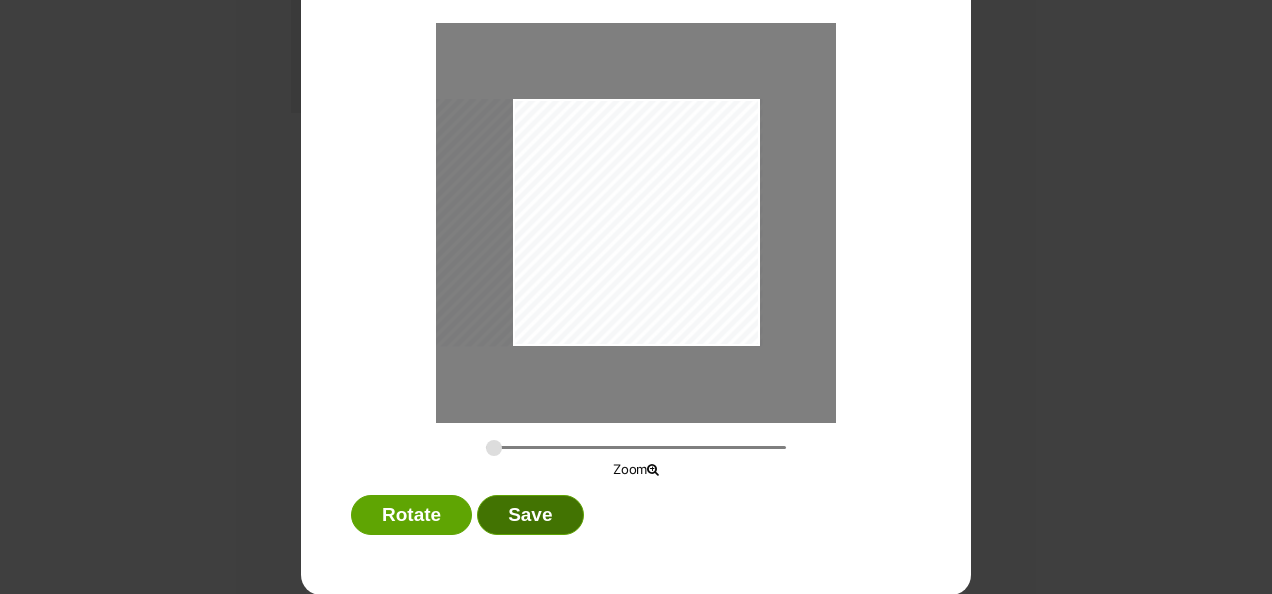 click on "Save" at bounding box center (530, 515) 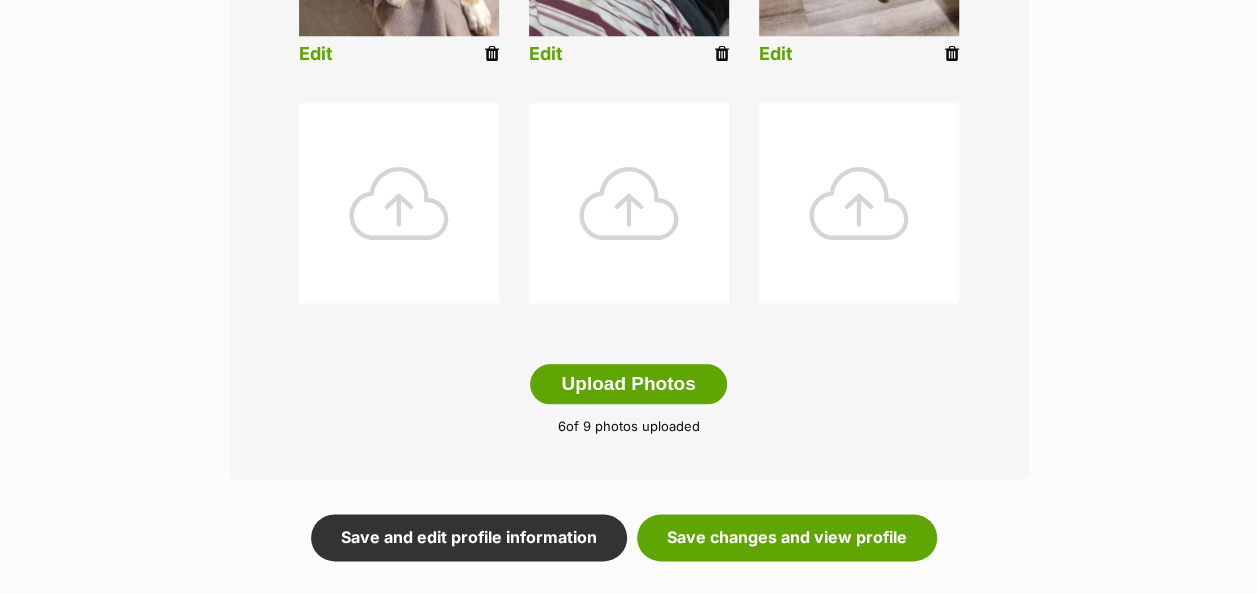 scroll, scrollTop: 988, scrollLeft: 0, axis: vertical 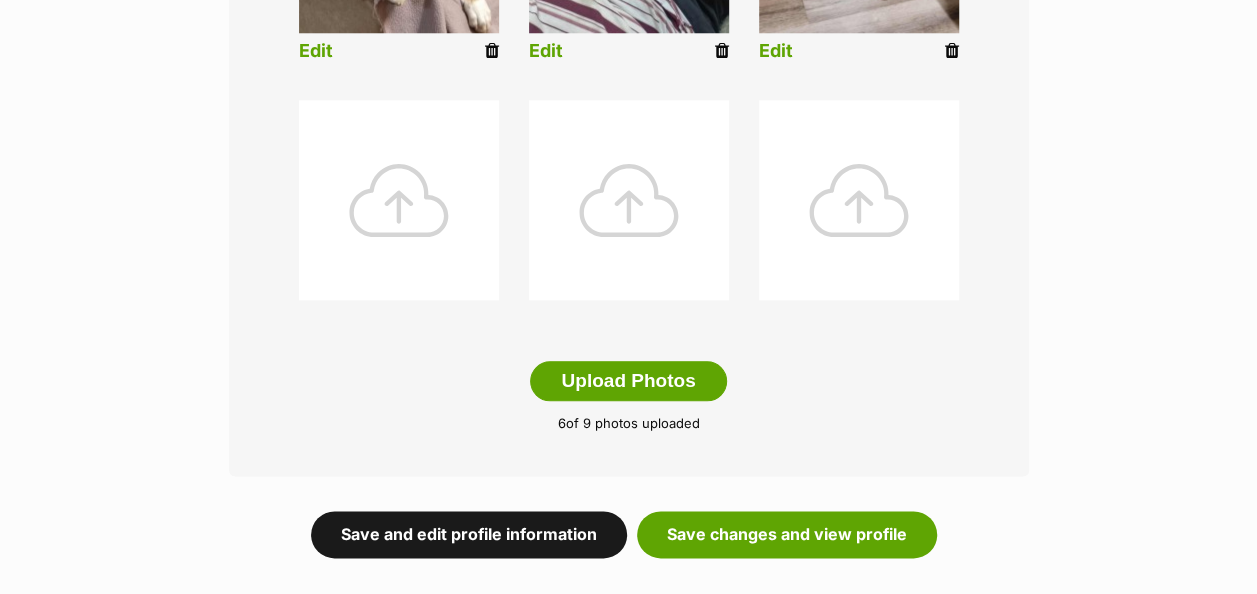 click on "Save and edit profile information" at bounding box center (469, 534) 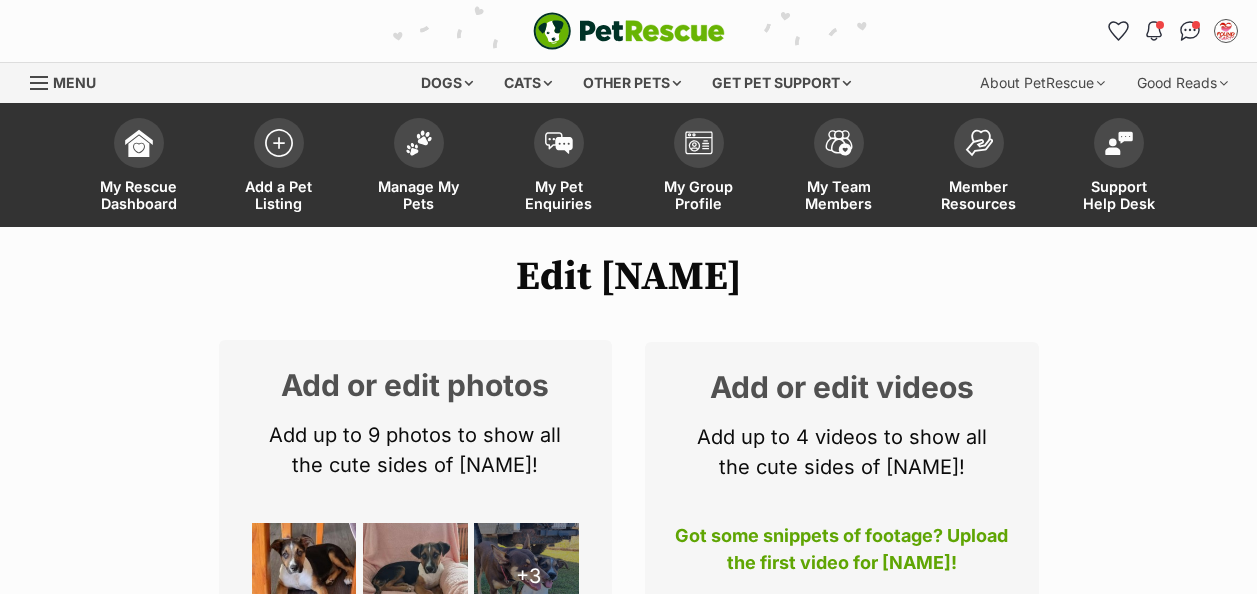 scroll, scrollTop: 0, scrollLeft: 0, axis: both 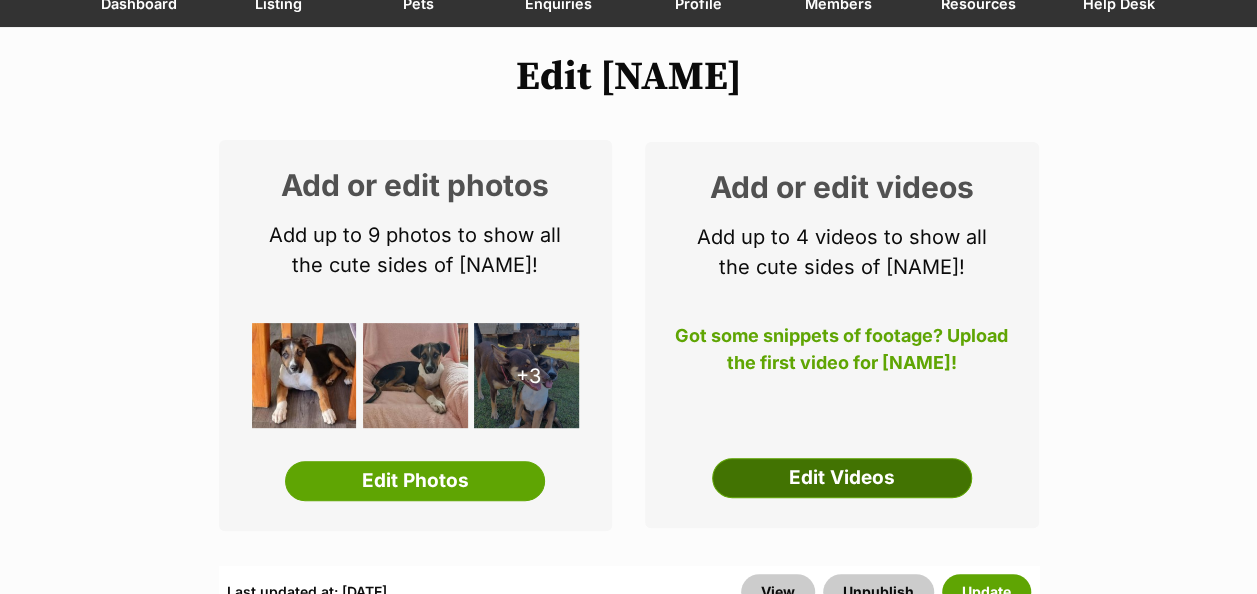 click on "Edit Videos" at bounding box center (842, 478) 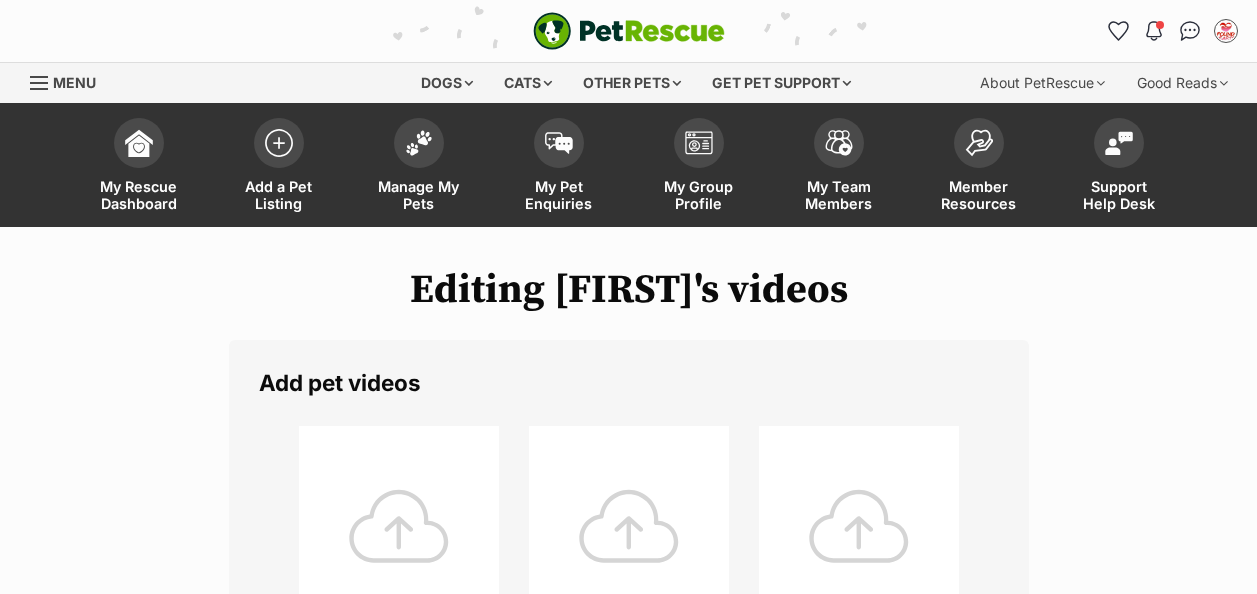 scroll, scrollTop: 0, scrollLeft: 0, axis: both 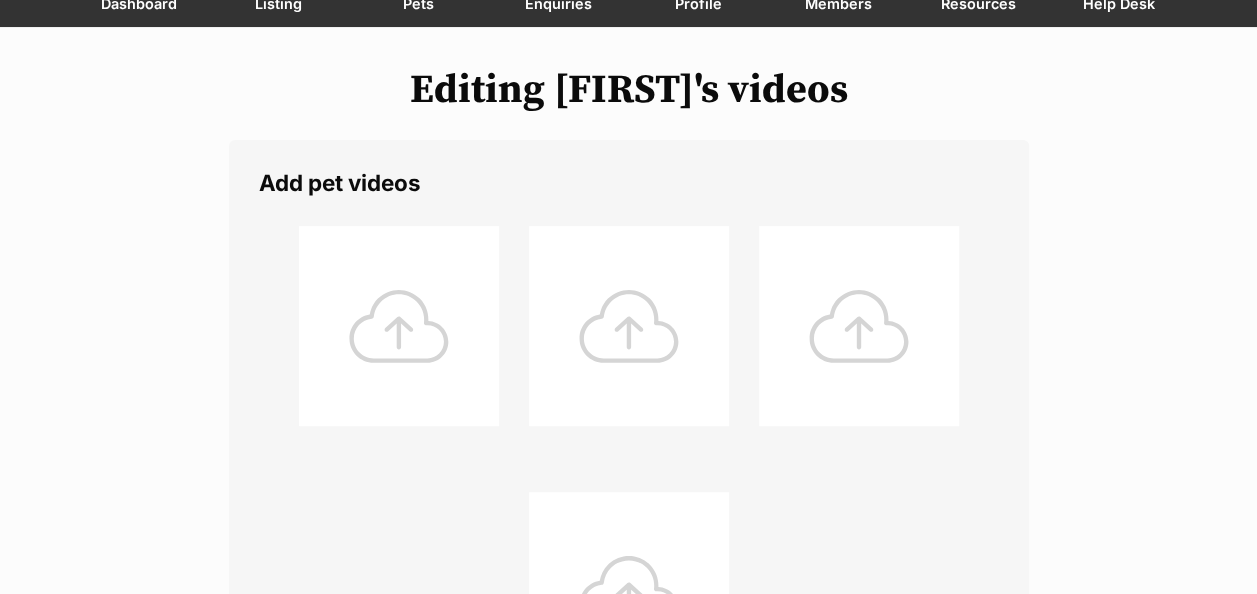 click at bounding box center [399, 326] 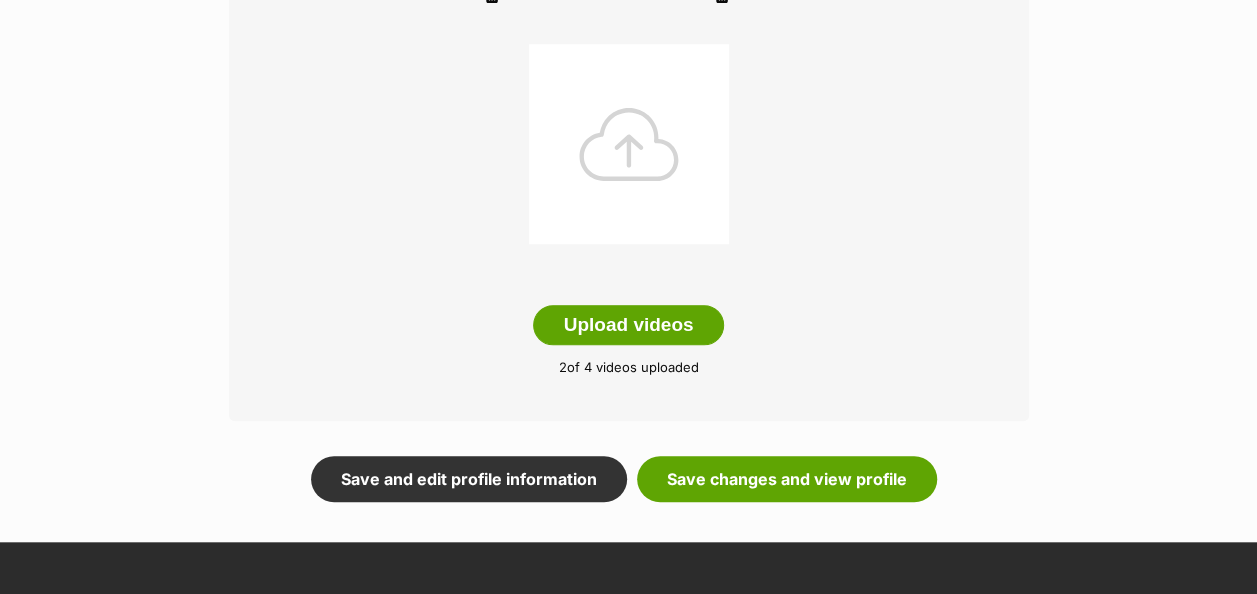 scroll, scrollTop: 700, scrollLeft: 0, axis: vertical 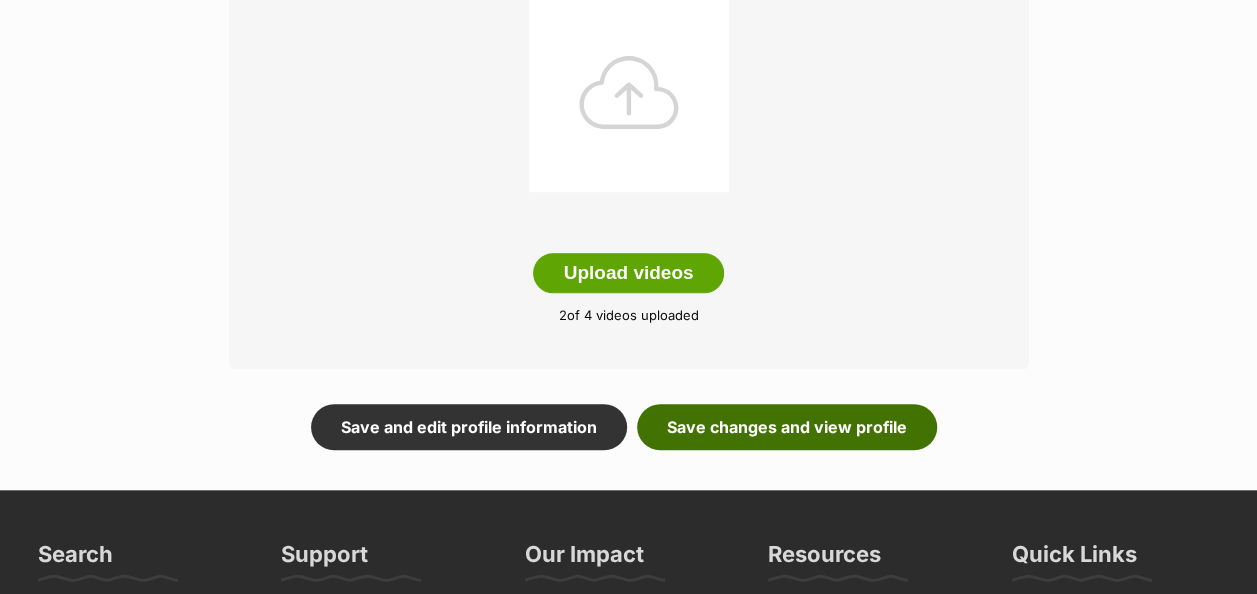 click on "Save changes and view profile" at bounding box center (787, 427) 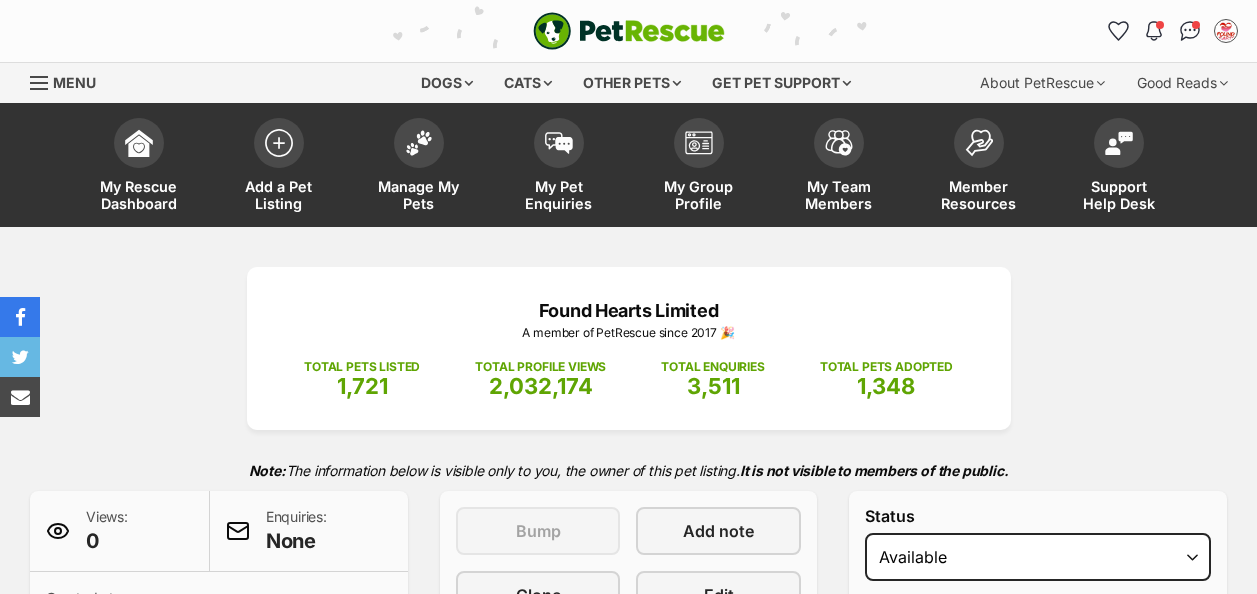 scroll, scrollTop: 400, scrollLeft: 0, axis: vertical 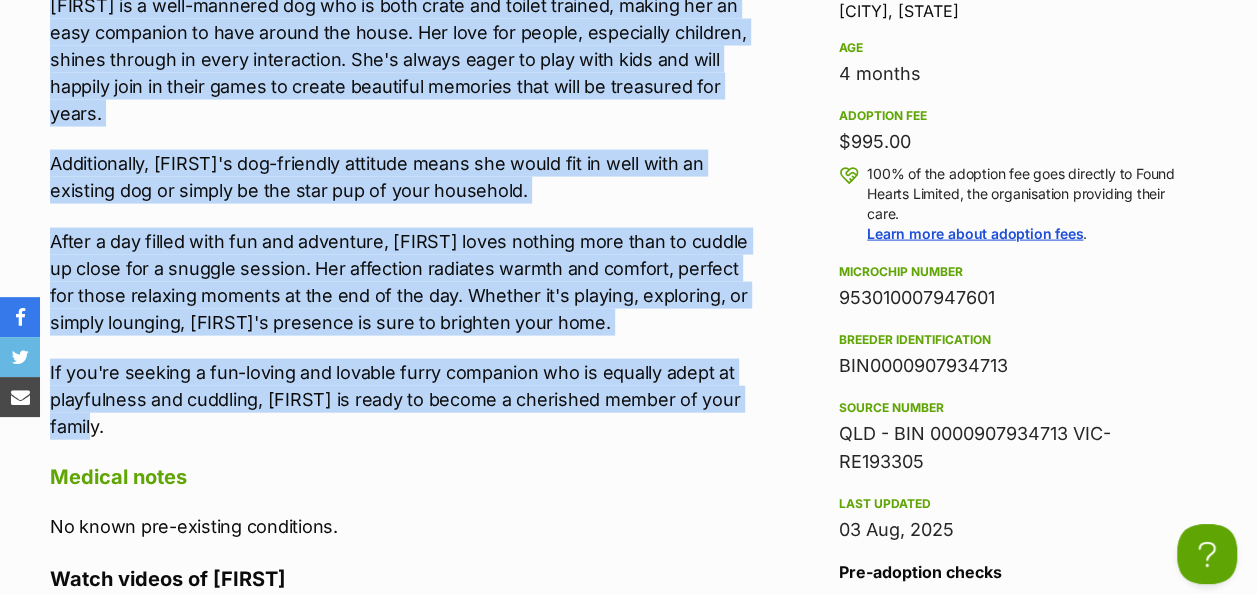 drag, startPoint x: 52, startPoint y: 248, endPoint x: 691, endPoint y: 401, distance: 657.06165 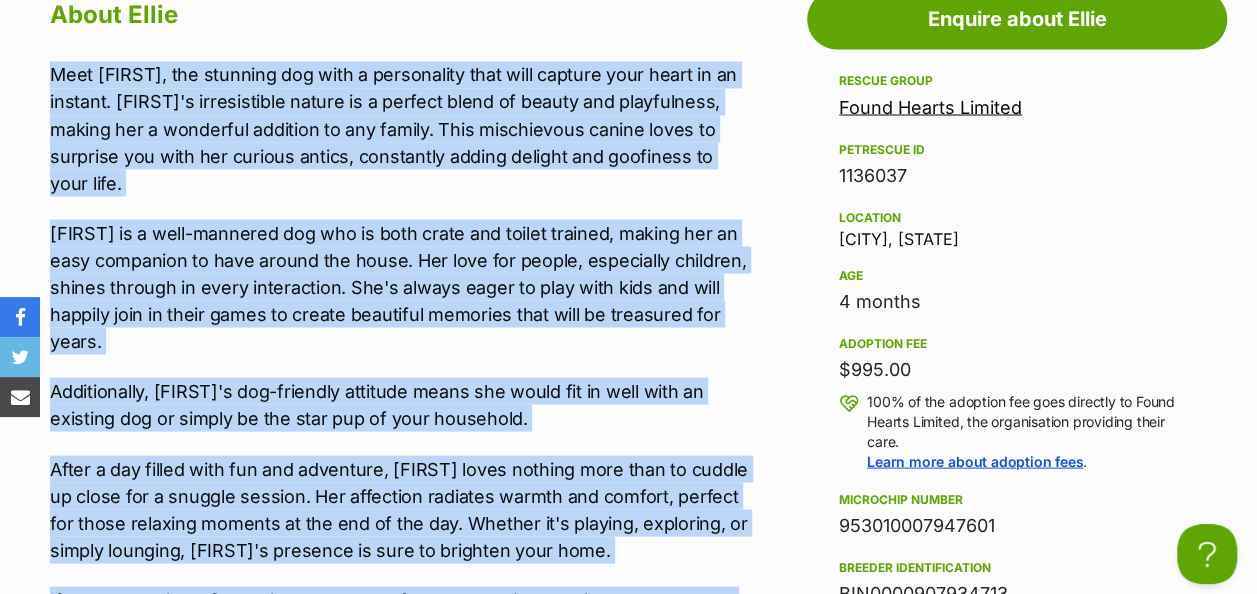scroll, scrollTop: 1700, scrollLeft: 0, axis: vertical 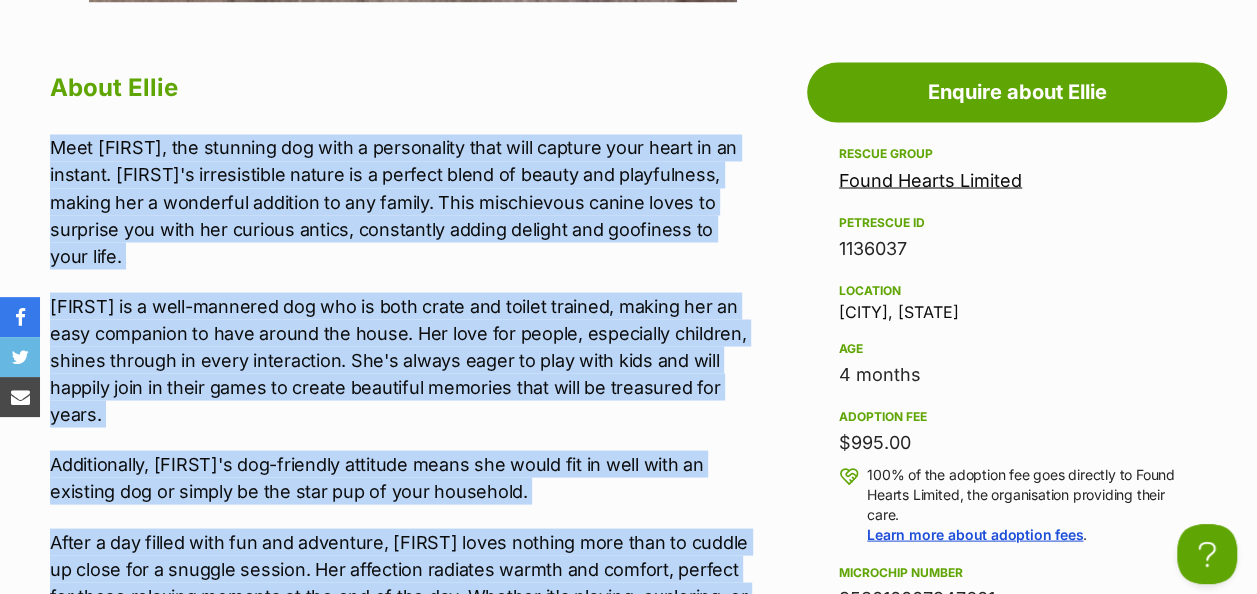 copy on "Meet Ellie, the stunning dog with a personality that will capture your heart in an instant. Ellie's irresistible nature is a perfect blend of beauty and playfulness, making her a wonderful addition to any family. This mischievous canine loves to surprise you with her curious antics, constantly adding delight and goofiness to your life.
Ellie is a well-mannered dog who is both crate and toilet trained, making her an easy companion to have around the house. Her love for people, especially children, shines through in every interaction. She's always eager to play with kids and will happily join in their games to create beautiful memories that will be treasured for years.
Additionally, Ellie's dog-friendly attitude means she would fit in well with an existing dog or simply be the star pup of your household.
After a day filled with fun and adventure, Ellie loves nothing more than to cuddle up close for a snuggle session. Her affection radiates warmth and comfort, perfect for those relaxing moments at the ..." 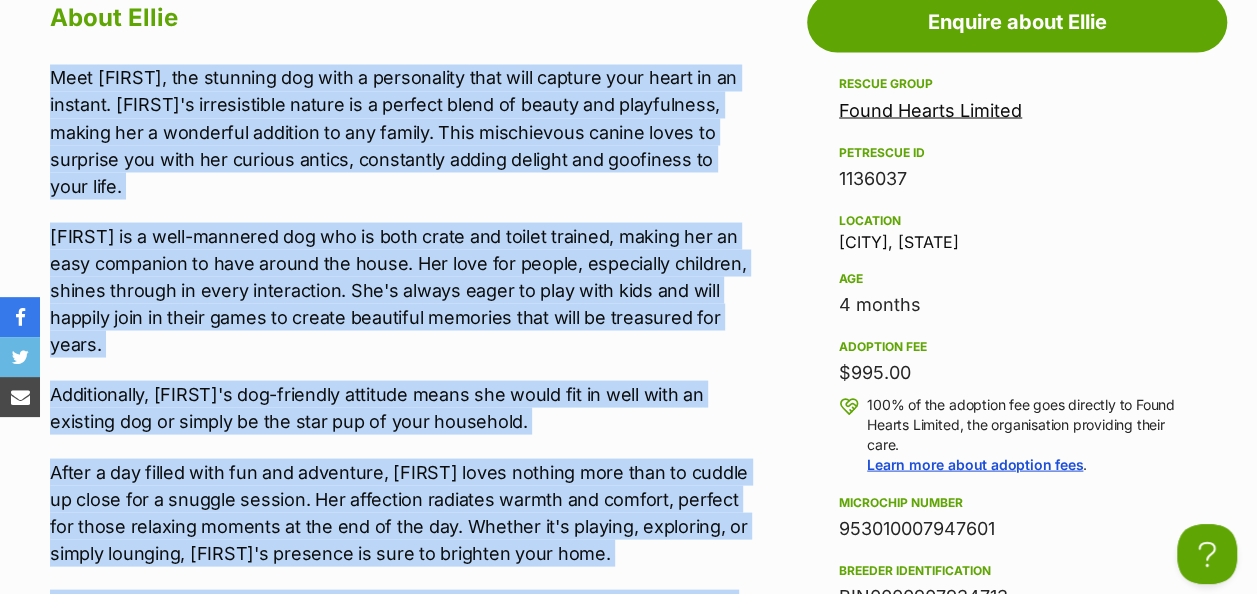 scroll, scrollTop: 1900, scrollLeft: 0, axis: vertical 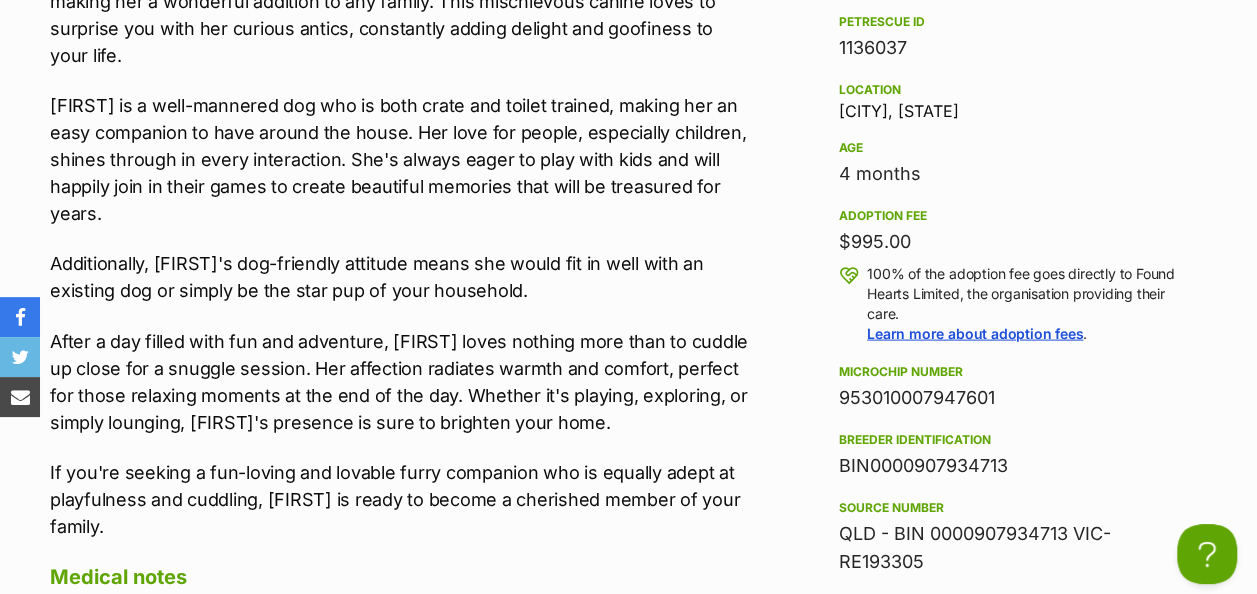 click on "953010007947601" at bounding box center [1017, 398] 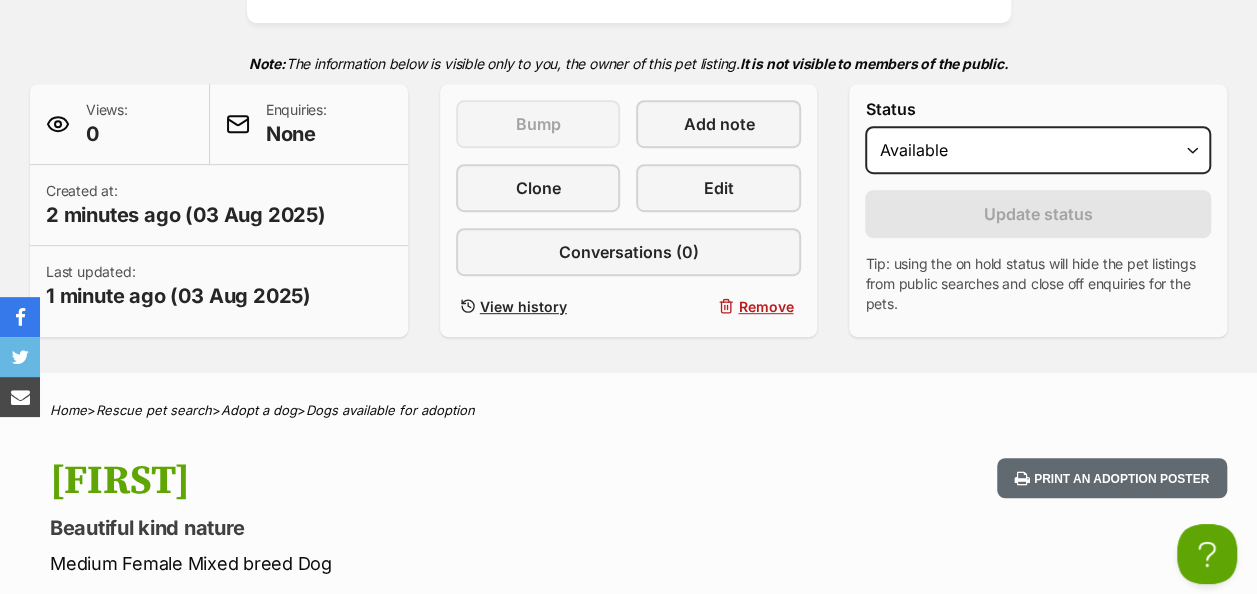 scroll, scrollTop: 300, scrollLeft: 0, axis: vertical 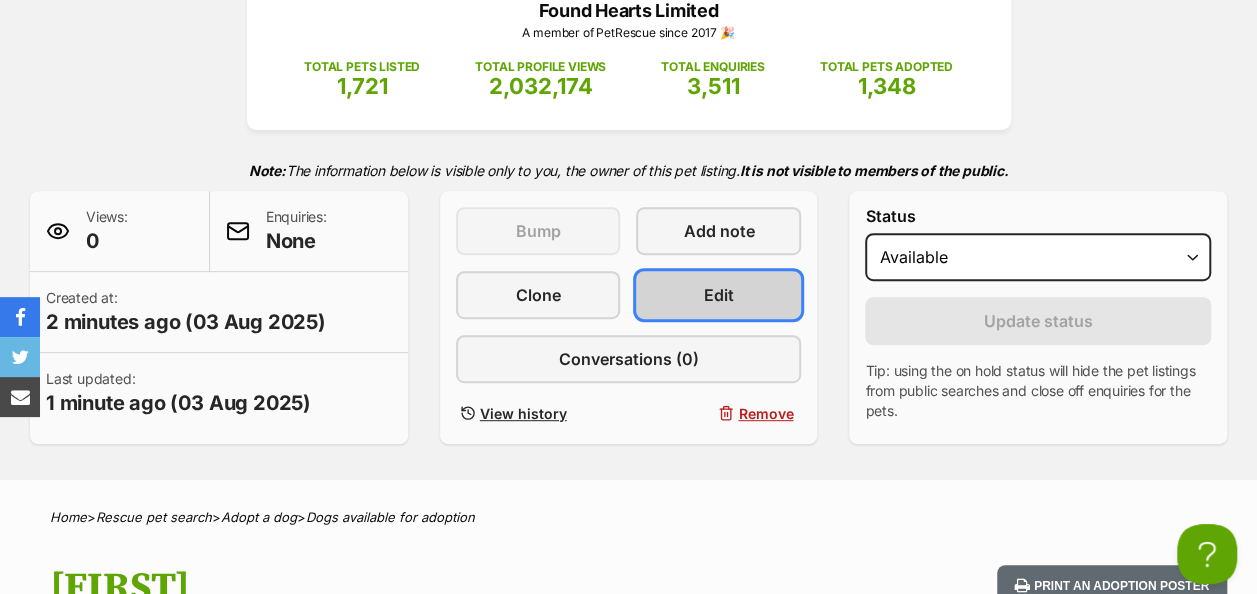 click on "Edit" at bounding box center (718, 295) 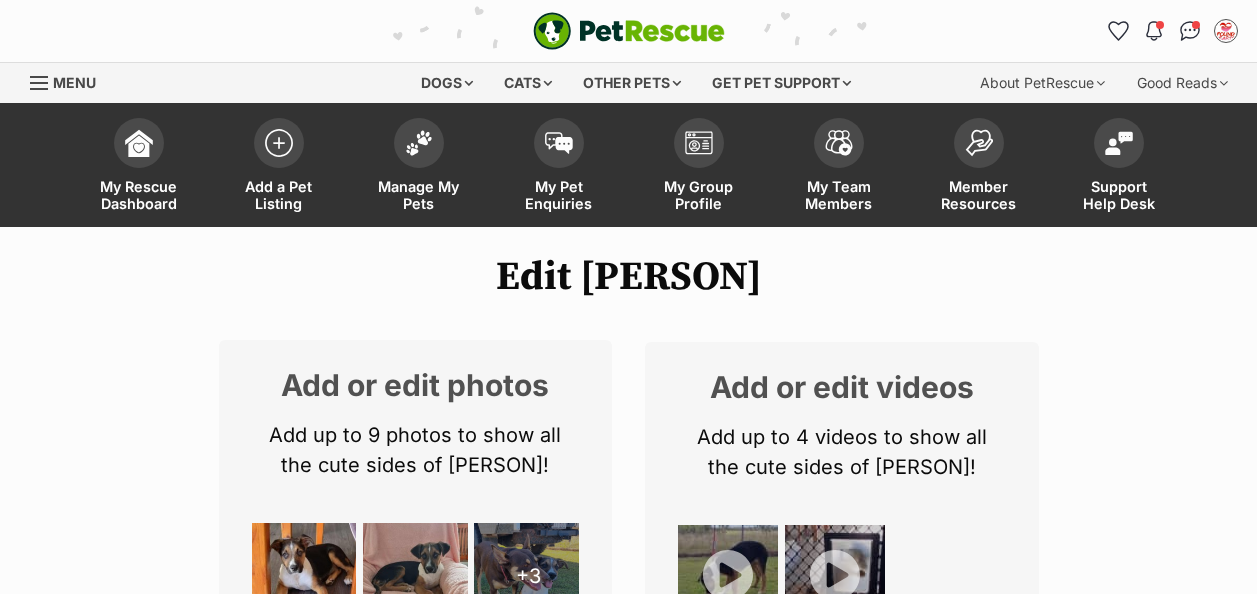 scroll, scrollTop: 831, scrollLeft: 0, axis: vertical 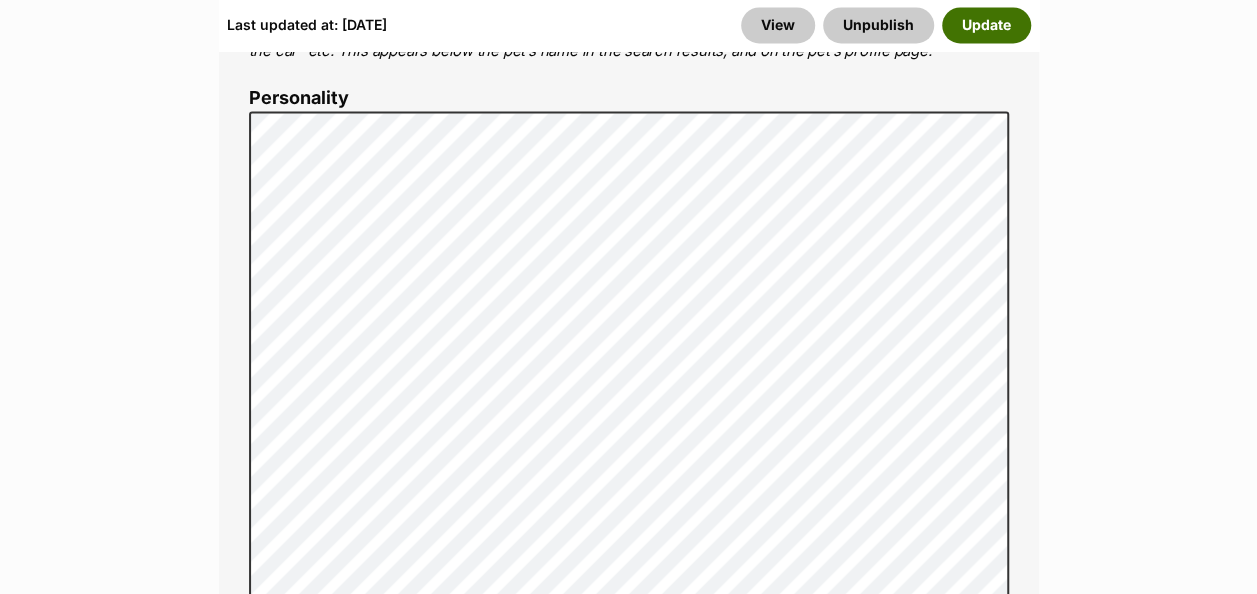 click on "Update" at bounding box center [986, 25] 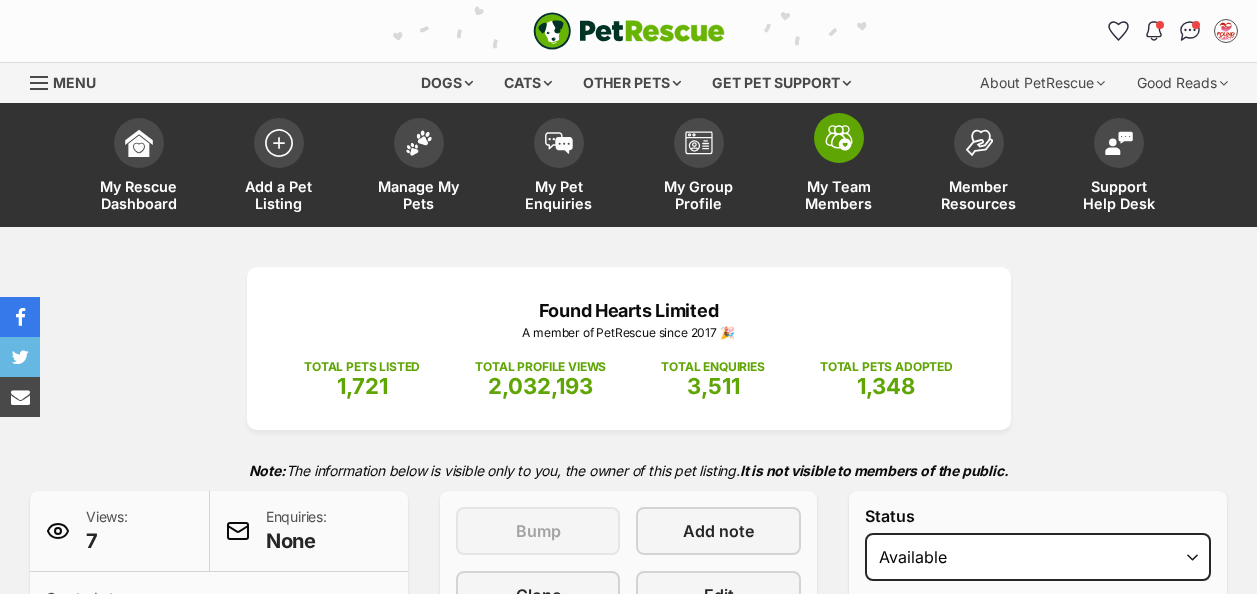 scroll, scrollTop: 0, scrollLeft: 0, axis: both 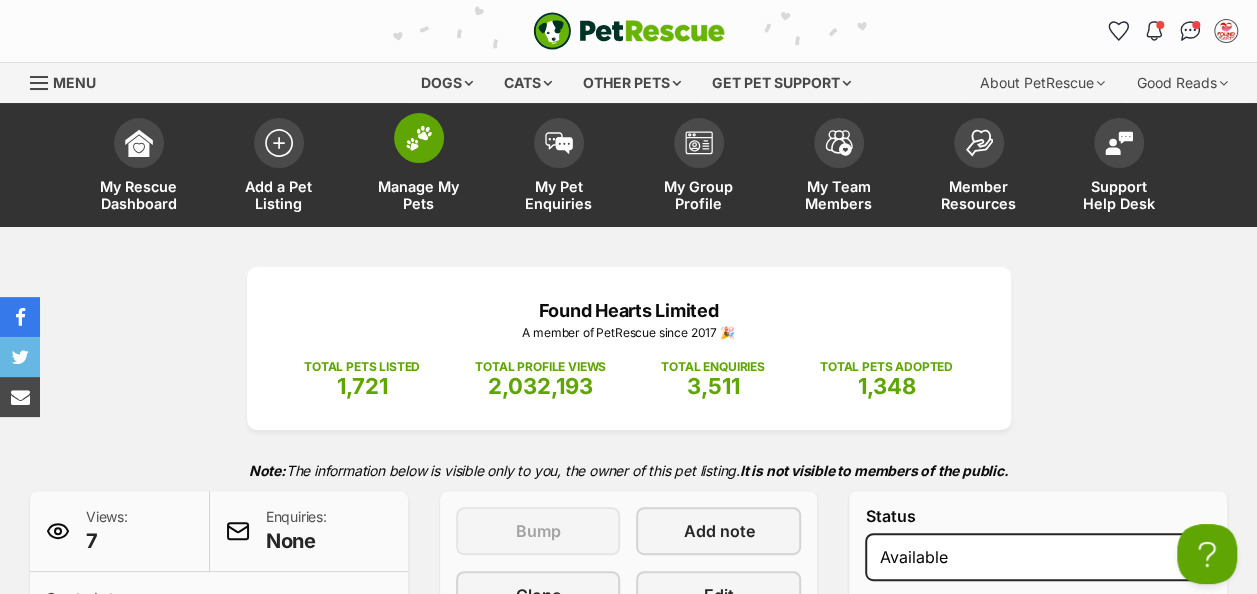 click at bounding box center [419, 138] 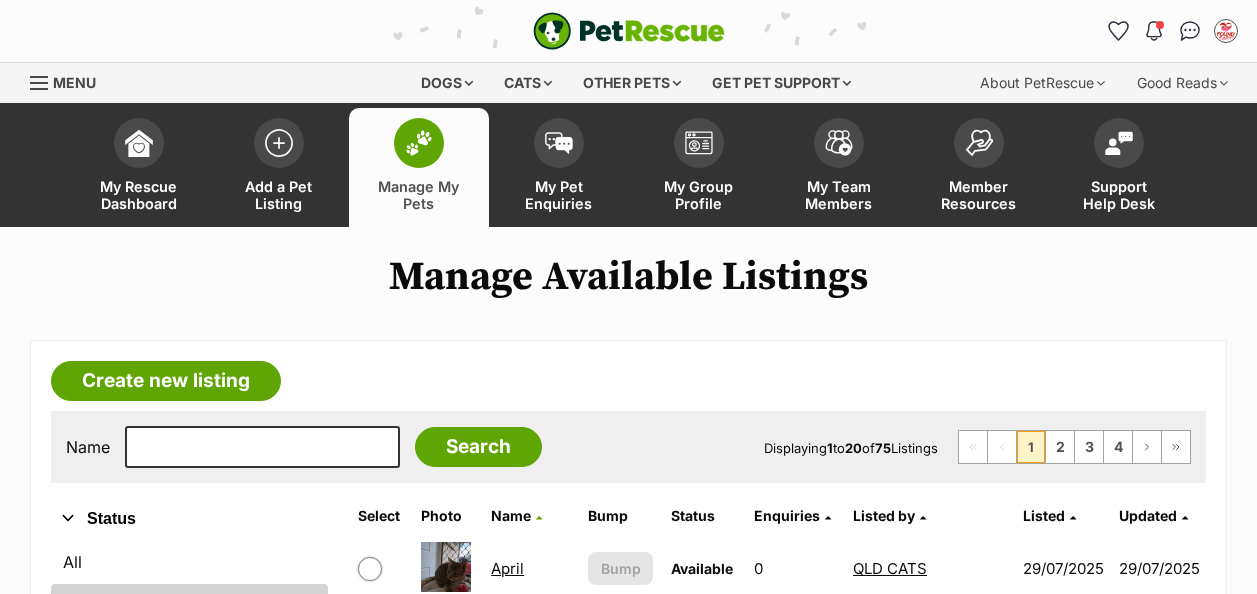 scroll, scrollTop: 0, scrollLeft: 0, axis: both 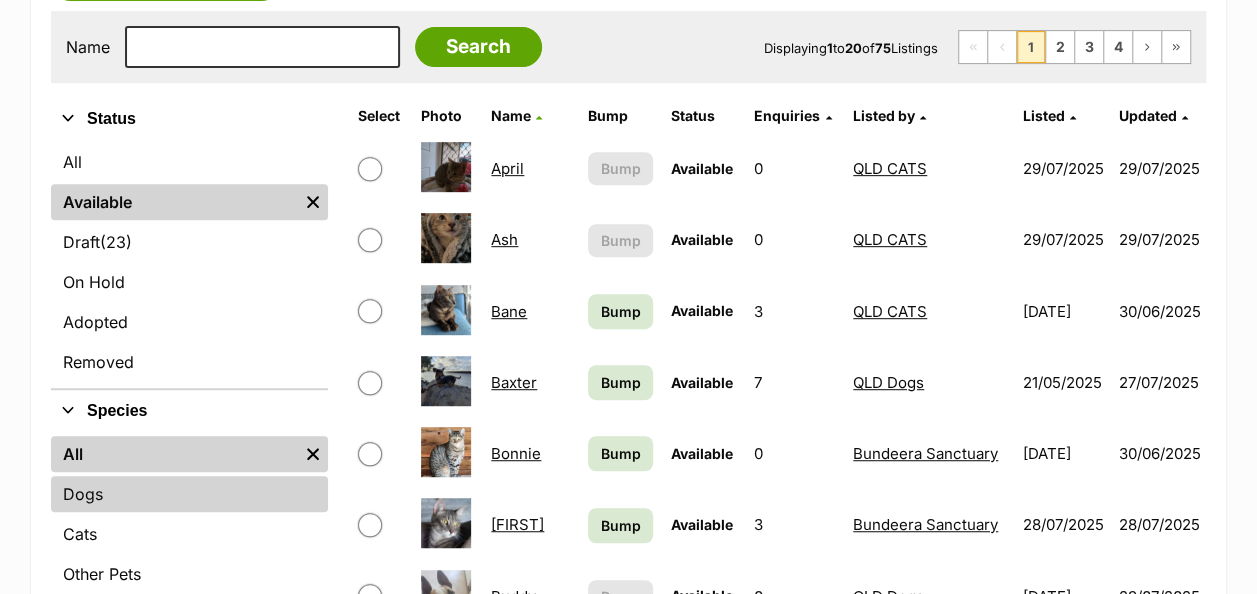 click on "Dogs" at bounding box center [189, 494] 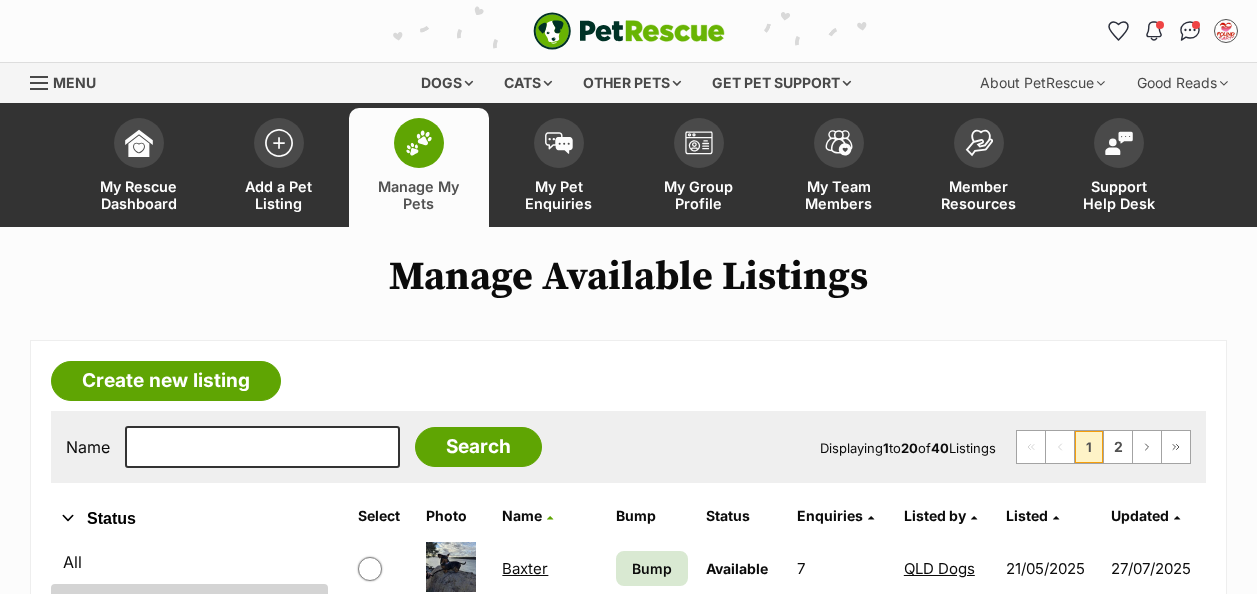 scroll, scrollTop: 0, scrollLeft: 0, axis: both 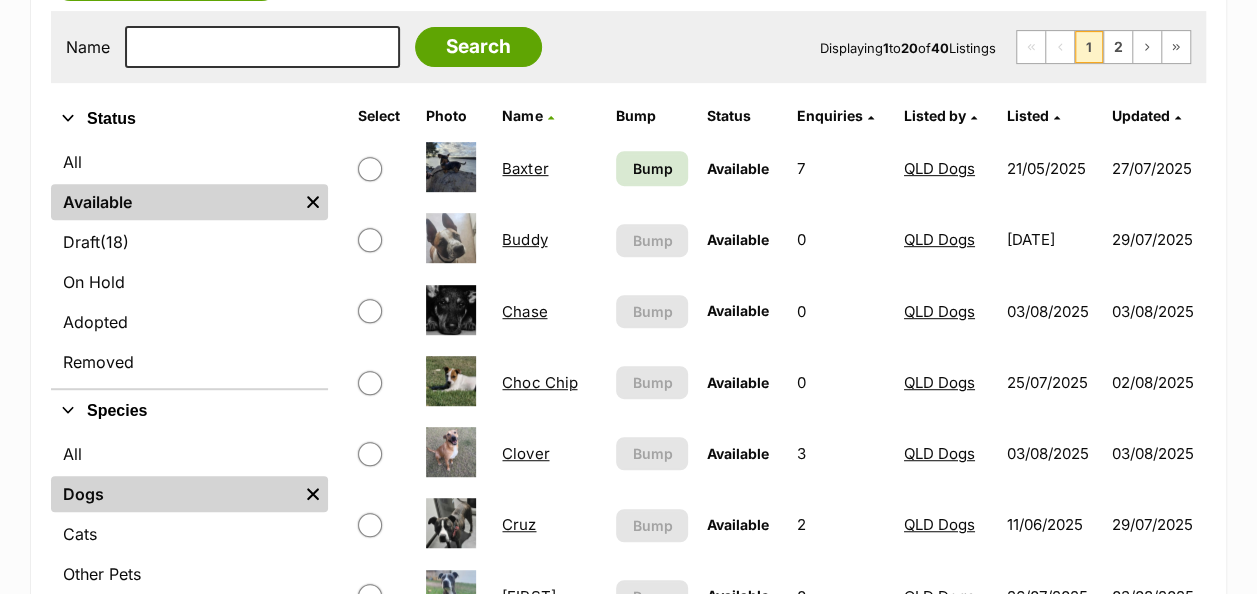 click on "Choc Chip" at bounding box center (539, 382) 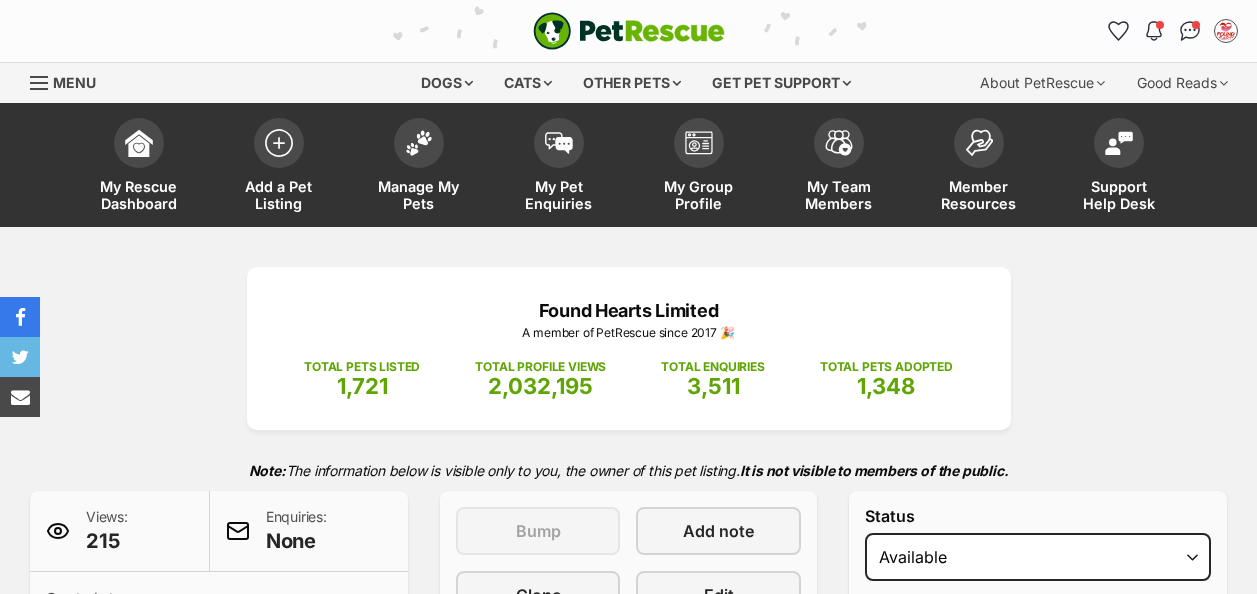 scroll, scrollTop: 0, scrollLeft: 0, axis: both 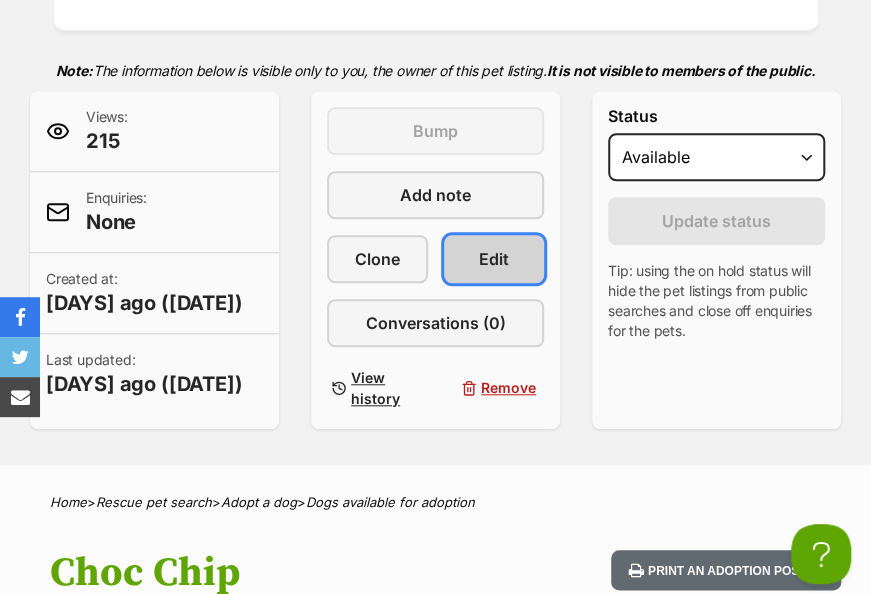 click on "Edit" at bounding box center (494, 259) 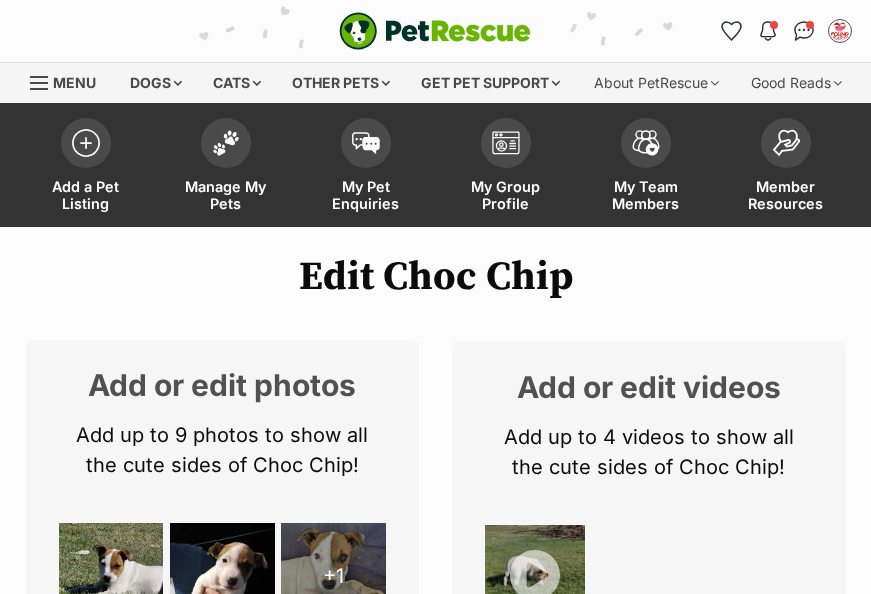 scroll, scrollTop: 0, scrollLeft: 0, axis: both 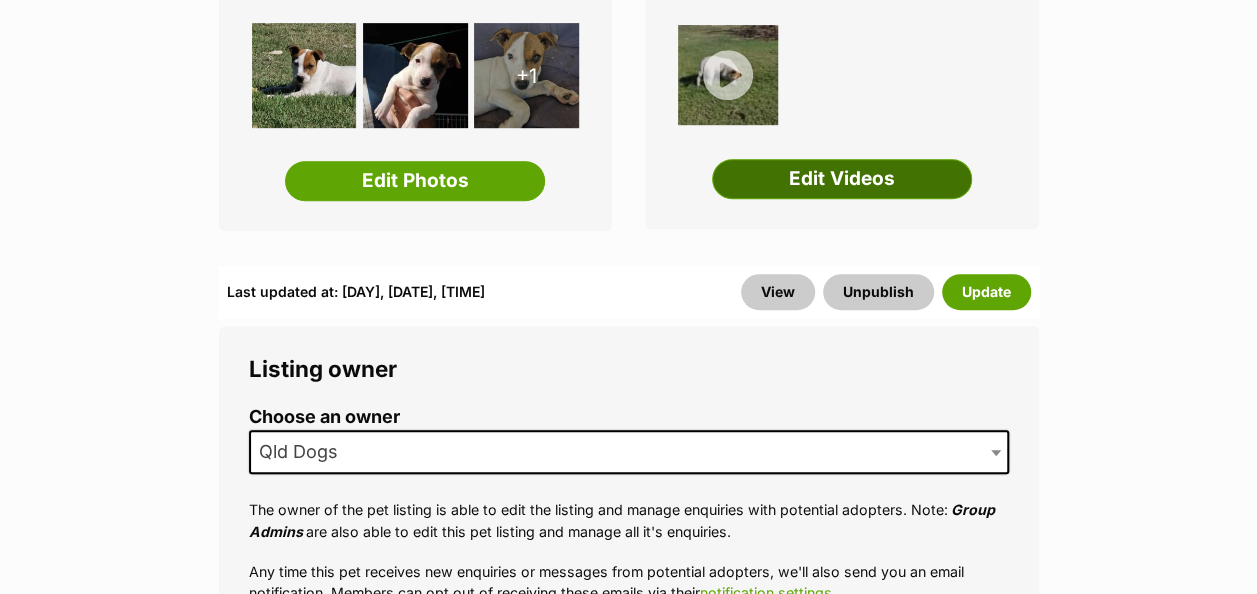 click on "Edit Videos" at bounding box center (842, 179) 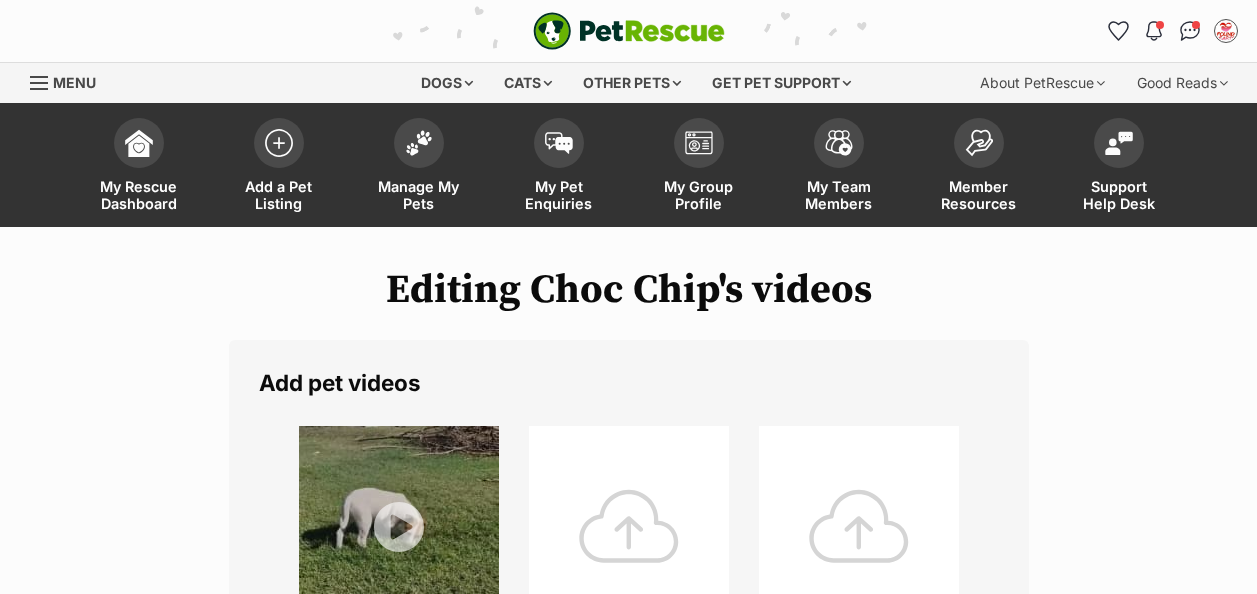 scroll, scrollTop: 0, scrollLeft: 0, axis: both 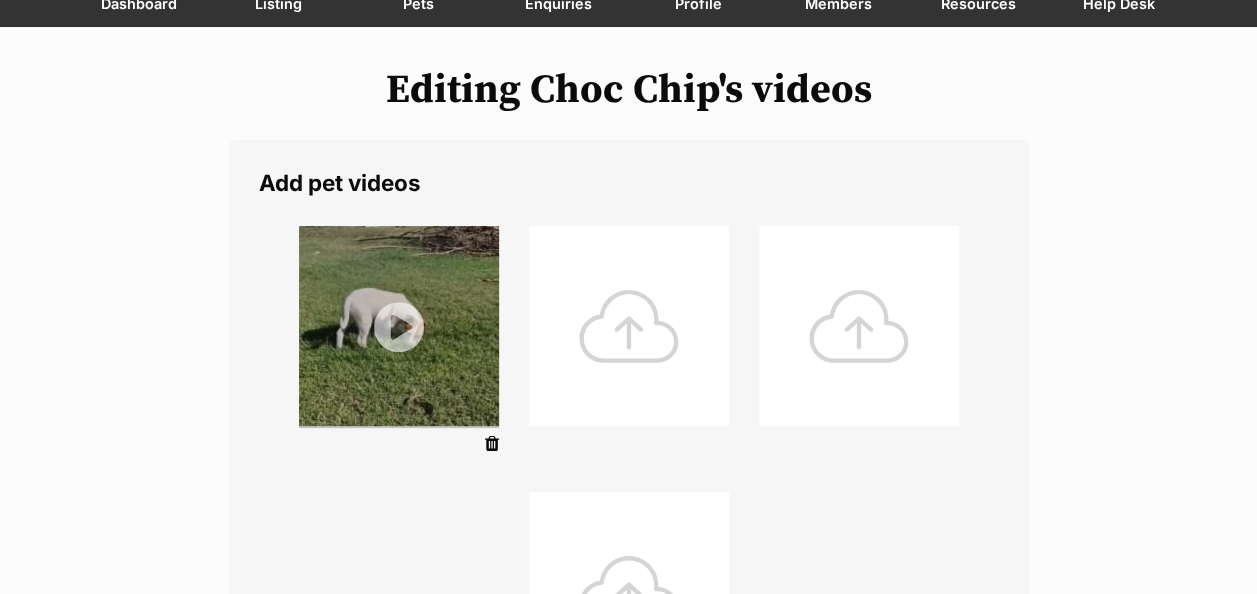 click at bounding box center [629, 326] 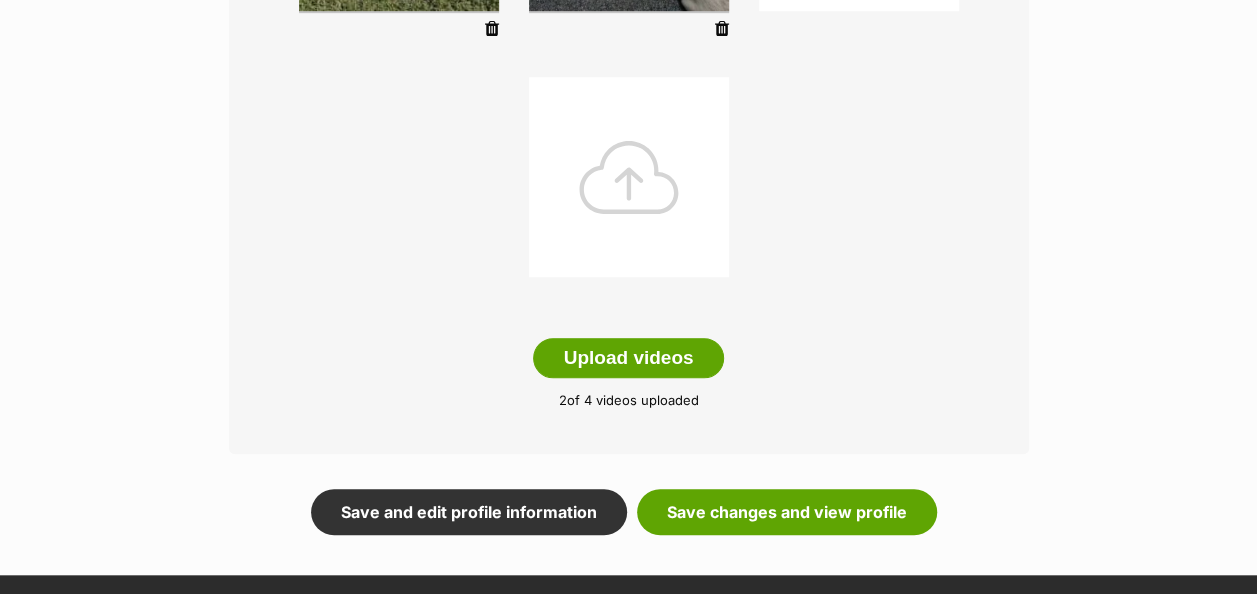 scroll, scrollTop: 700, scrollLeft: 0, axis: vertical 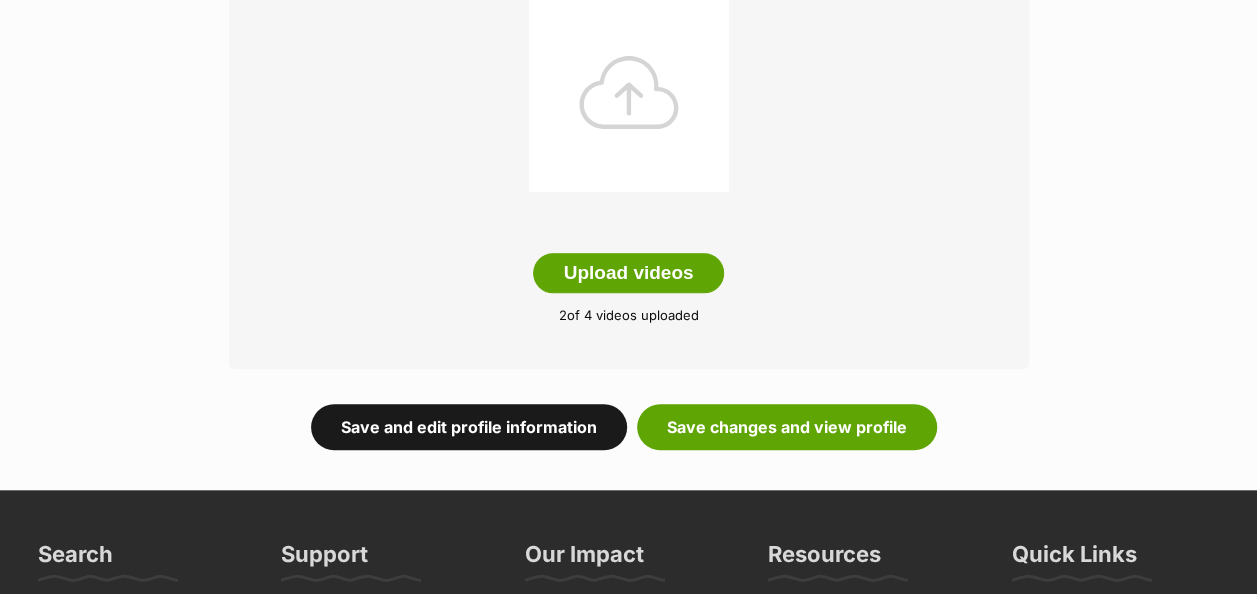 click on "Save and edit profile information" at bounding box center [469, 427] 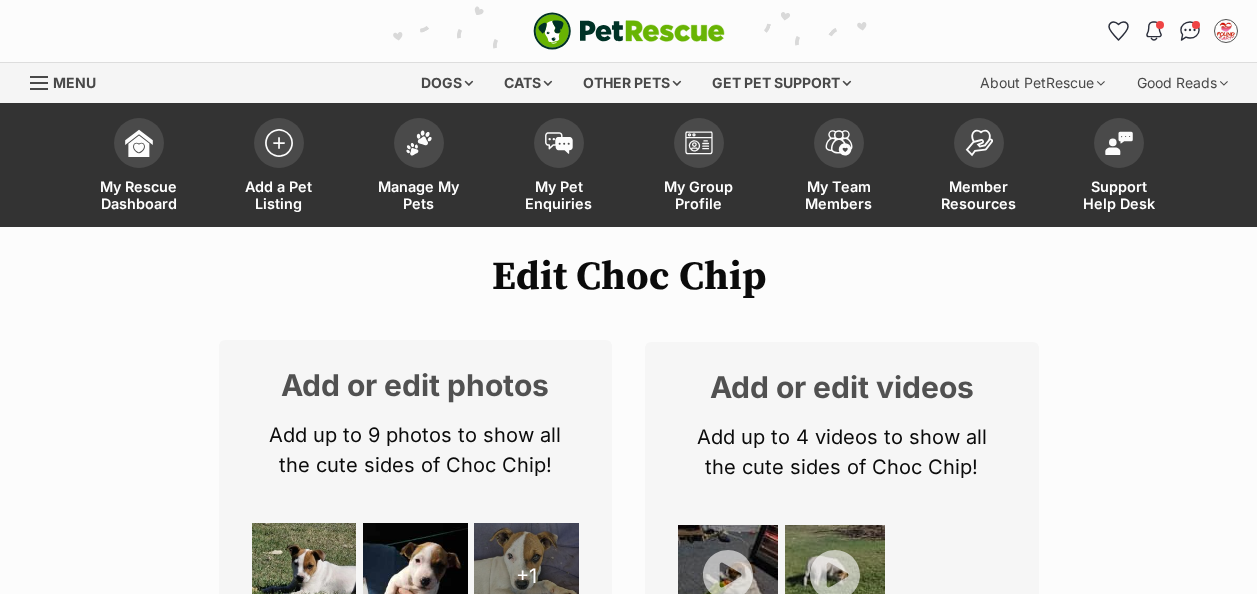scroll, scrollTop: 60, scrollLeft: 0, axis: vertical 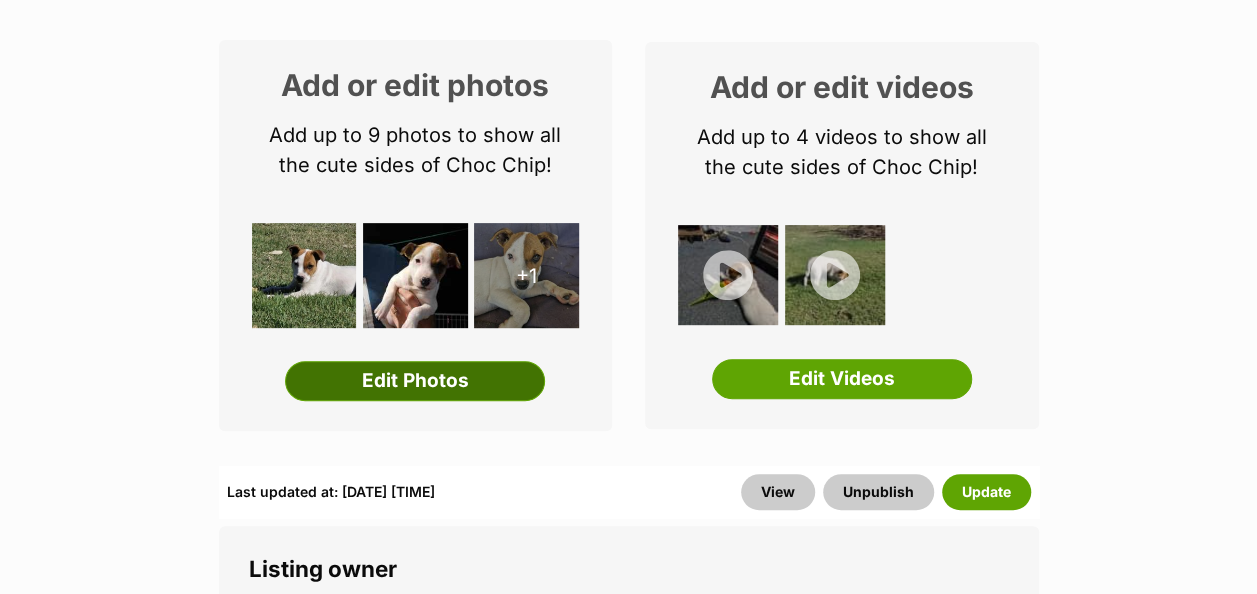 click on "Edit Photos" at bounding box center (415, 381) 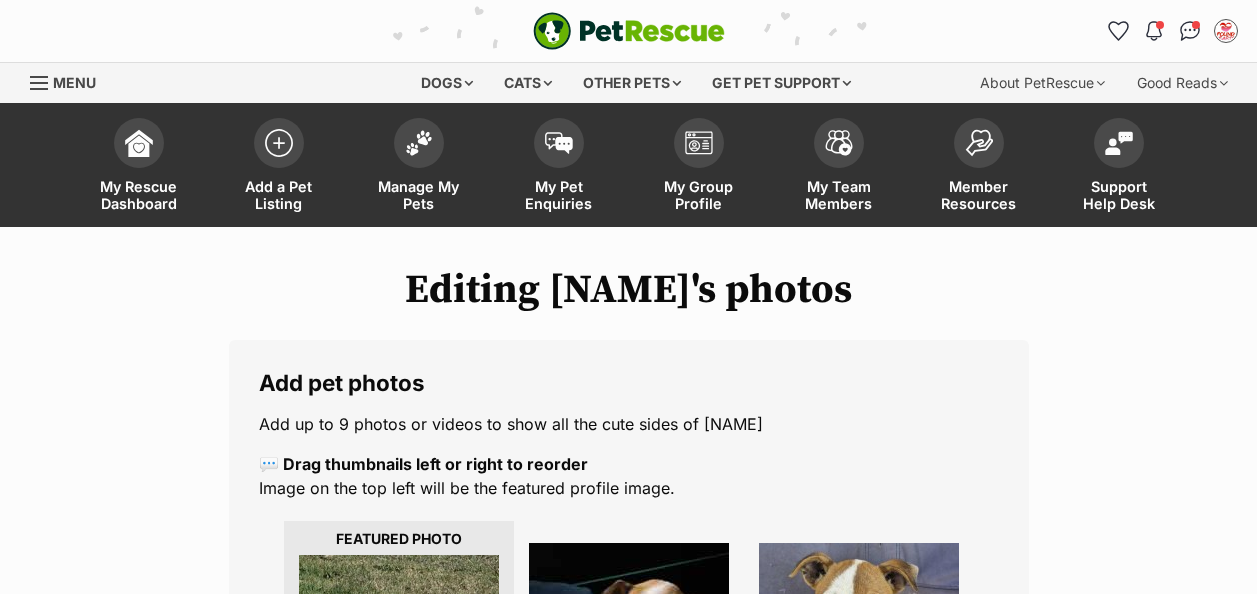 scroll, scrollTop: 0, scrollLeft: 0, axis: both 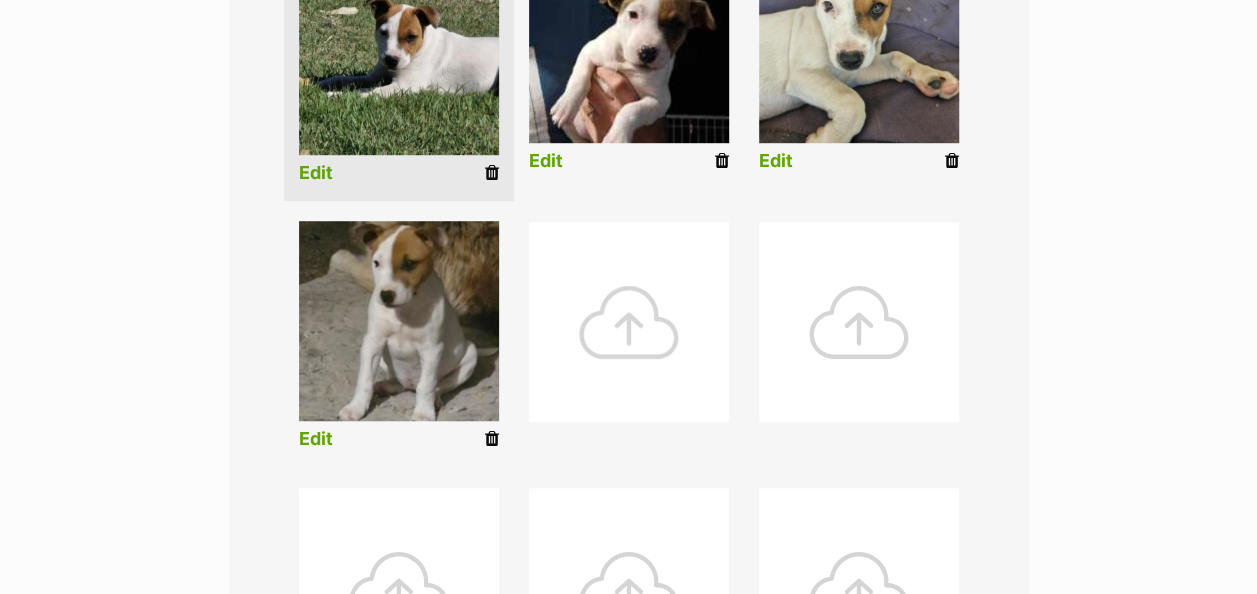 click at bounding box center [629, 322] 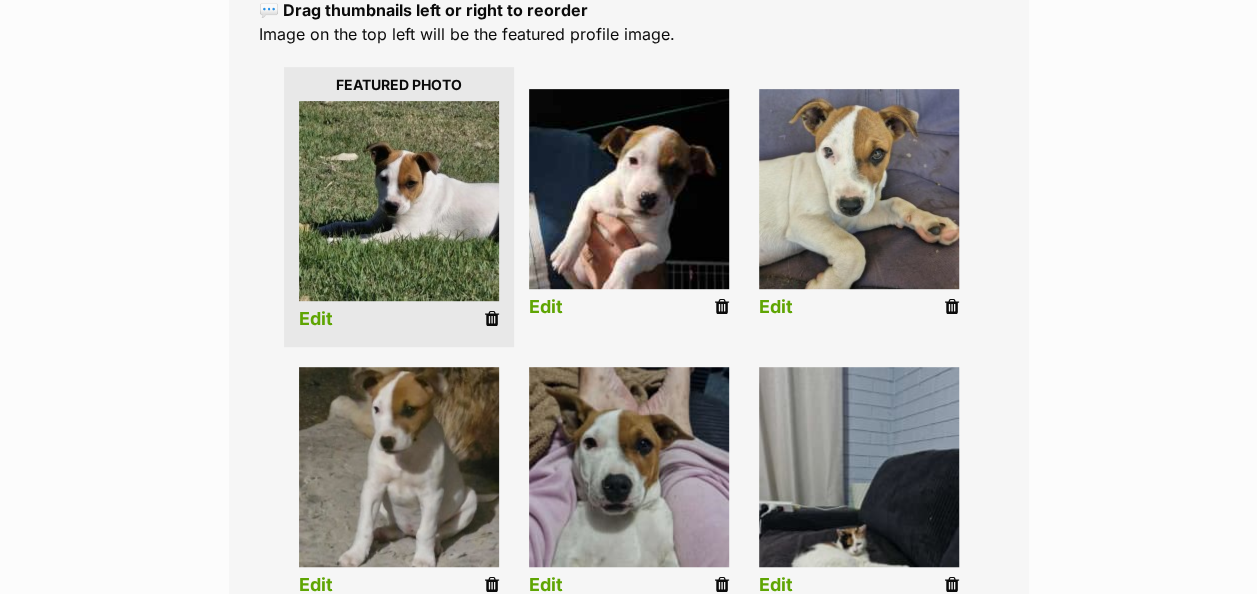 scroll, scrollTop: 500, scrollLeft: 0, axis: vertical 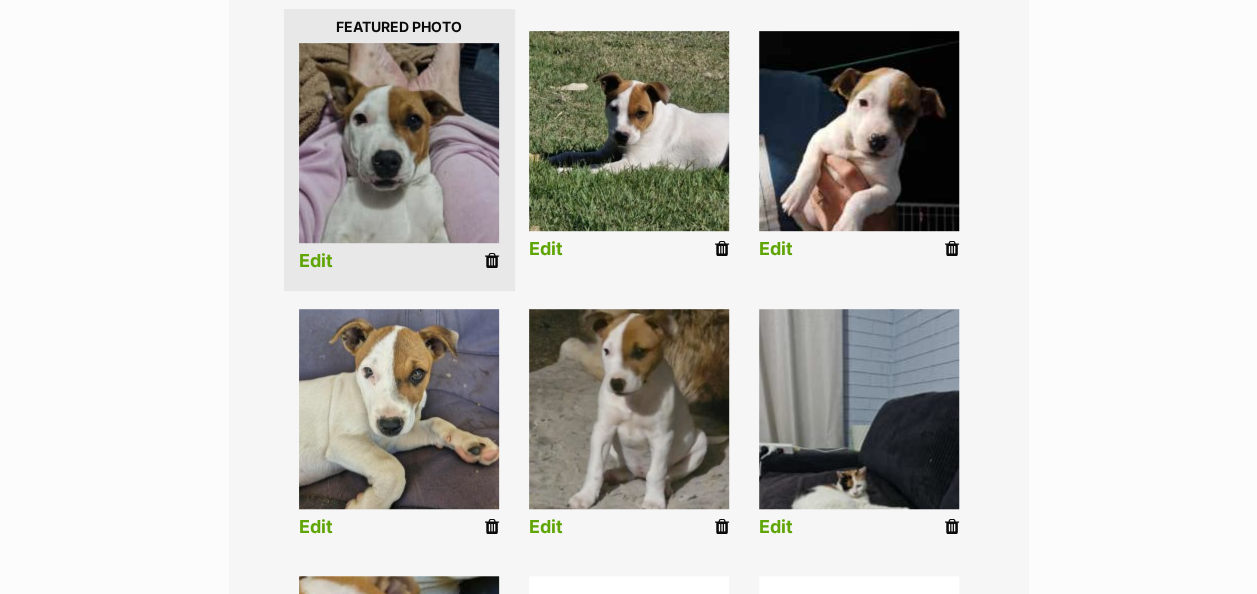 click on "Edit" at bounding box center [316, 261] 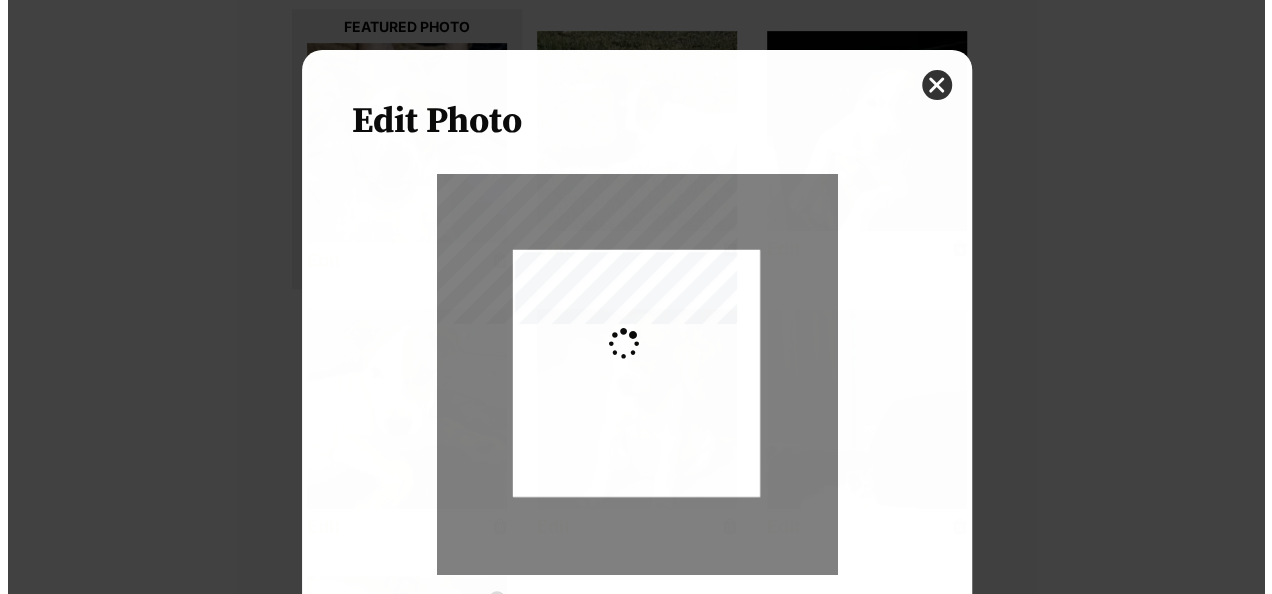 scroll, scrollTop: 0, scrollLeft: 0, axis: both 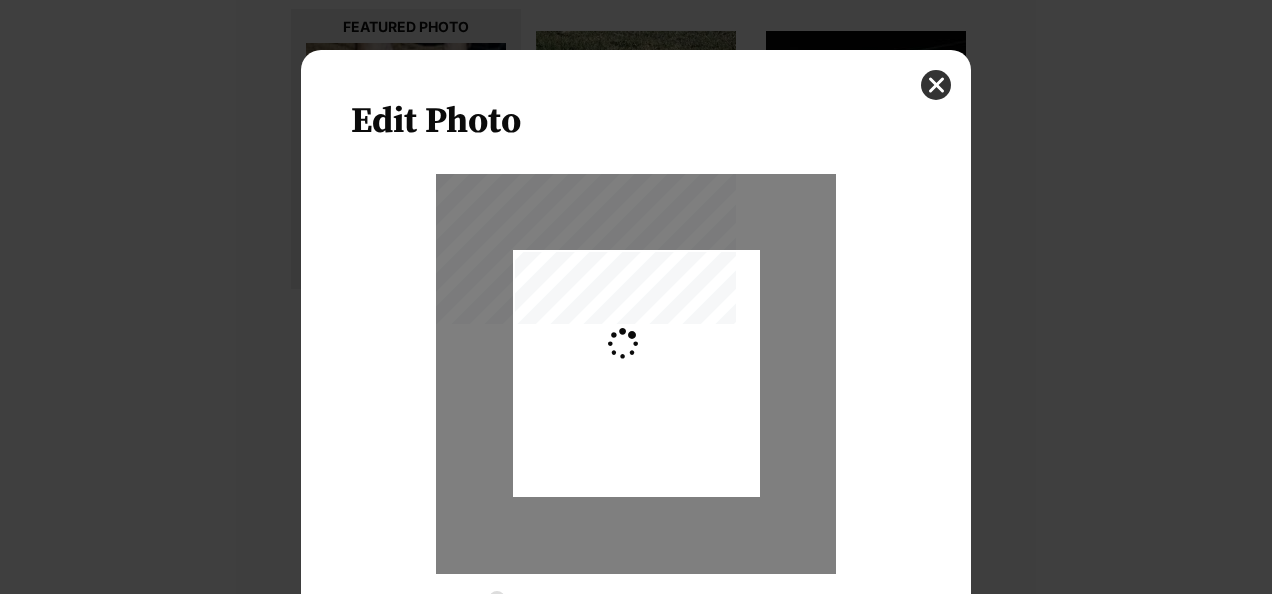type on "0.2744" 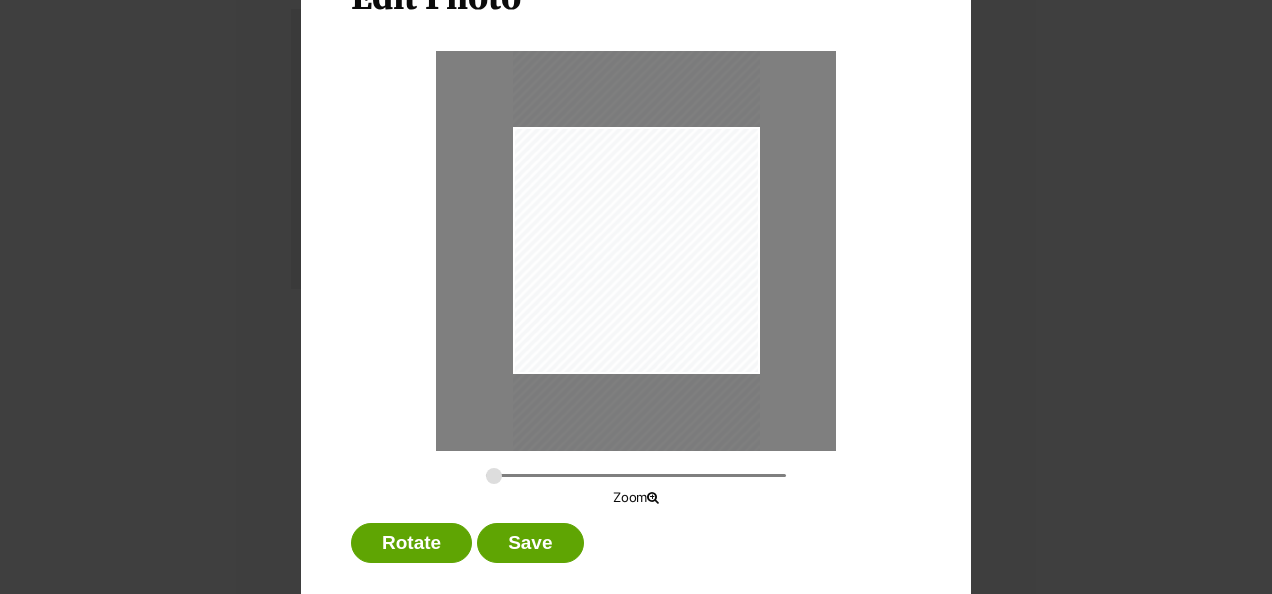 scroll, scrollTop: 151, scrollLeft: 0, axis: vertical 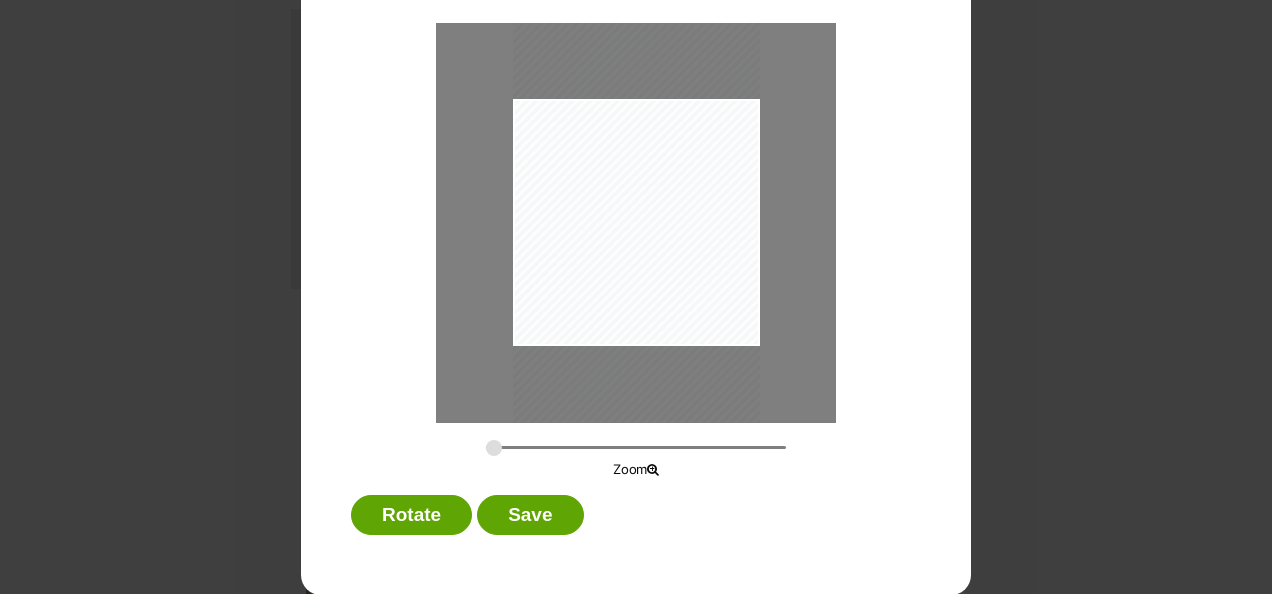 drag, startPoint x: 706, startPoint y: 228, endPoint x: 704, endPoint y: 216, distance: 12.165525 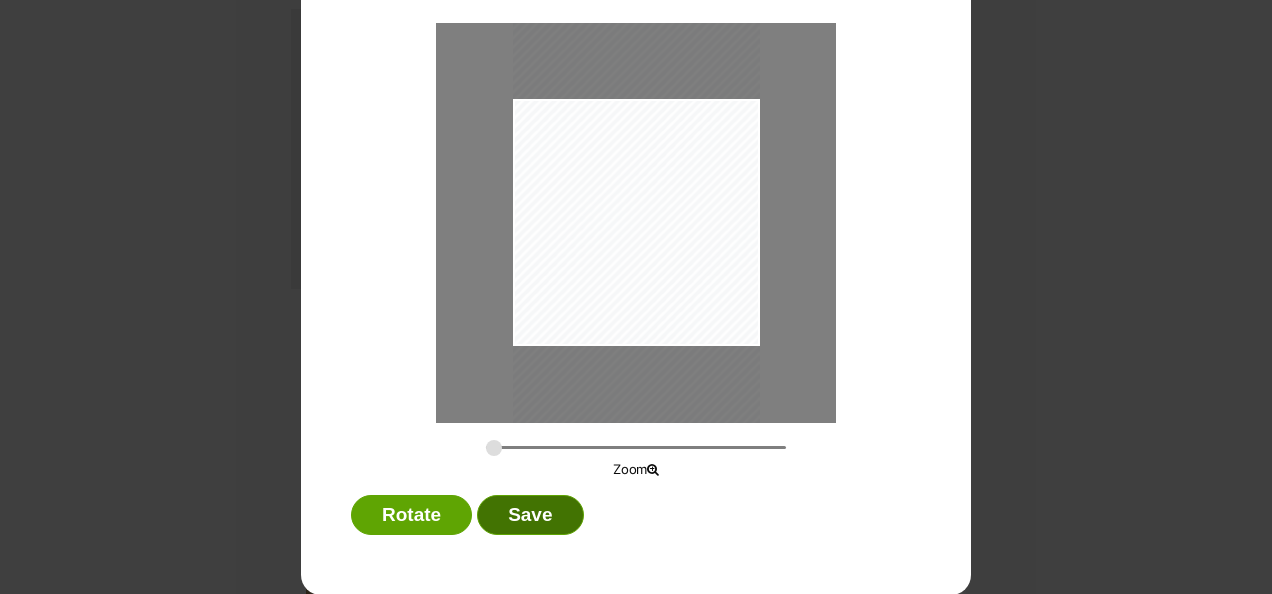 click on "Save" at bounding box center [530, 515] 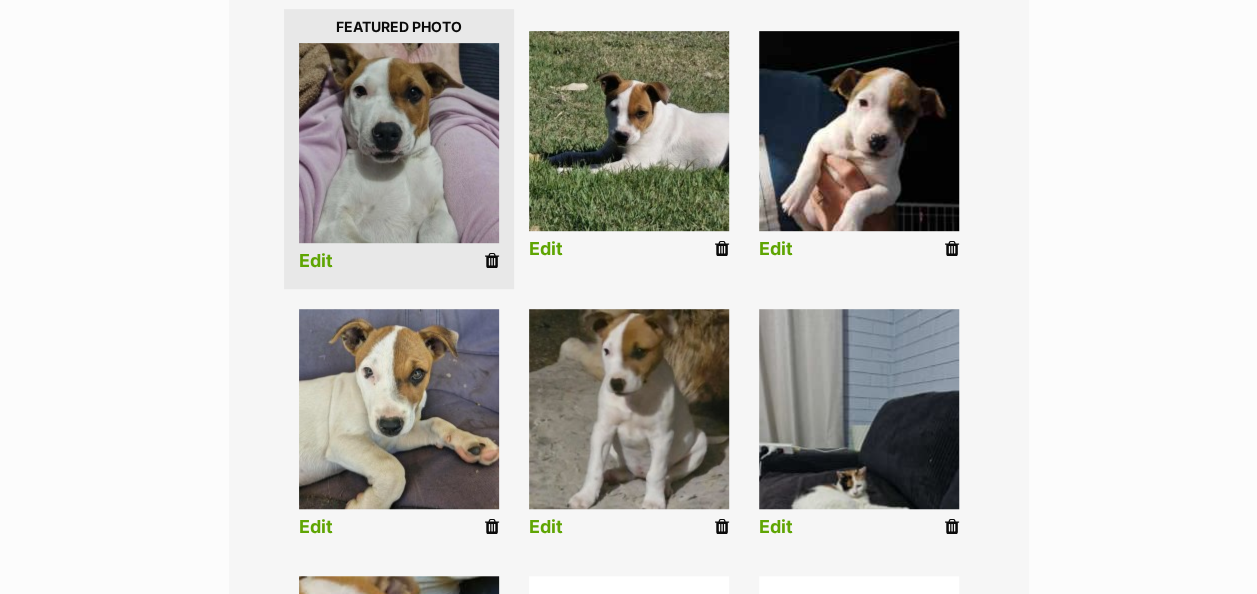 scroll, scrollTop: 1012, scrollLeft: 0, axis: vertical 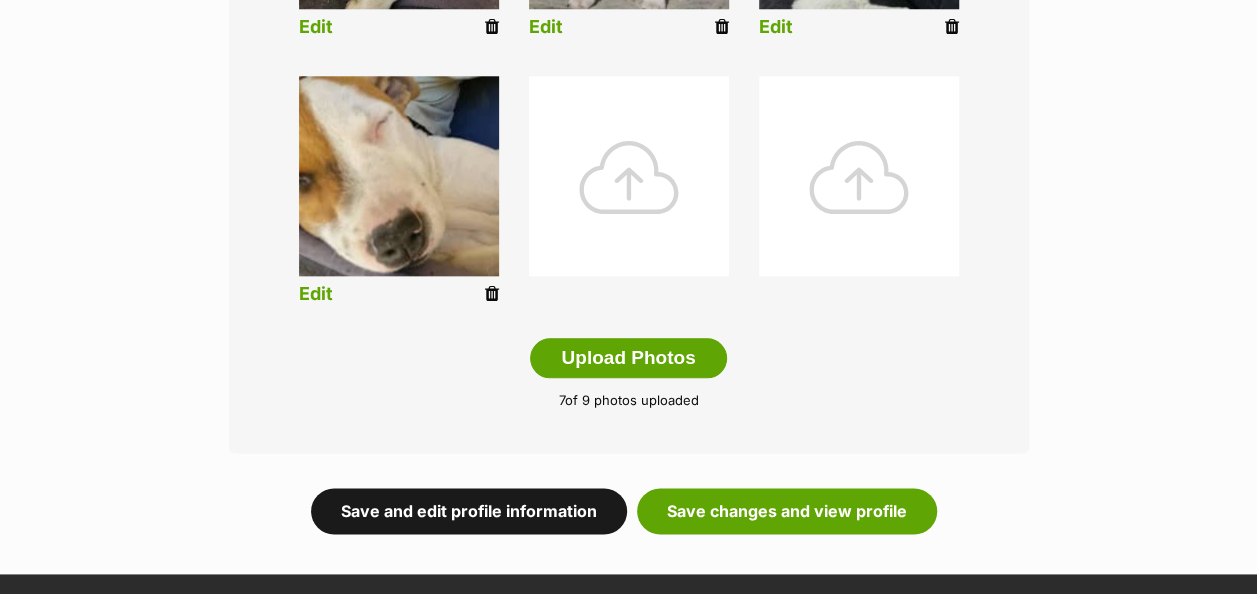 click on "Save and edit profile information" at bounding box center (469, 511) 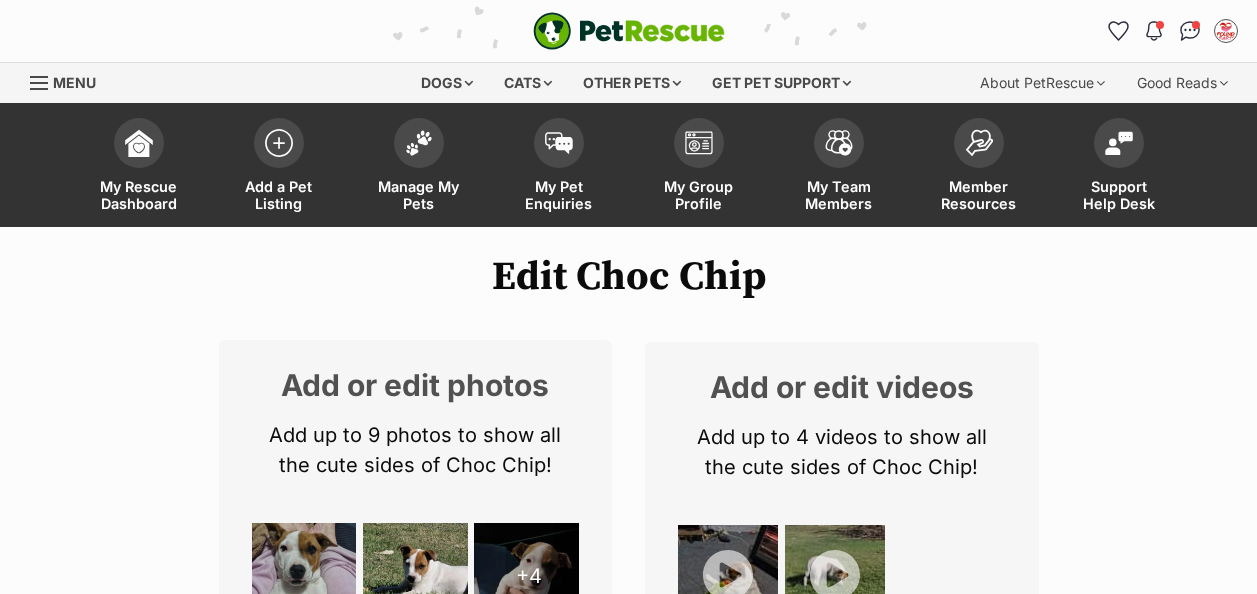 scroll, scrollTop: 701, scrollLeft: 0, axis: vertical 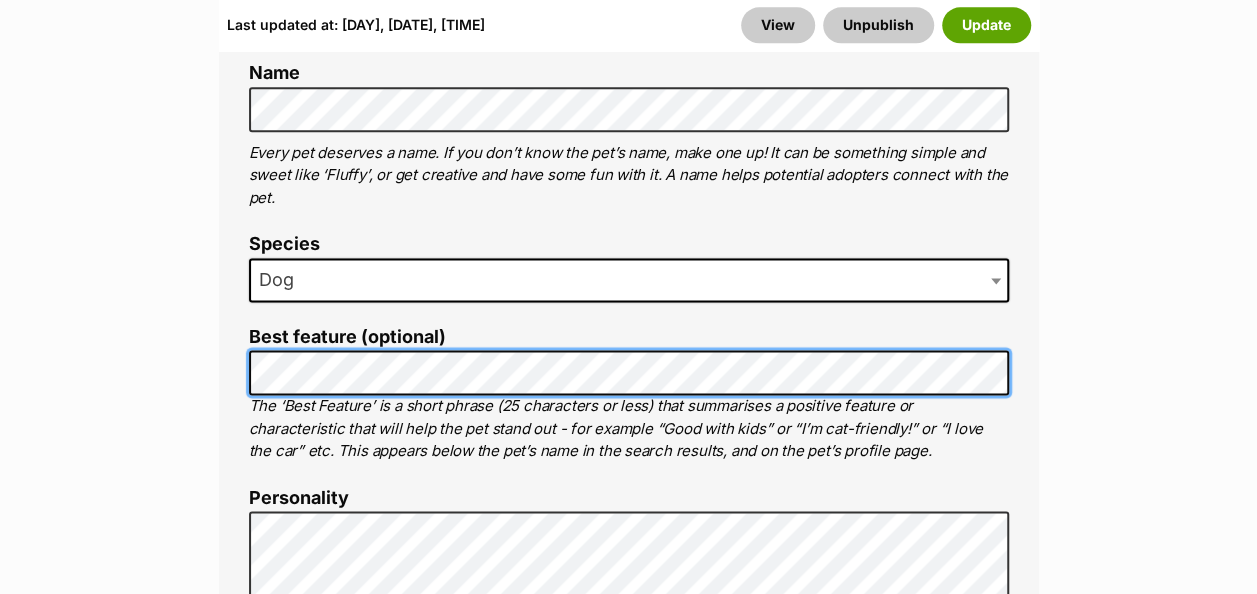 click on "Edit Choc Chip
Add or edit photos
Add up to 9 photos to show all
the cute sides of Choc Chip!
+4
Edit Photos
Add or edit videos
Add up to 4 videos to show all
the cute sides of Choc Chip!
Edit Videos
Listing owner Choose an owner Qld Dogs
The owner of the pet listing is able to edit the listing and manage enquiries with potential adopters. Note:
Group Admins
are also able to edit this pet listing and manage all it's enquiries.
Any time this pet receives new enquiries or messages from potential adopters, we'll also send you an email notification. Members can opt out of receiving these emails via their
notification settings .
About This Pet Name
Henlo there, it looks like you might be using the pet name field to indicate that this pet is now on hold - we recommend updating the status to on hold from the  listing page  instead!
Species Dog
Best feature (optional)
Personality" at bounding box center (628, 3162) 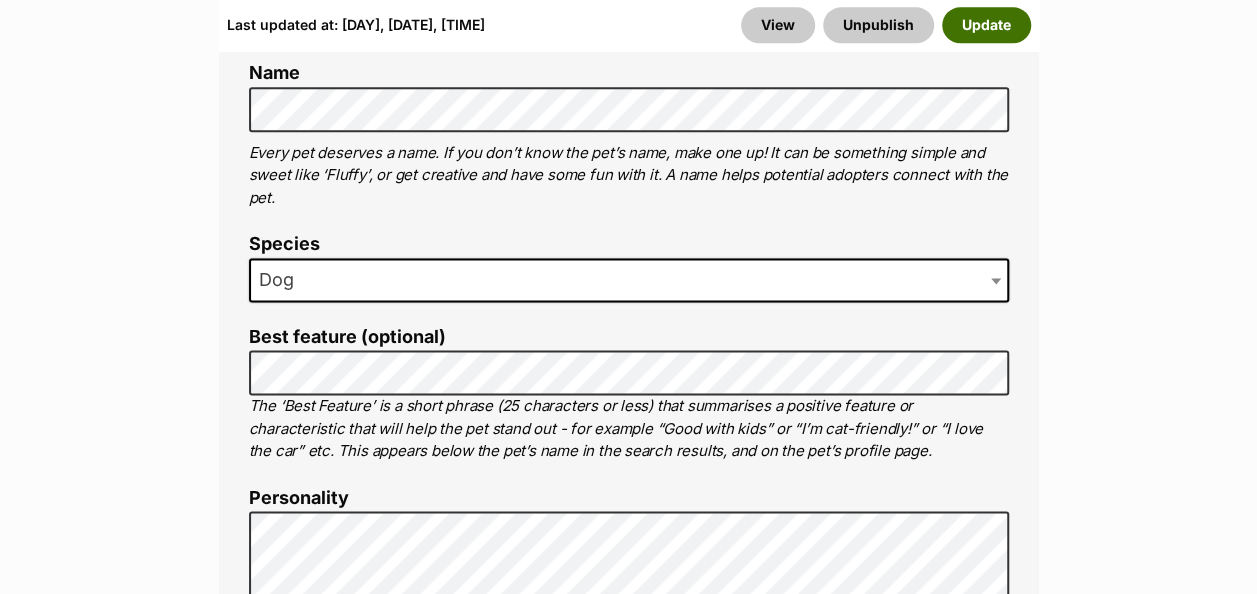 click on "Update" at bounding box center [986, 25] 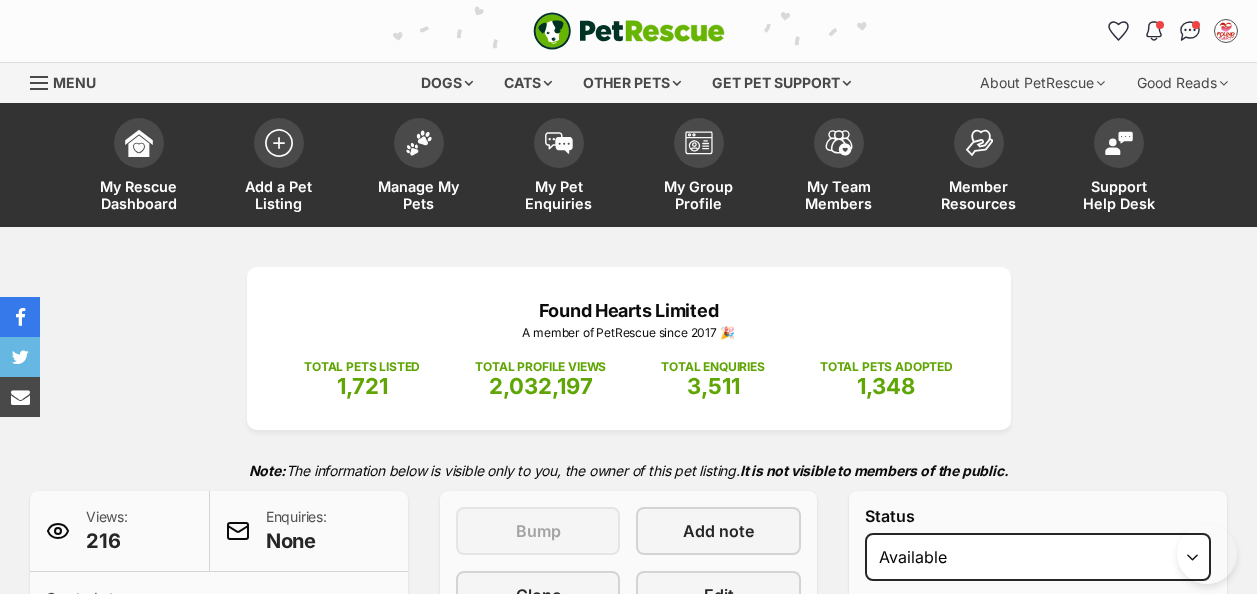 scroll, scrollTop: 0, scrollLeft: 0, axis: both 